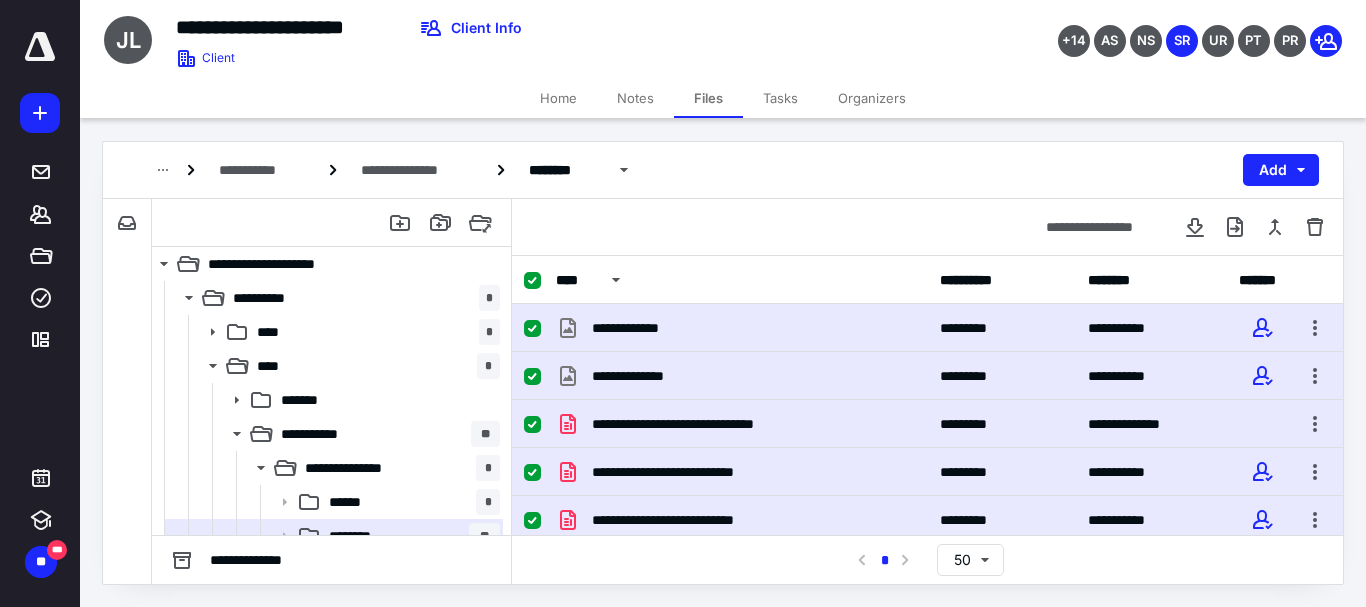 scroll, scrollTop: 0, scrollLeft: 0, axis: both 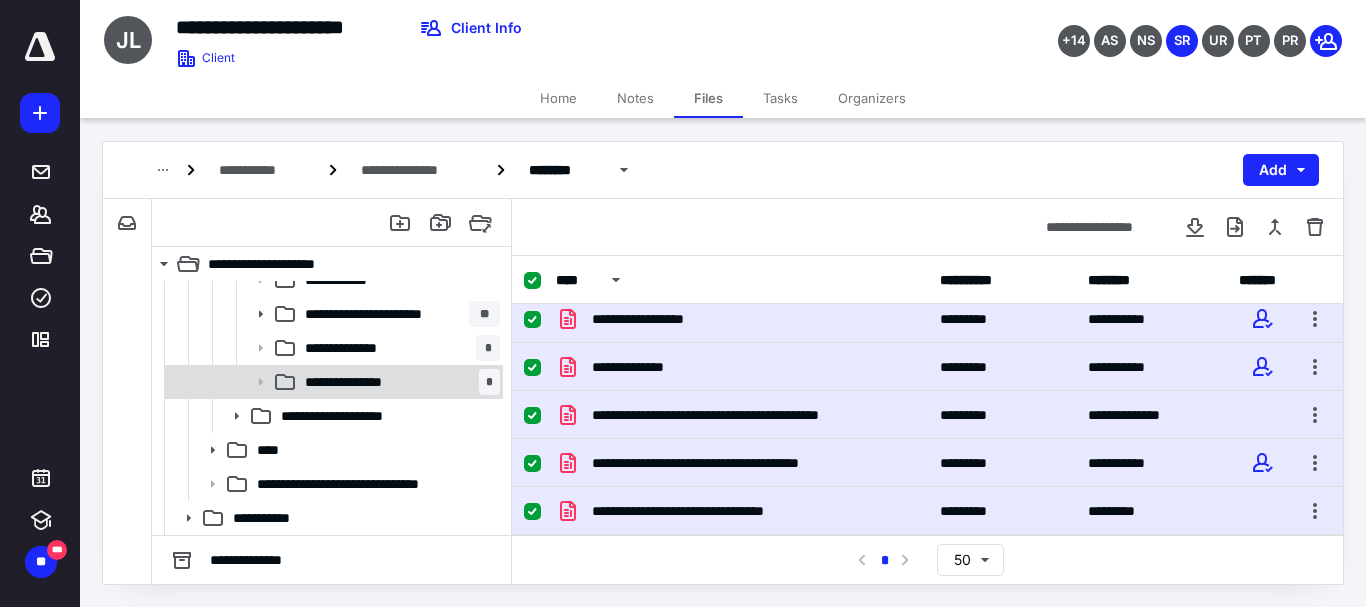 click on "**********" at bounding box center [362, 382] 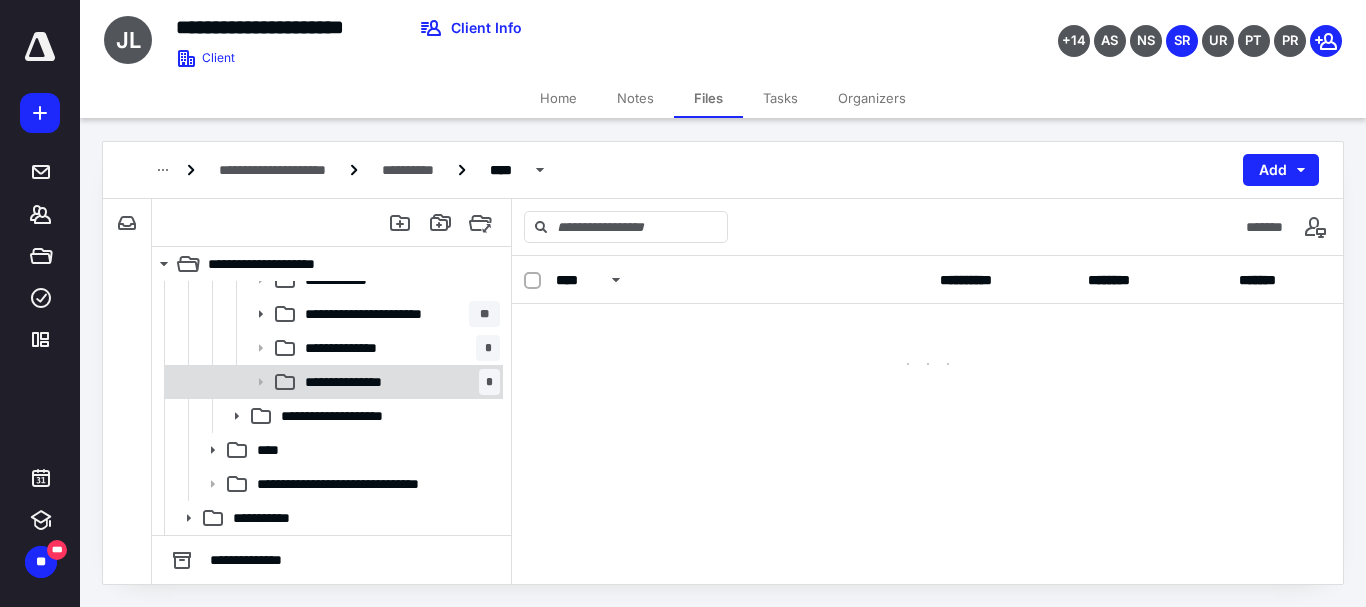 scroll, scrollTop: 0, scrollLeft: 0, axis: both 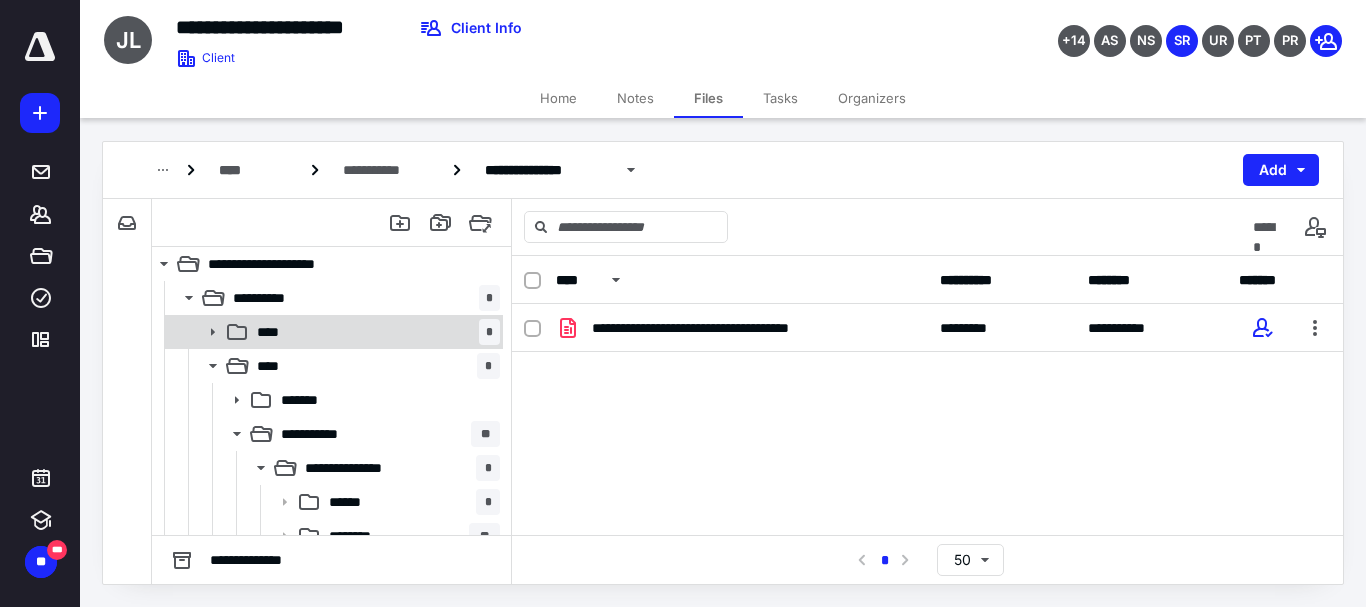 click on "**** *" at bounding box center [374, 332] 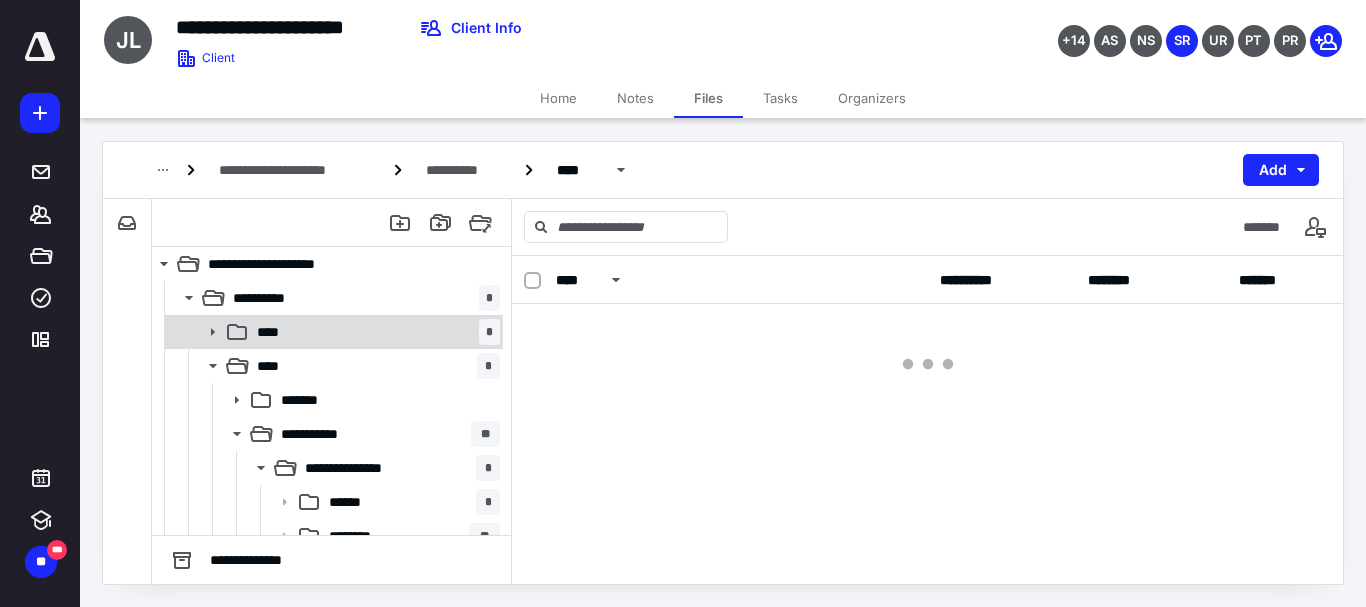 click on "**** *" at bounding box center (374, 332) 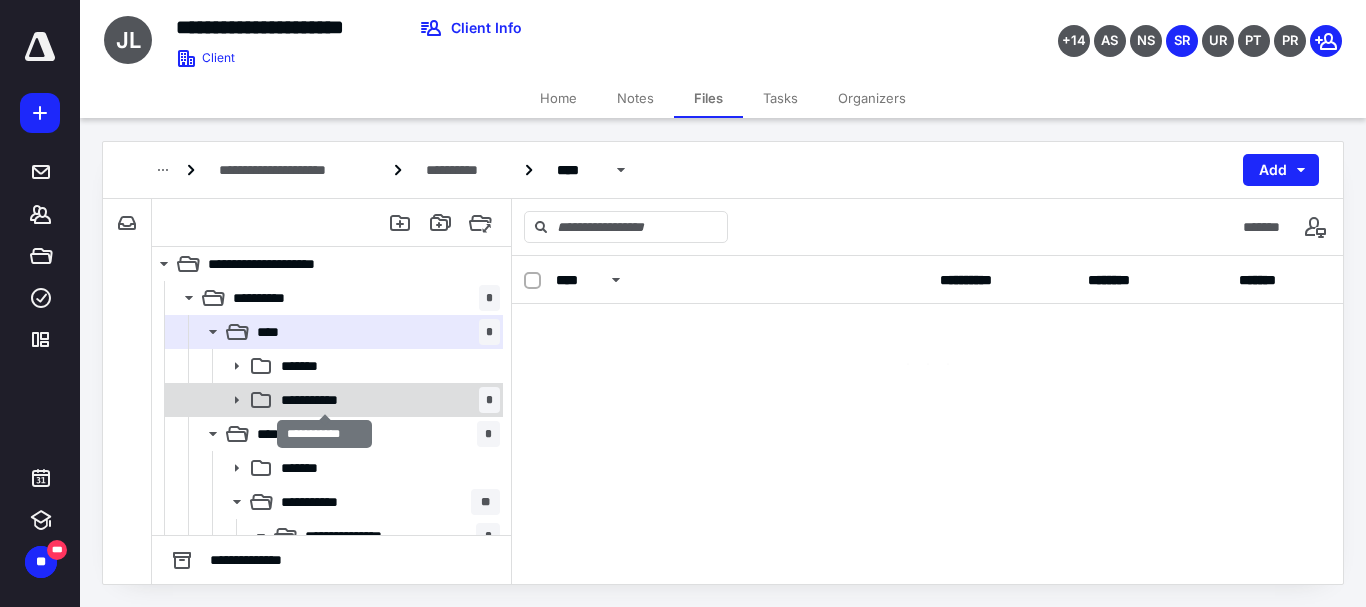 click on "**********" at bounding box center [324, 400] 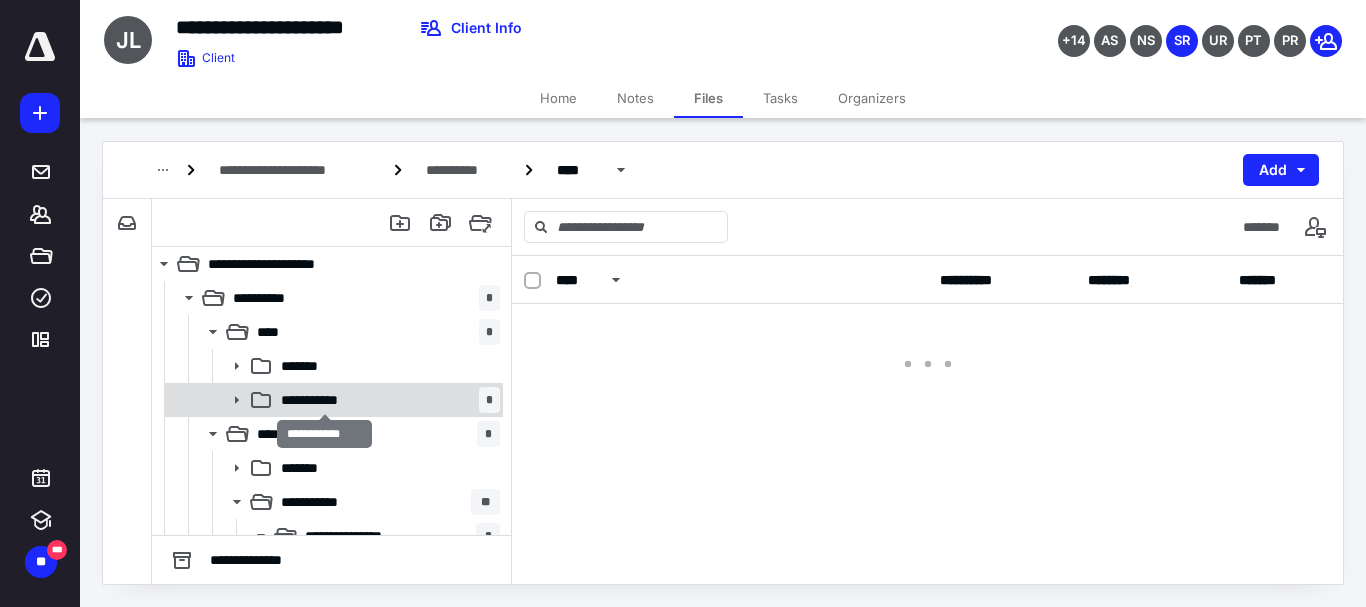 click on "**********" at bounding box center (324, 400) 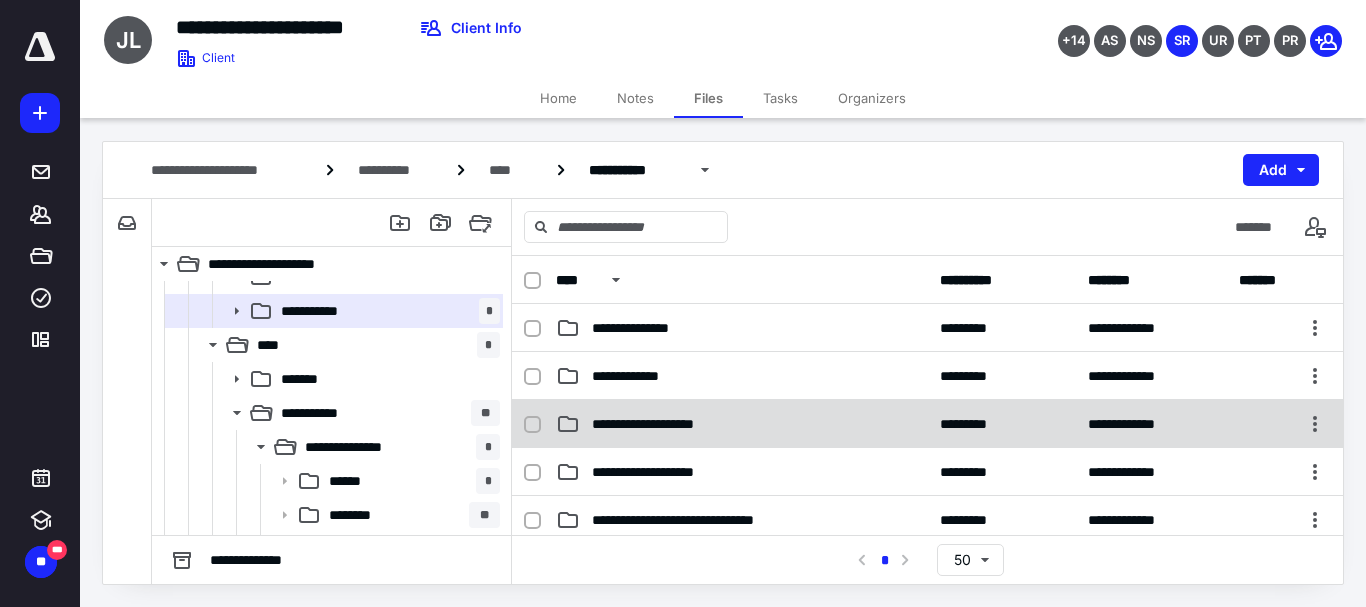 scroll, scrollTop: 100, scrollLeft: 0, axis: vertical 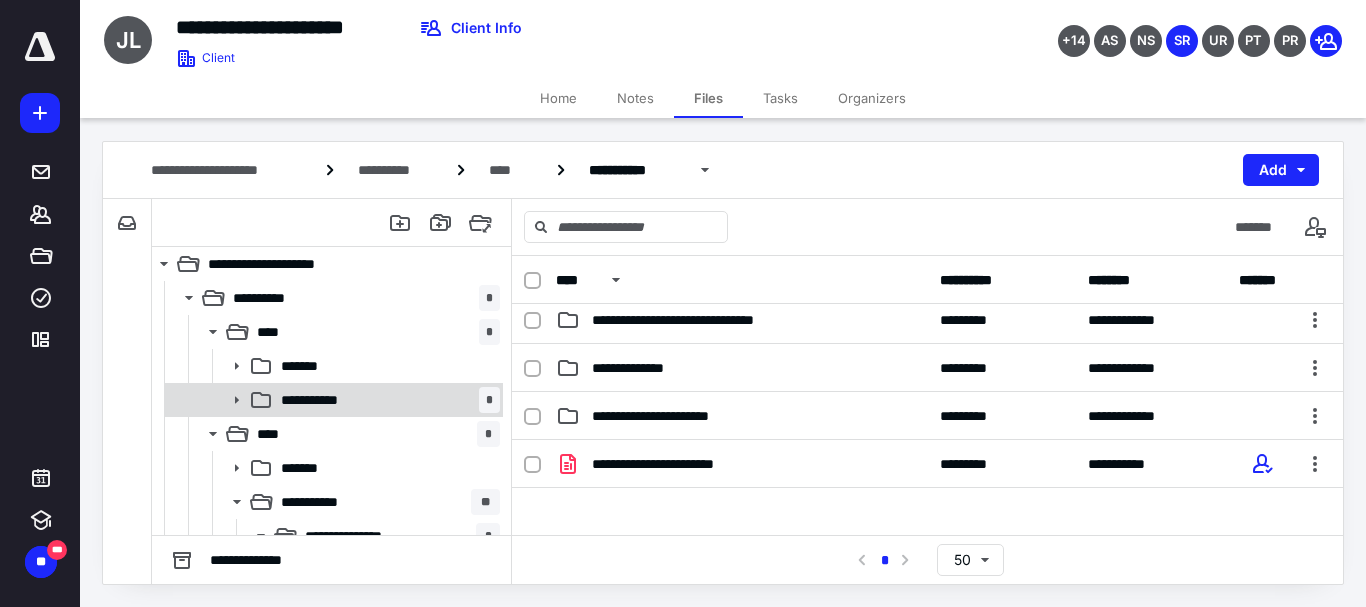 click on "**********" at bounding box center (386, 400) 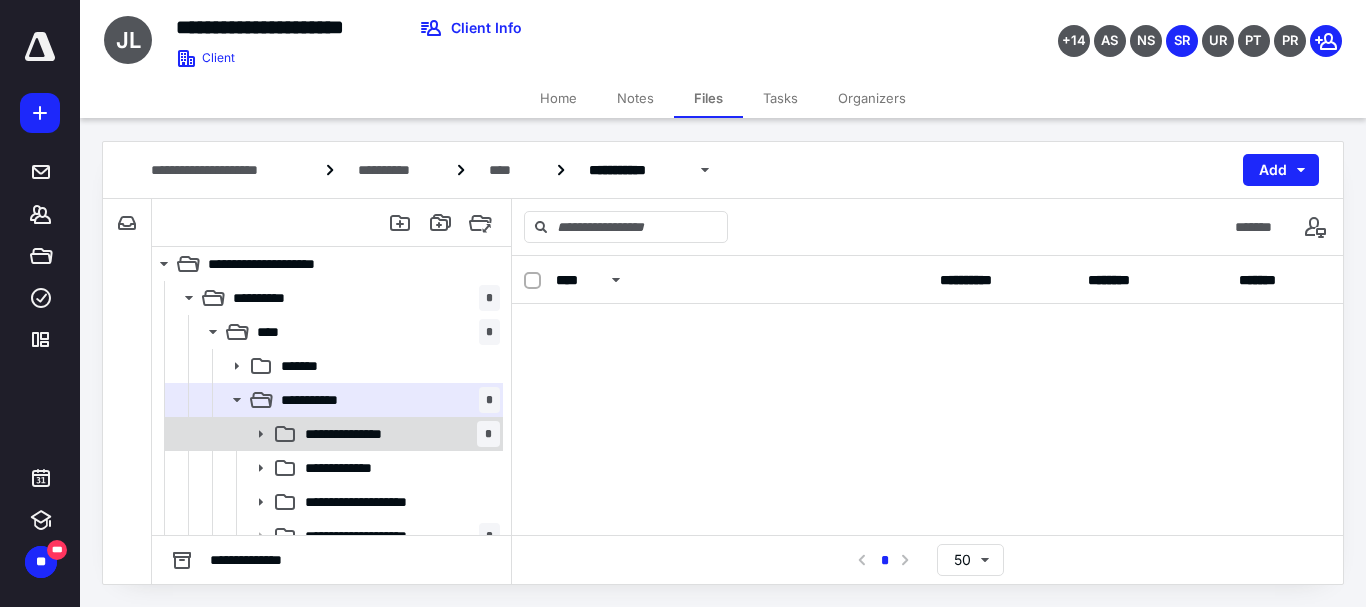 scroll, scrollTop: 405, scrollLeft: 0, axis: vertical 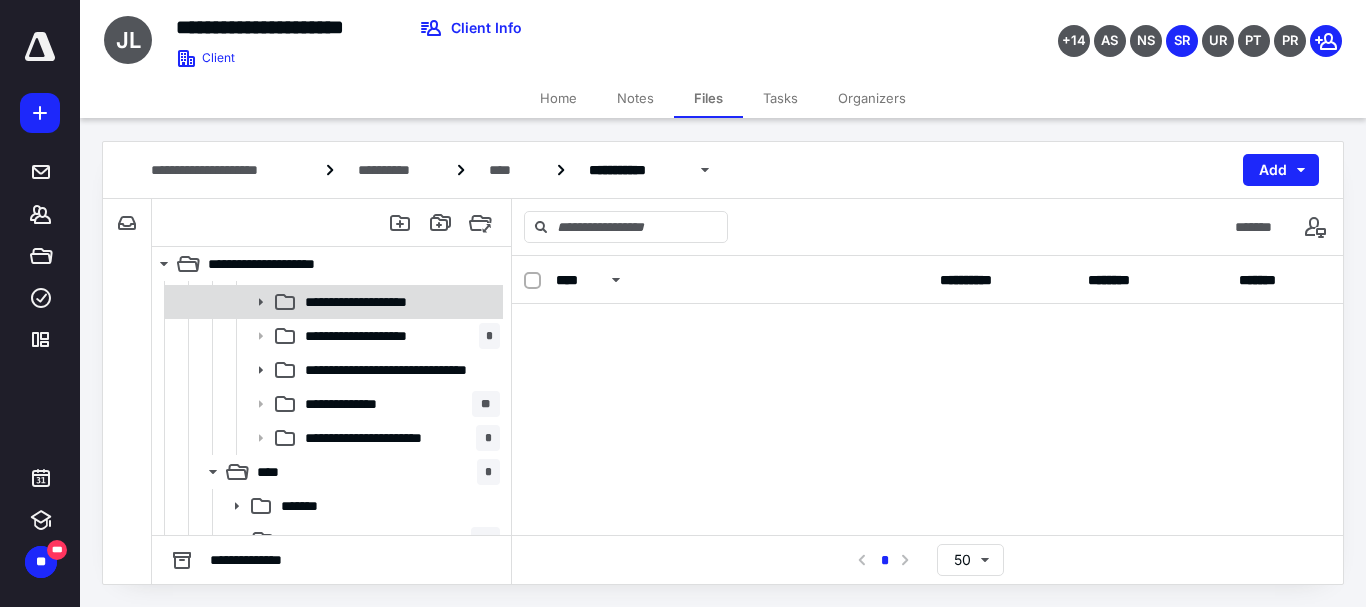 click on "**********" at bounding box center (373, 302) 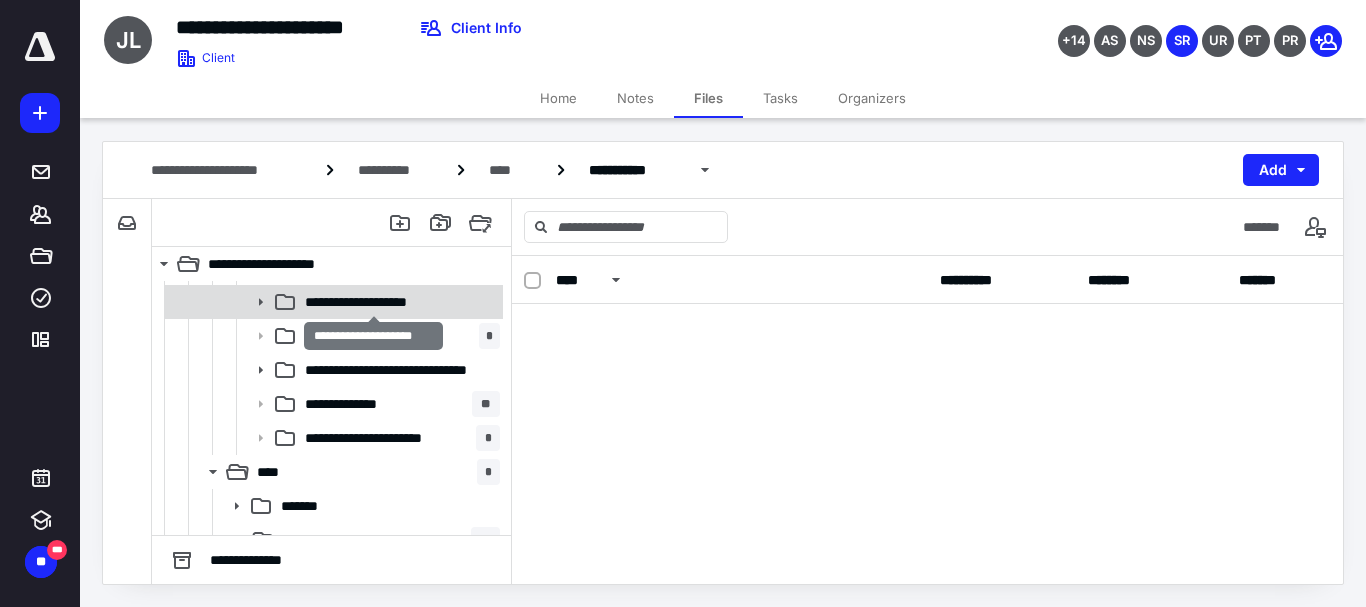 click on "**********" at bounding box center (373, 302) 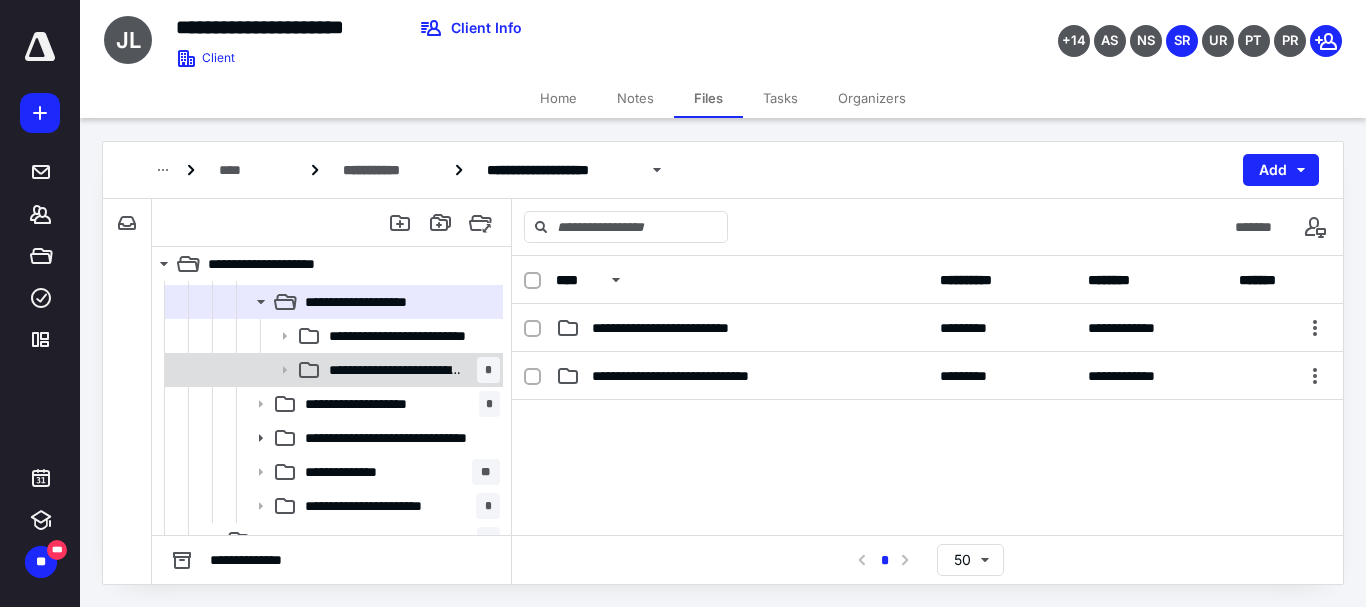 click on "**********" at bounding box center [397, 370] 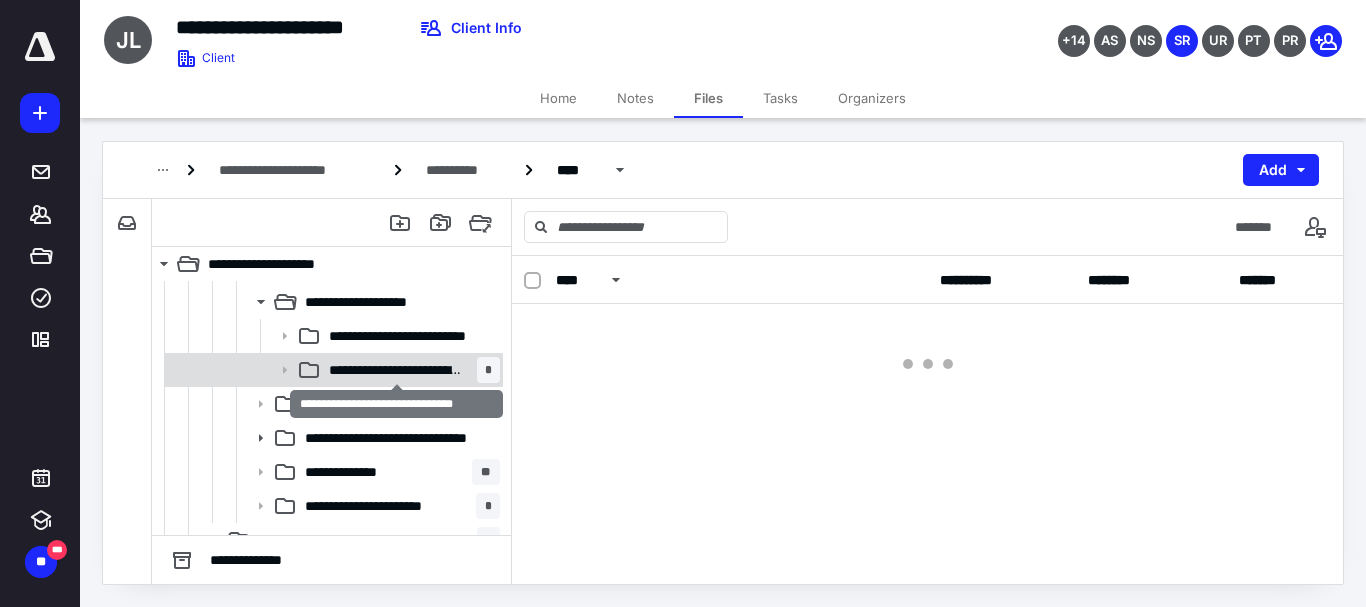 click on "**********" at bounding box center [397, 370] 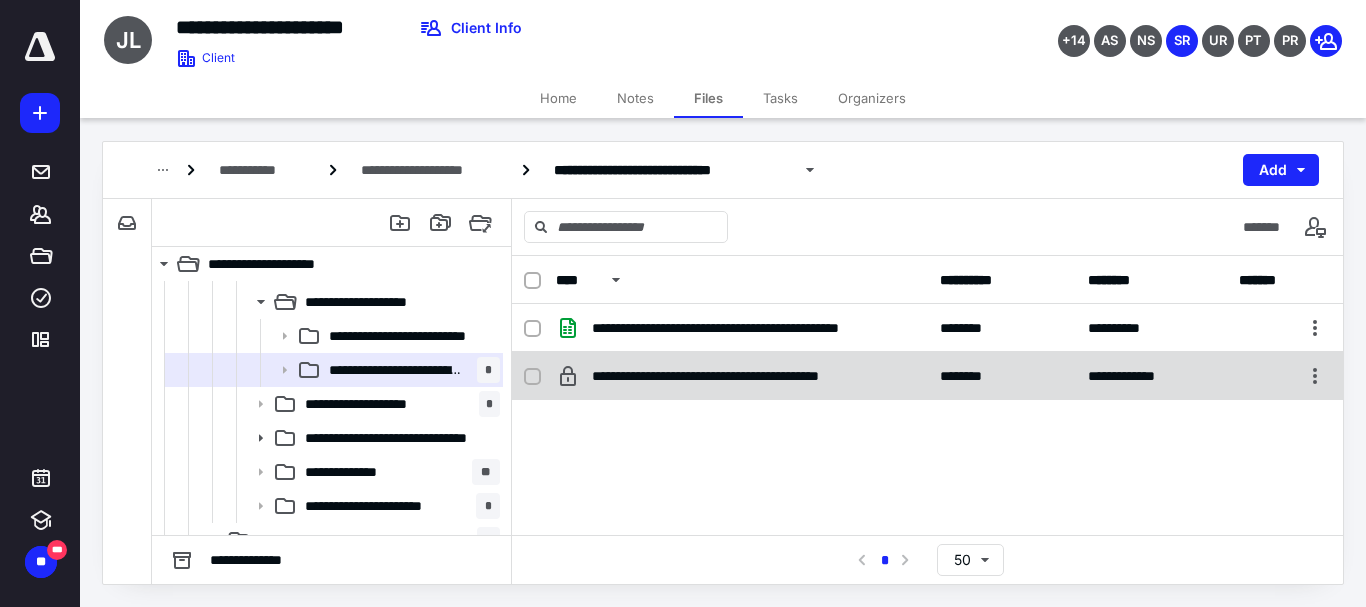 checkbox on "true" 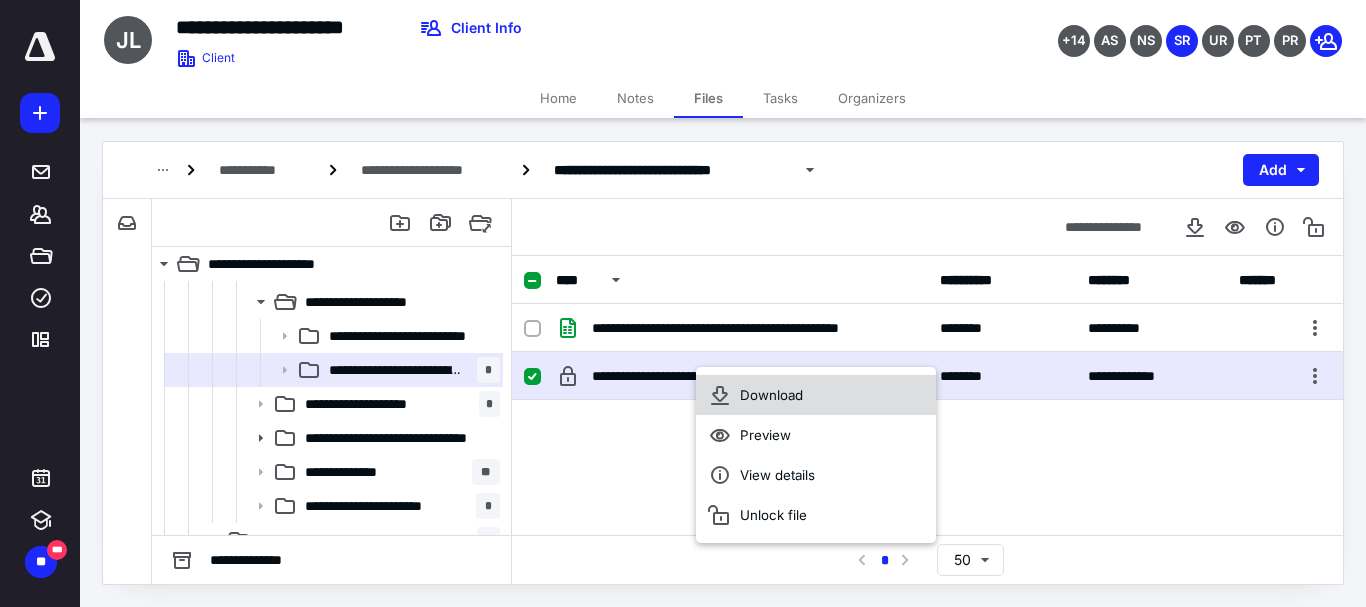 click on "Download" at bounding box center [771, 395] 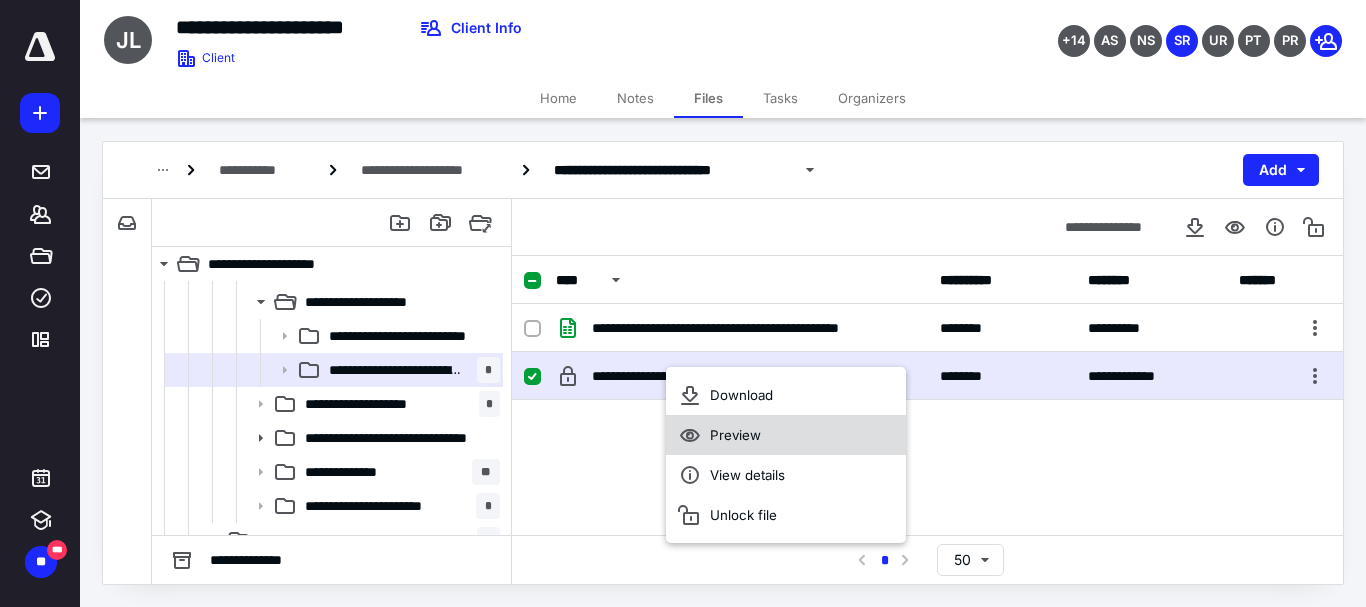 click on "Preview" at bounding box center (735, 435) 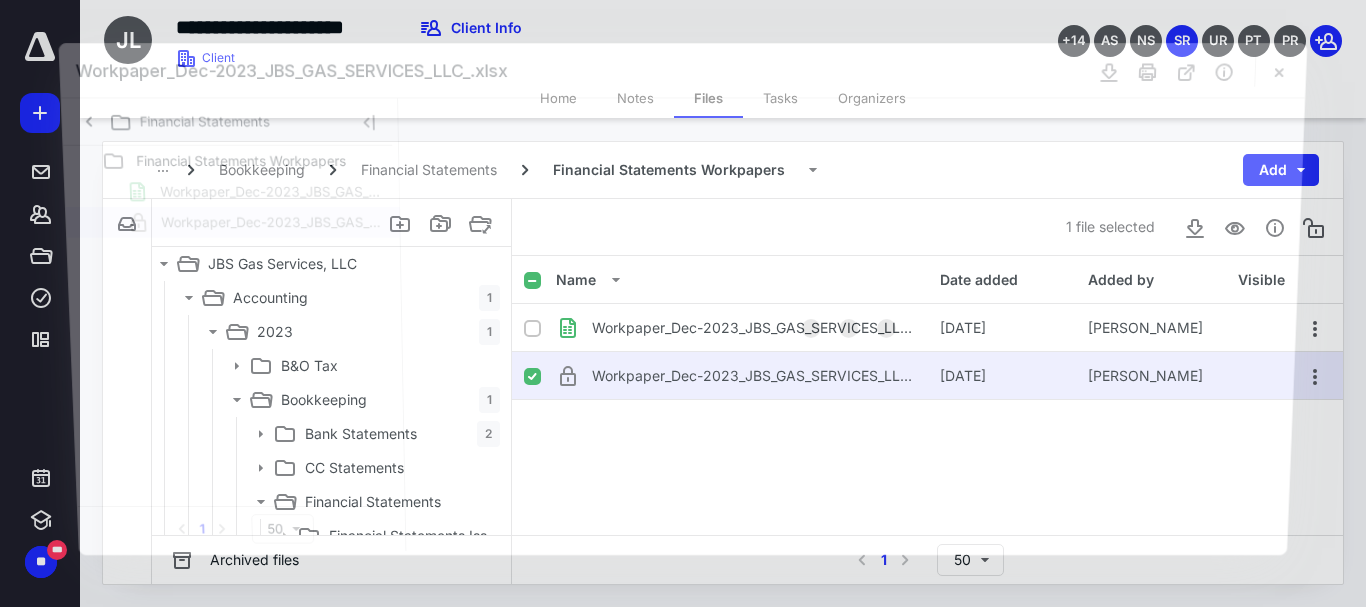 scroll, scrollTop: 200, scrollLeft: 0, axis: vertical 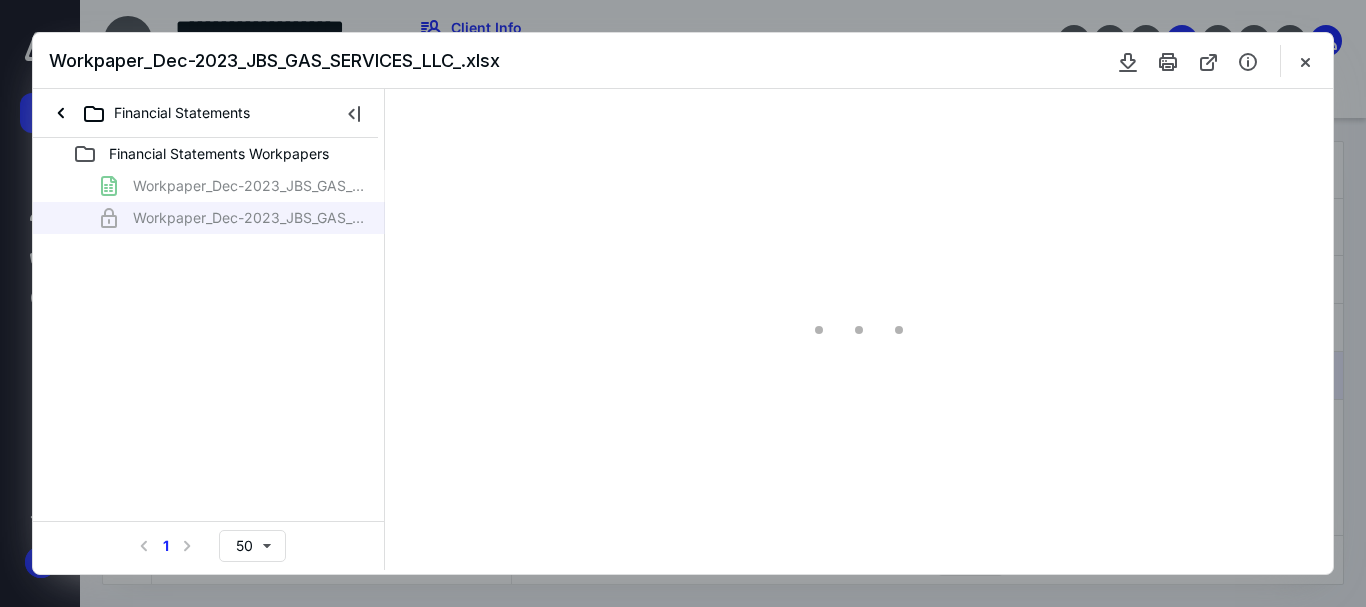 type on "47" 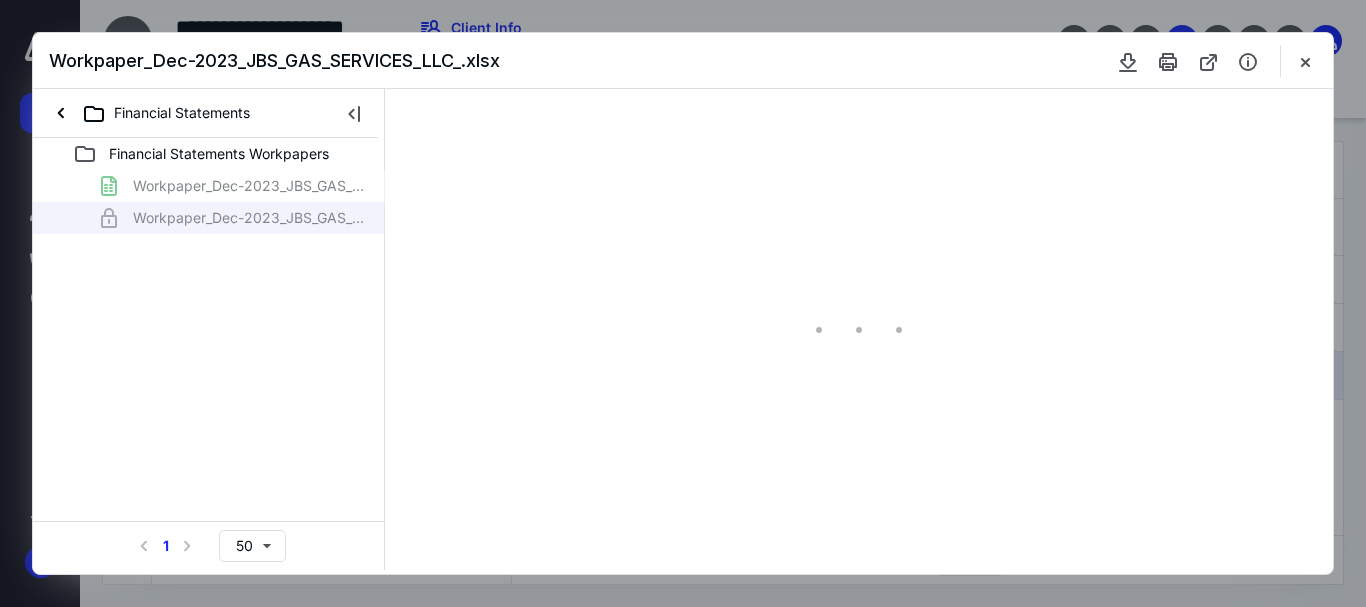 scroll, scrollTop: 38, scrollLeft: 0, axis: vertical 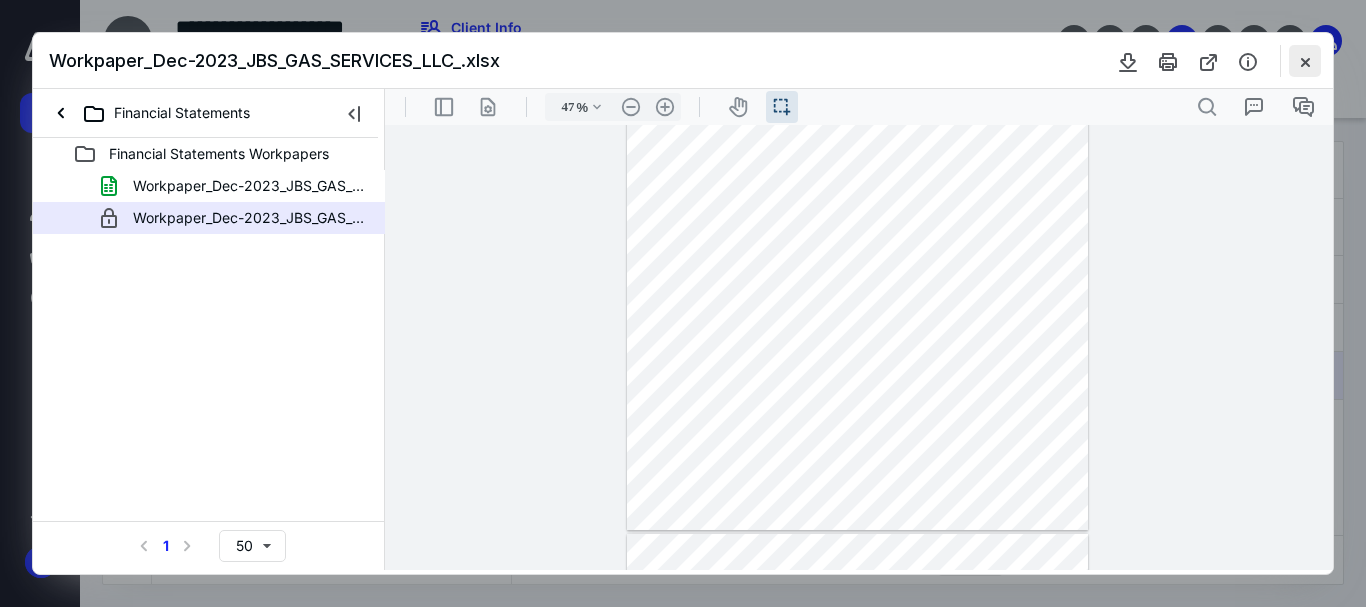 click at bounding box center [1305, 61] 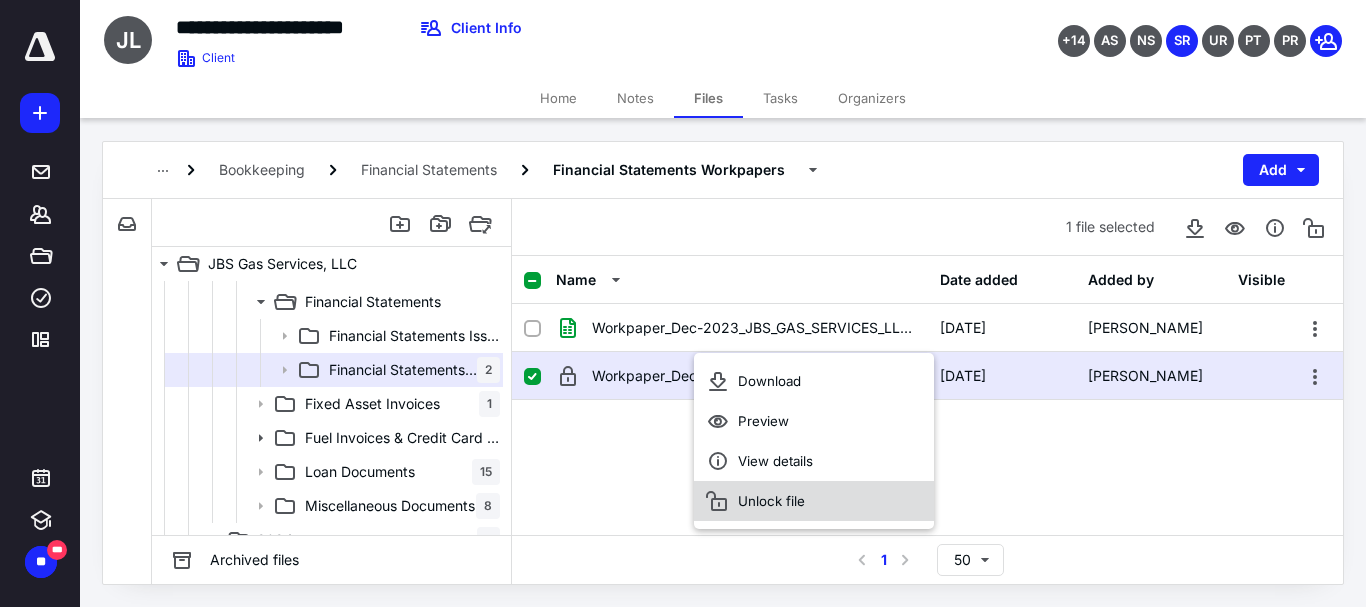 click on "Unlock file" at bounding box center [771, 501] 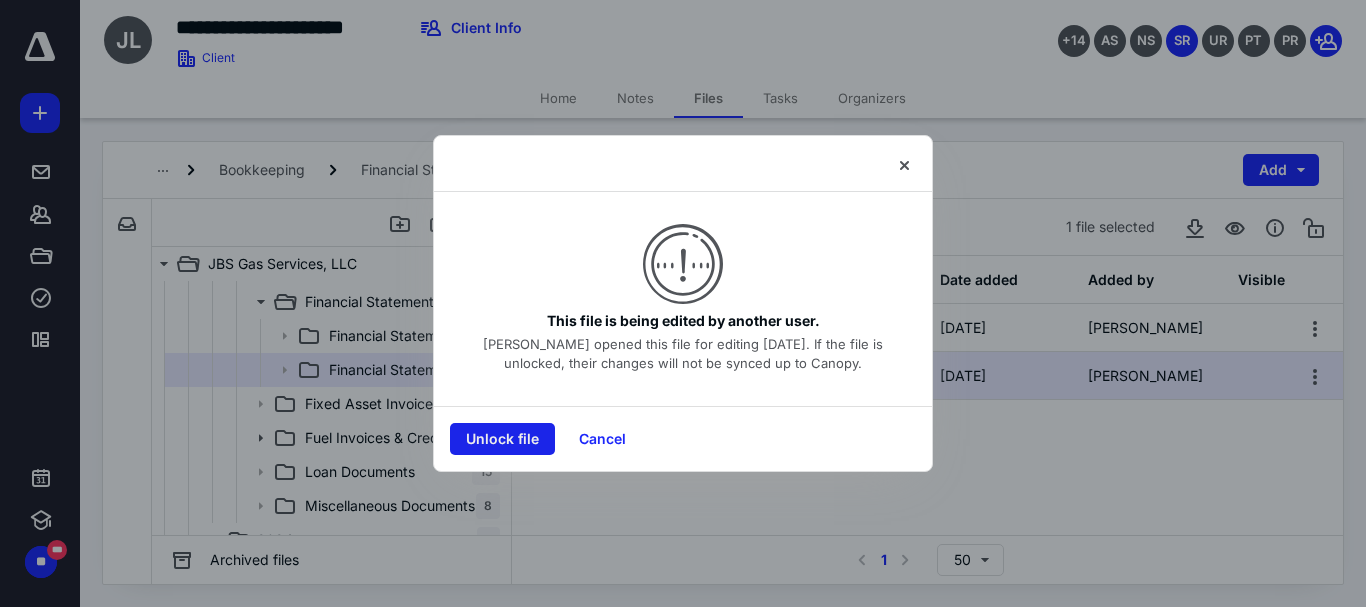 click on "Unlock file" at bounding box center (502, 439) 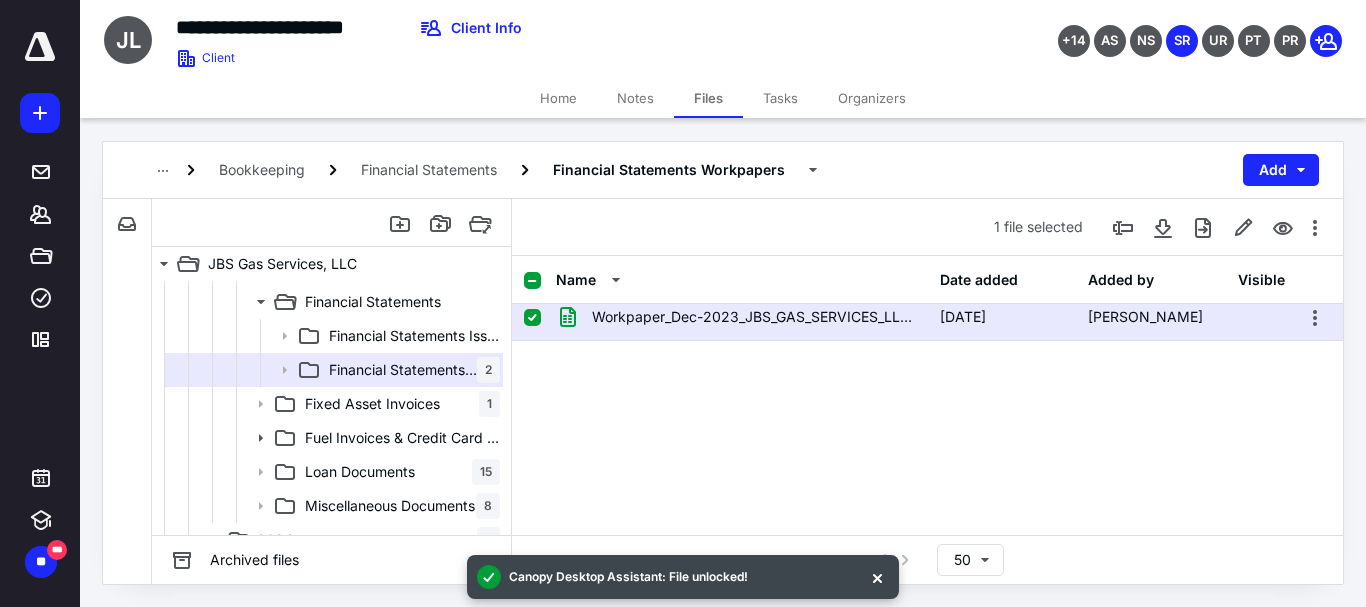 scroll, scrollTop: 69, scrollLeft: 0, axis: vertical 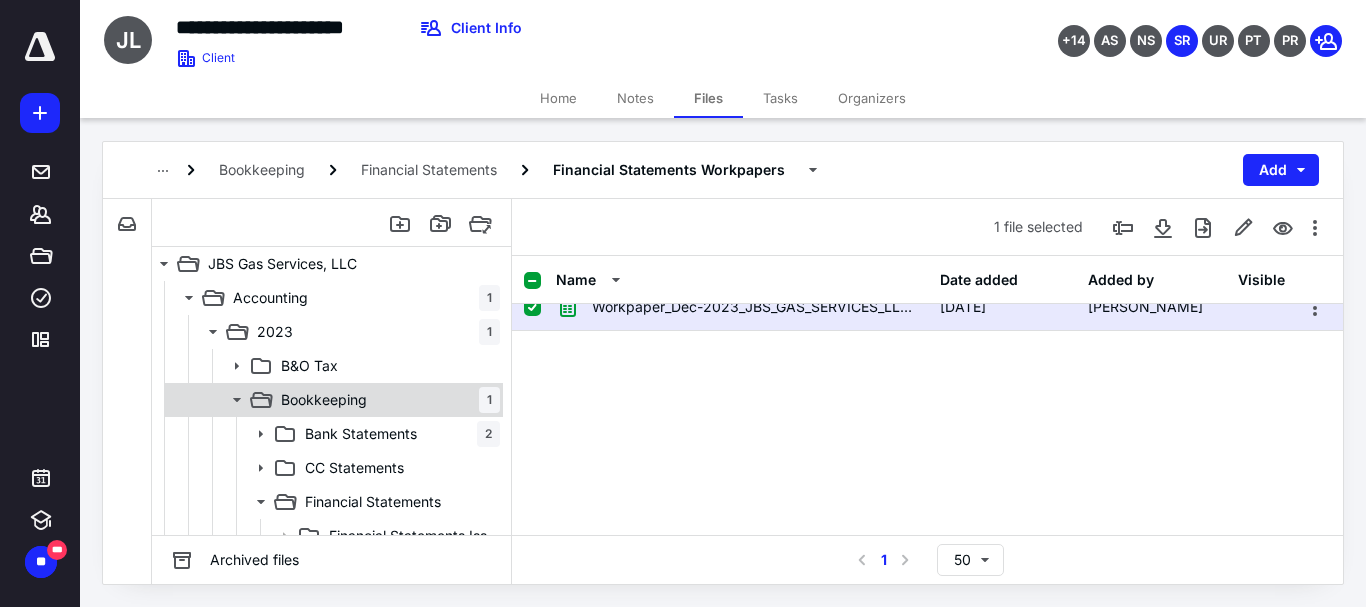 click 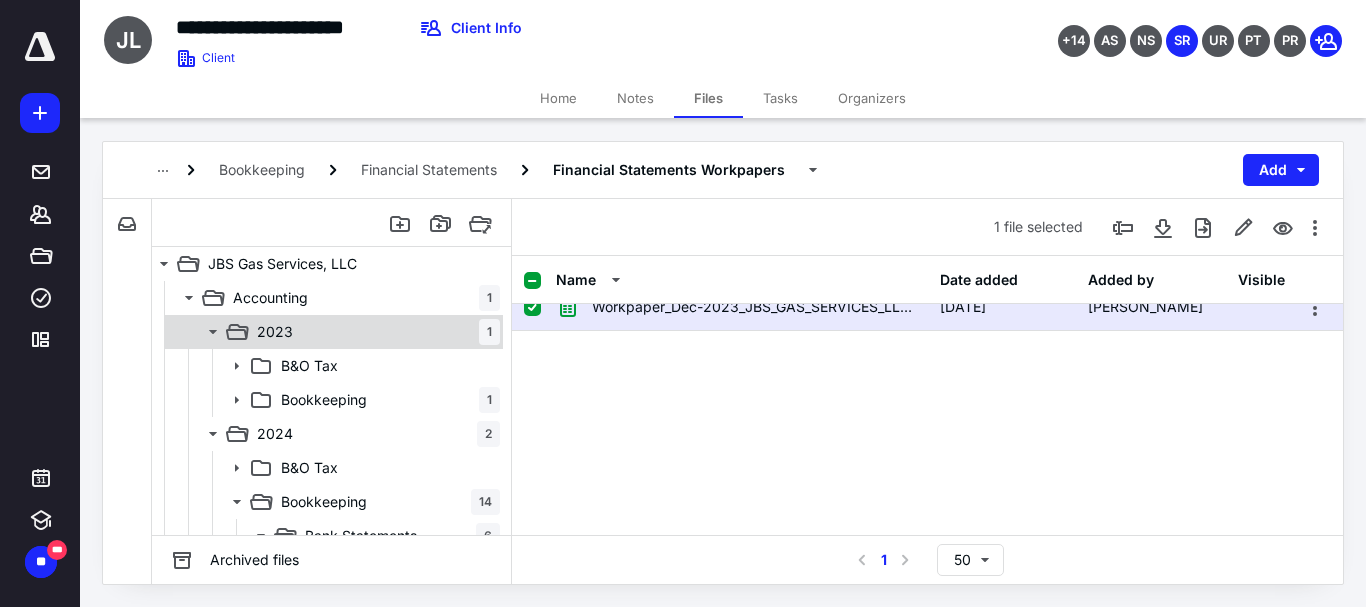 click 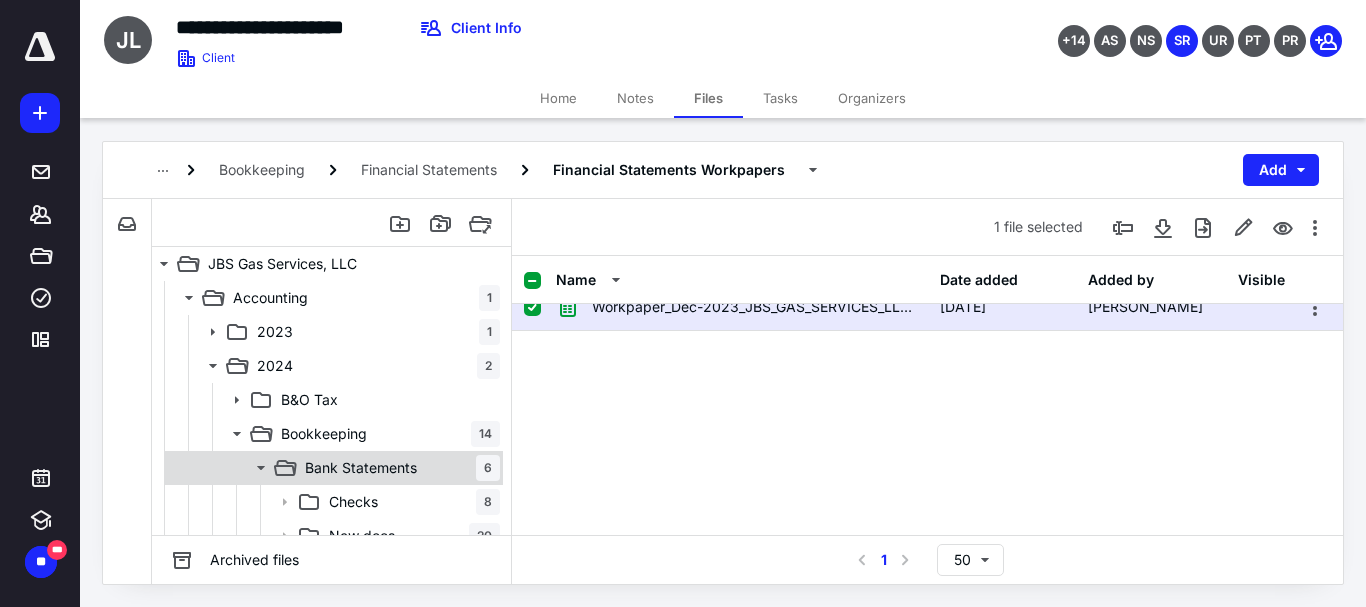 scroll, scrollTop: 100, scrollLeft: 0, axis: vertical 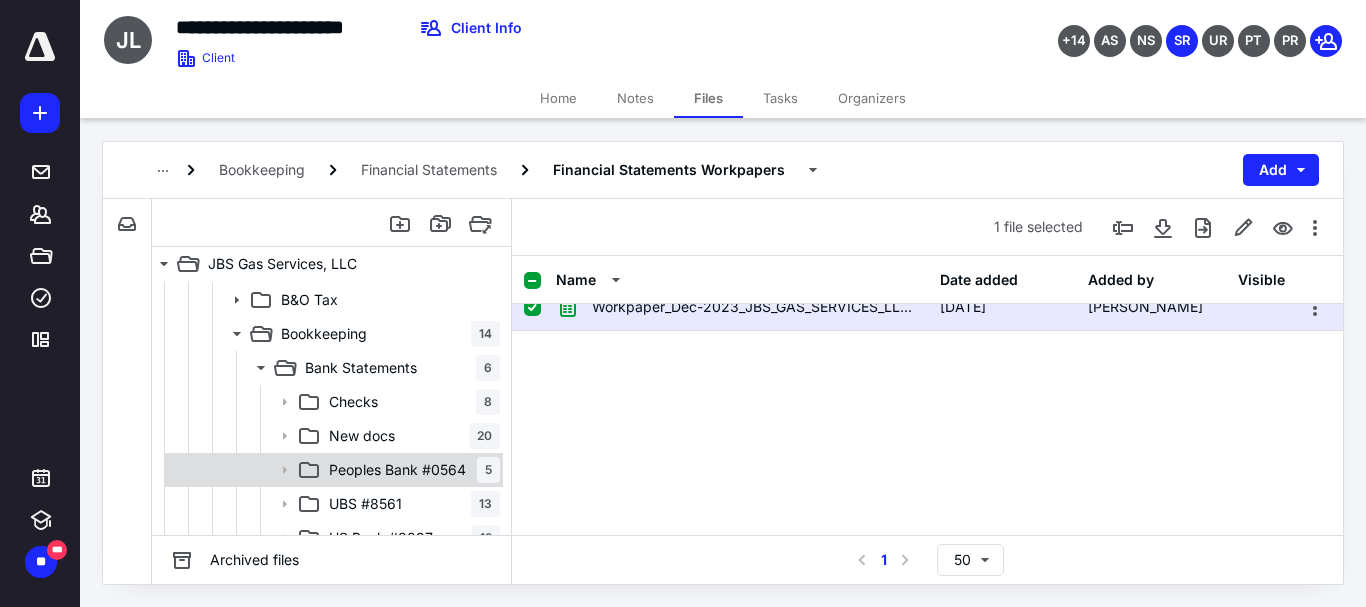 click on "Peoples Bank #0564" at bounding box center (397, 470) 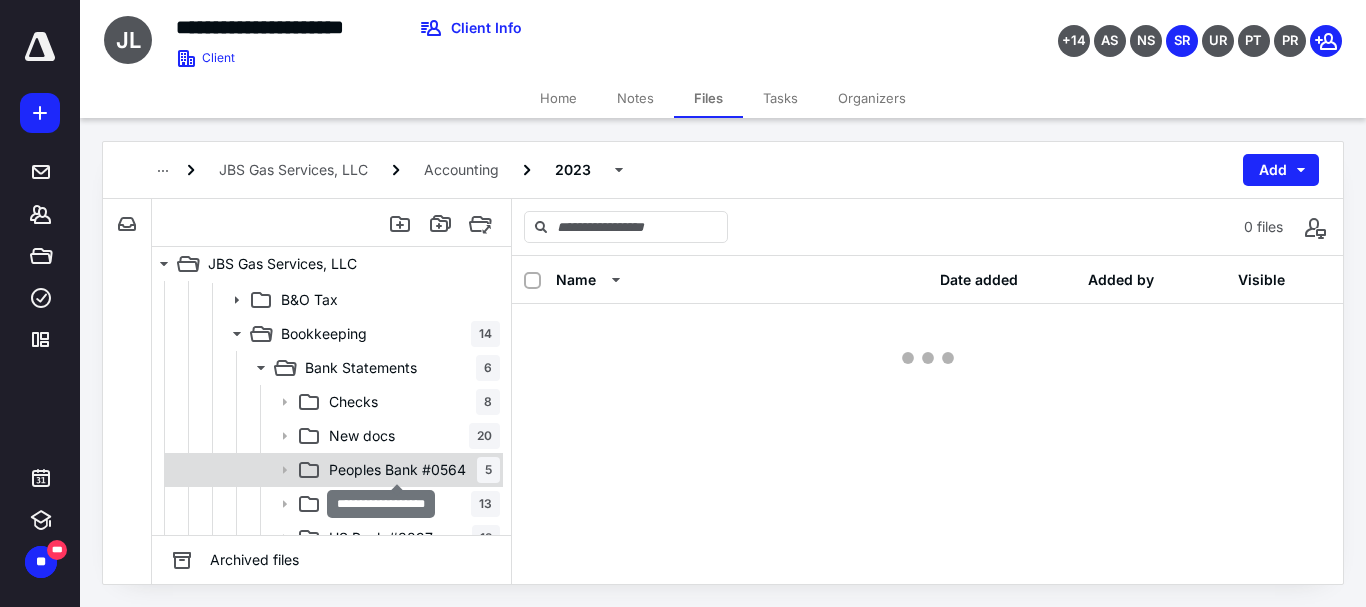 scroll, scrollTop: 0, scrollLeft: 0, axis: both 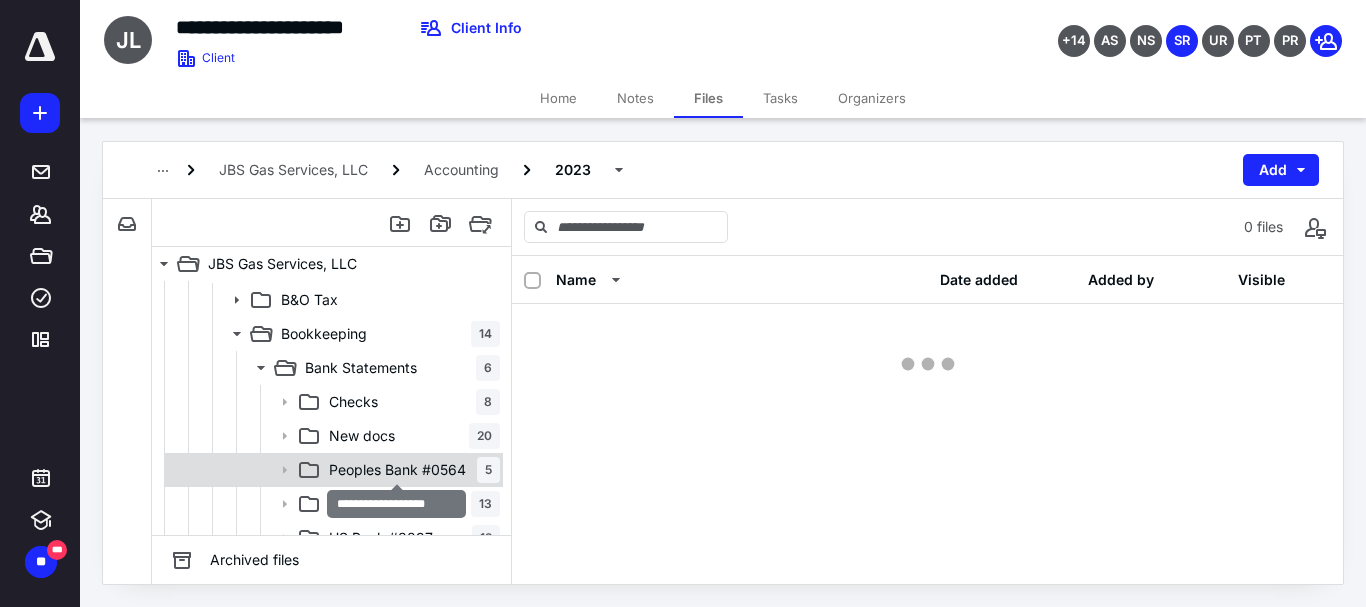 click on "Peoples Bank #0564" at bounding box center (397, 470) 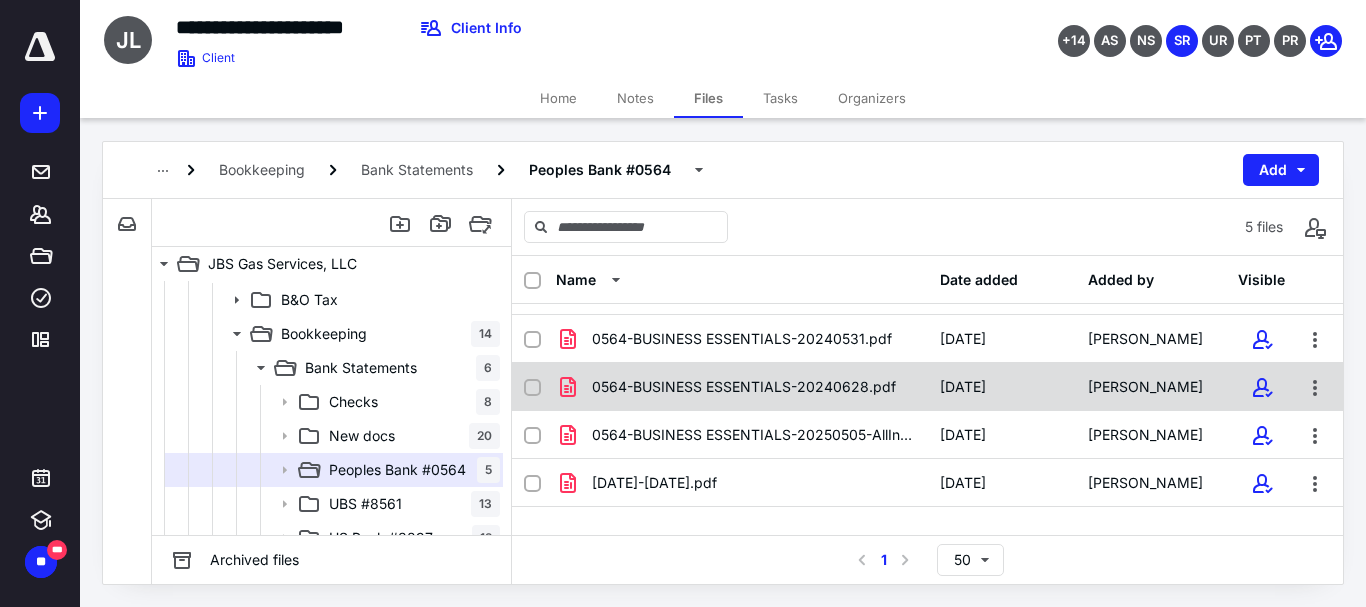 scroll, scrollTop: 69, scrollLeft: 0, axis: vertical 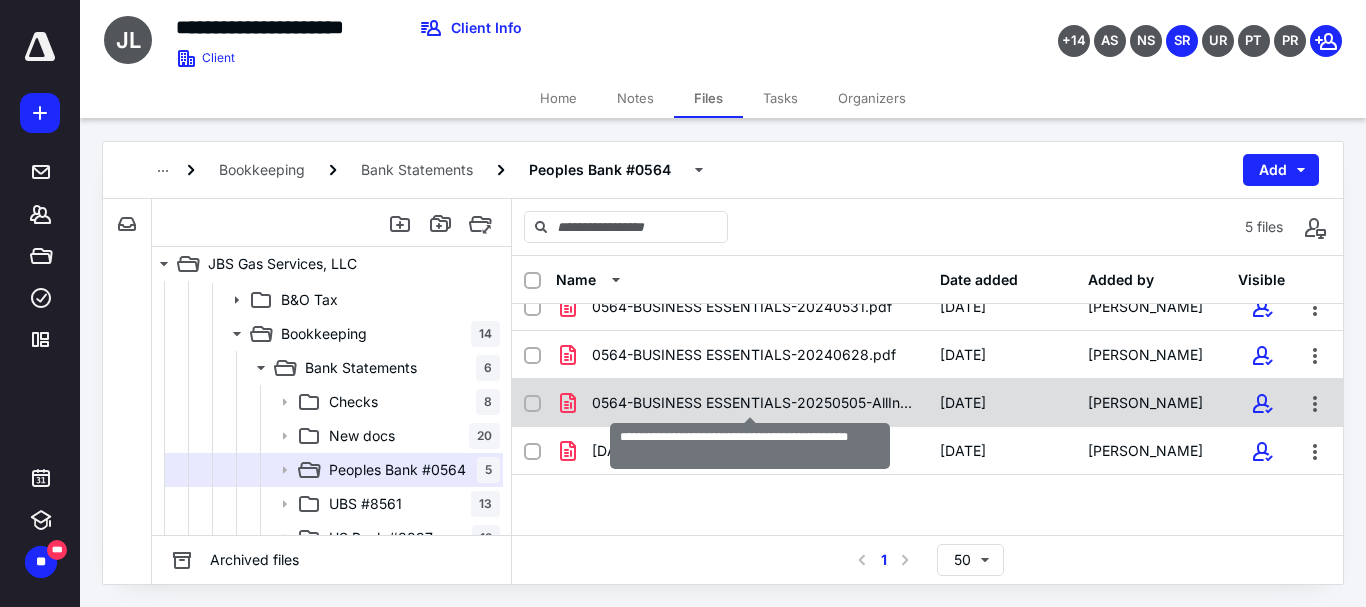 checkbox on "true" 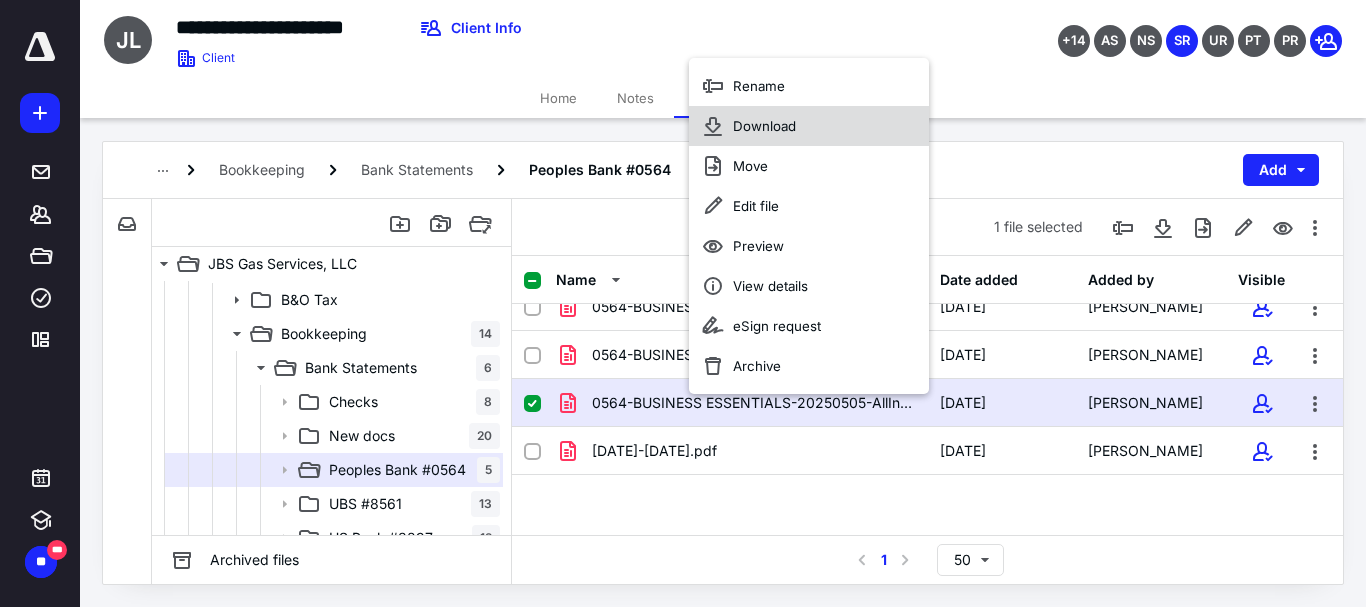 click on "Download" at bounding box center [764, 126] 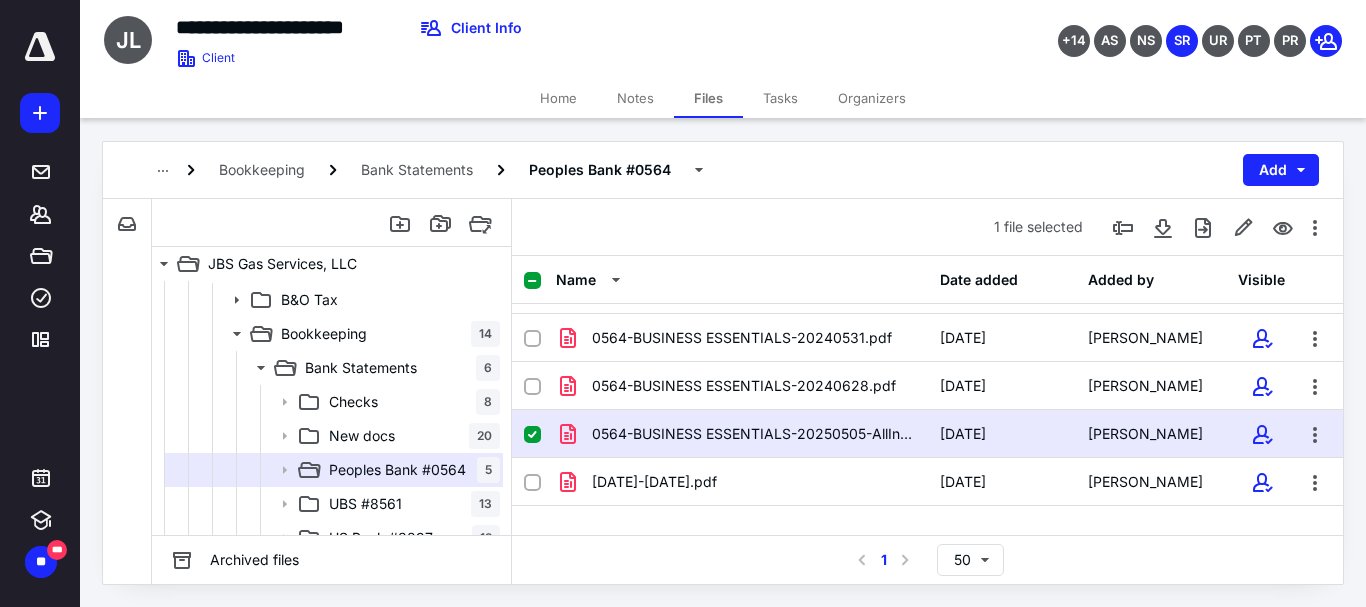 scroll, scrollTop: 69, scrollLeft: 0, axis: vertical 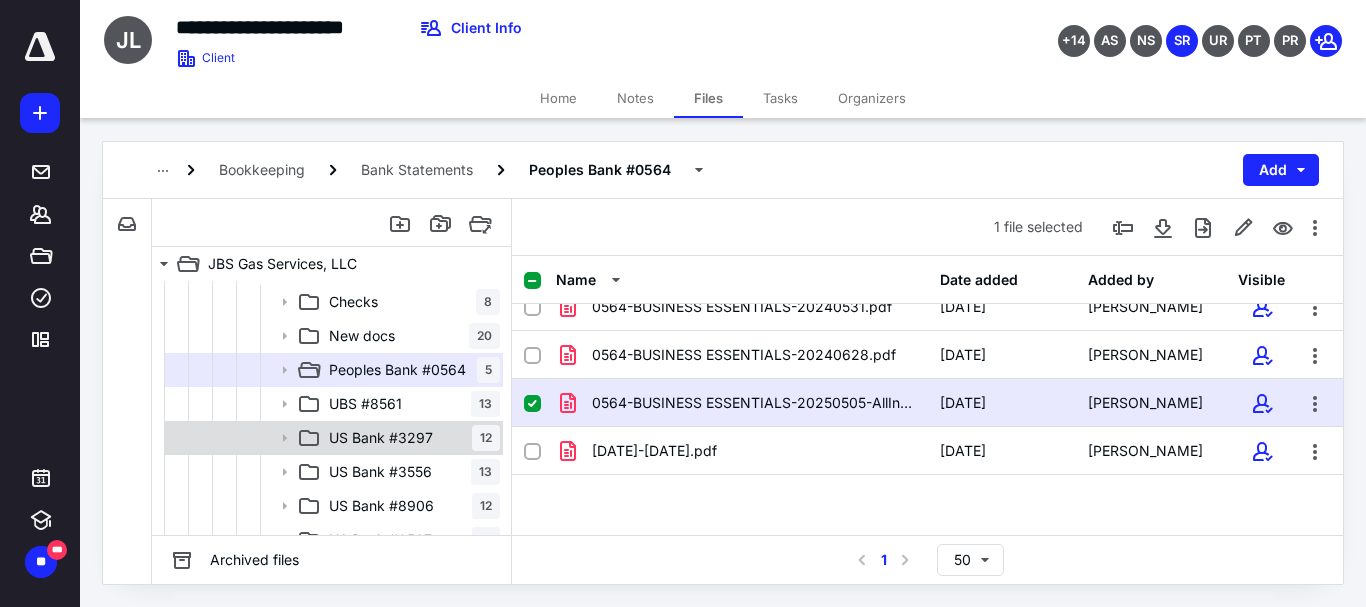 click on "US Bank #3297" at bounding box center (381, 438) 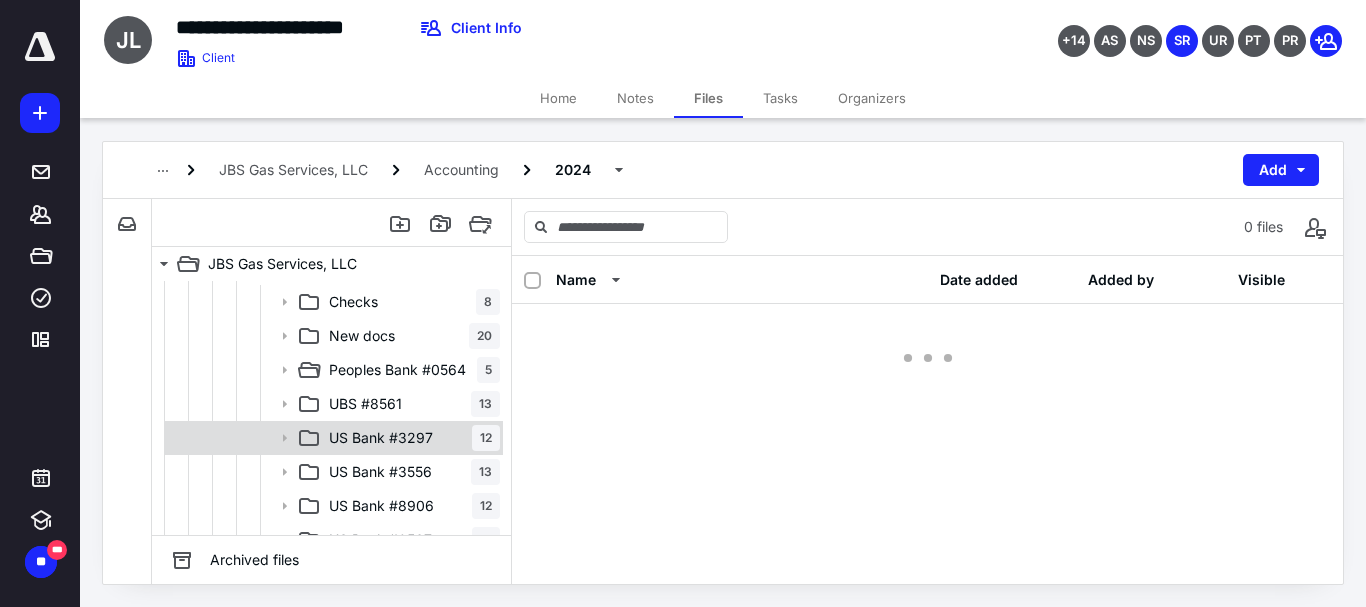 click on "US Bank #3297" at bounding box center [381, 438] 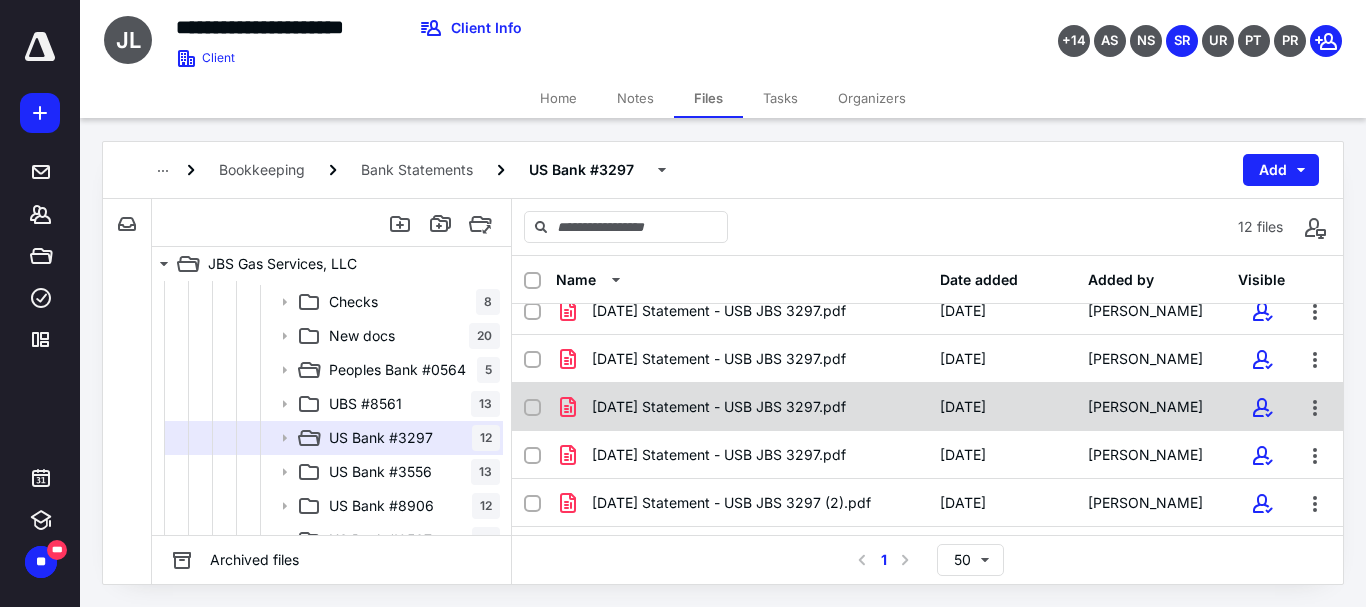 scroll, scrollTop: 345, scrollLeft: 0, axis: vertical 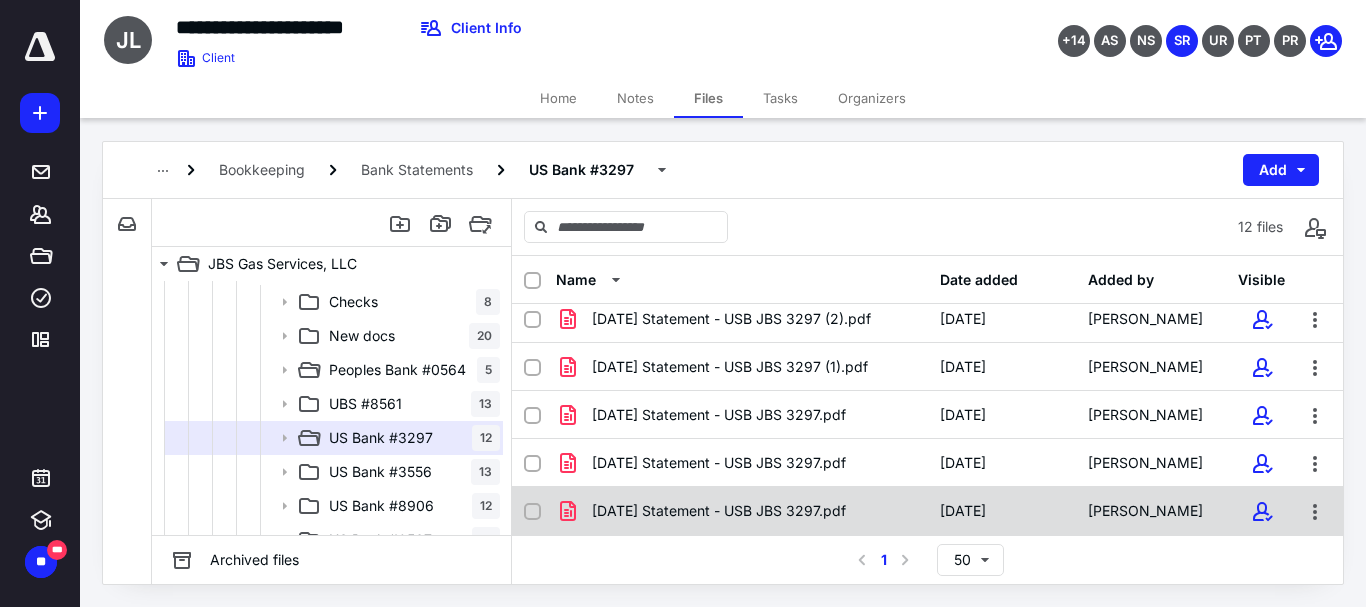 checkbox on "true" 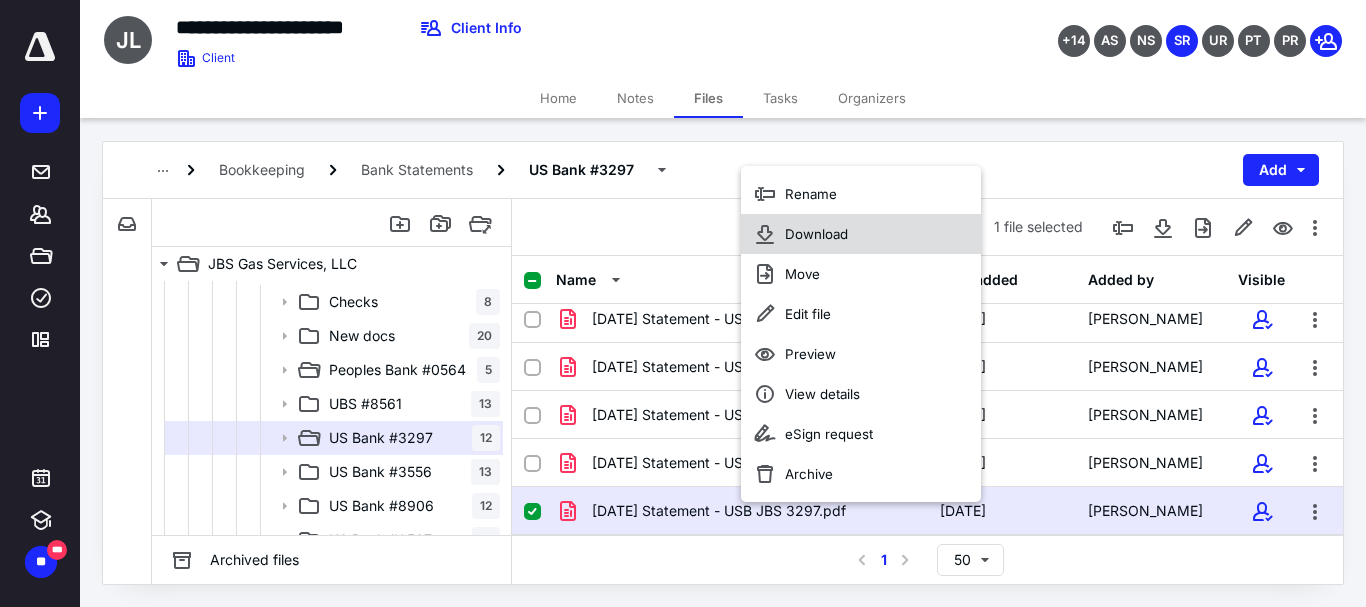 click on "Download" at bounding box center [861, 234] 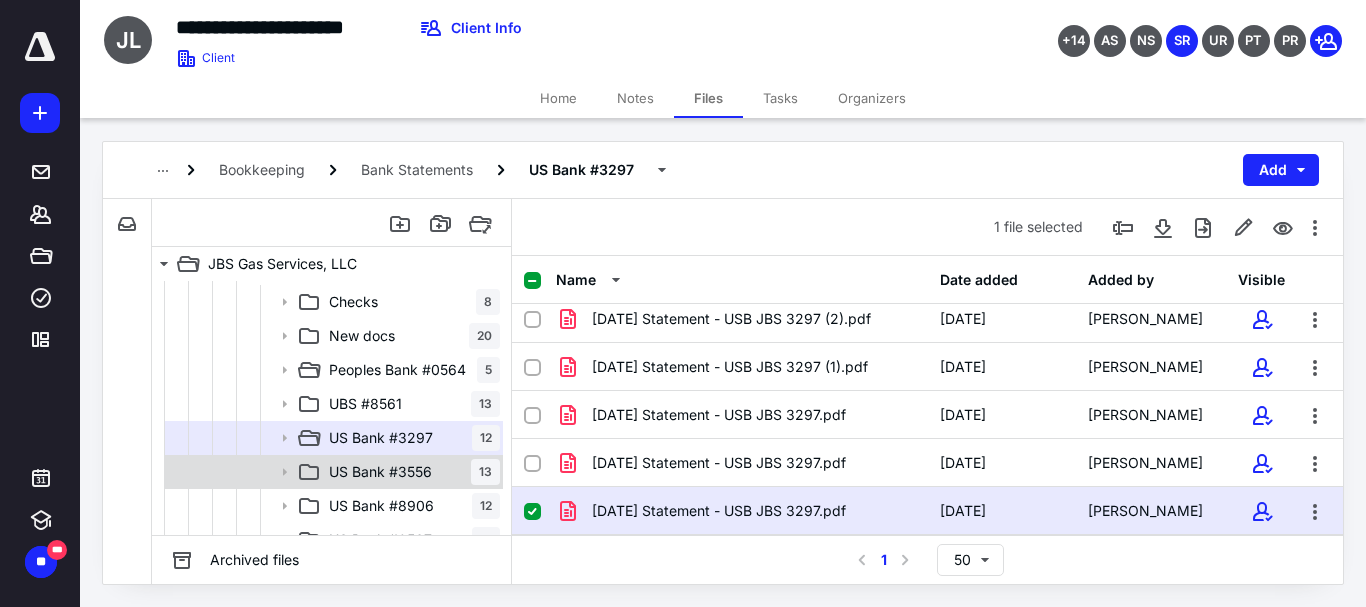 click on "US Bank #3556 13" at bounding box center (410, 472) 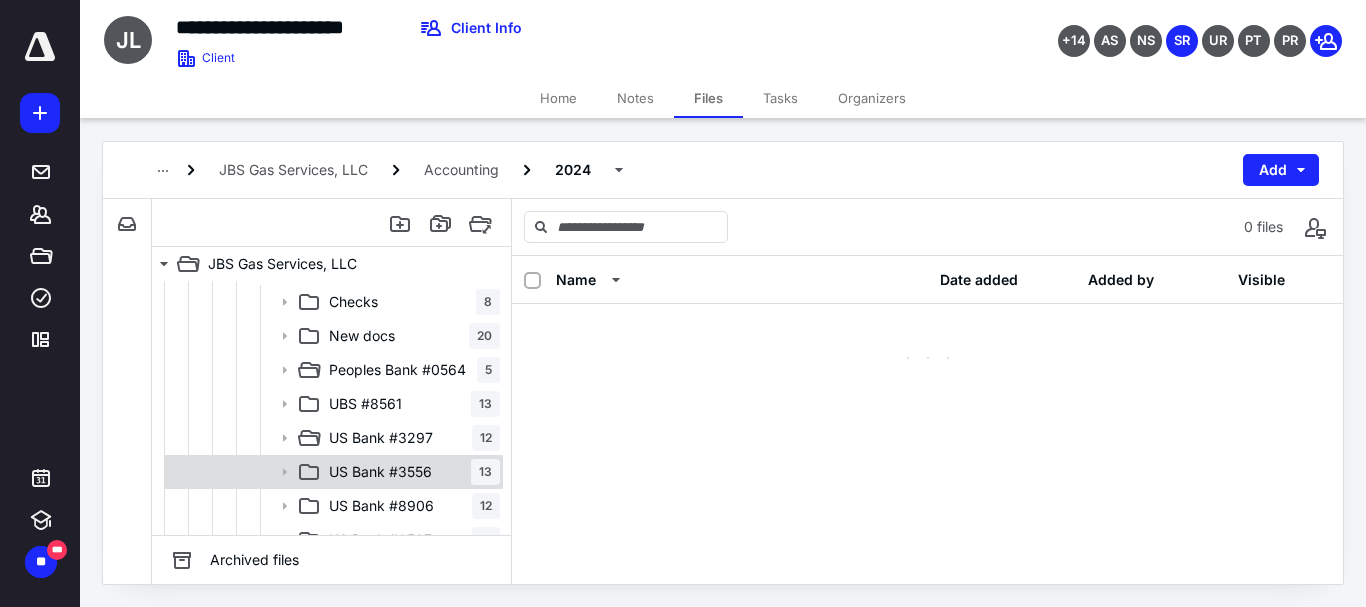 scroll, scrollTop: 0, scrollLeft: 0, axis: both 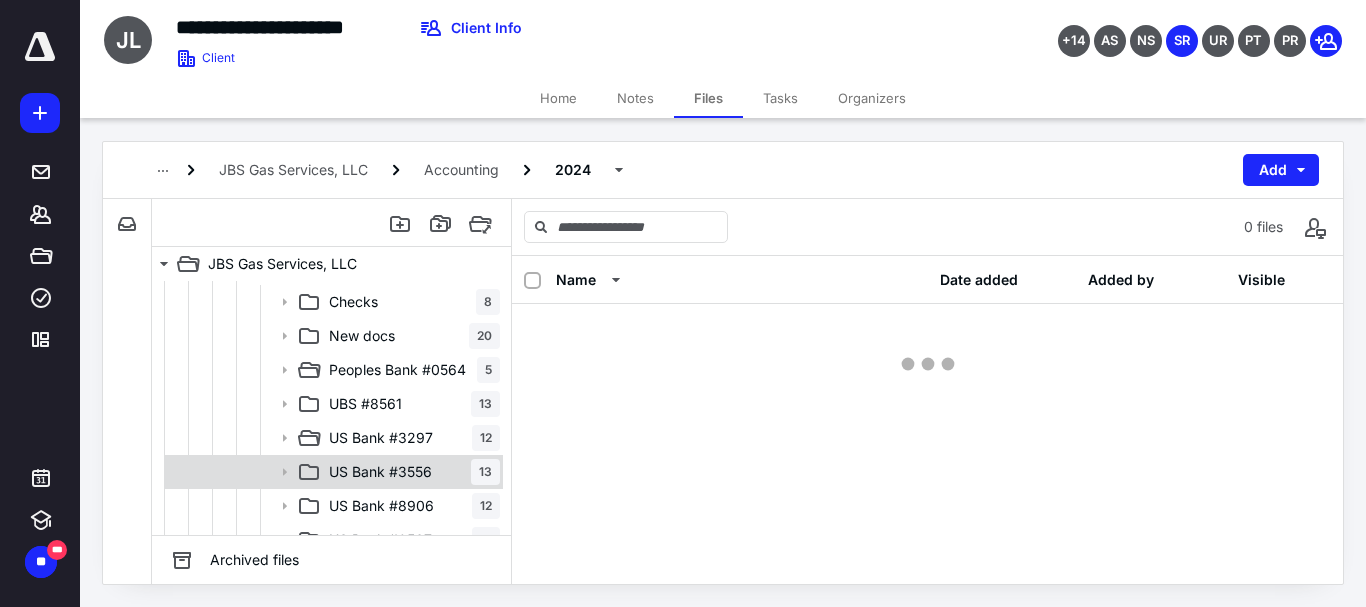 click on "US Bank #3556 13" at bounding box center [410, 472] 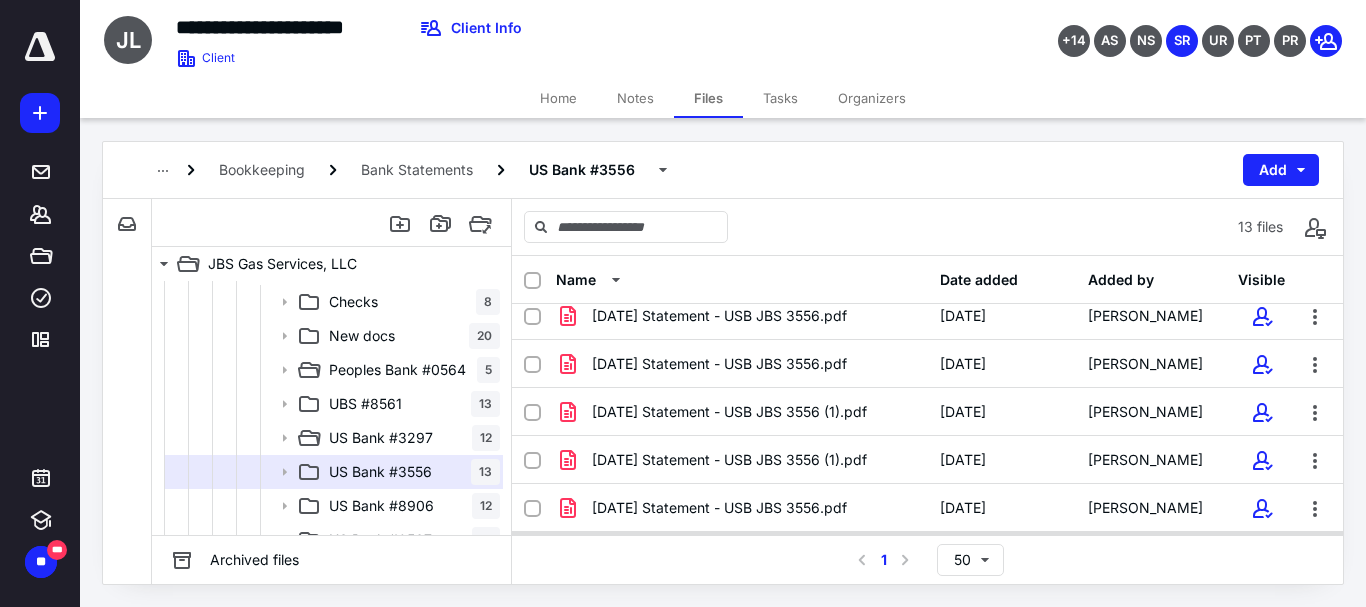 scroll, scrollTop: 393, scrollLeft: 0, axis: vertical 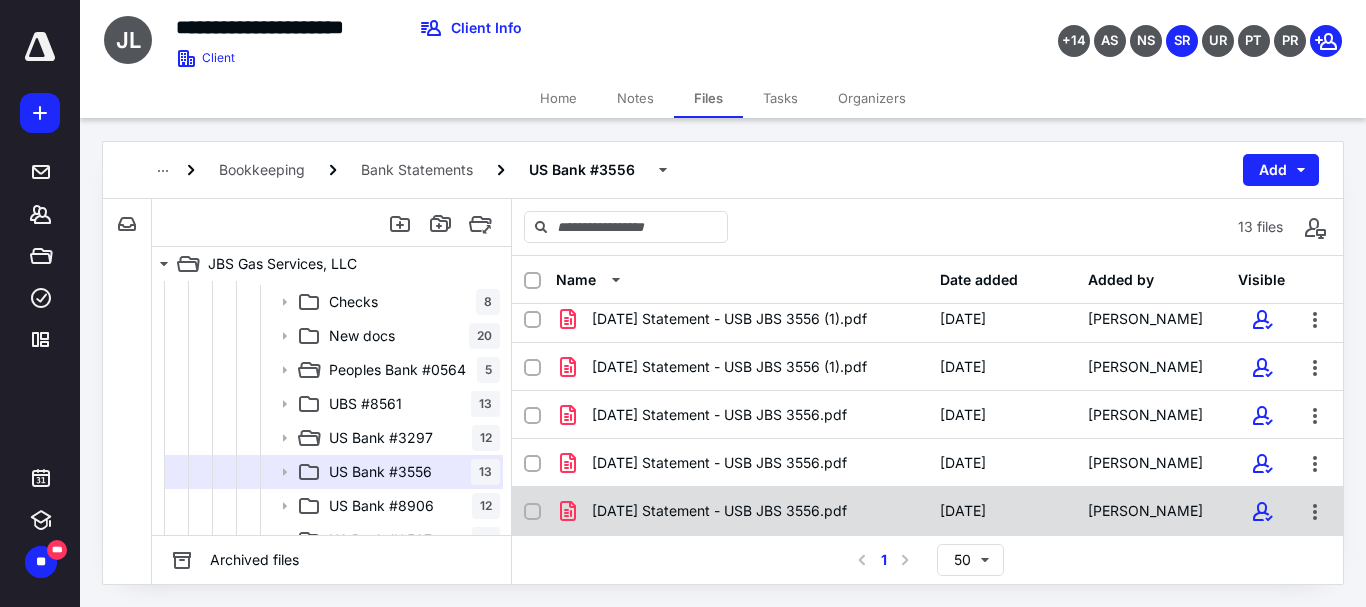 checkbox on "true" 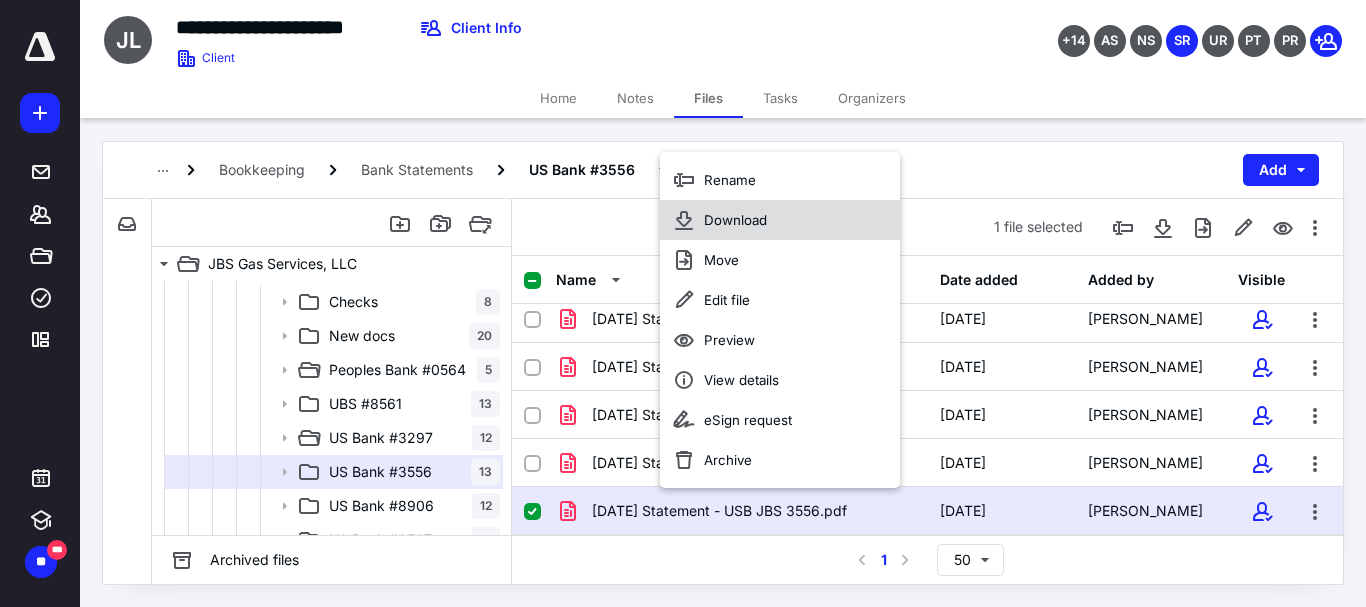 click on "Download" at bounding box center (735, 220) 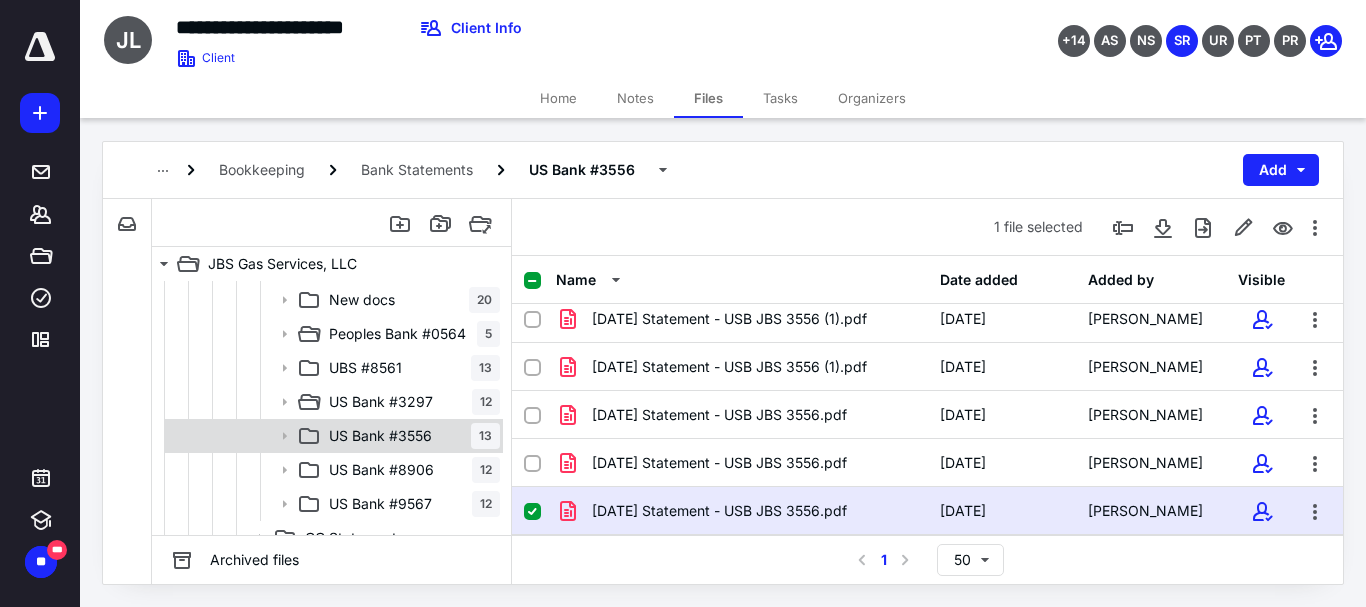 scroll, scrollTop: 300, scrollLeft: 0, axis: vertical 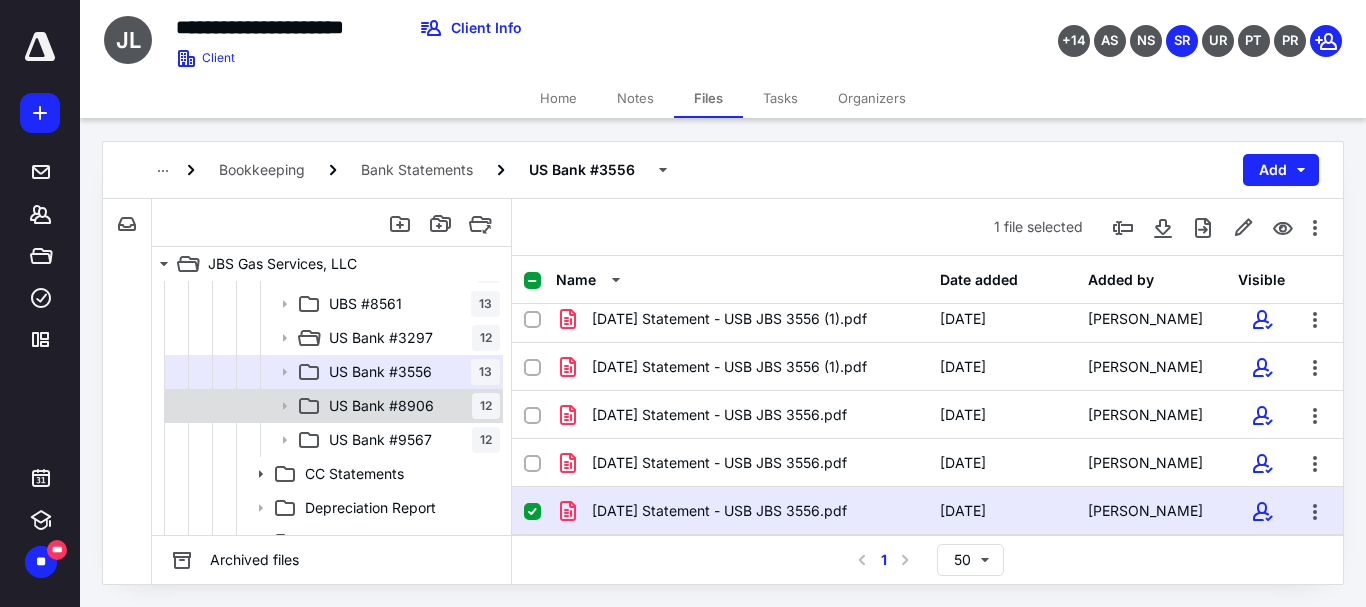 click on "US Bank #8906" at bounding box center (381, 406) 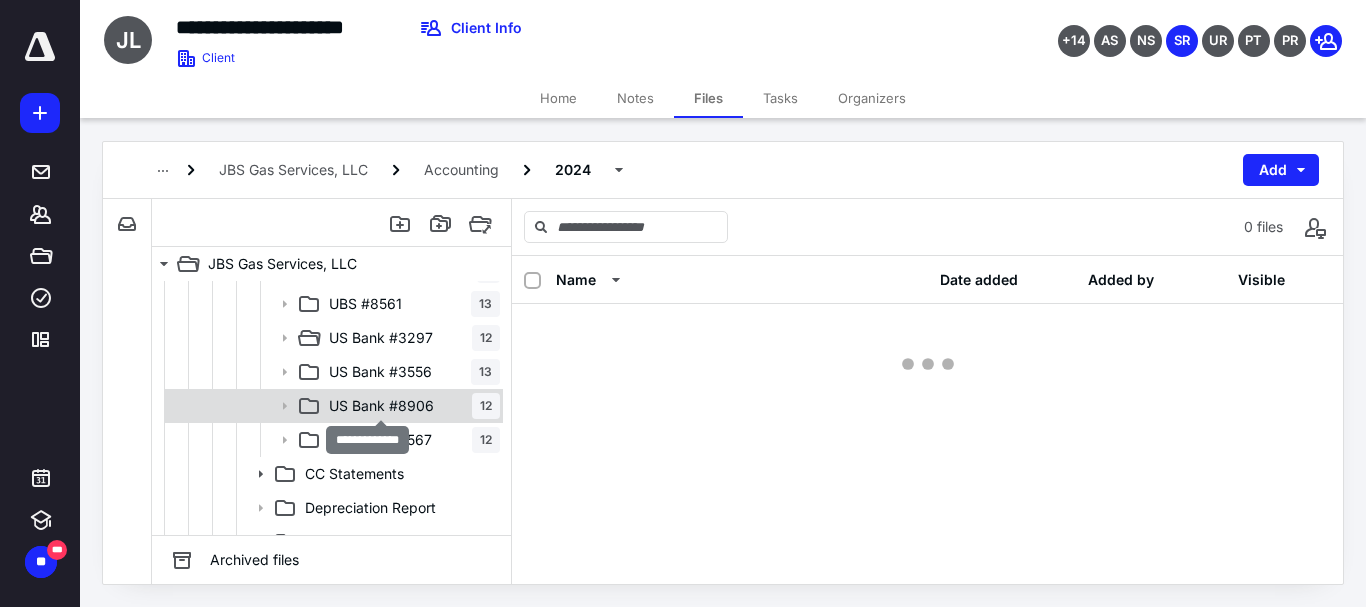 click on "US Bank #8906" at bounding box center [381, 406] 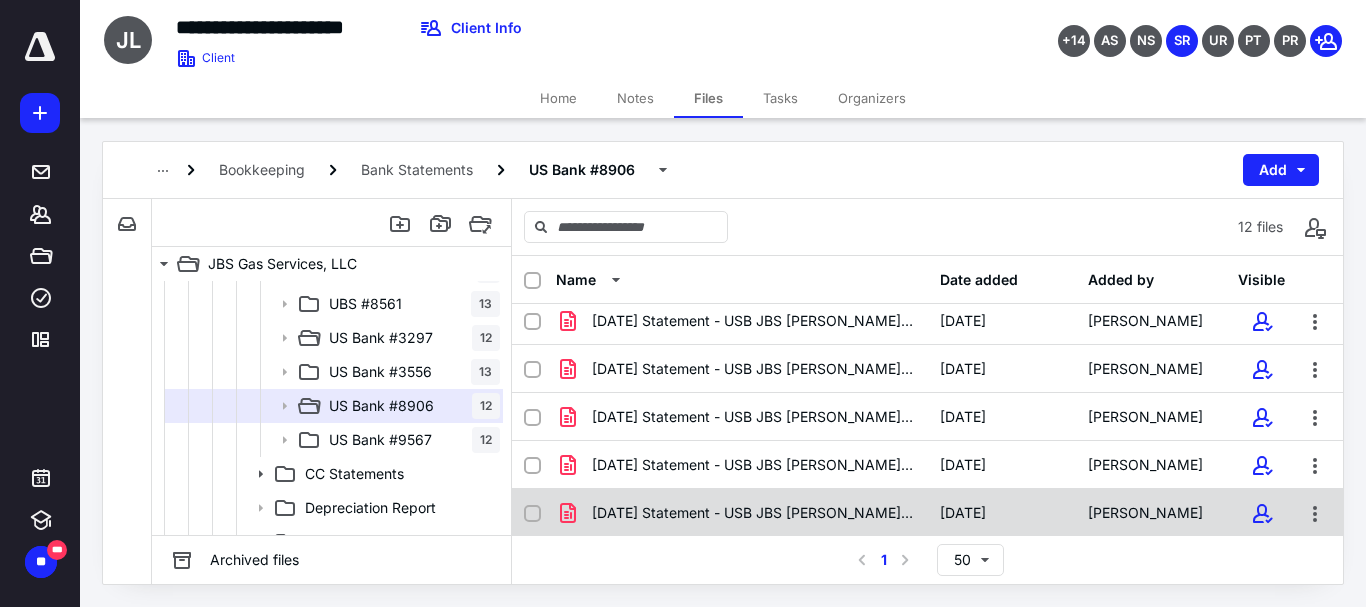 scroll, scrollTop: 345, scrollLeft: 0, axis: vertical 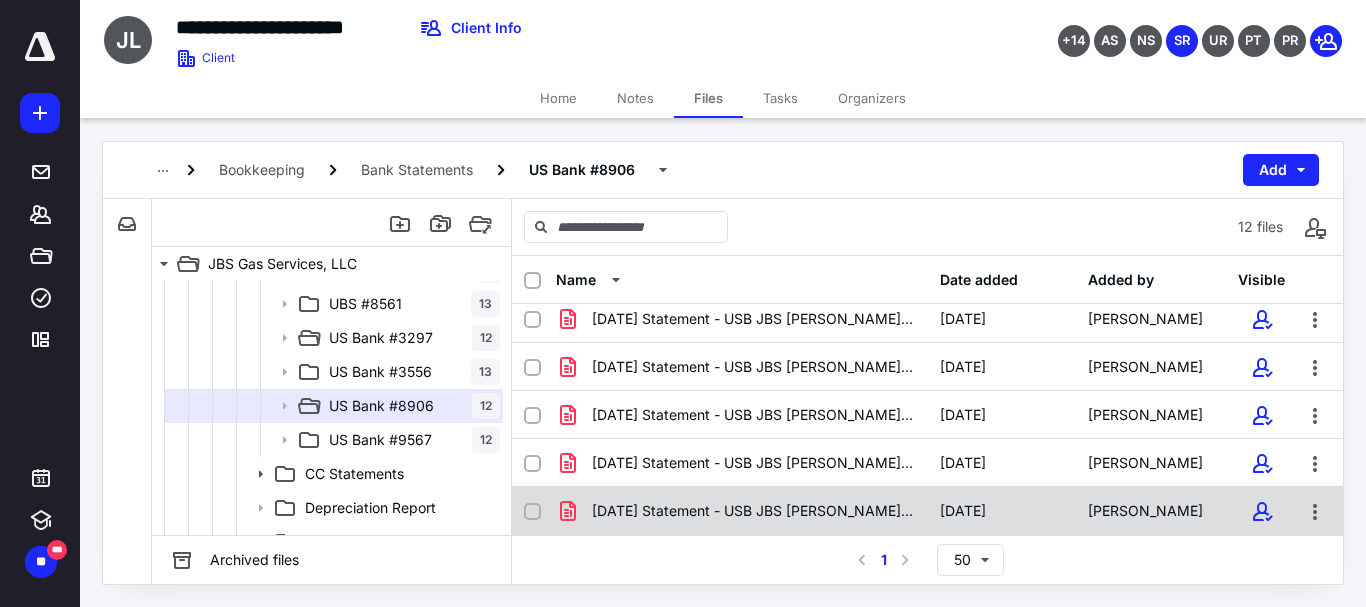 checkbox on "true" 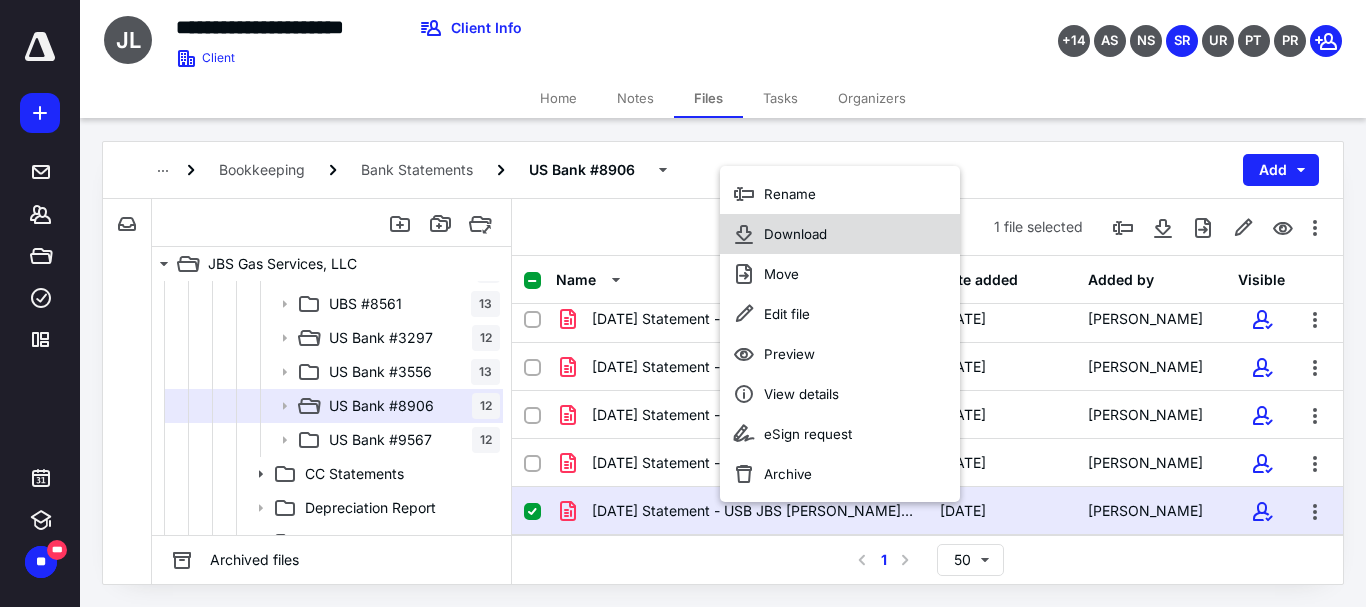 click on "Download" at bounding box center (795, 234) 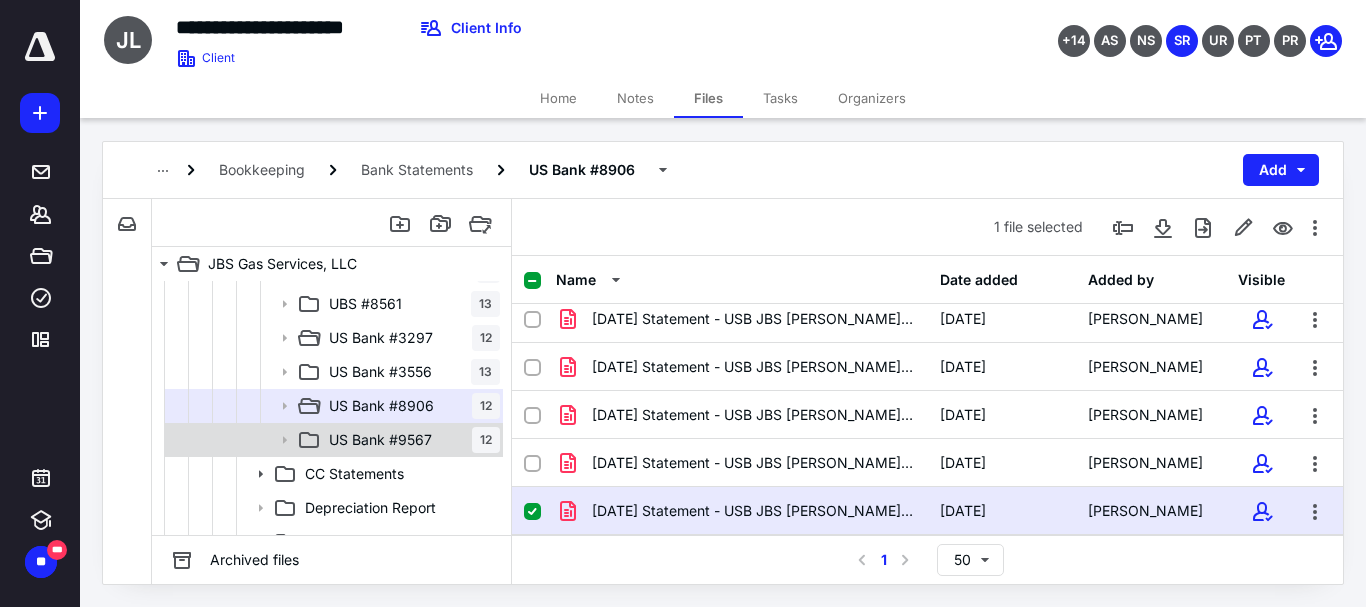 click on "US Bank #9567" at bounding box center (380, 440) 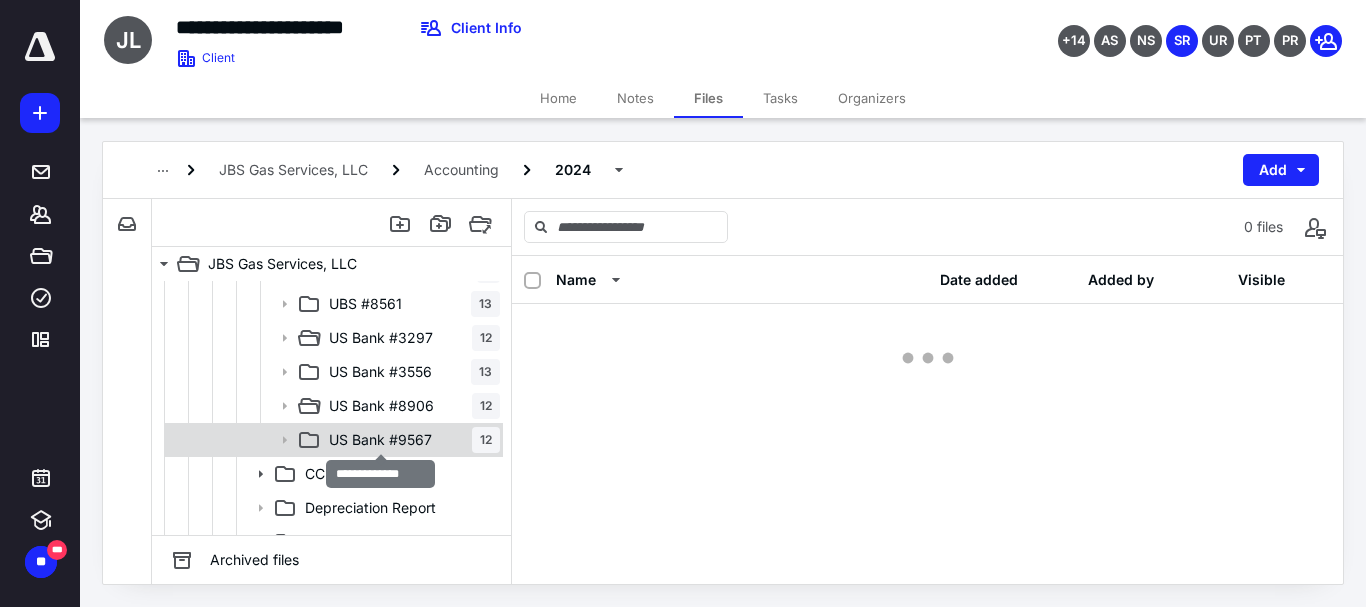 scroll, scrollTop: 0, scrollLeft: 0, axis: both 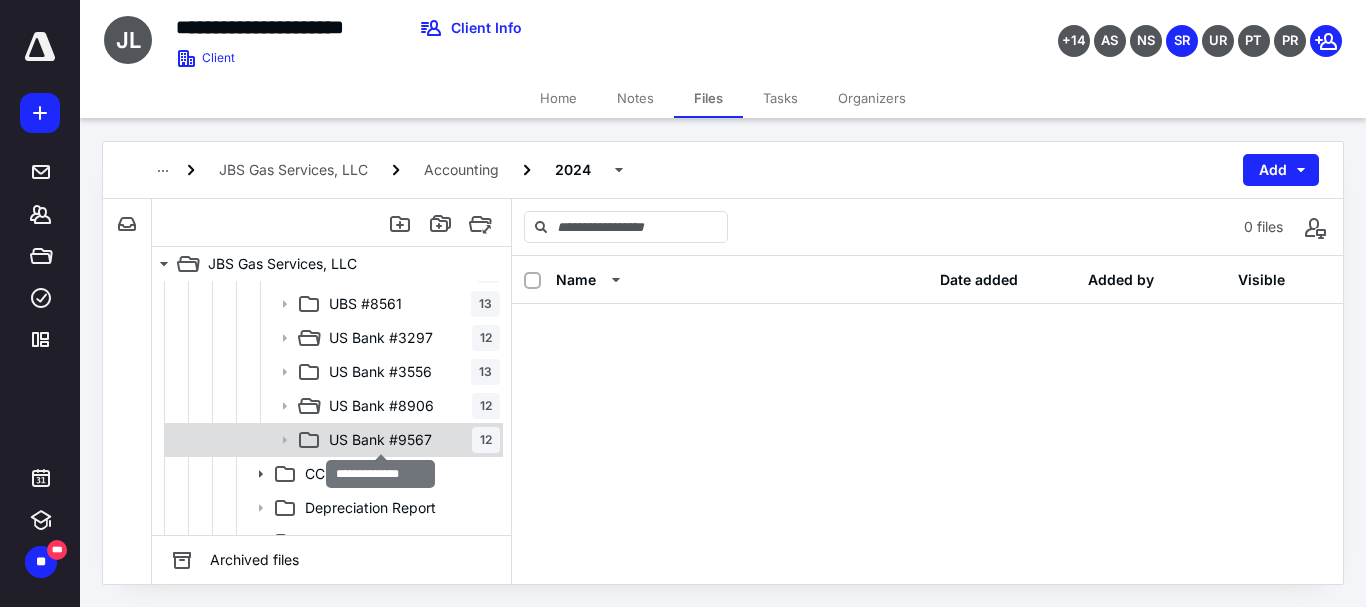 click on "US Bank #9567" at bounding box center [380, 440] 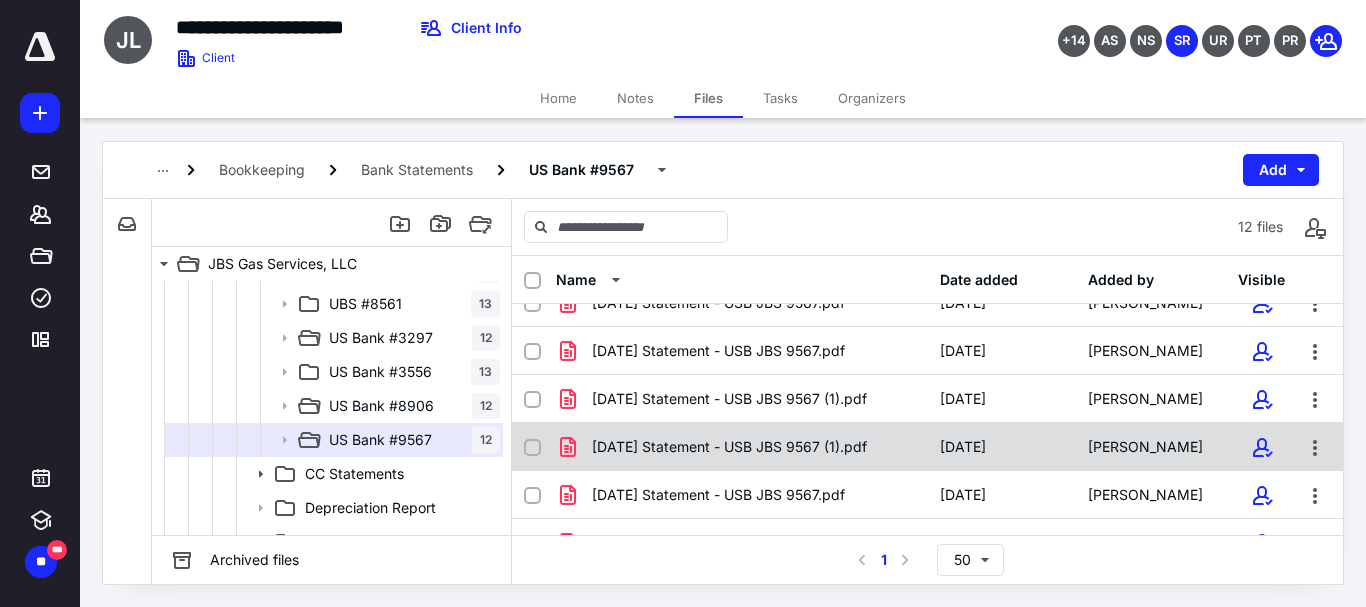 scroll, scrollTop: 345, scrollLeft: 0, axis: vertical 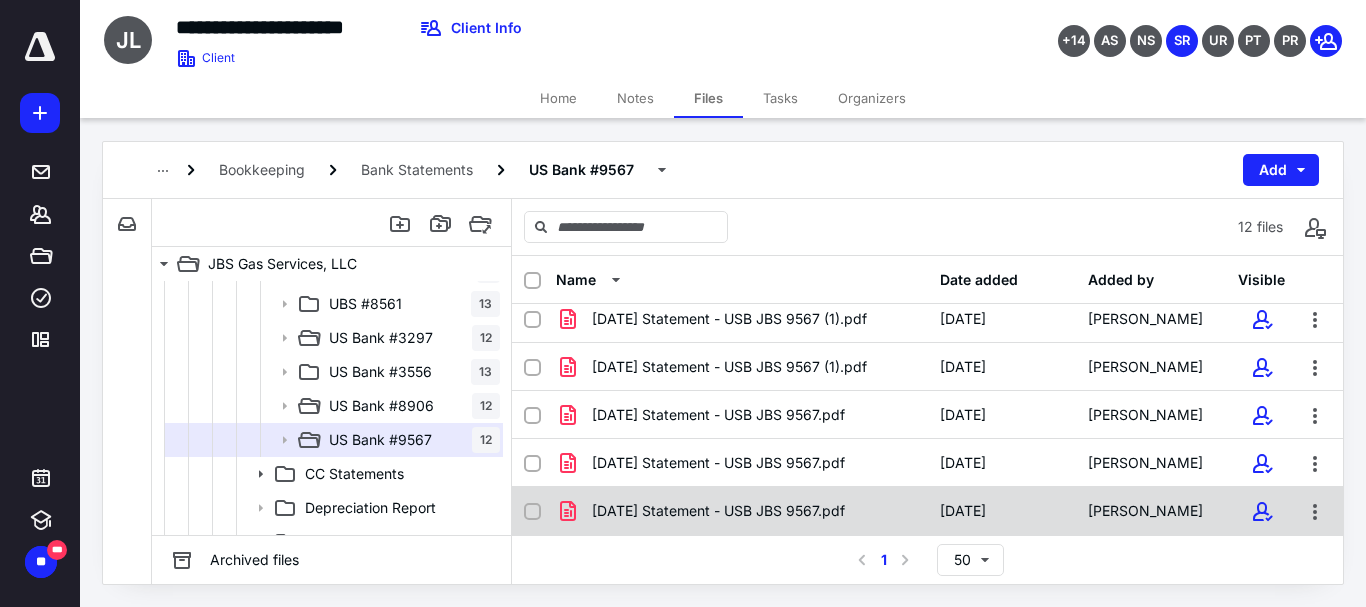 checkbox on "true" 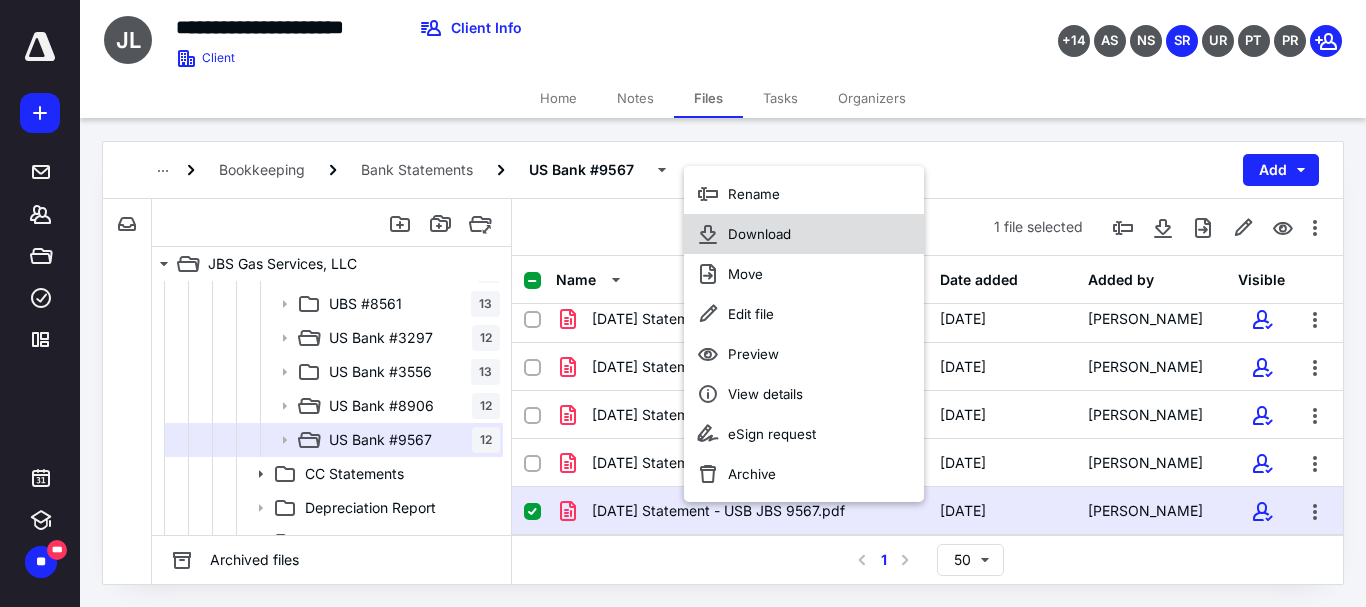 click on "Download" at bounding box center (759, 234) 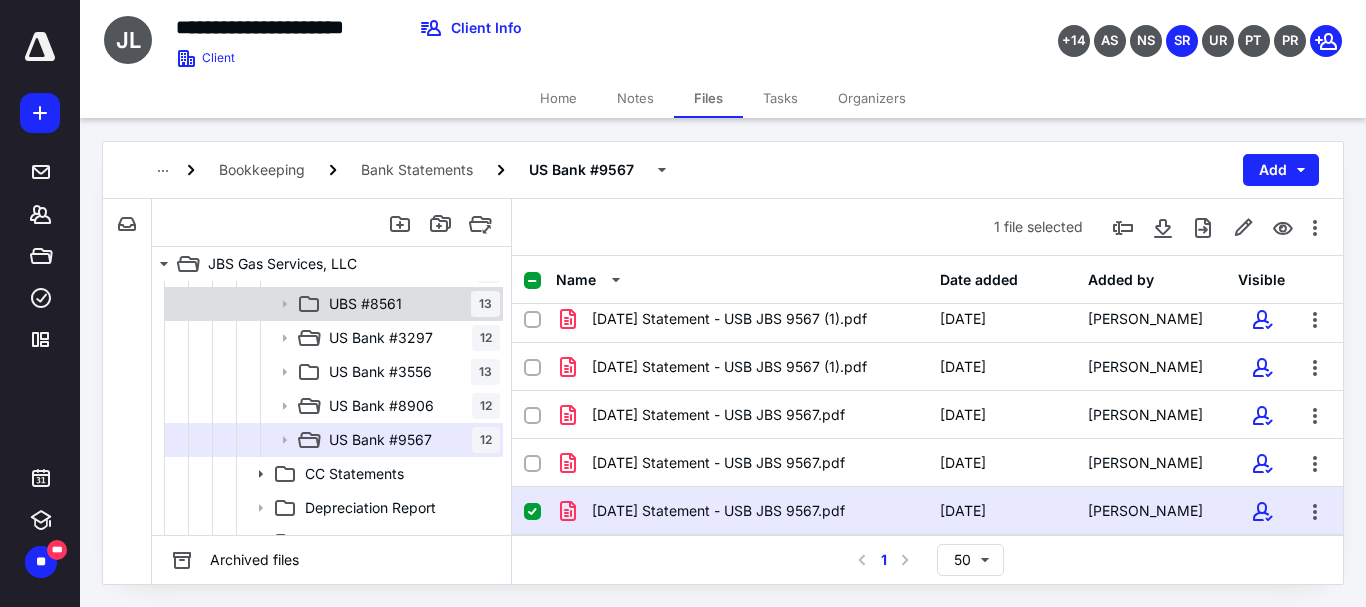 click on "UBS #8561" at bounding box center (365, 304) 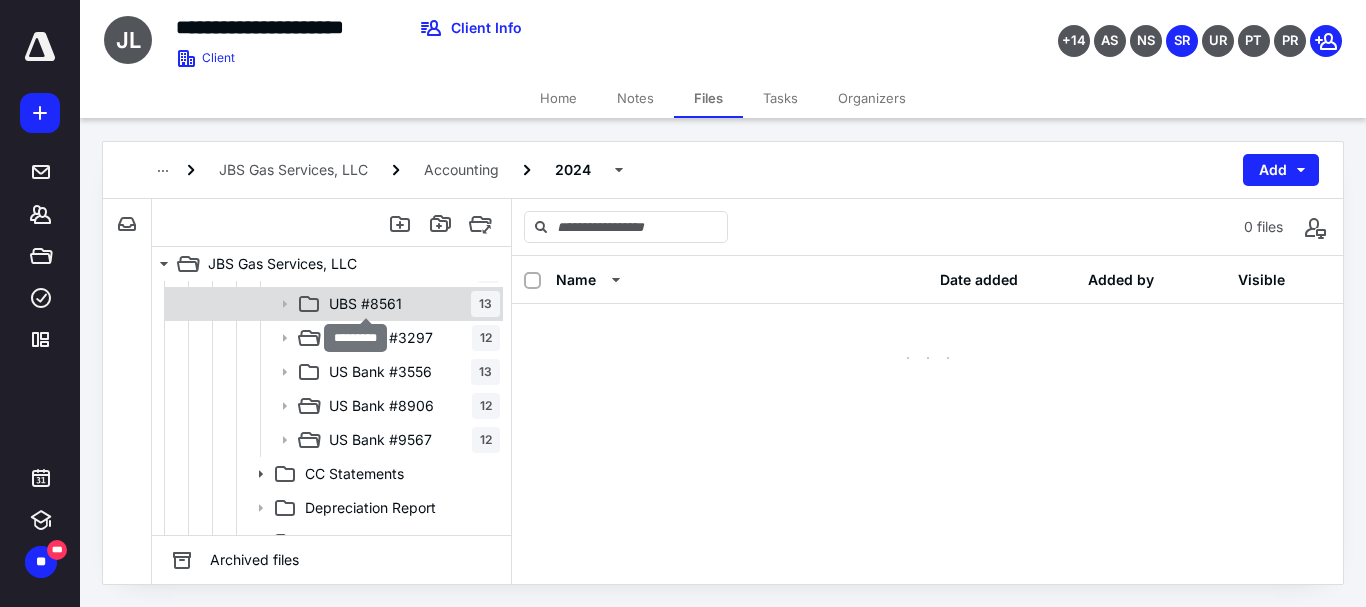 scroll, scrollTop: 0, scrollLeft: 0, axis: both 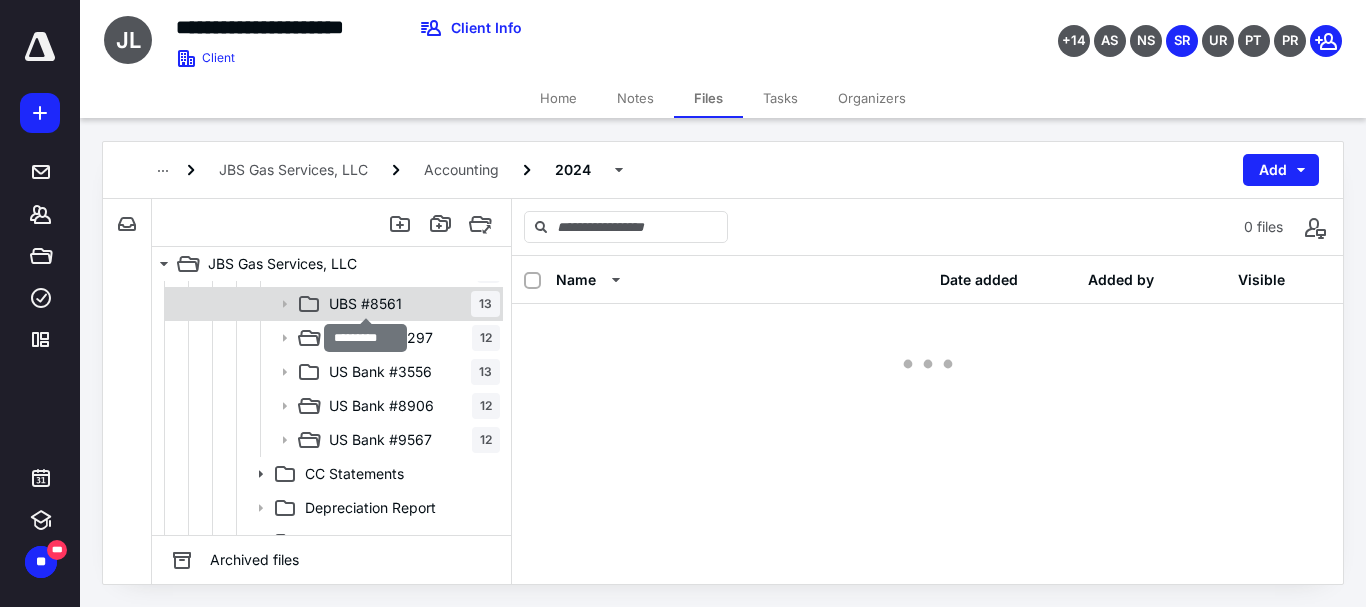 click on "UBS #8561" at bounding box center [365, 304] 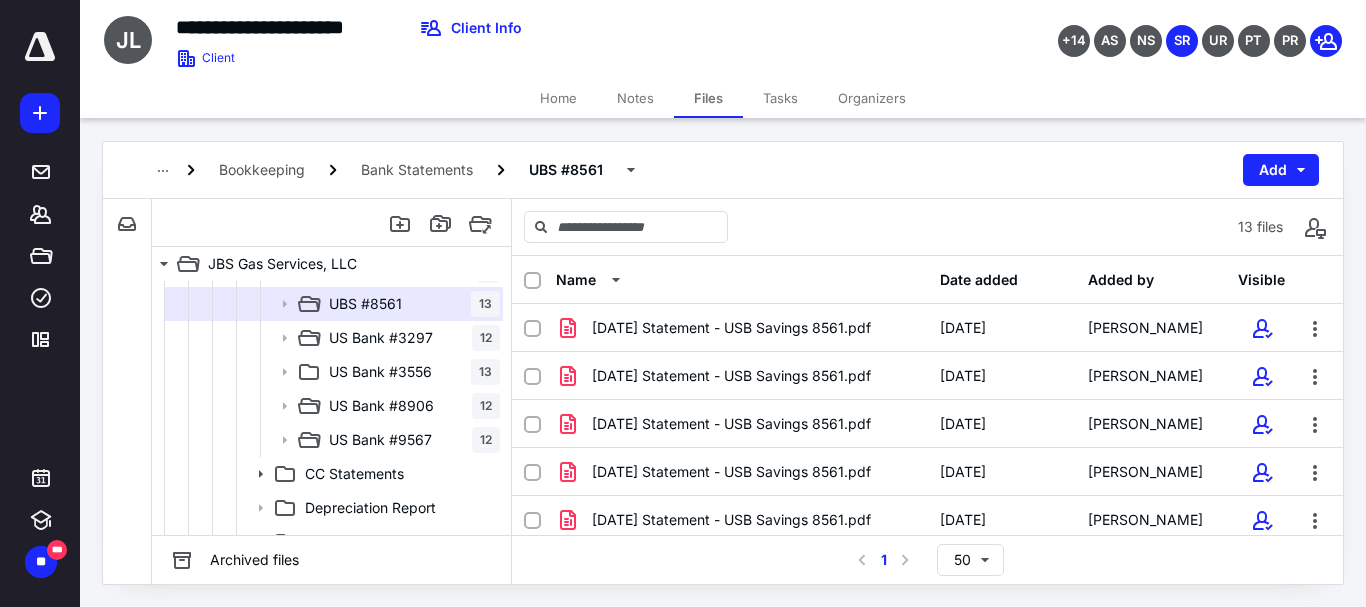 scroll, scrollTop: 393, scrollLeft: 0, axis: vertical 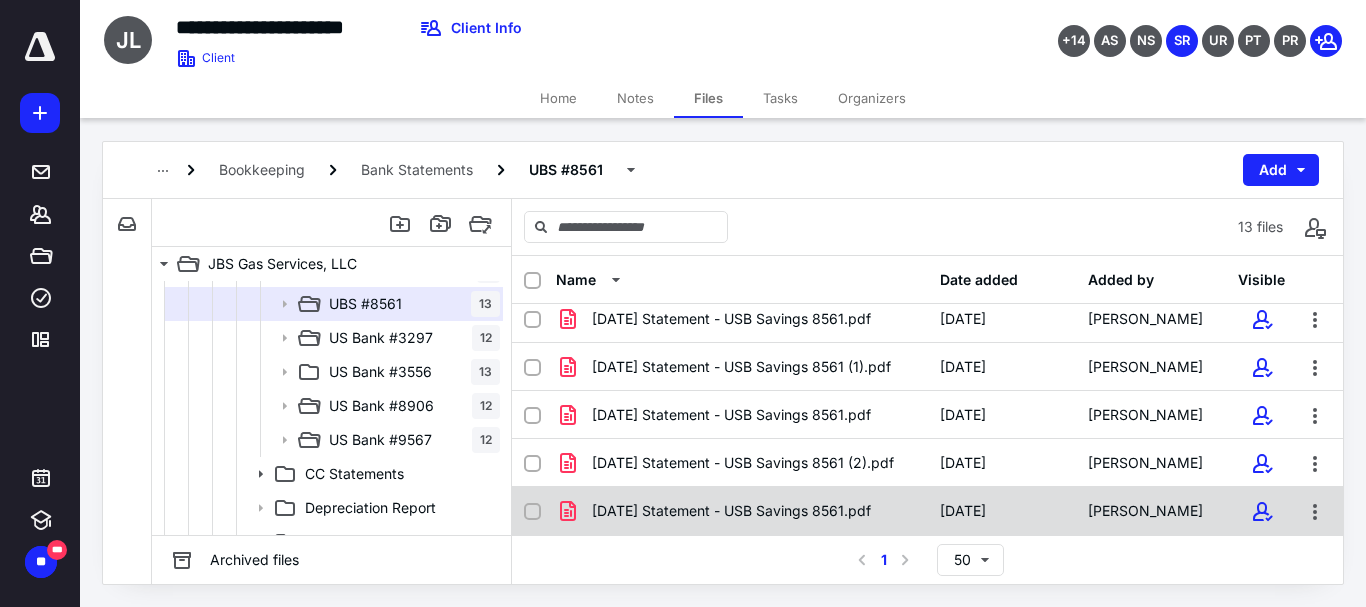 checkbox on "true" 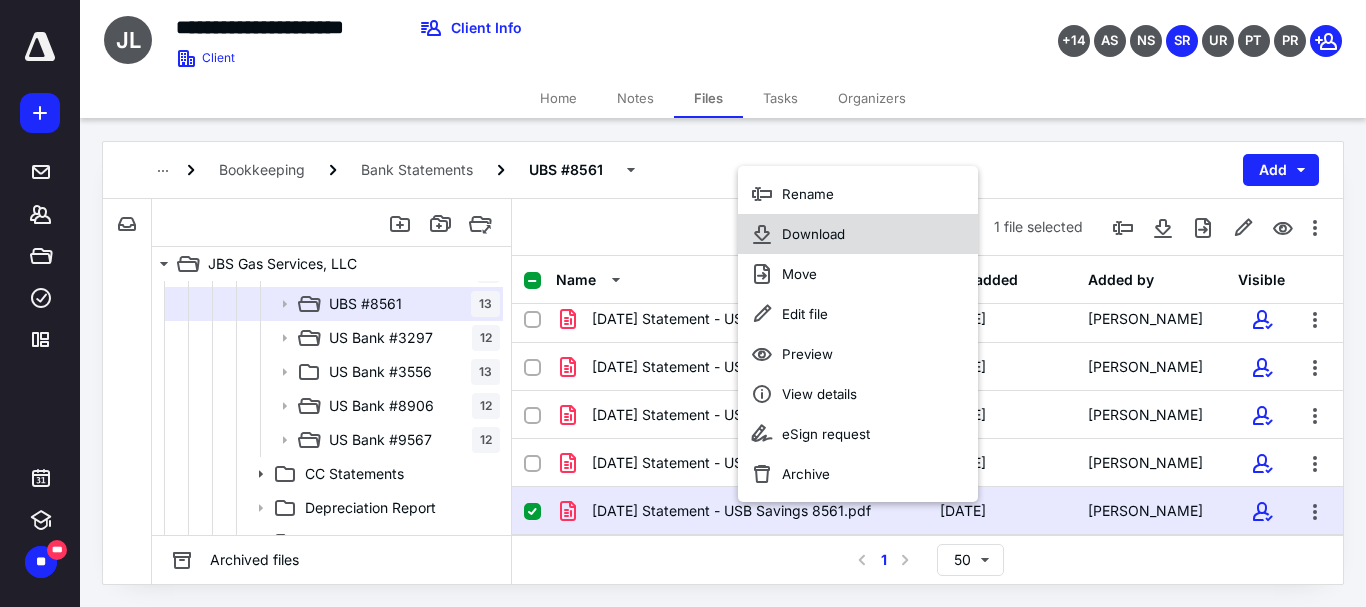click on "Download" at bounding box center (813, 234) 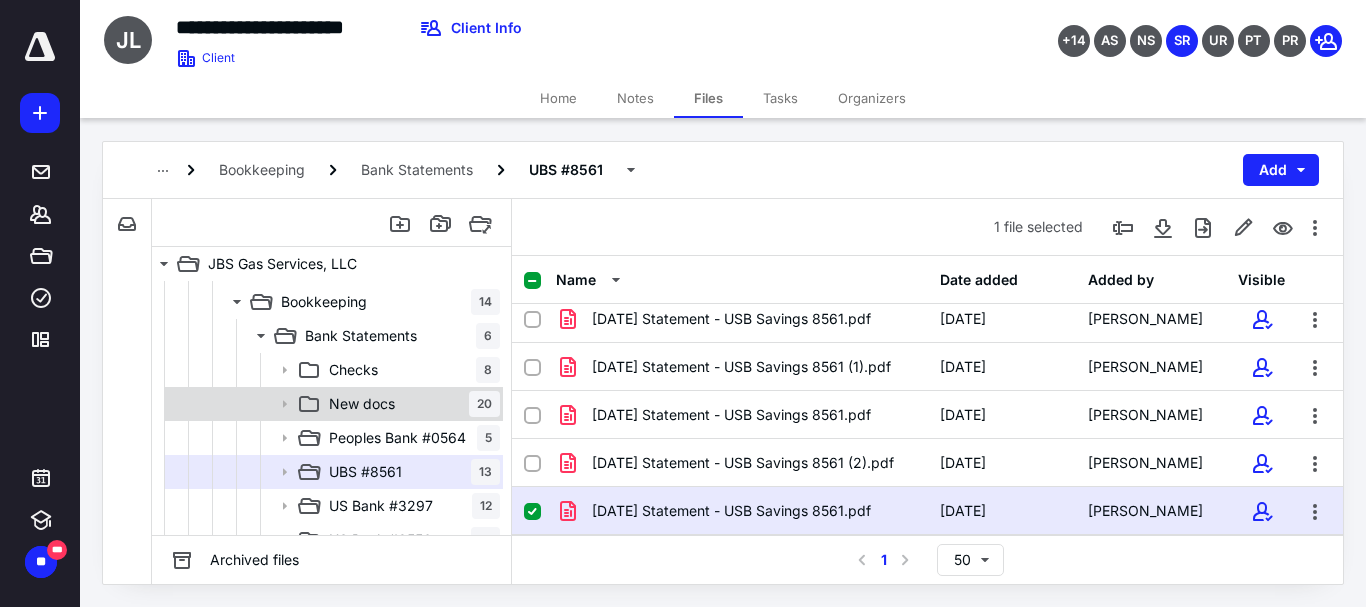 scroll, scrollTop: 100, scrollLeft: 0, axis: vertical 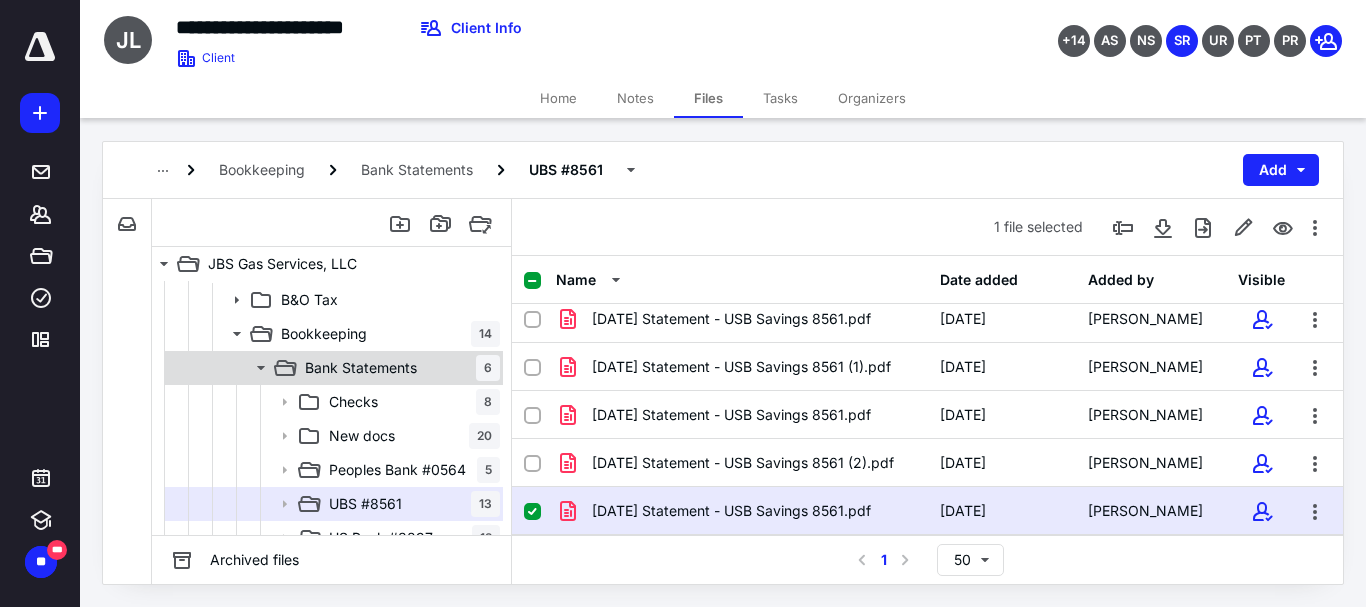 click 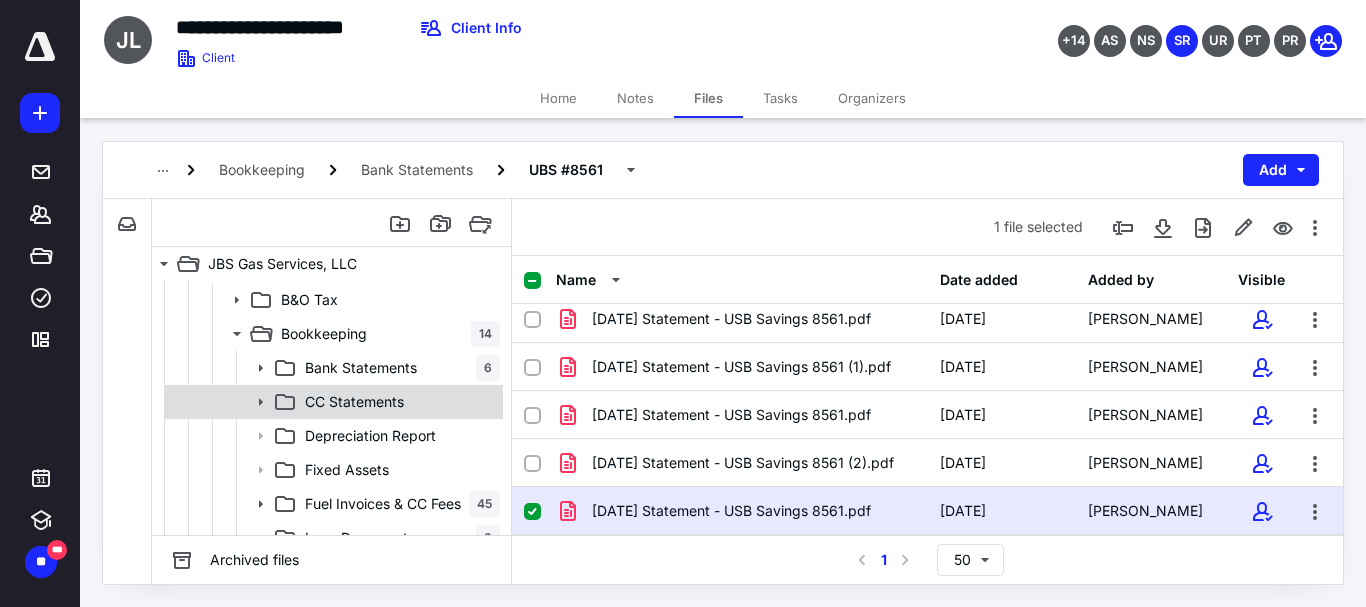 click on "CC Statements" at bounding box center [354, 402] 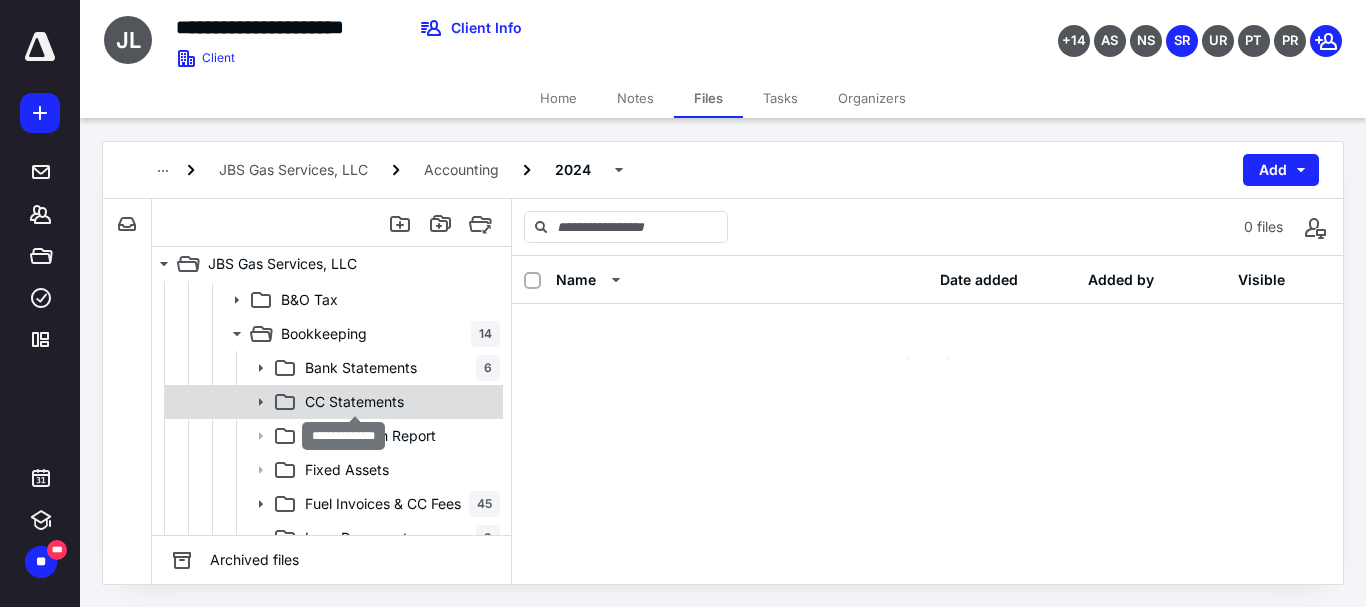 scroll, scrollTop: 0, scrollLeft: 0, axis: both 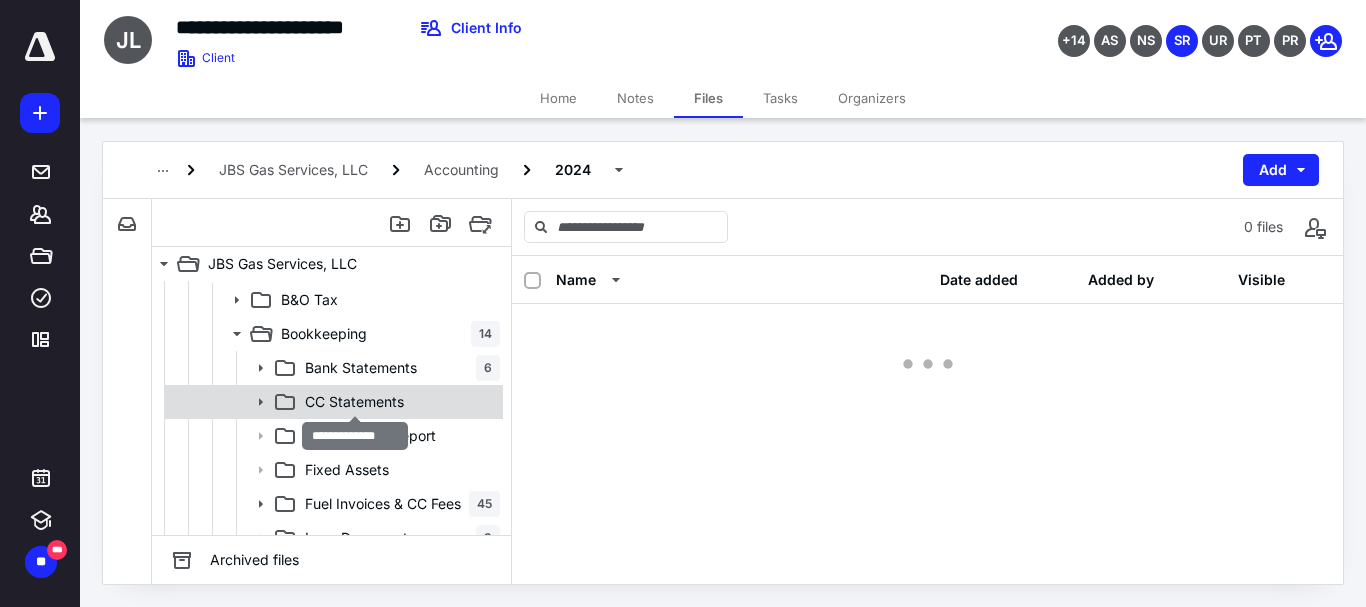 click on "CC Statements" at bounding box center (354, 402) 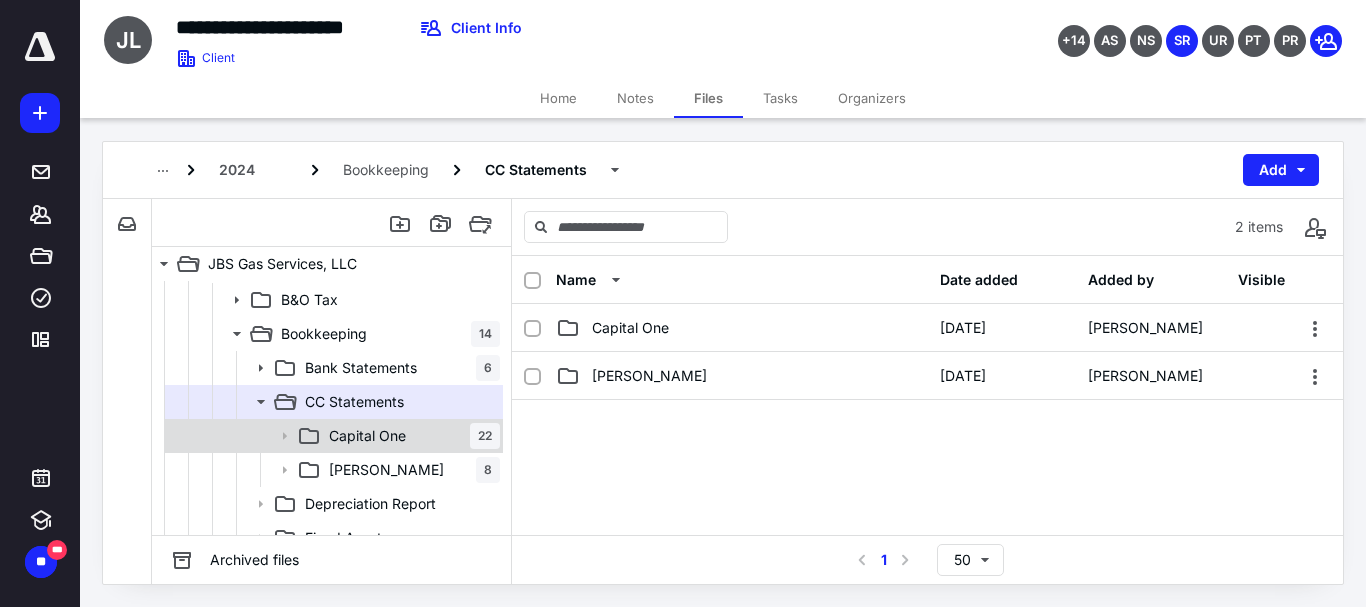 click on "Capital One" at bounding box center (367, 436) 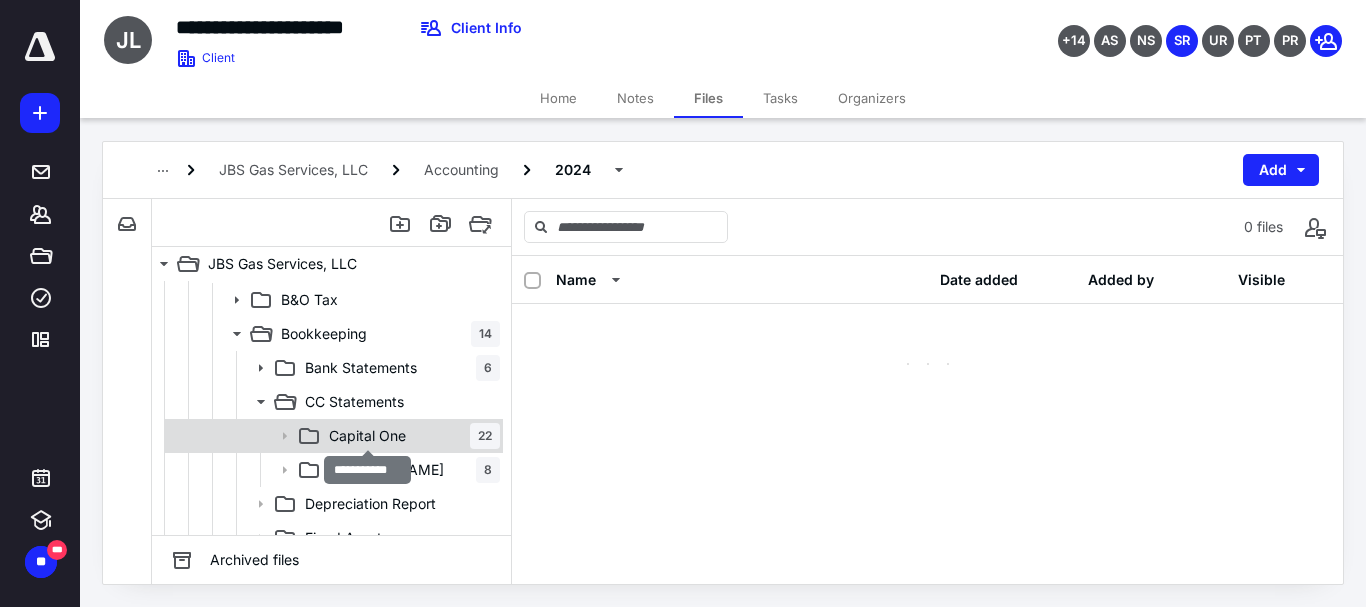 click on "Capital One" at bounding box center [367, 436] 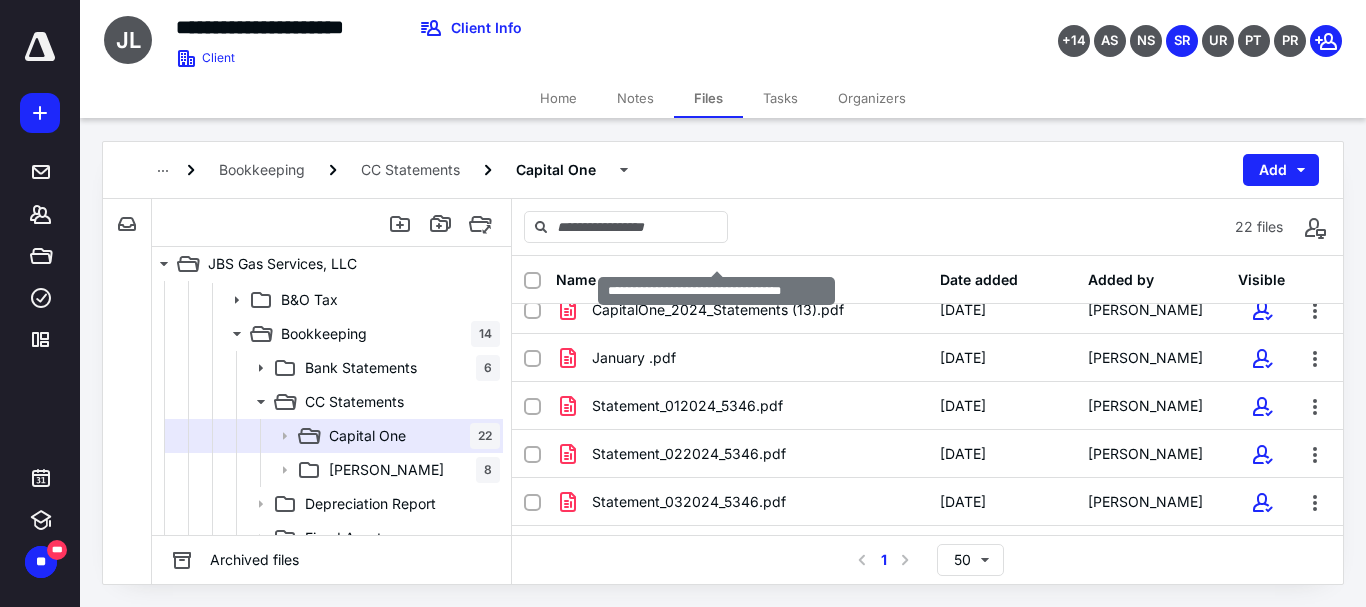 scroll, scrollTop: 600, scrollLeft: 0, axis: vertical 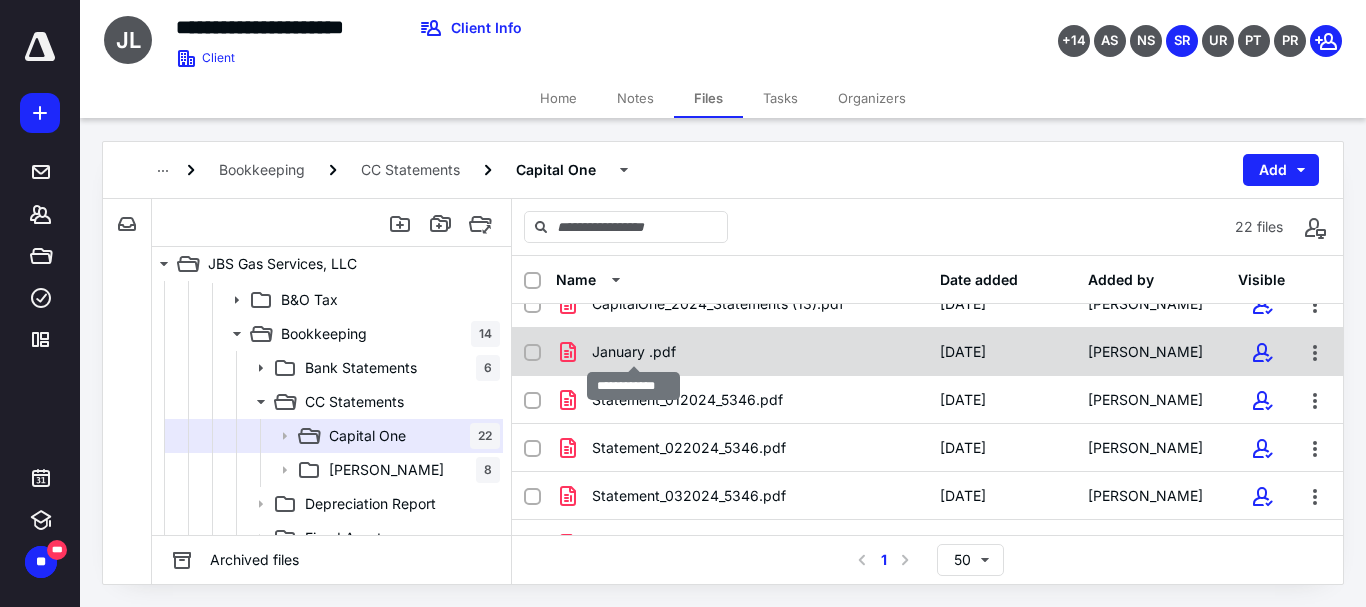 checkbox on "true" 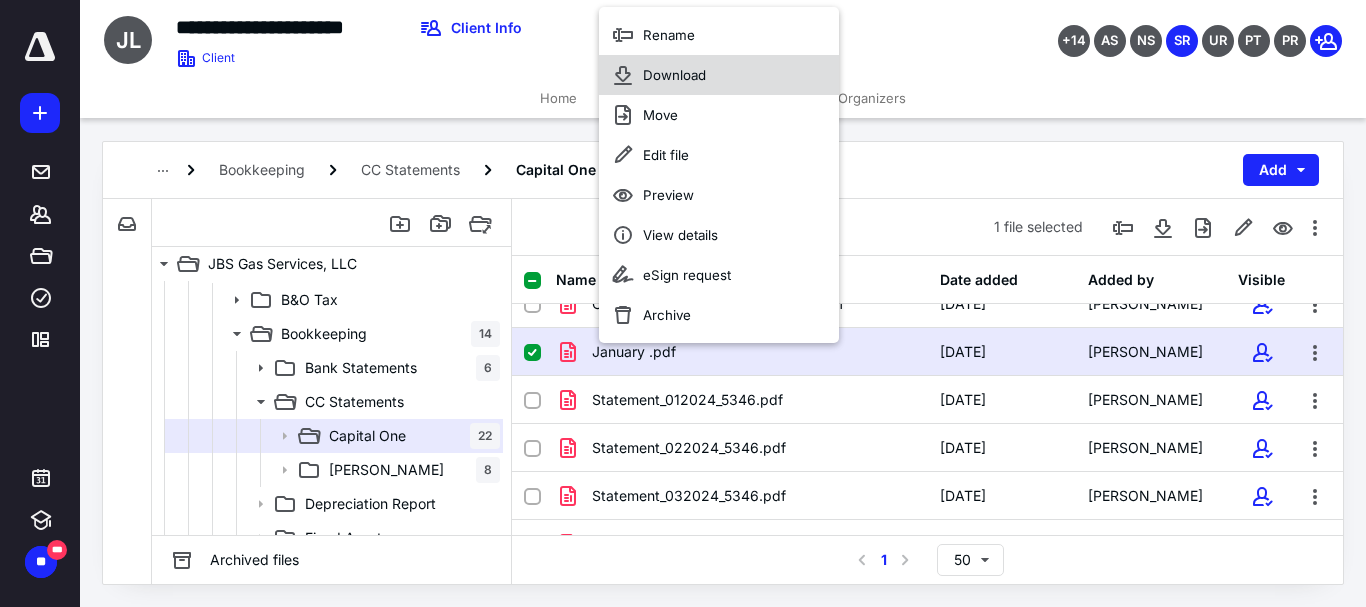 click on "Download" at bounding box center (674, 75) 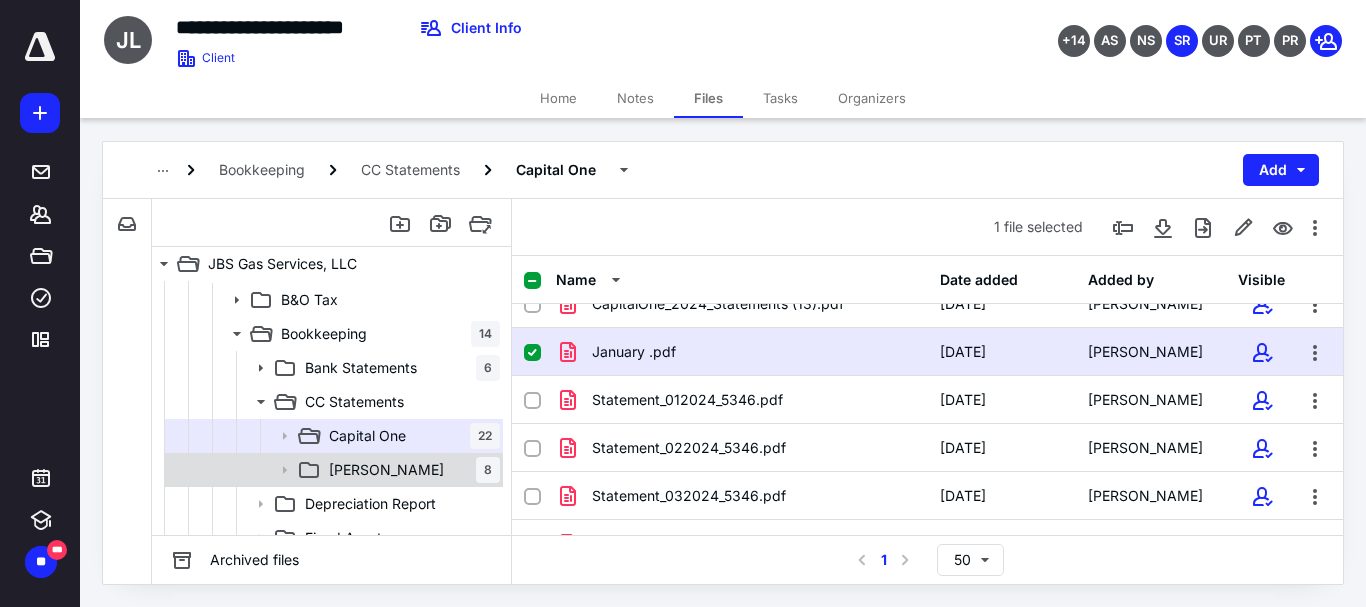 click on "[PERSON_NAME]" at bounding box center [386, 470] 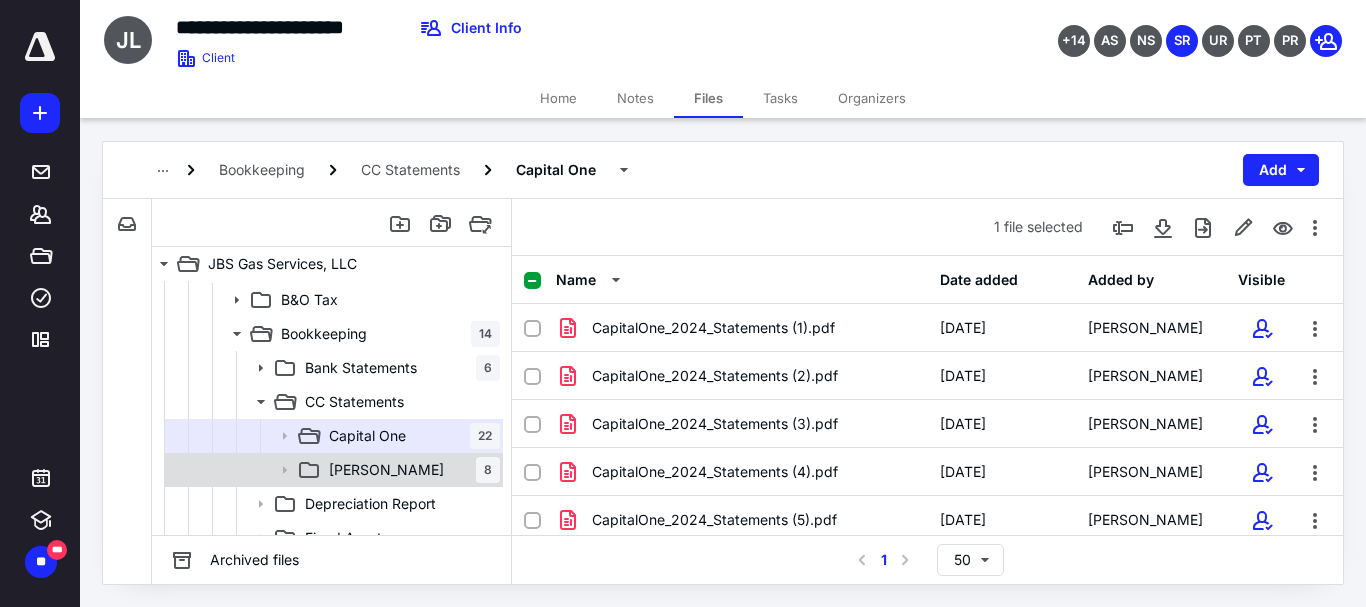 drag, startPoint x: 395, startPoint y: 479, endPoint x: 462, endPoint y: 468, distance: 67.89698 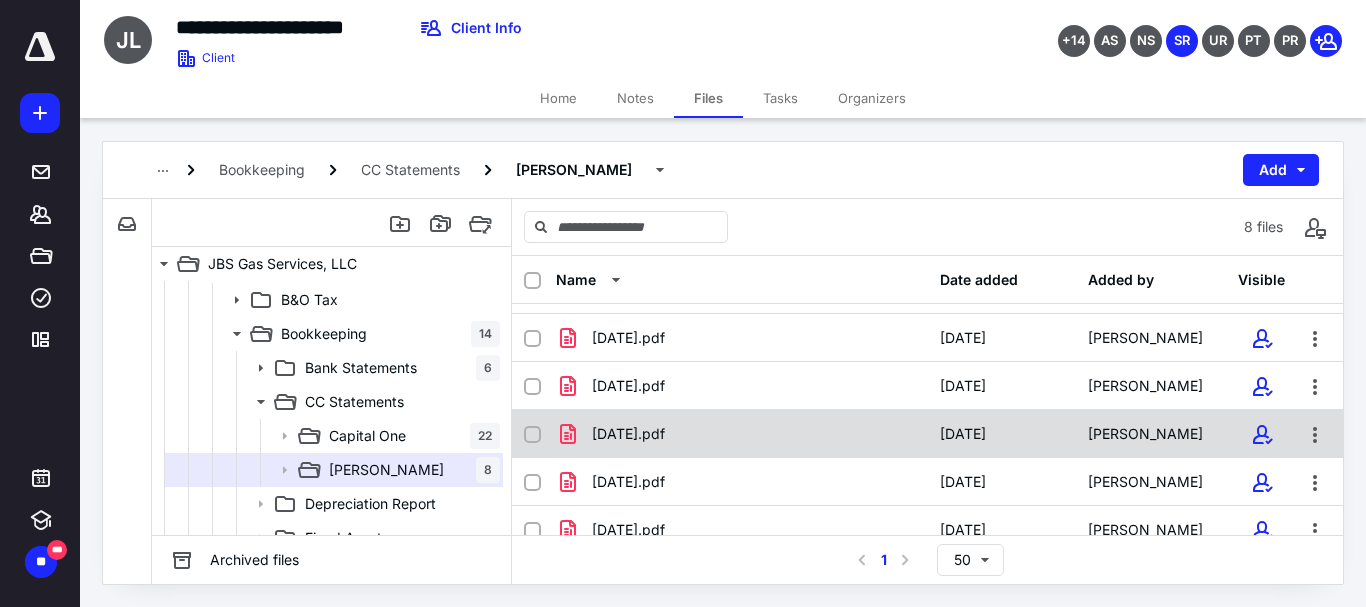 scroll, scrollTop: 53, scrollLeft: 0, axis: vertical 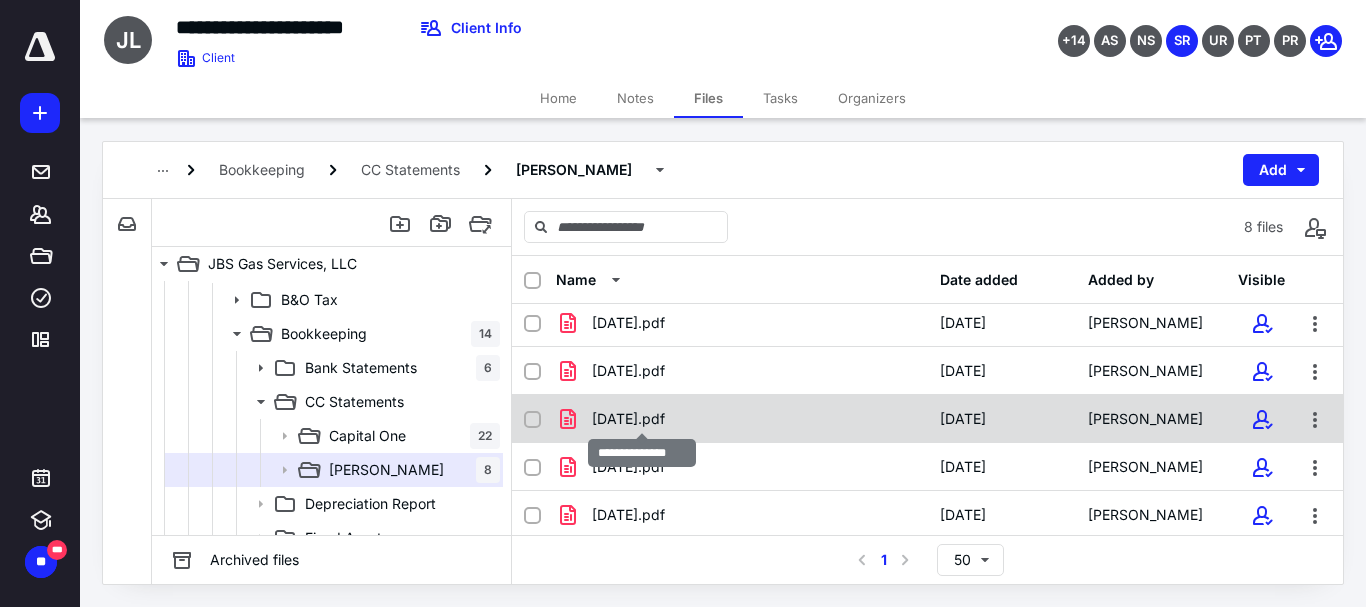 checkbox on "true" 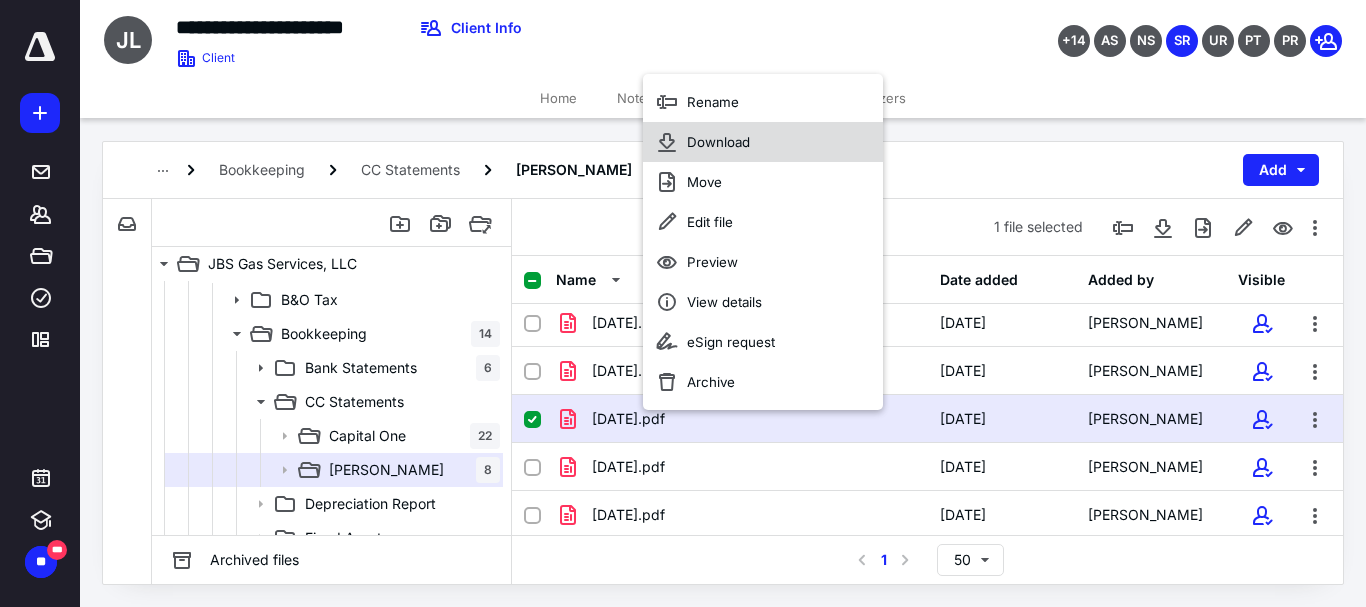 click on "Download" at bounding box center [718, 142] 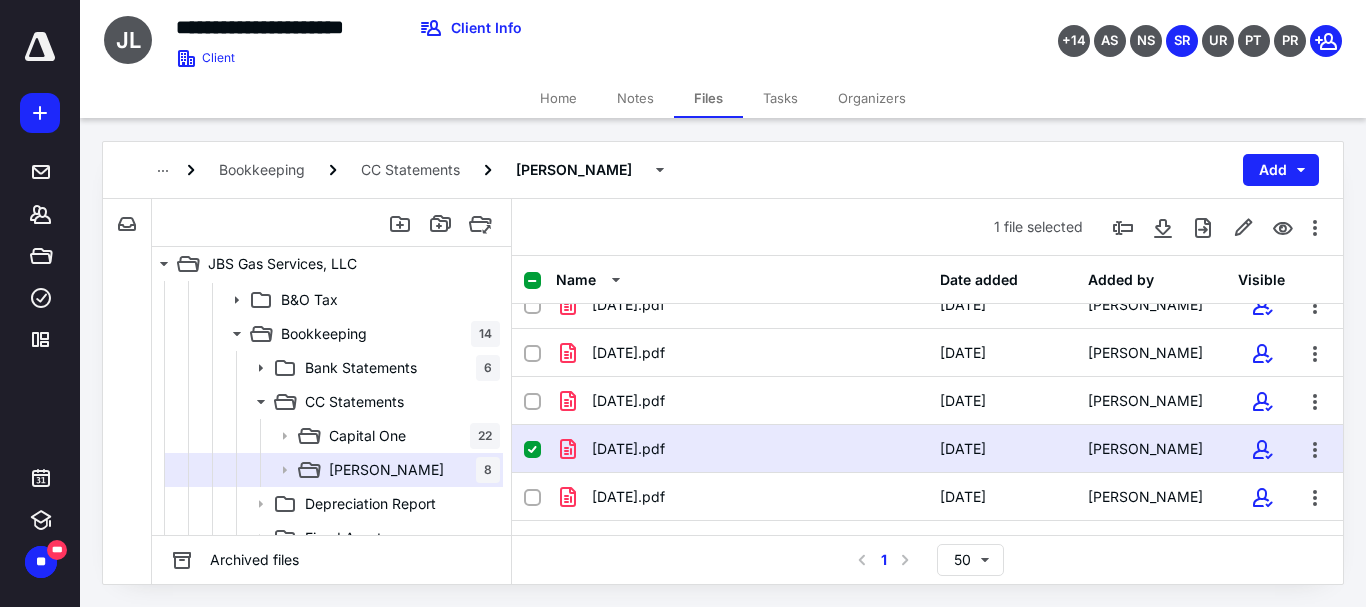 scroll, scrollTop: 0, scrollLeft: 0, axis: both 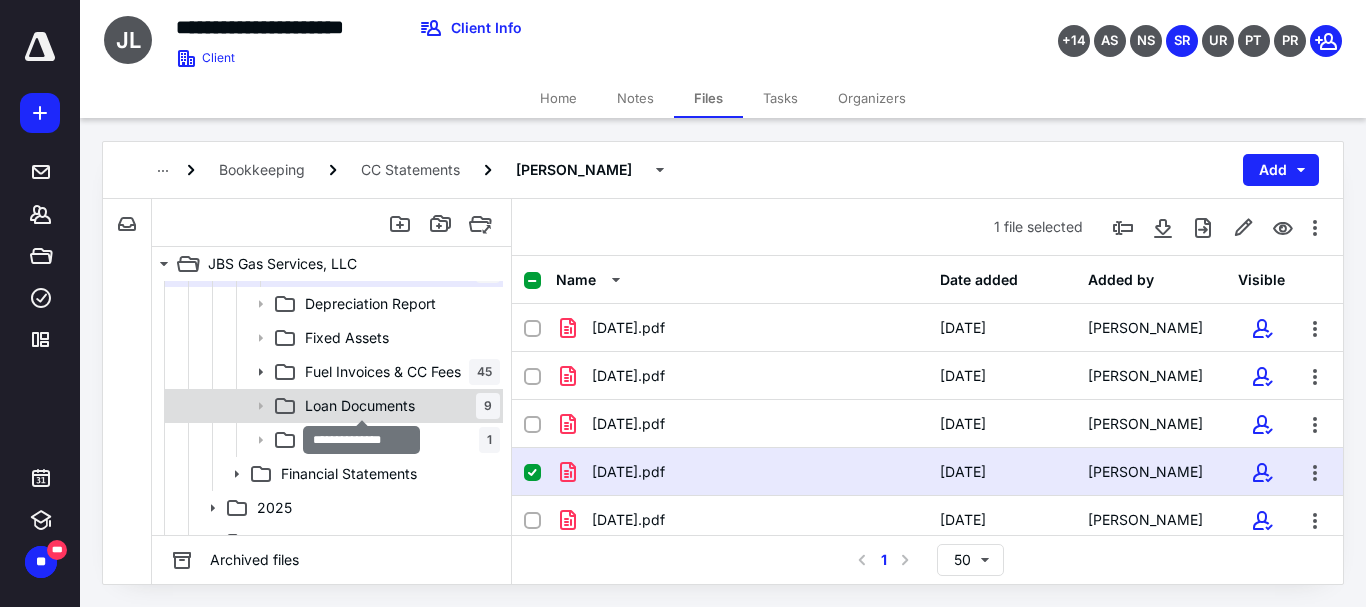 click on "Loan Documents" at bounding box center (360, 406) 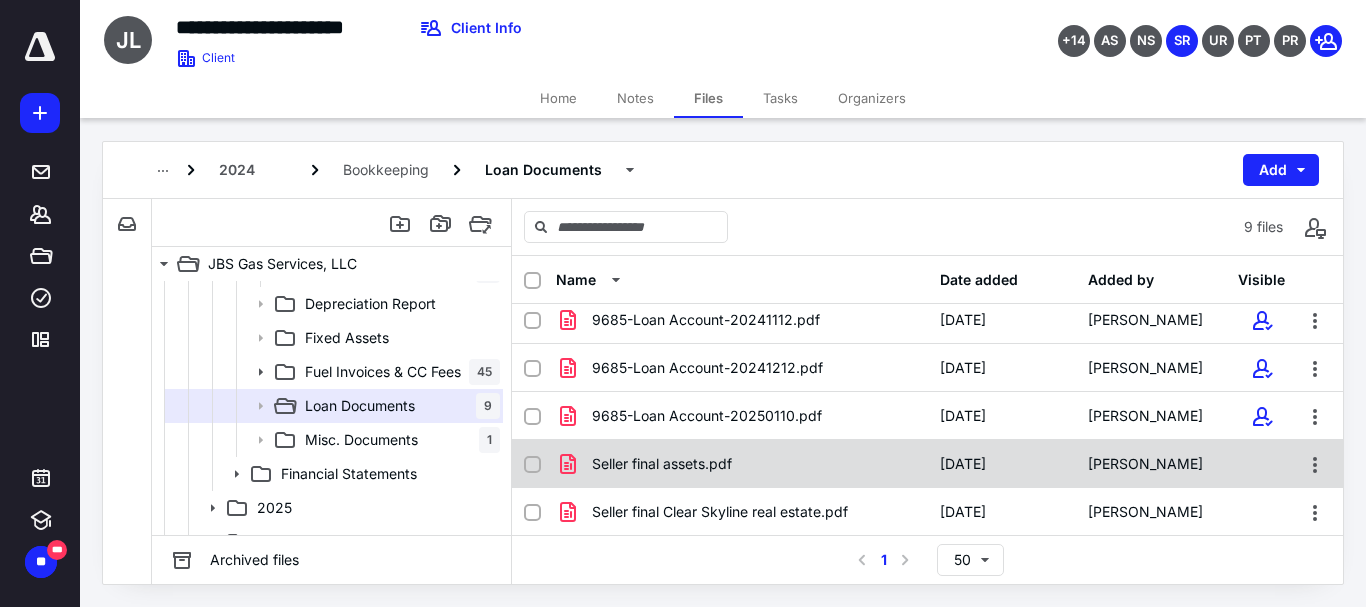scroll, scrollTop: 201, scrollLeft: 0, axis: vertical 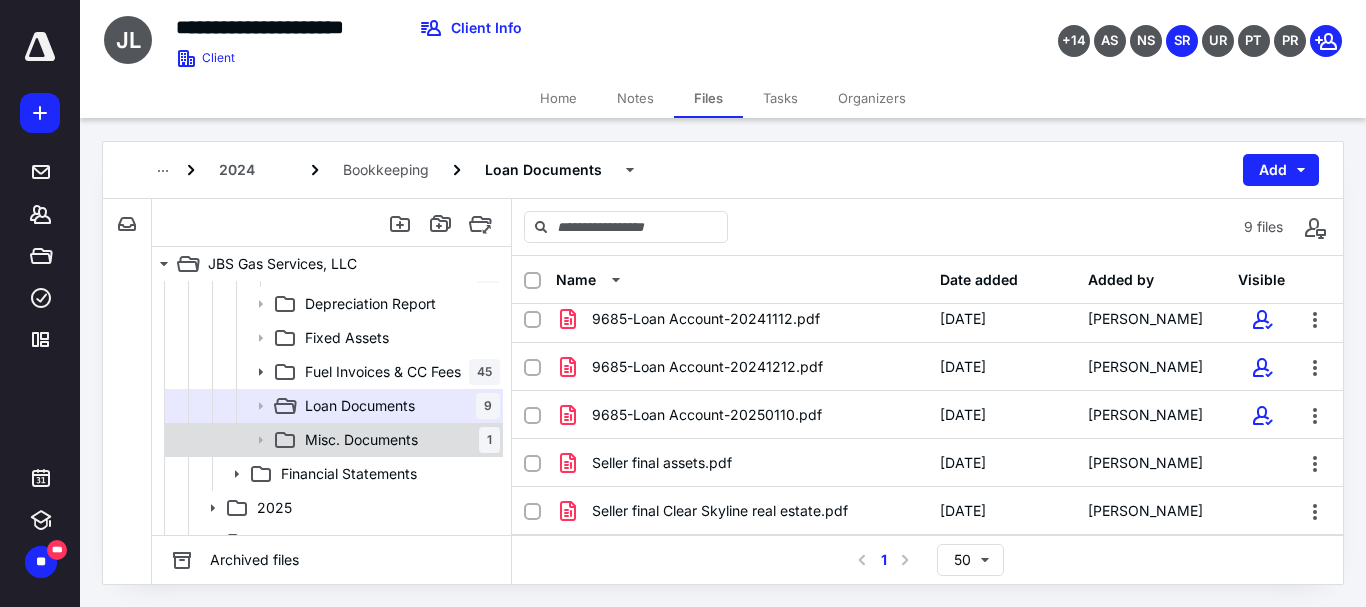 click on "Misc. Documents" at bounding box center [361, 440] 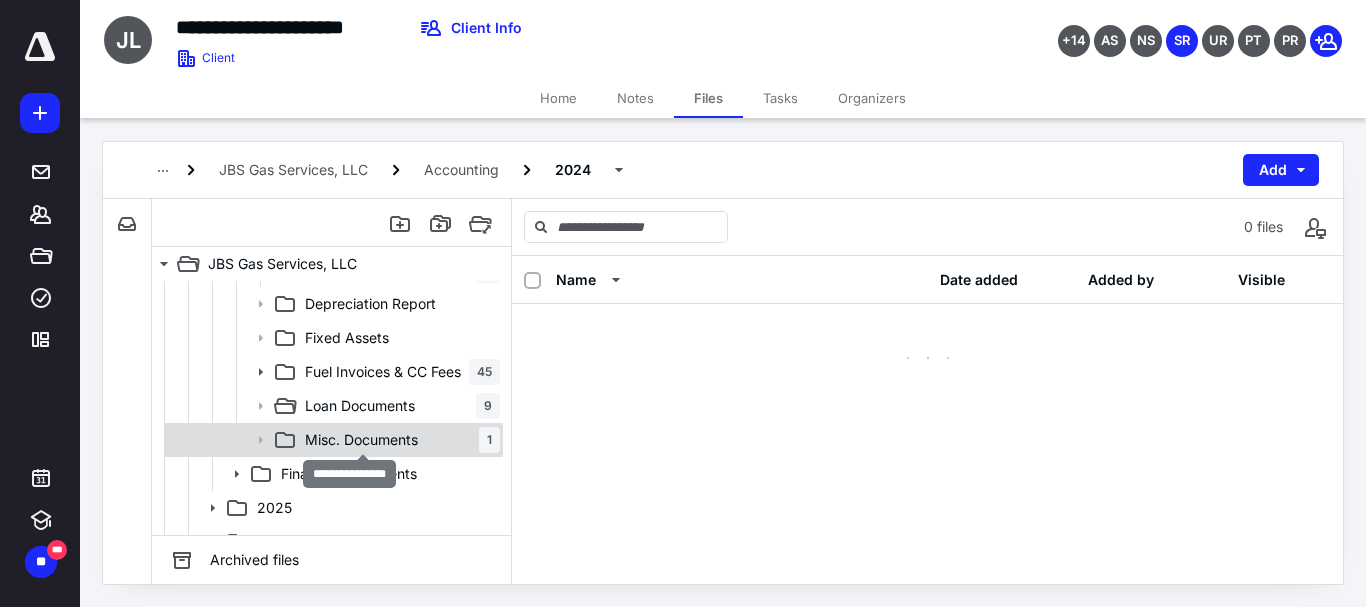 scroll, scrollTop: 0, scrollLeft: 0, axis: both 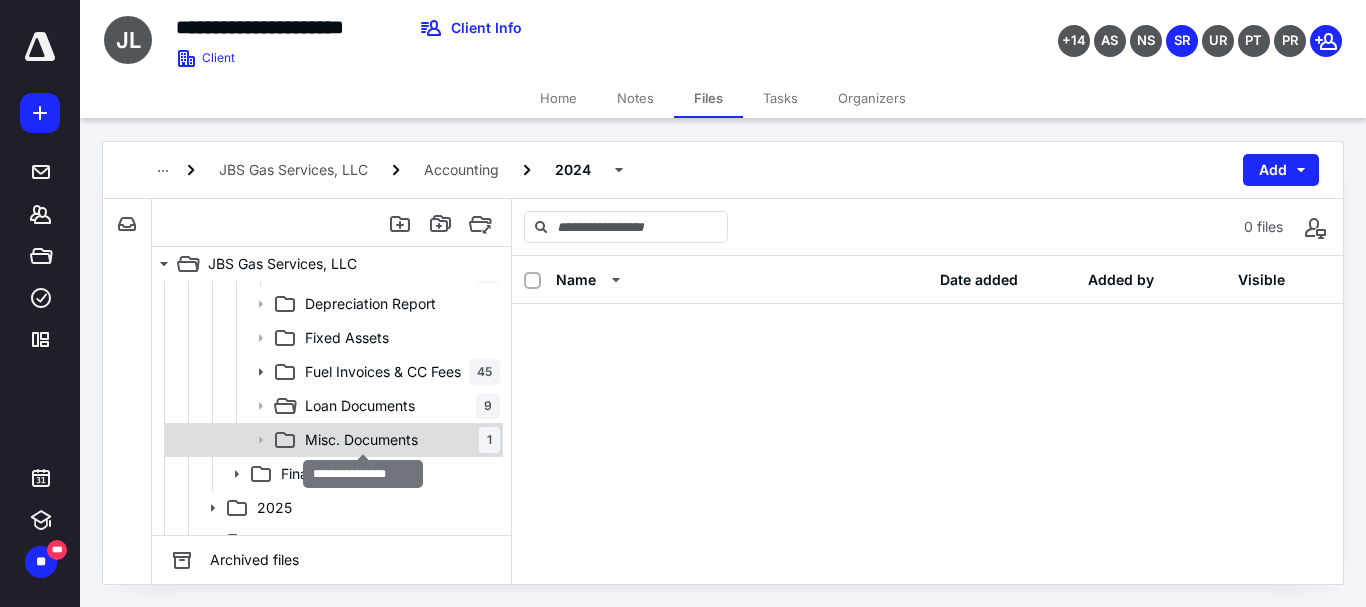 click on "Misc. Documents" at bounding box center [361, 440] 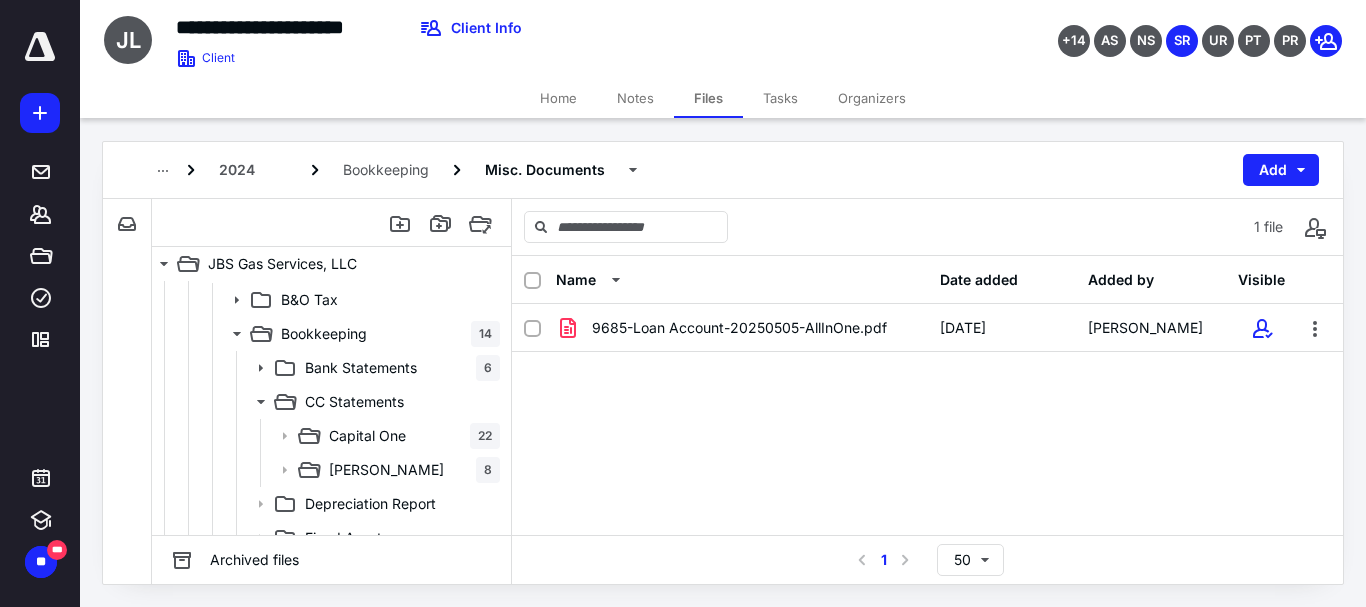 scroll, scrollTop: 0, scrollLeft: 0, axis: both 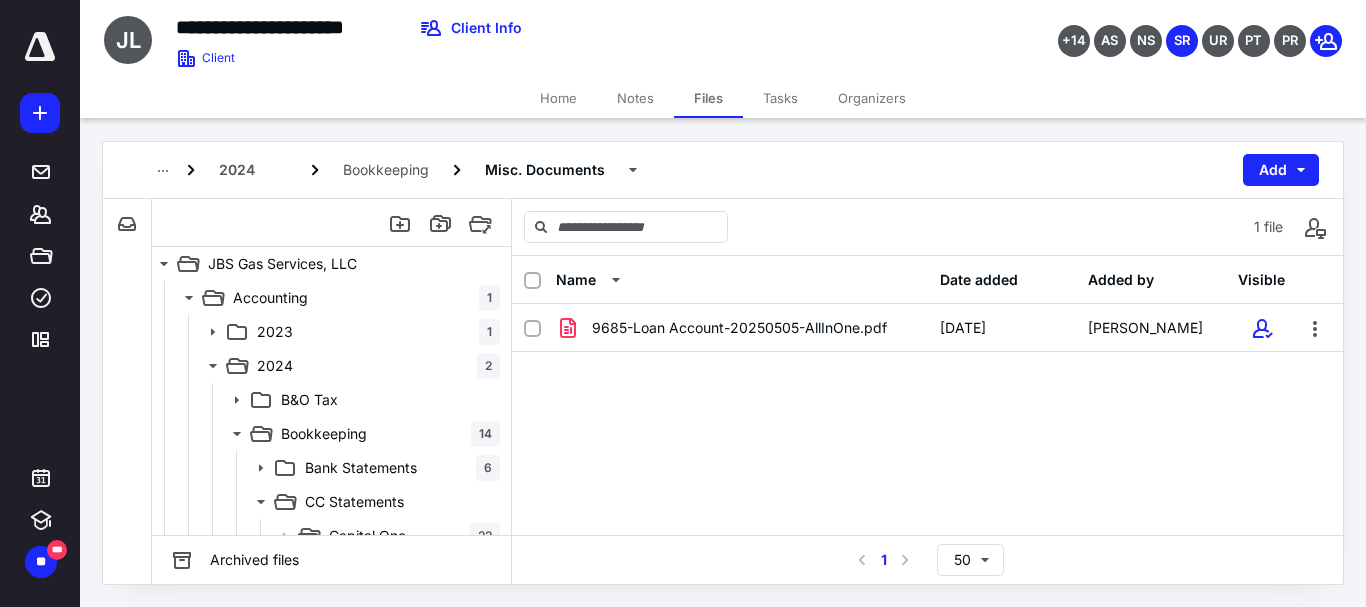 click on "Home" at bounding box center (558, 98) 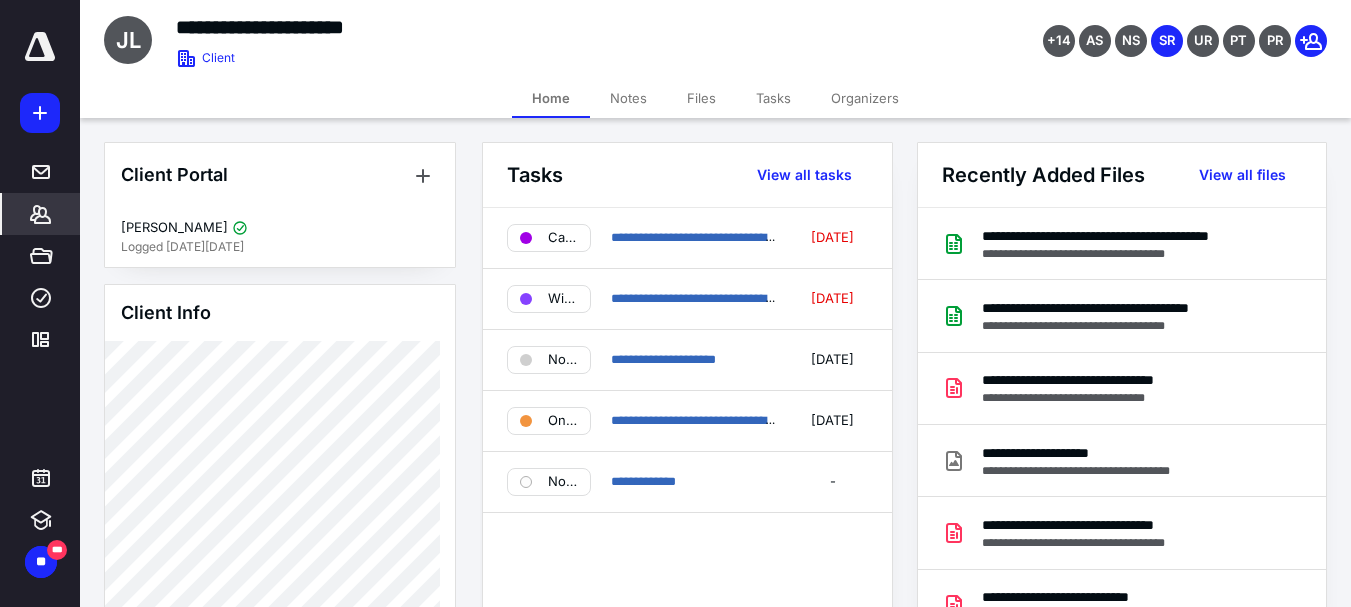 click on "Files" at bounding box center [701, 98] 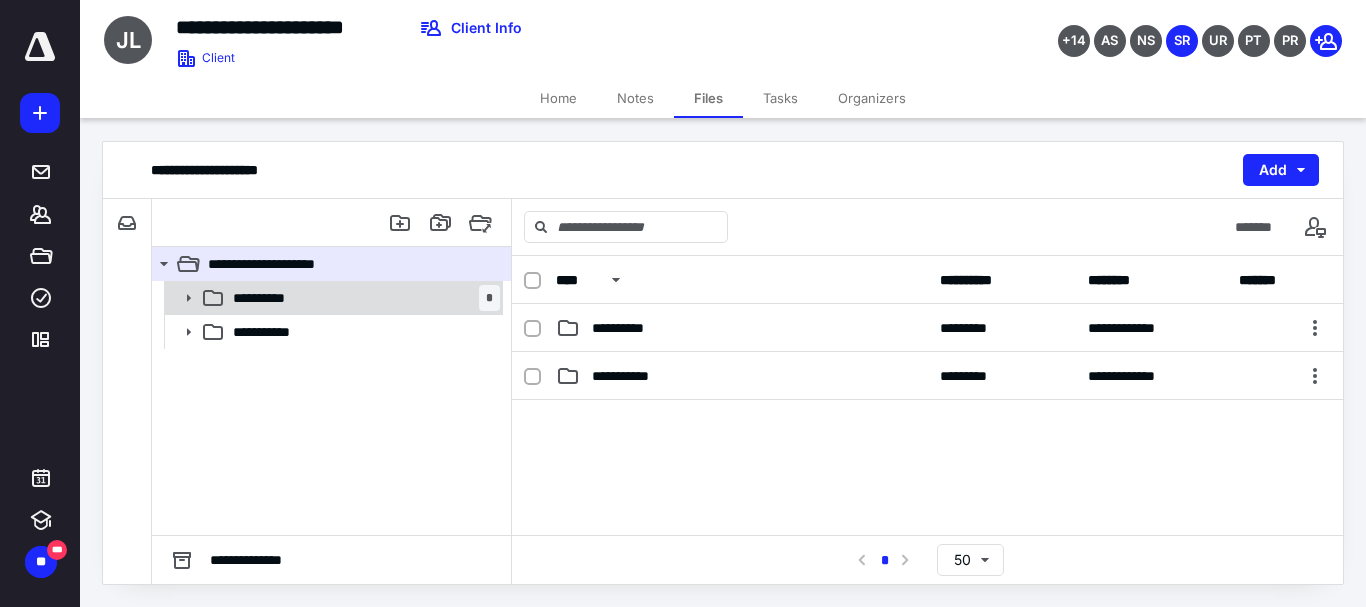 click on "**********" at bounding box center [362, 298] 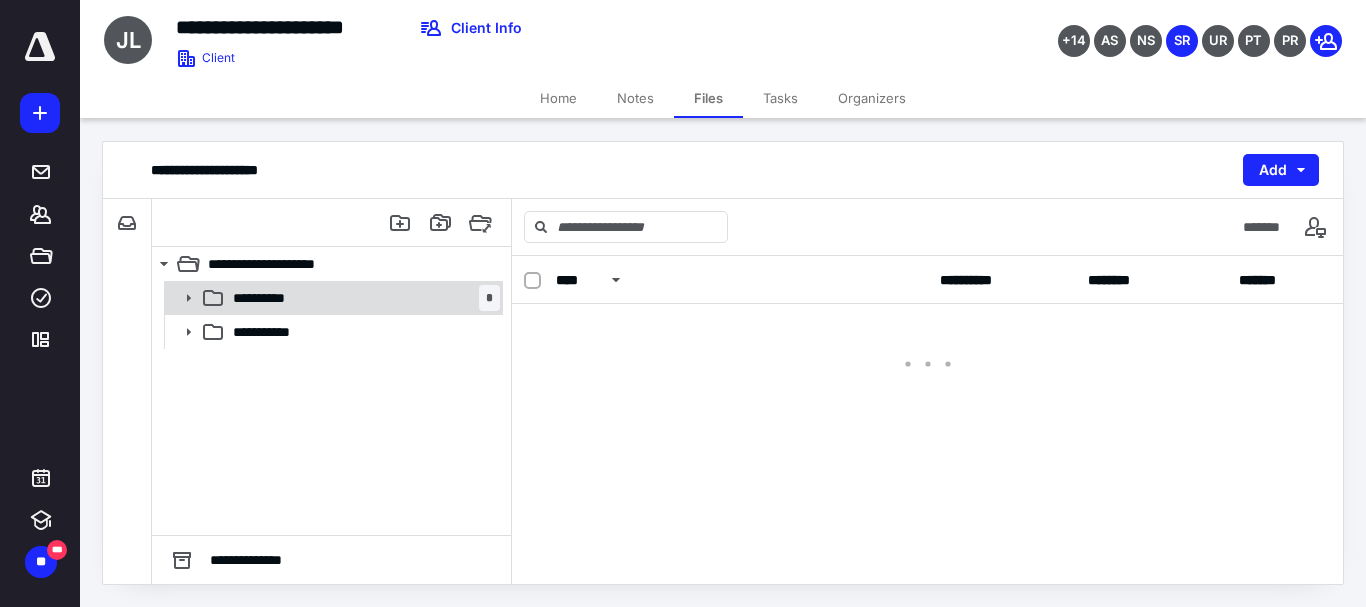 click on "**********" at bounding box center (362, 298) 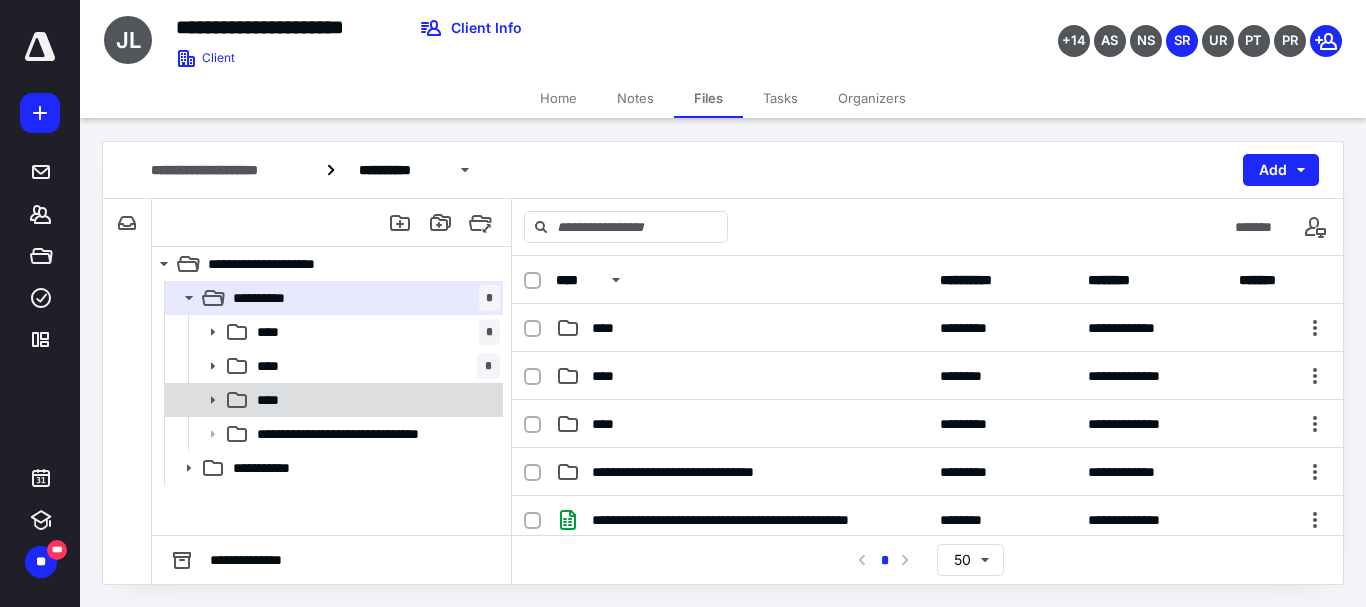 click on "****" at bounding box center [374, 400] 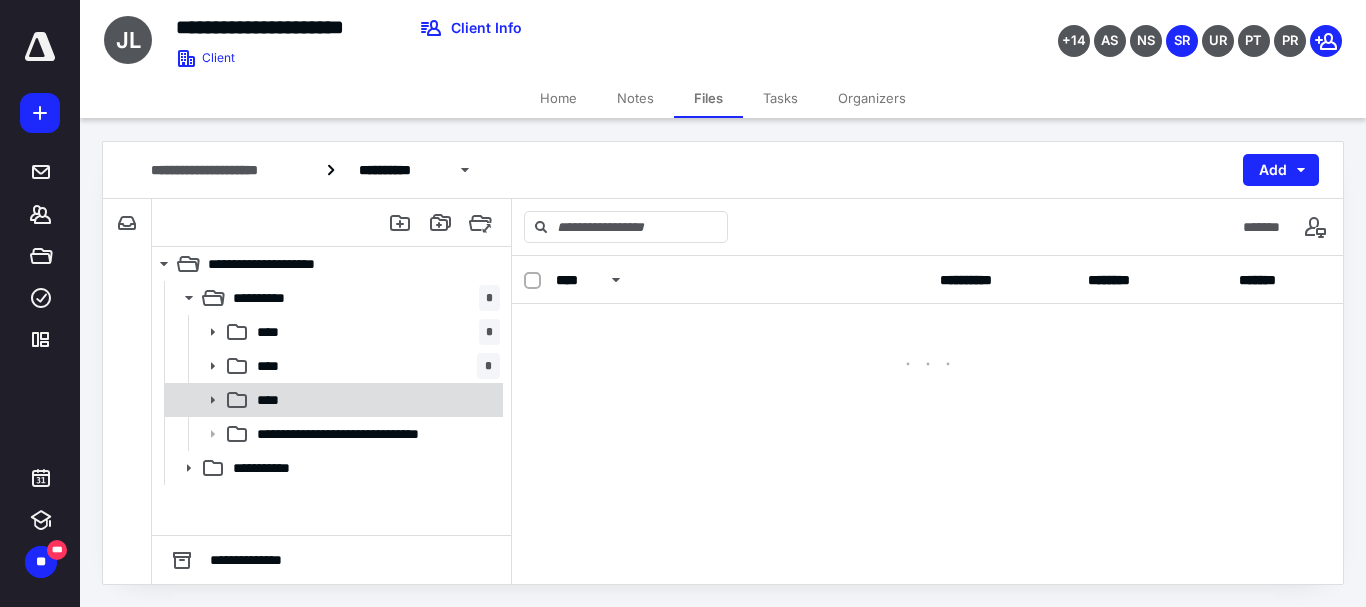 click on "****" at bounding box center (374, 400) 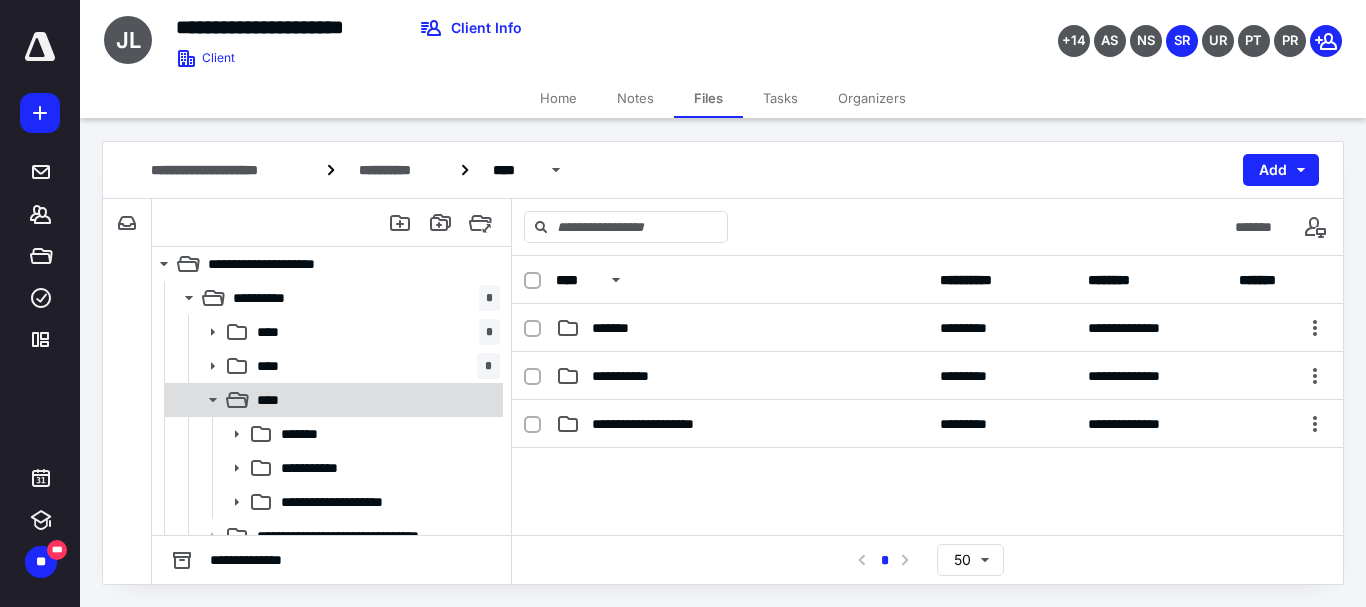 click 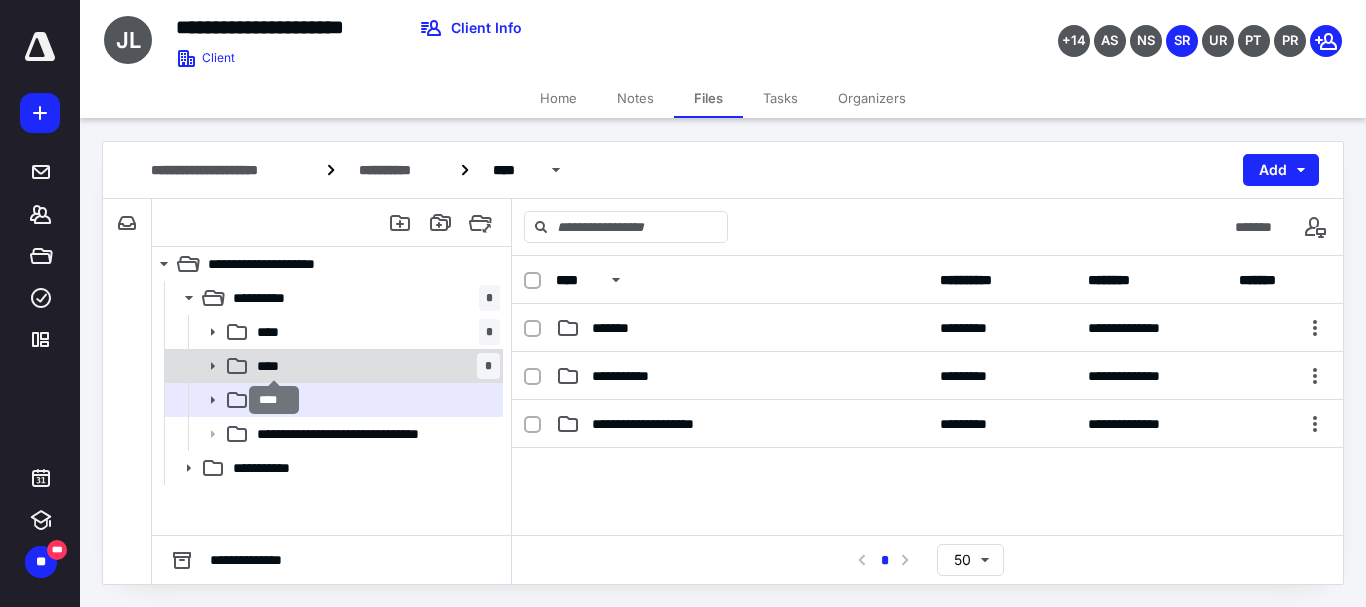 click on "****" at bounding box center [274, 366] 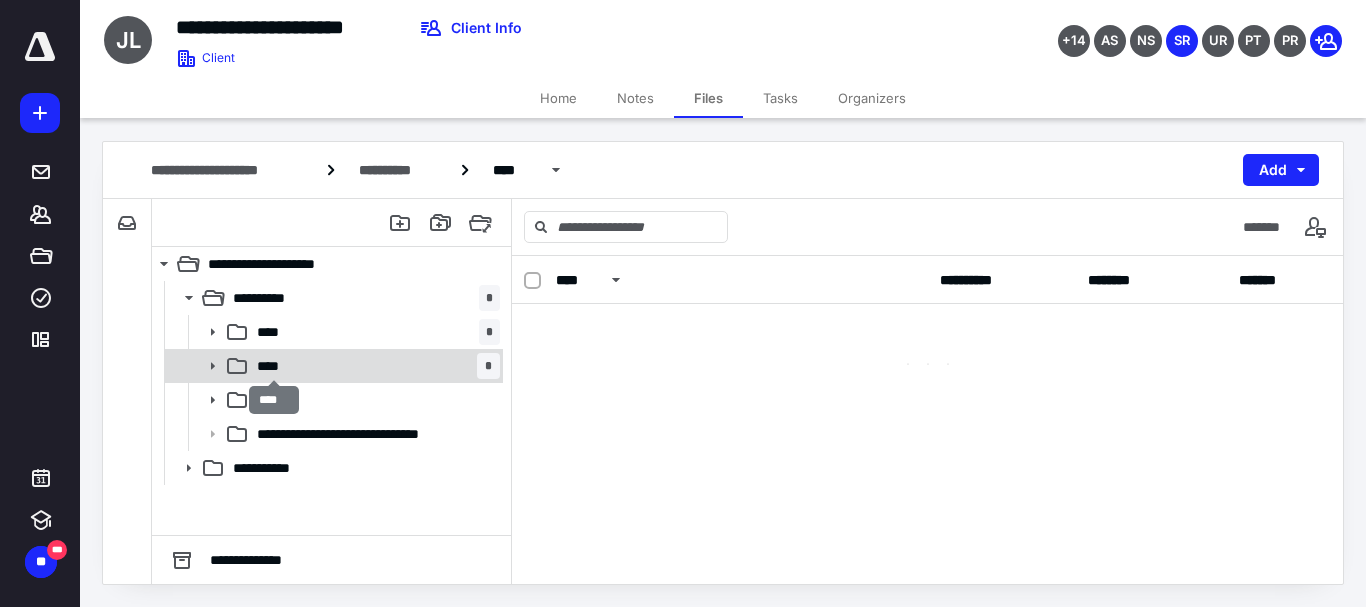 click on "****" at bounding box center (274, 366) 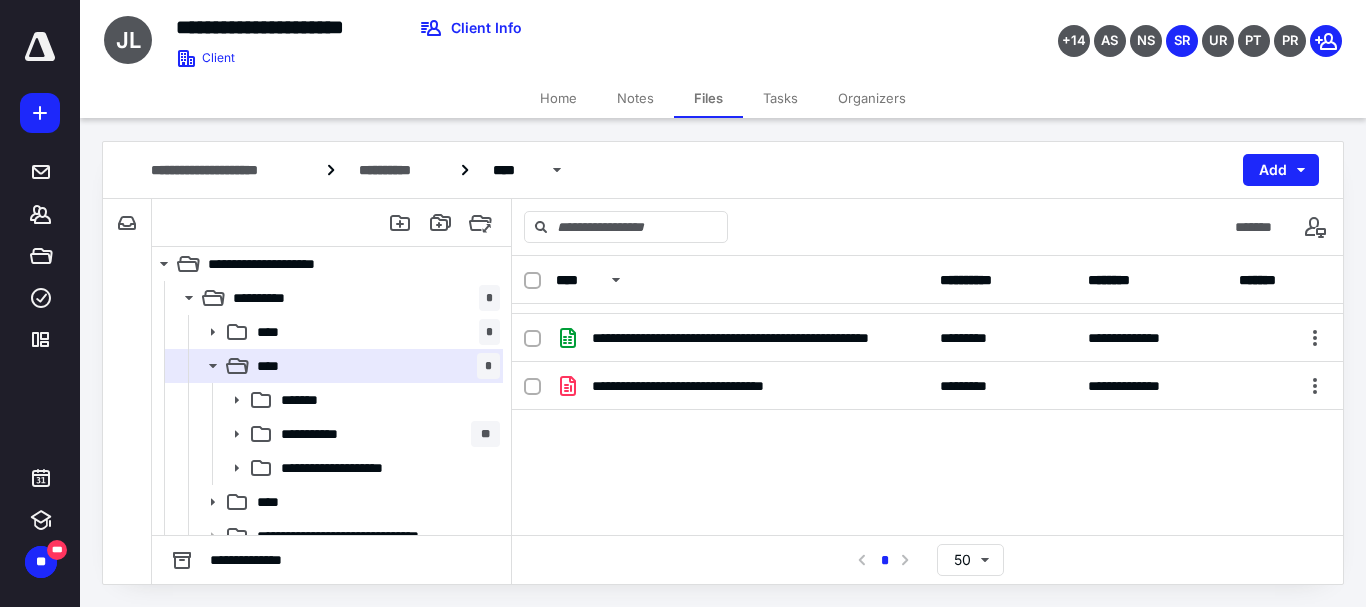 scroll, scrollTop: 100, scrollLeft: 0, axis: vertical 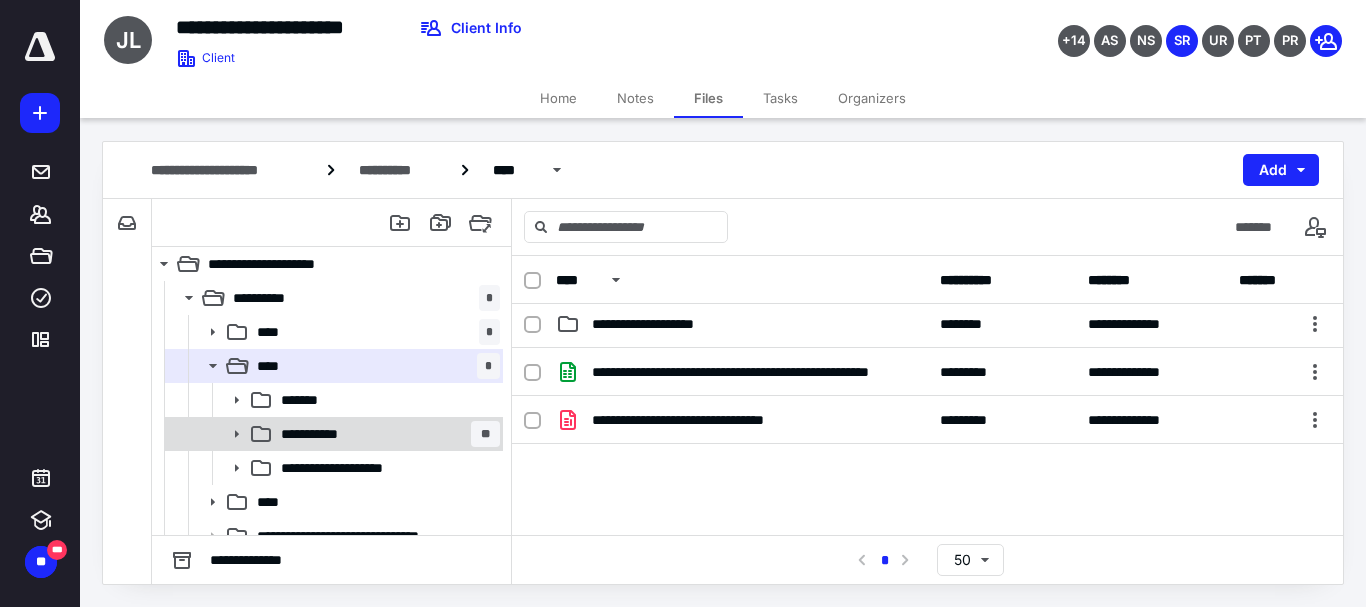 click on "**********" at bounding box center (386, 434) 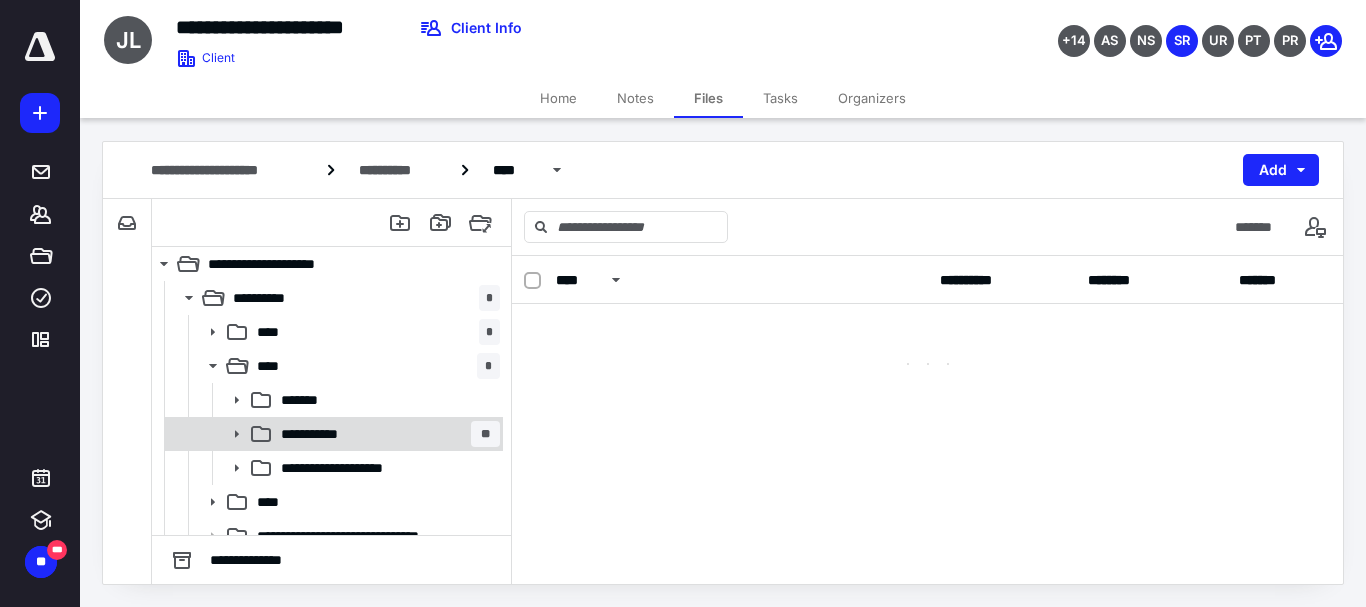 scroll, scrollTop: 0, scrollLeft: 0, axis: both 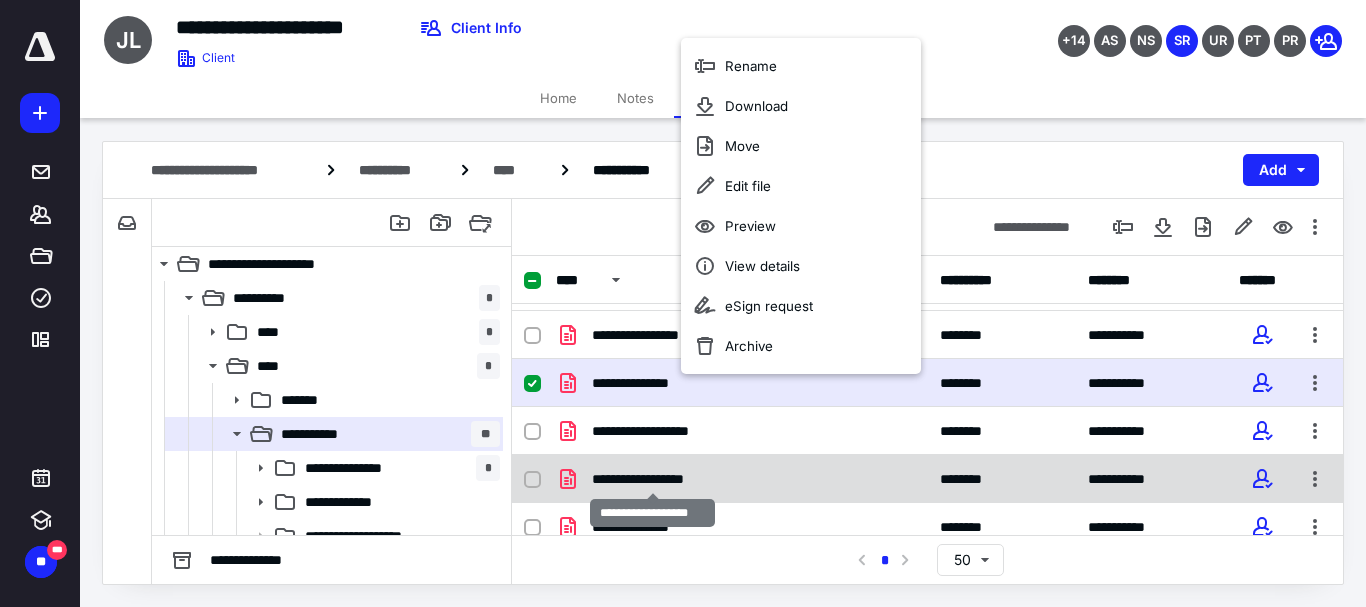 checkbox on "false" 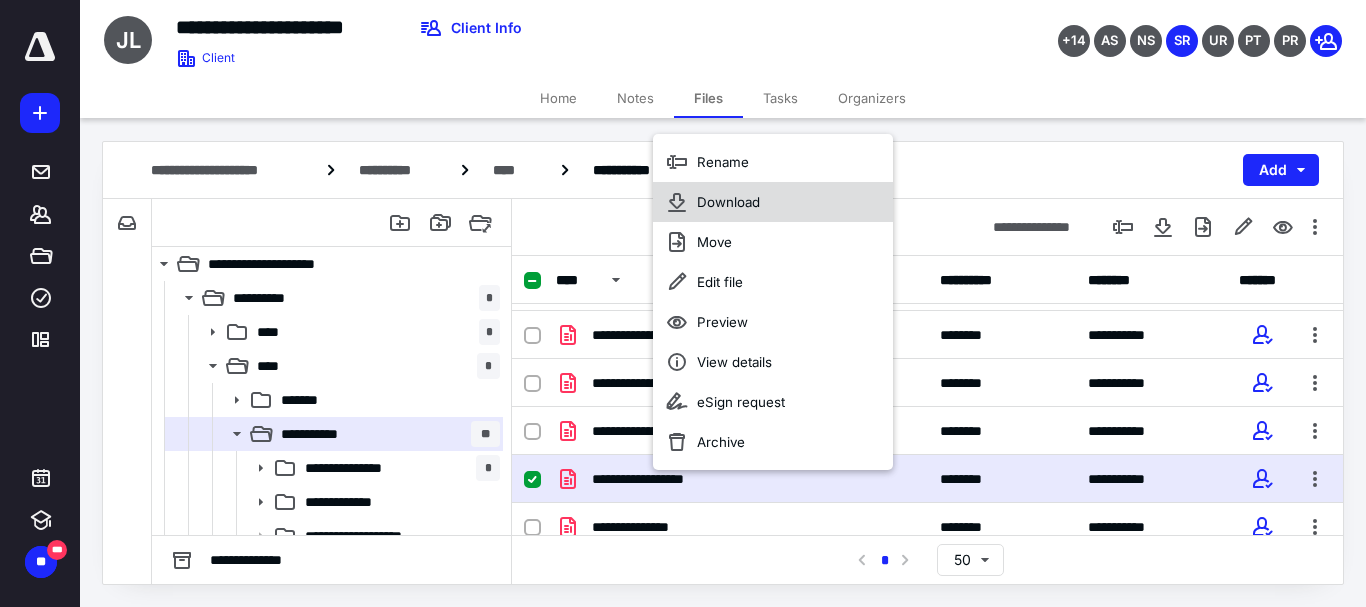 click on "Download" at bounding box center (728, 202) 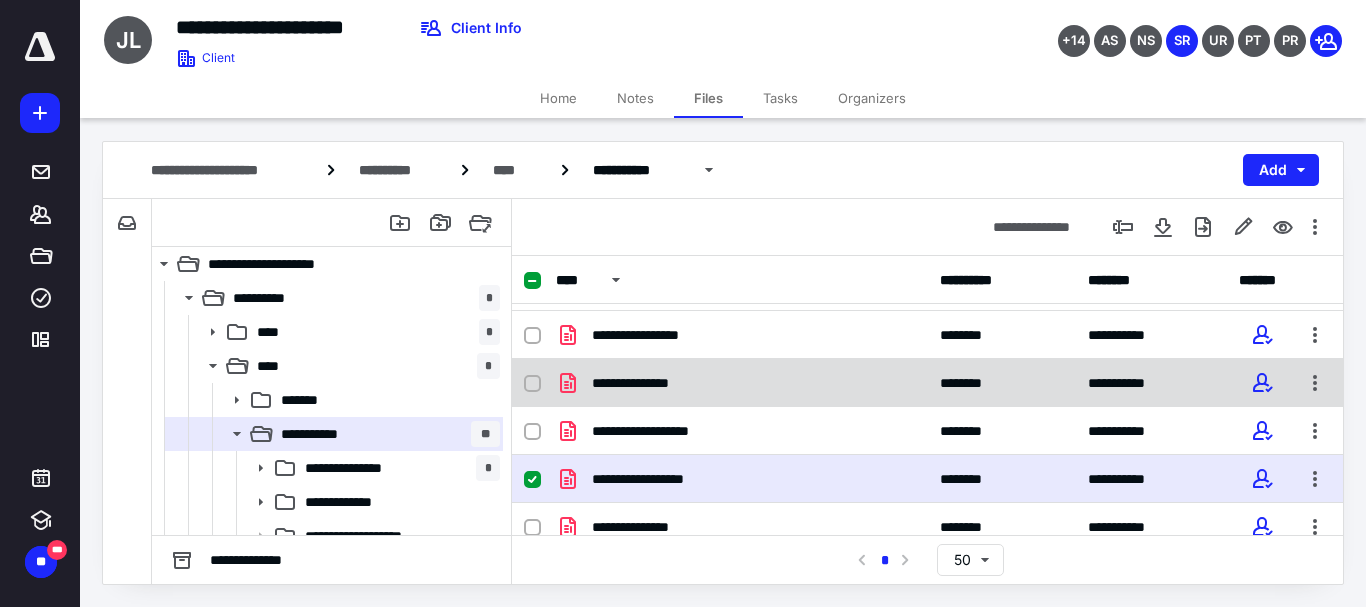 checkbox on "true" 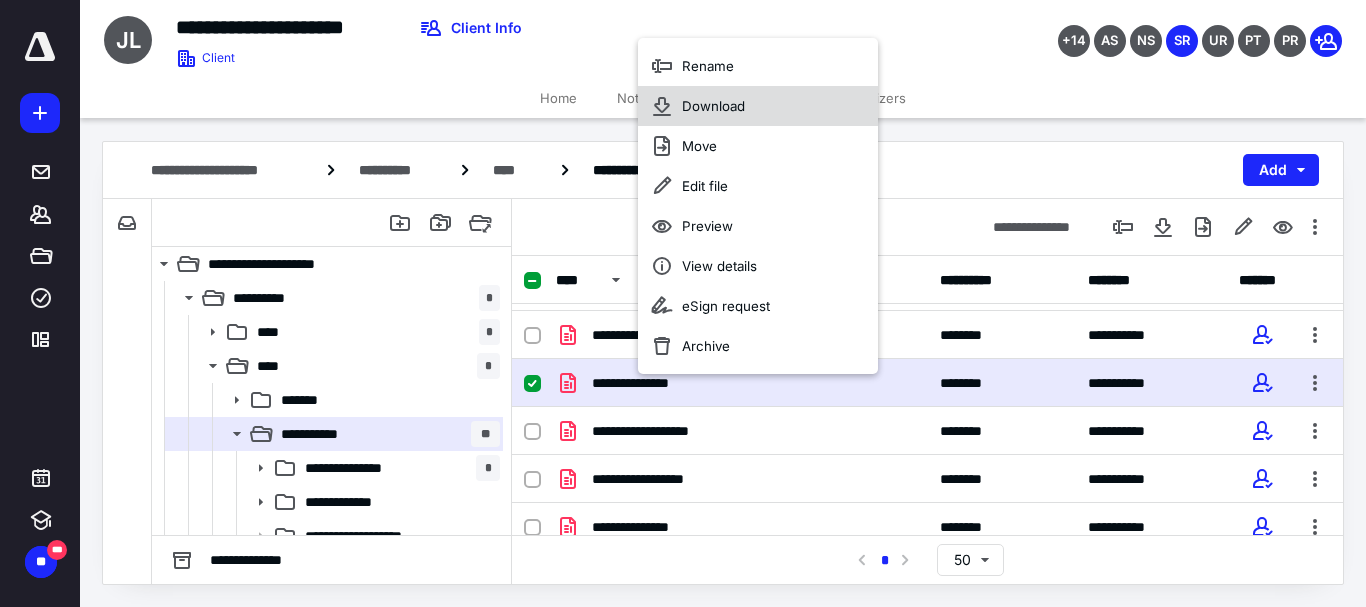 click on "Download" at bounding box center (758, 106) 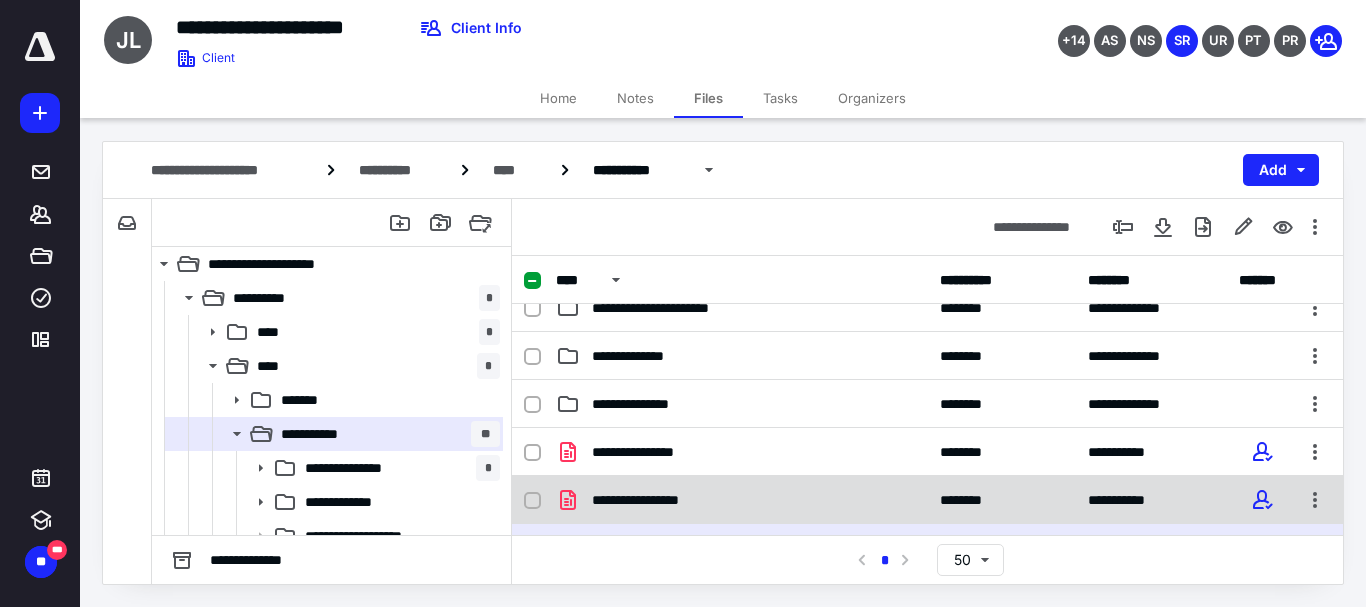 scroll, scrollTop: 177, scrollLeft: 0, axis: vertical 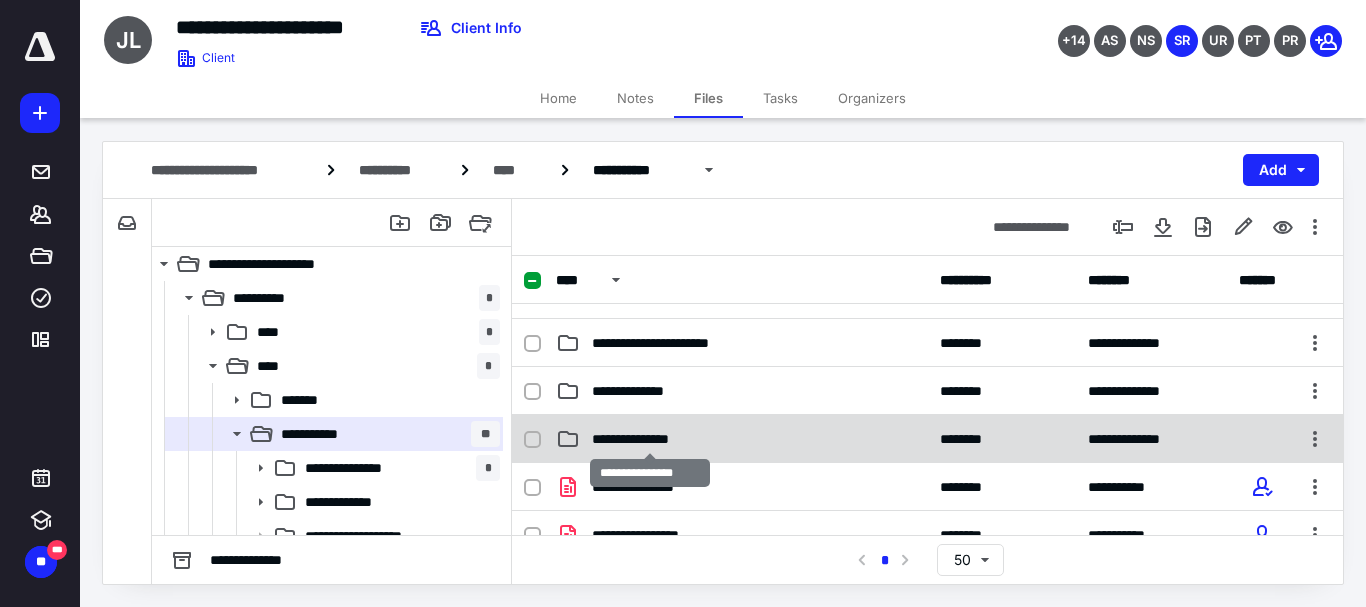 click on "**********" at bounding box center (649, 439) 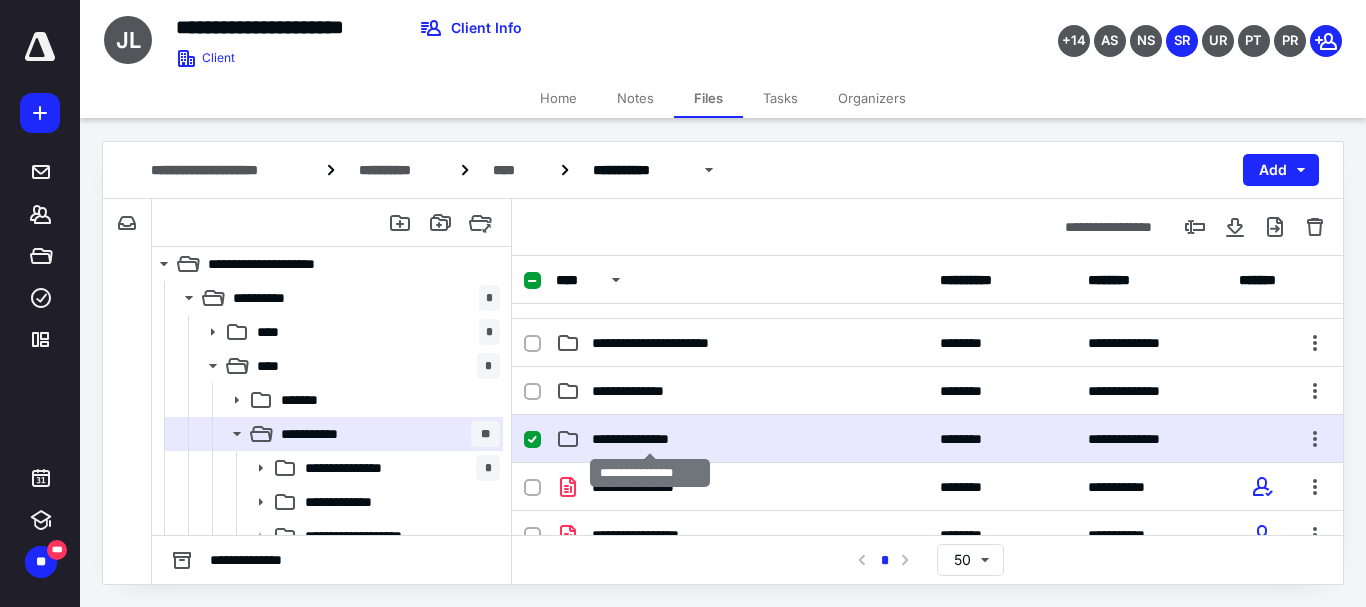 checkbox on "true" 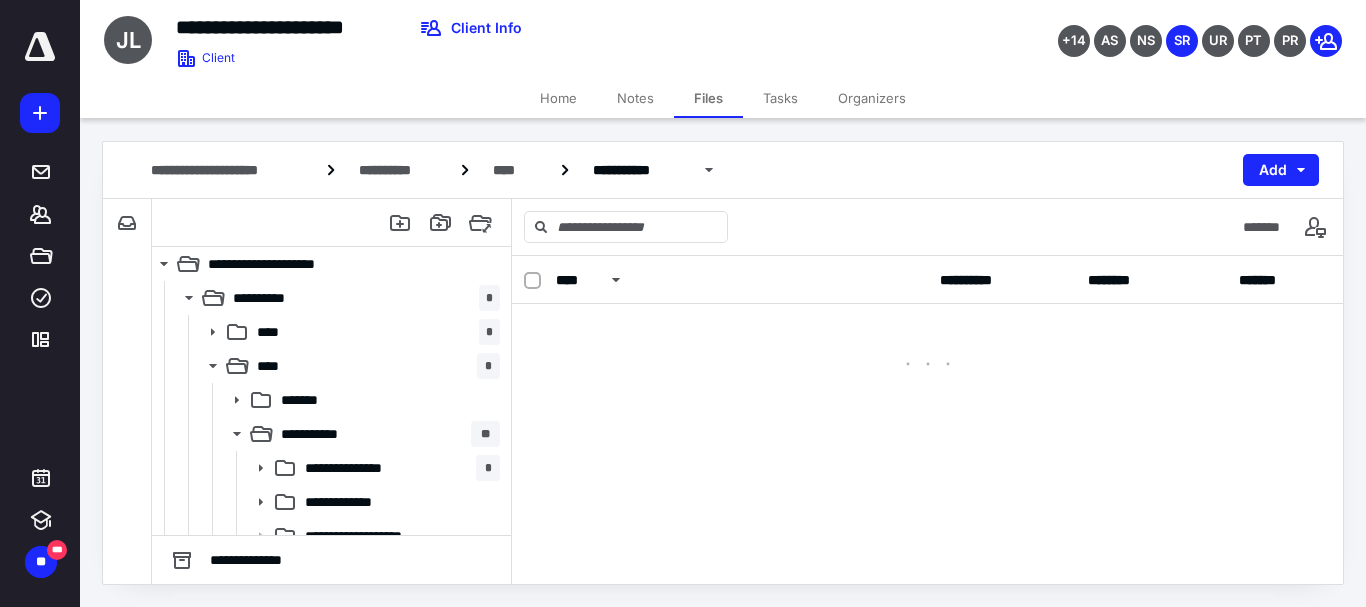 scroll, scrollTop: 0, scrollLeft: 0, axis: both 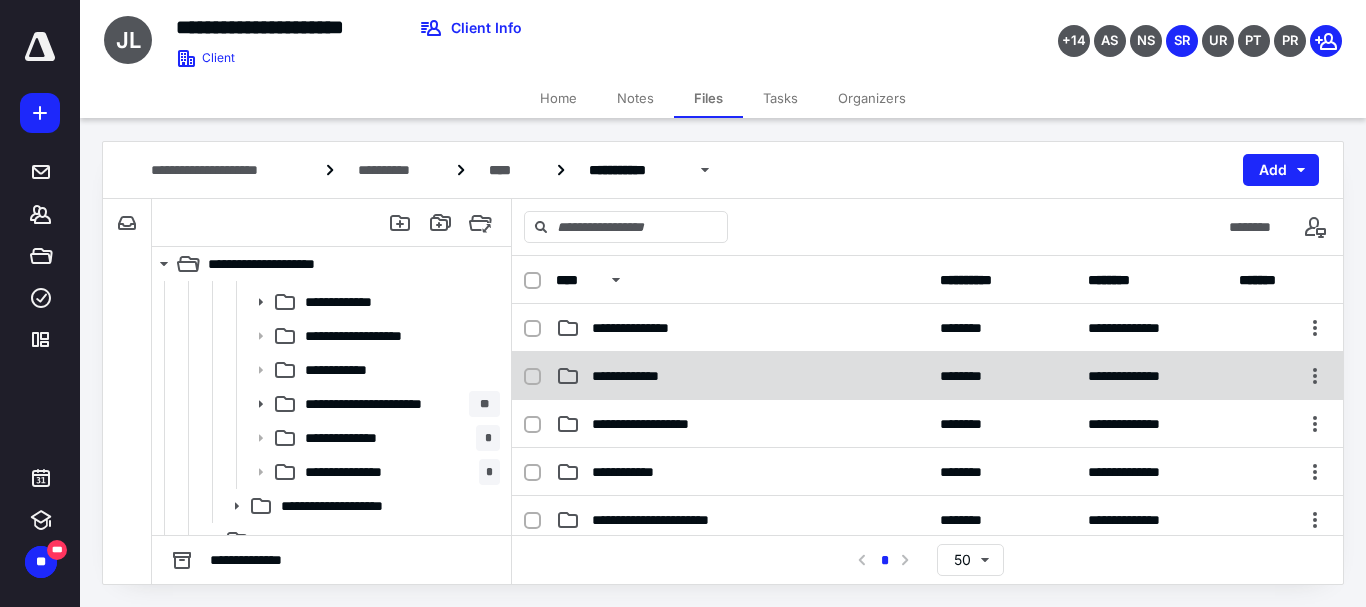 click on "**********" at bounding box center (641, 376) 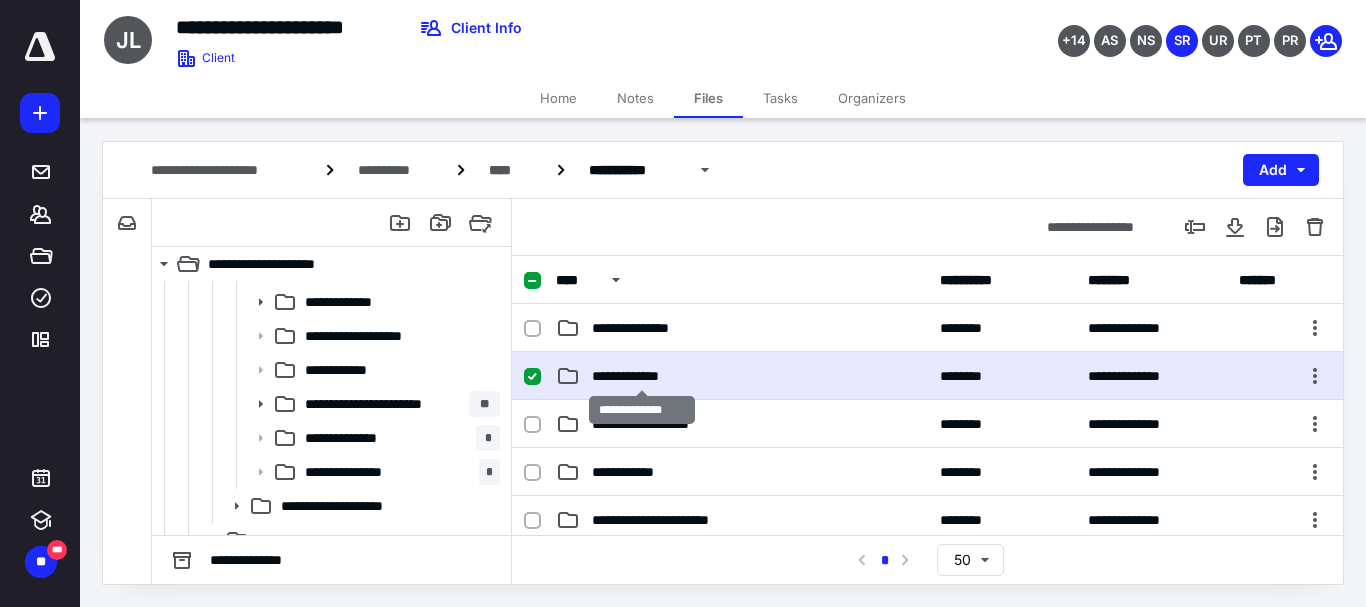 click on "**********" at bounding box center (641, 376) 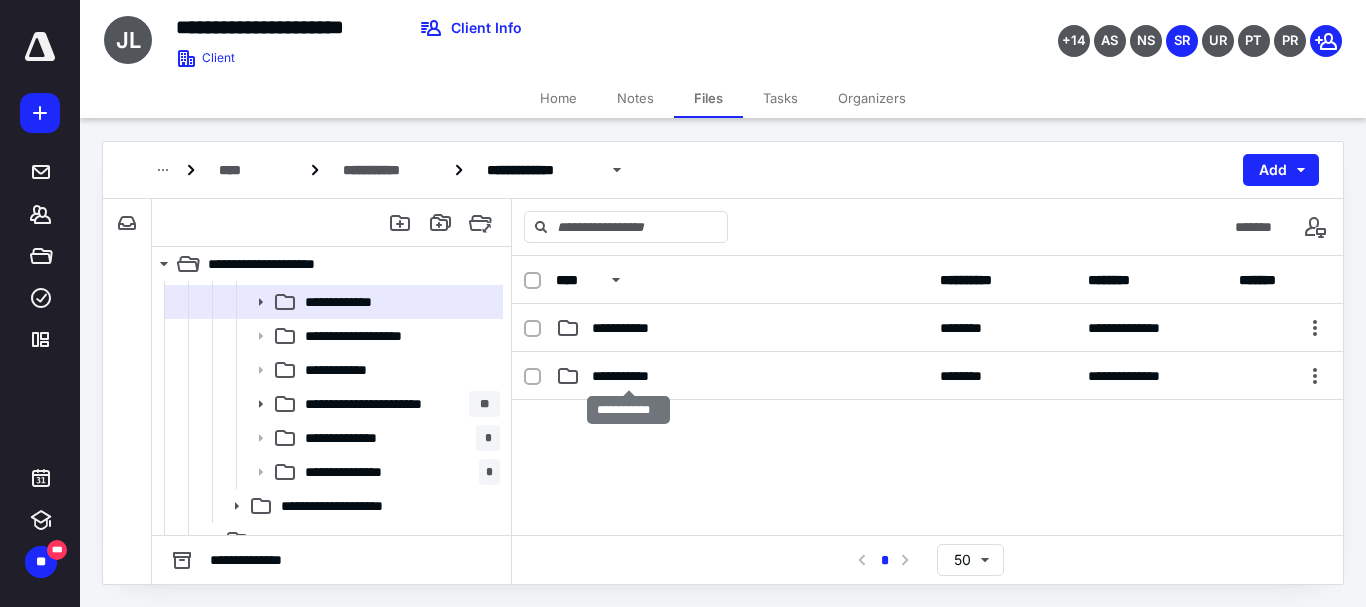click on "**********" at bounding box center [628, 376] 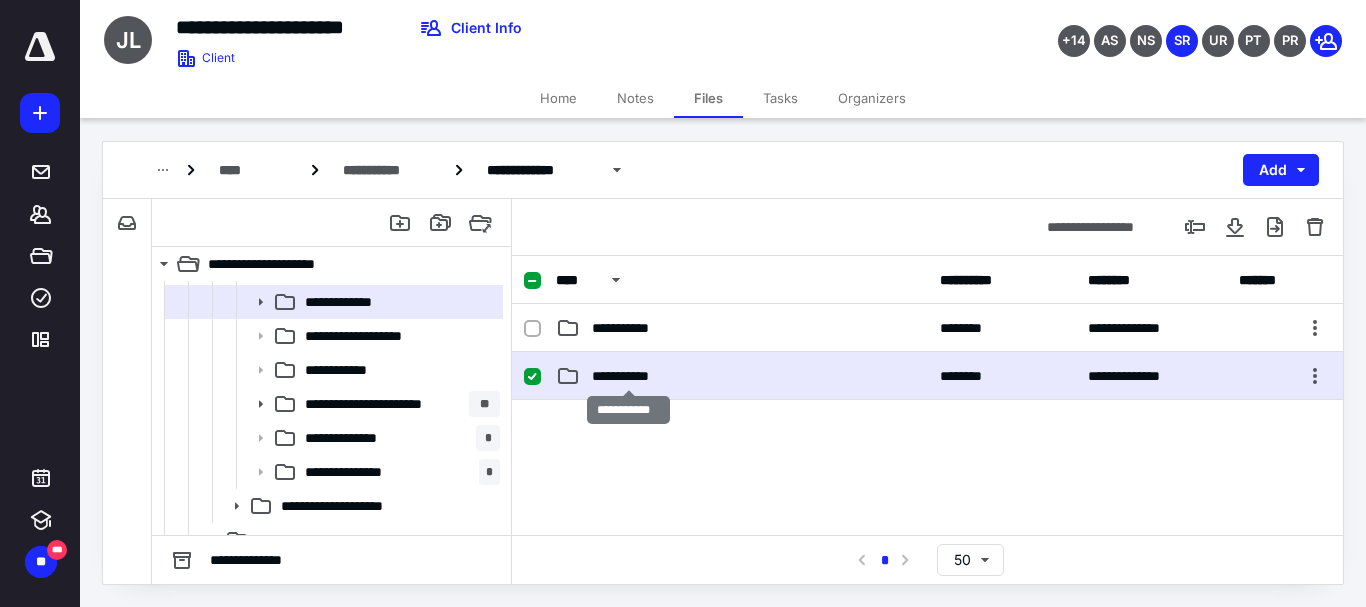 click on "**********" at bounding box center (628, 376) 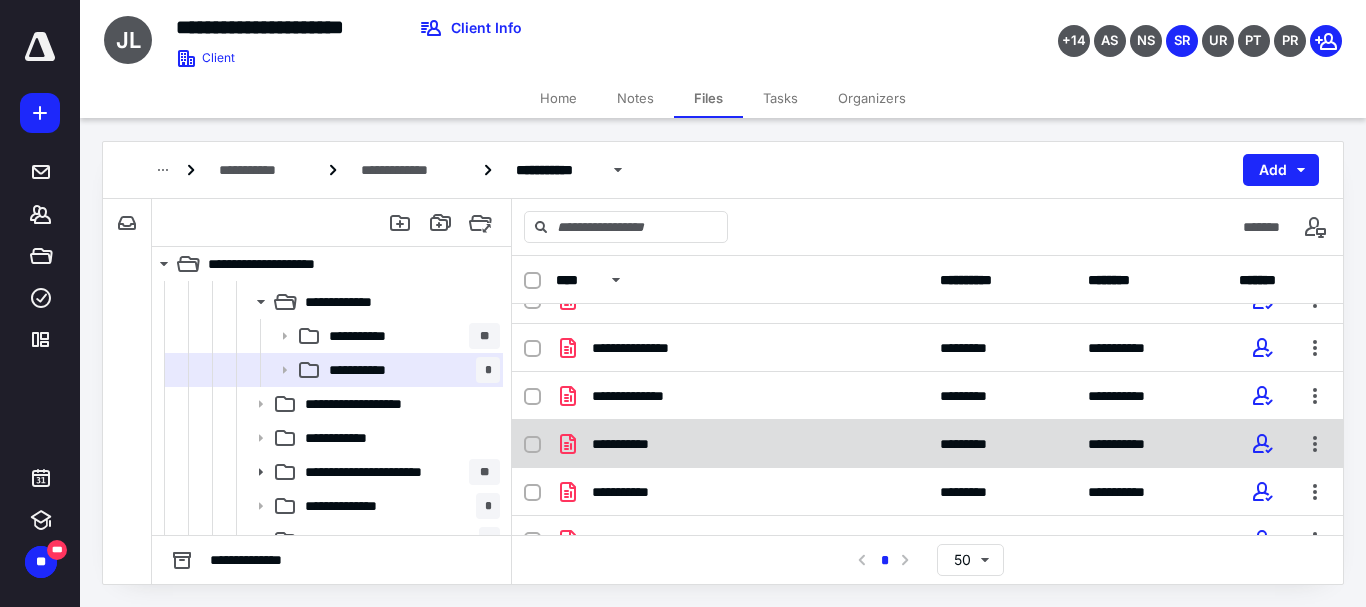 scroll, scrollTop: 0, scrollLeft: 0, axis: both 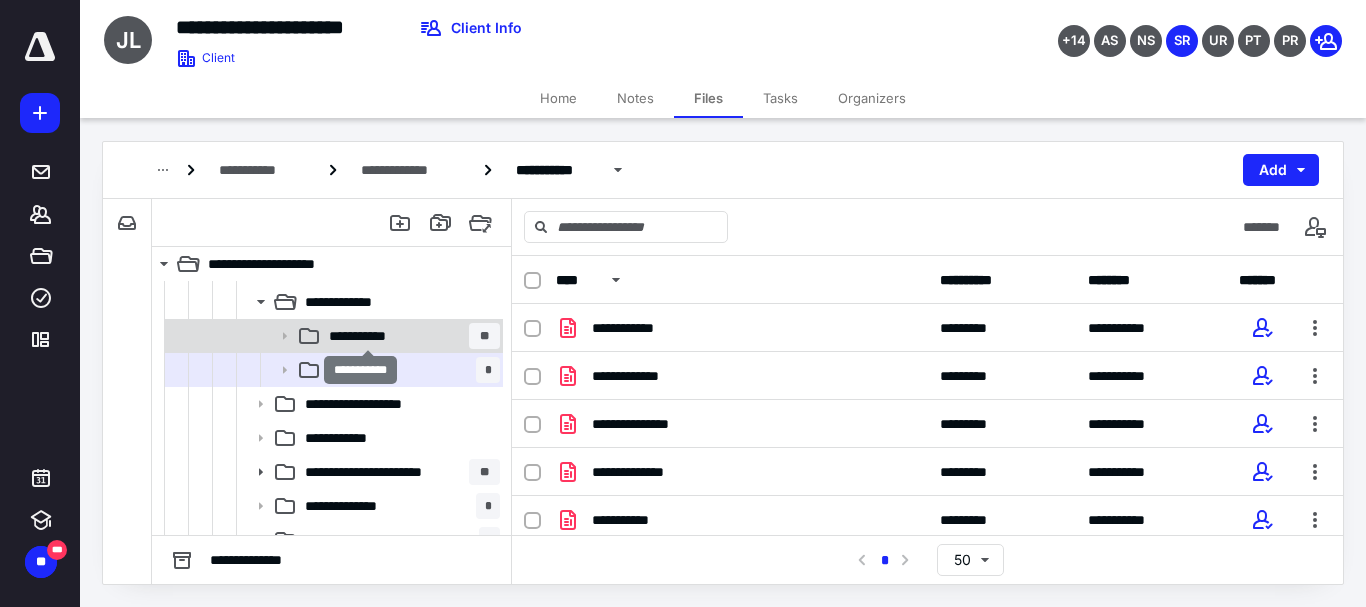 click on "**********" at bounding box center [367, 336] 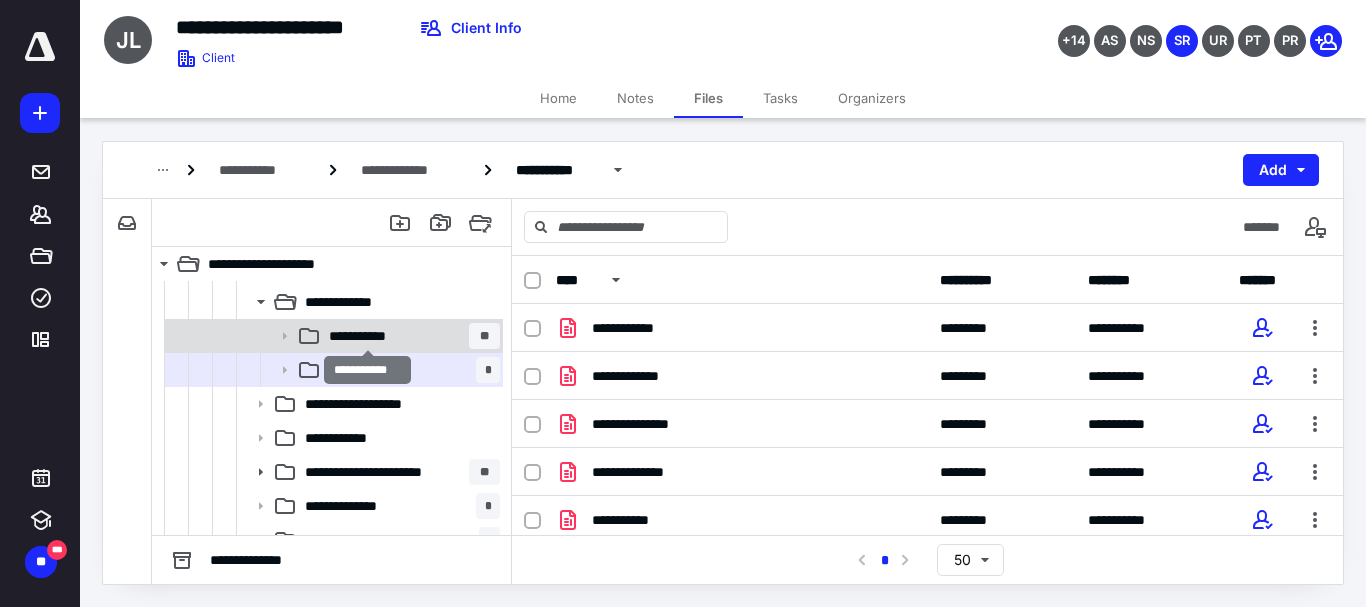 click on "**********" at bounding box center (367, 336) 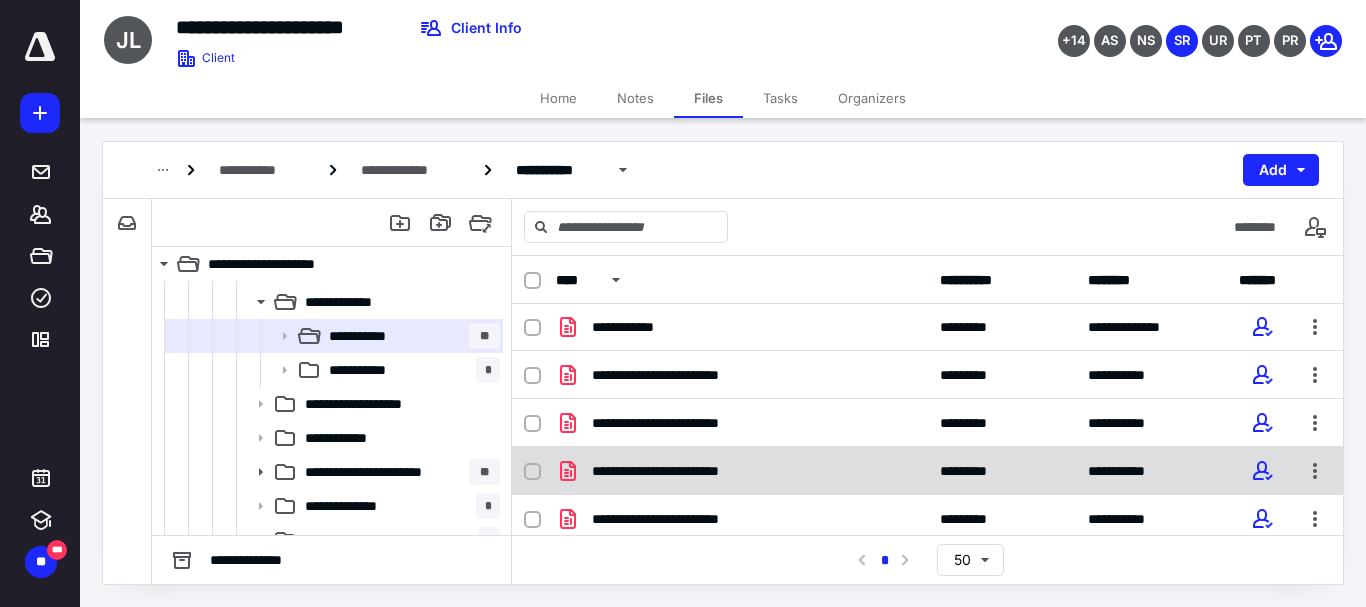 scroll, scrollTop: 525, scrollLeft: 0, axis: vertical 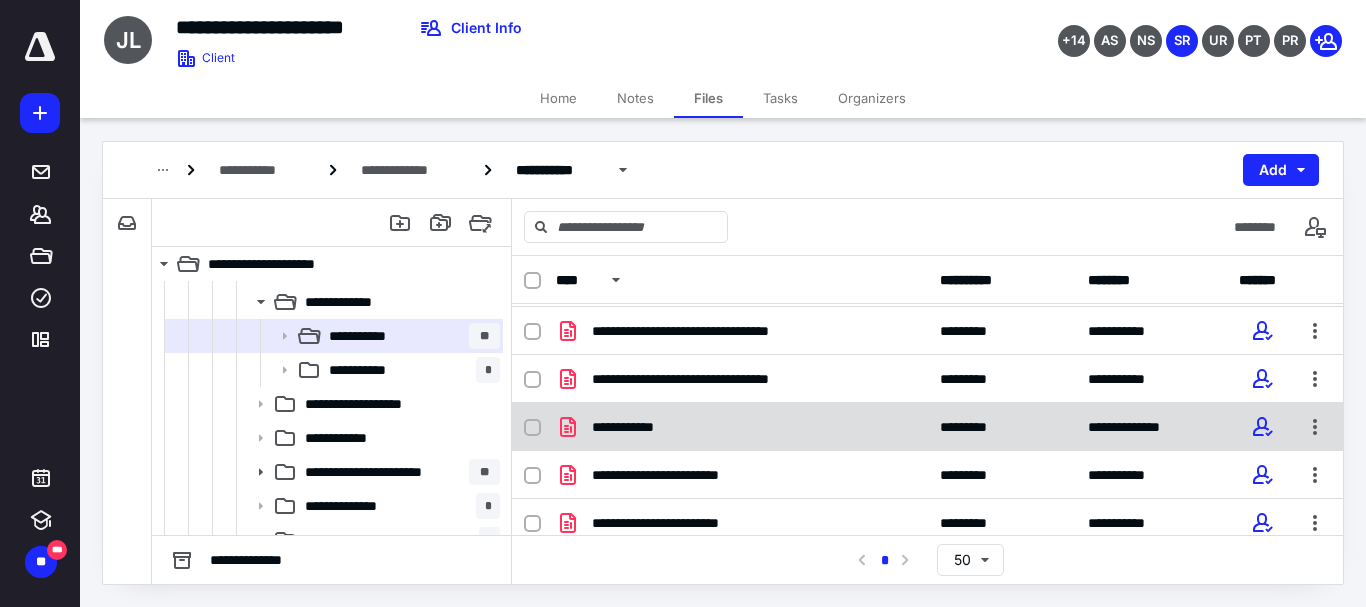 click on "**********" at bounding box center [634, 427] 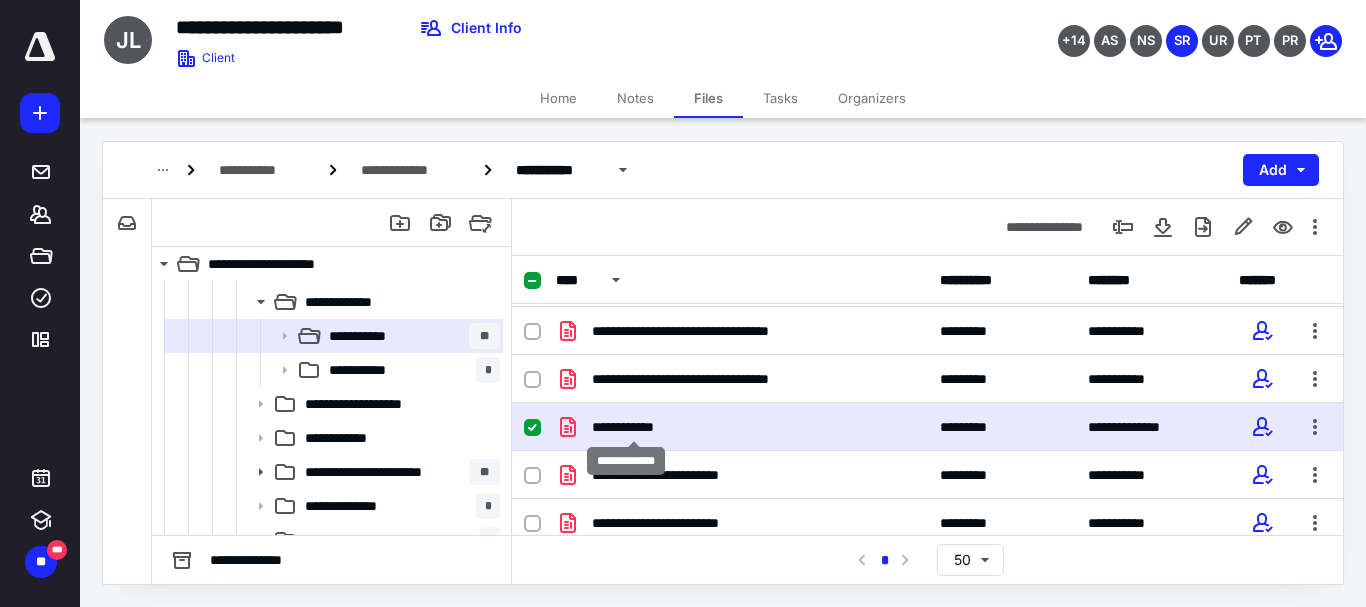 checkbox on "true" 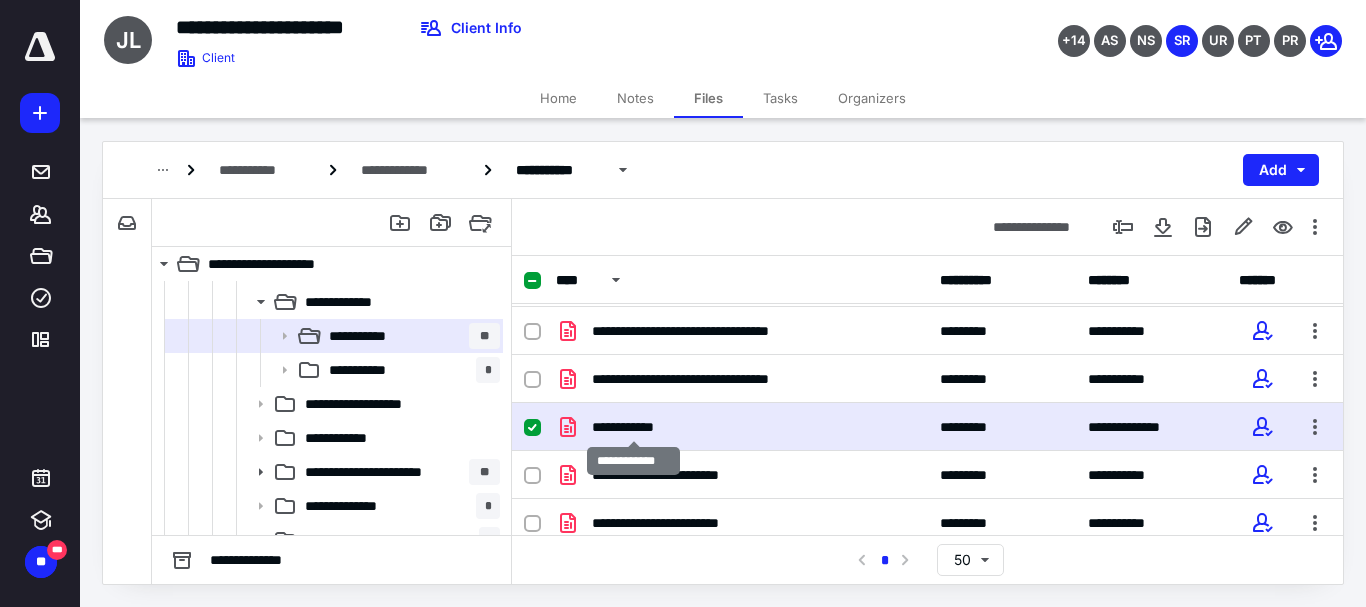 click on "**********" at bounding box center (634, 427) 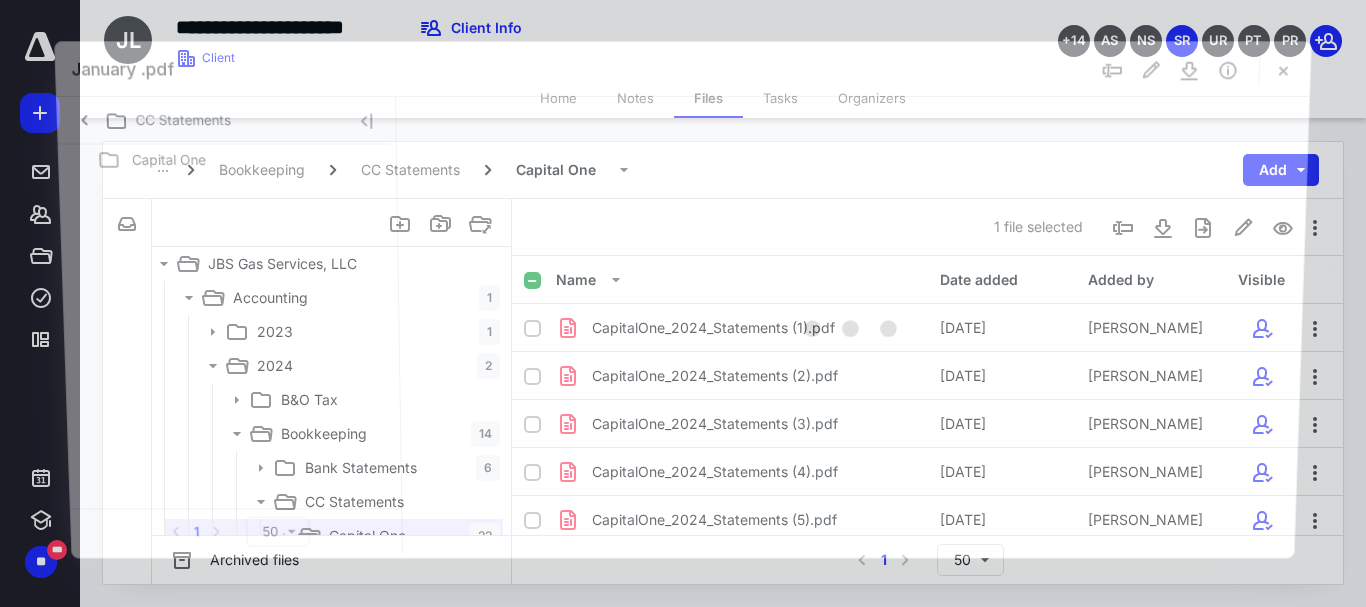 scroll, scrollTop: 200, scrollLeft: 0, axis: vertical 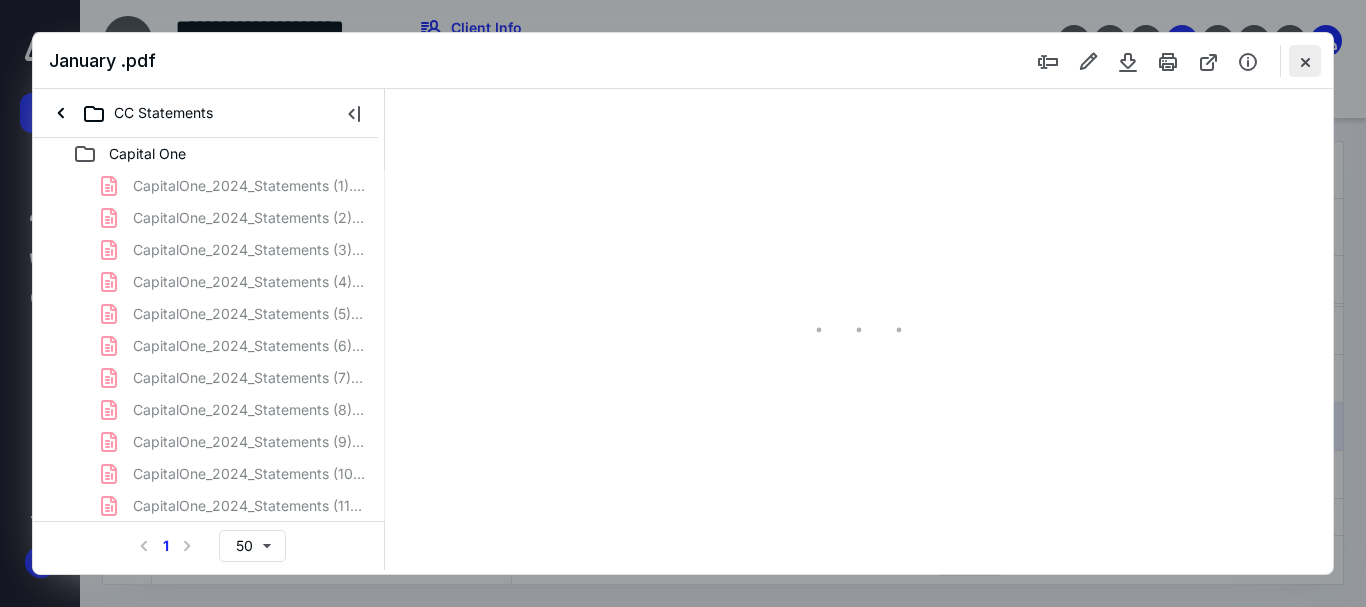 type on "51" 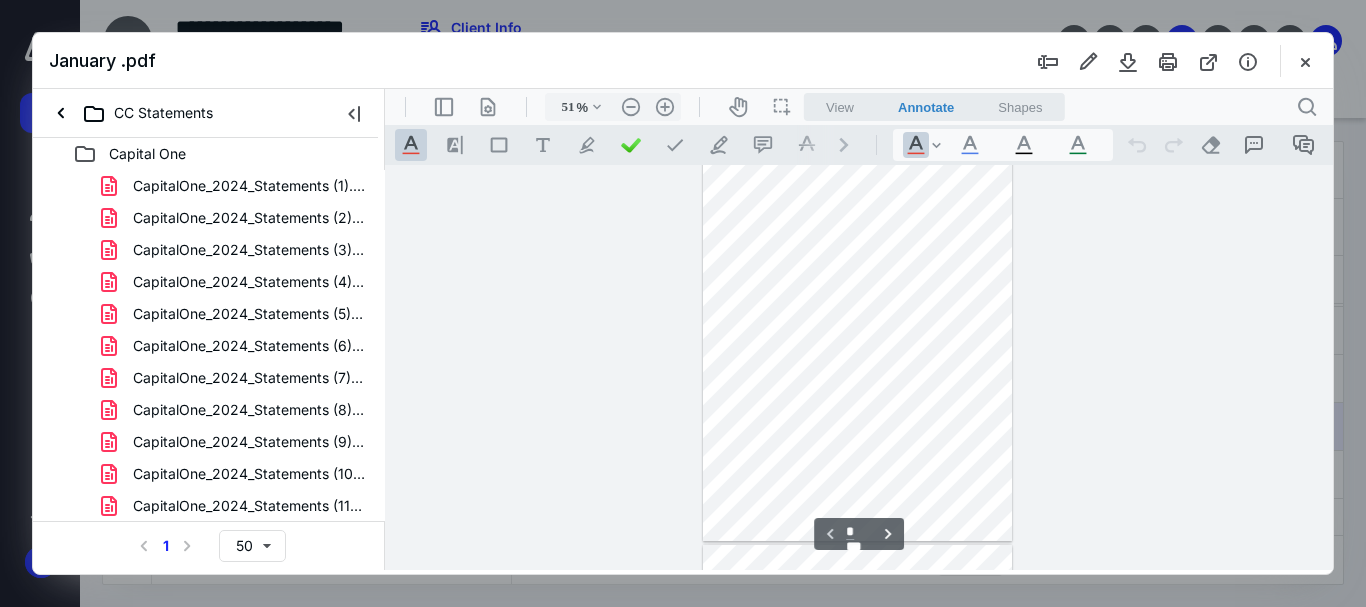 scroll, scrollTop: 0, scrollLeft: 0, axis: both 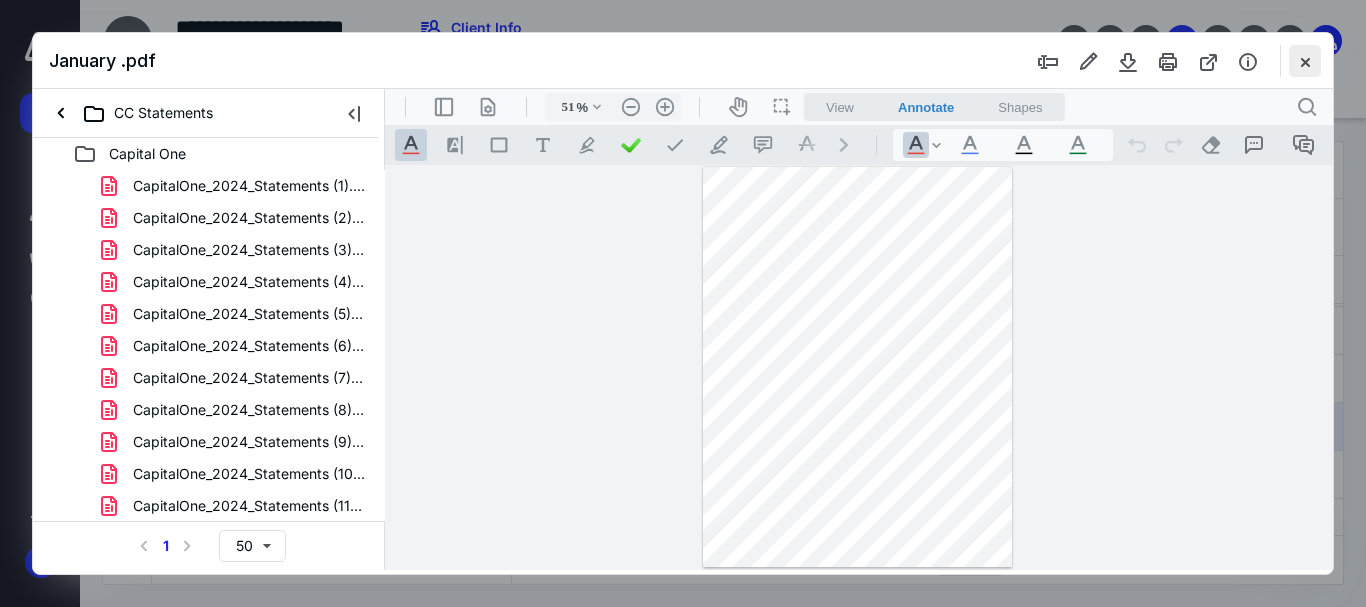 click at bounding box center (1305, 61) 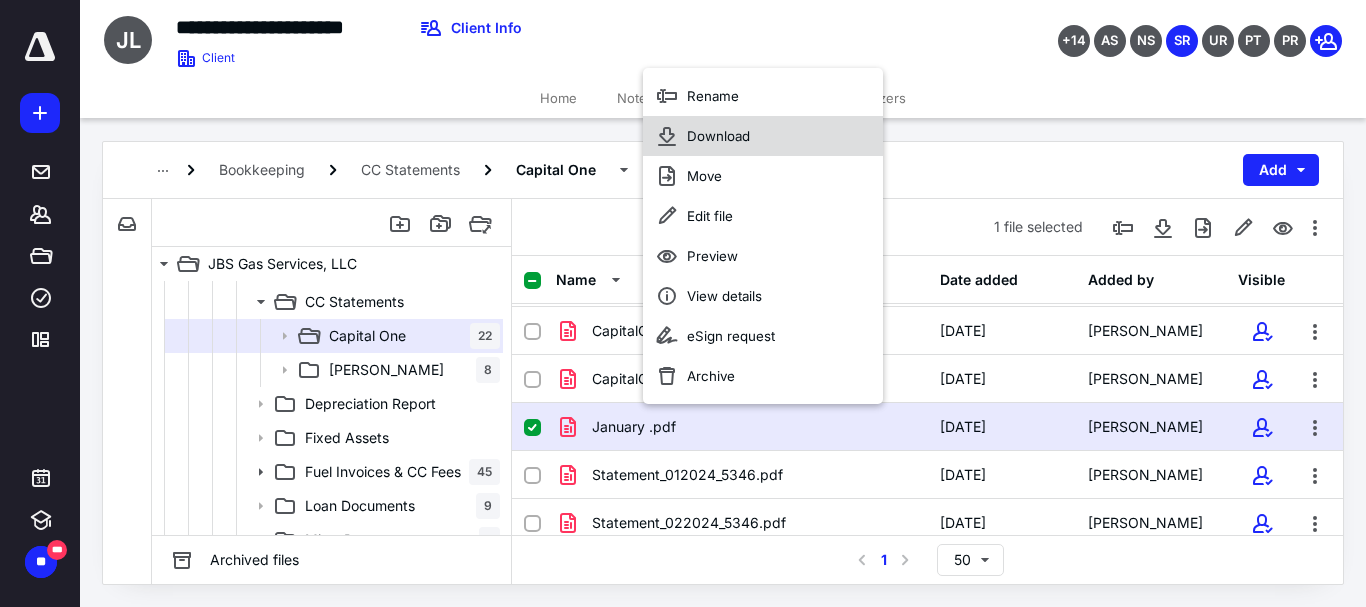 click on "Download" at bounding box center (718, 136) 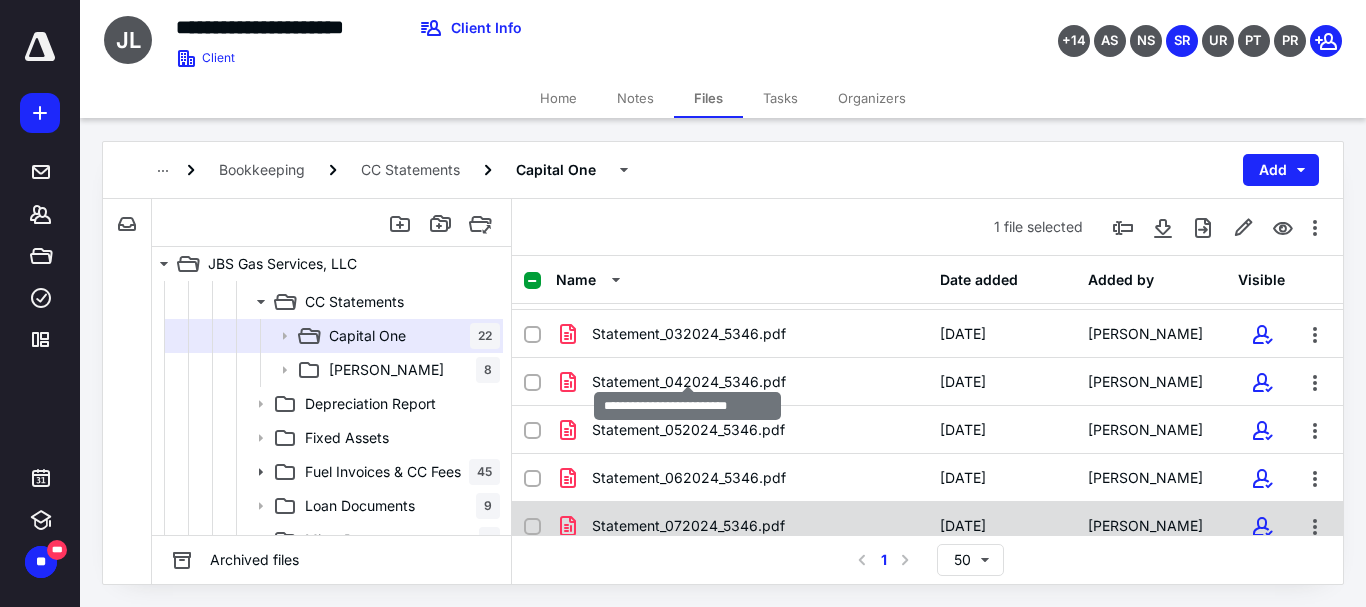 scroll, scrollTop: 825, scrollLeft: 0, axis: vertical 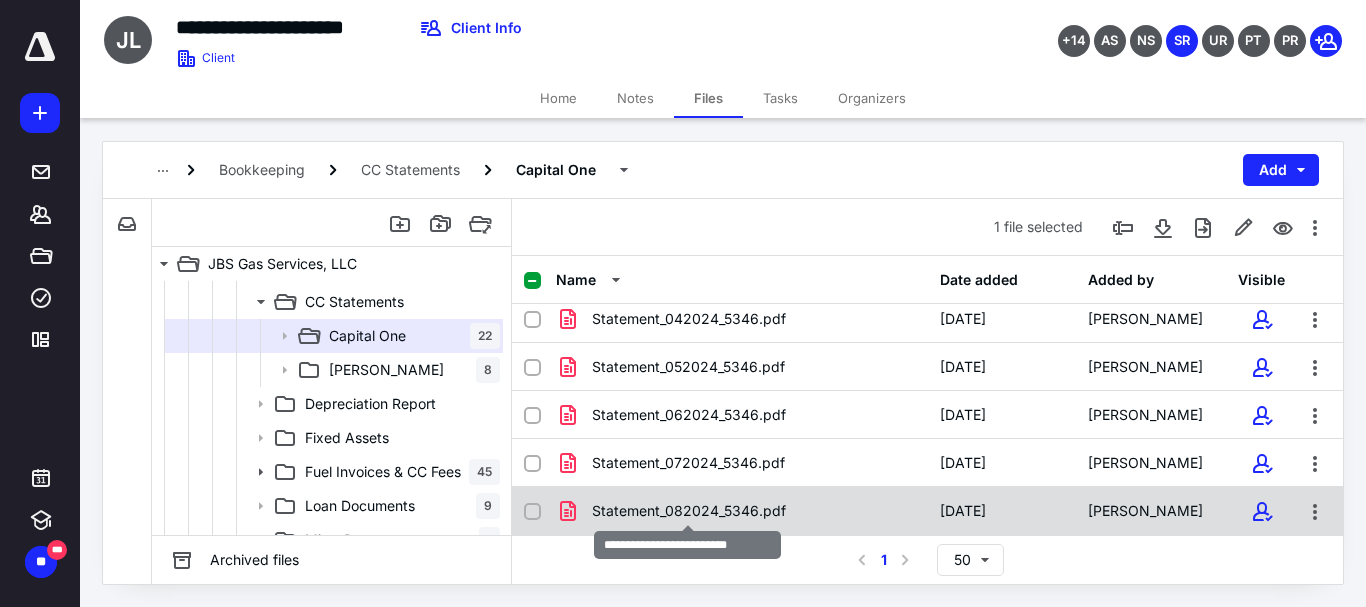 click on "Statement_082024_5346.pdf" at bounding box center (689, 511) 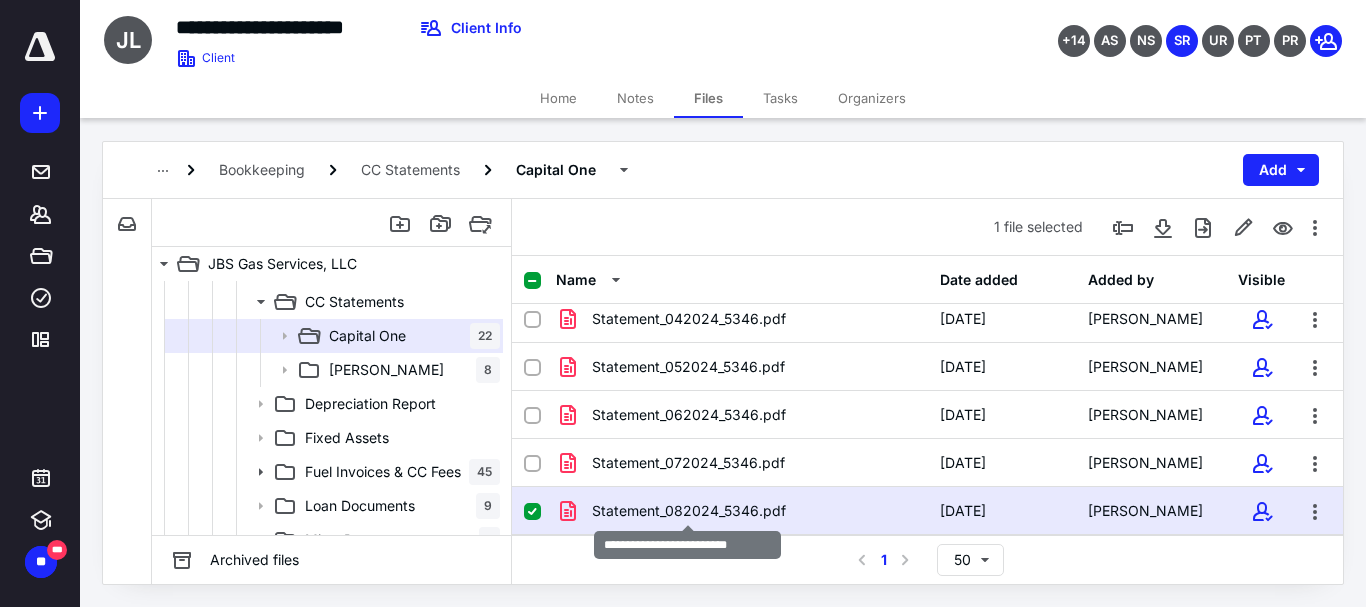 click on "Statement_082024_5346.pdf" at bounding box center (689, 511) 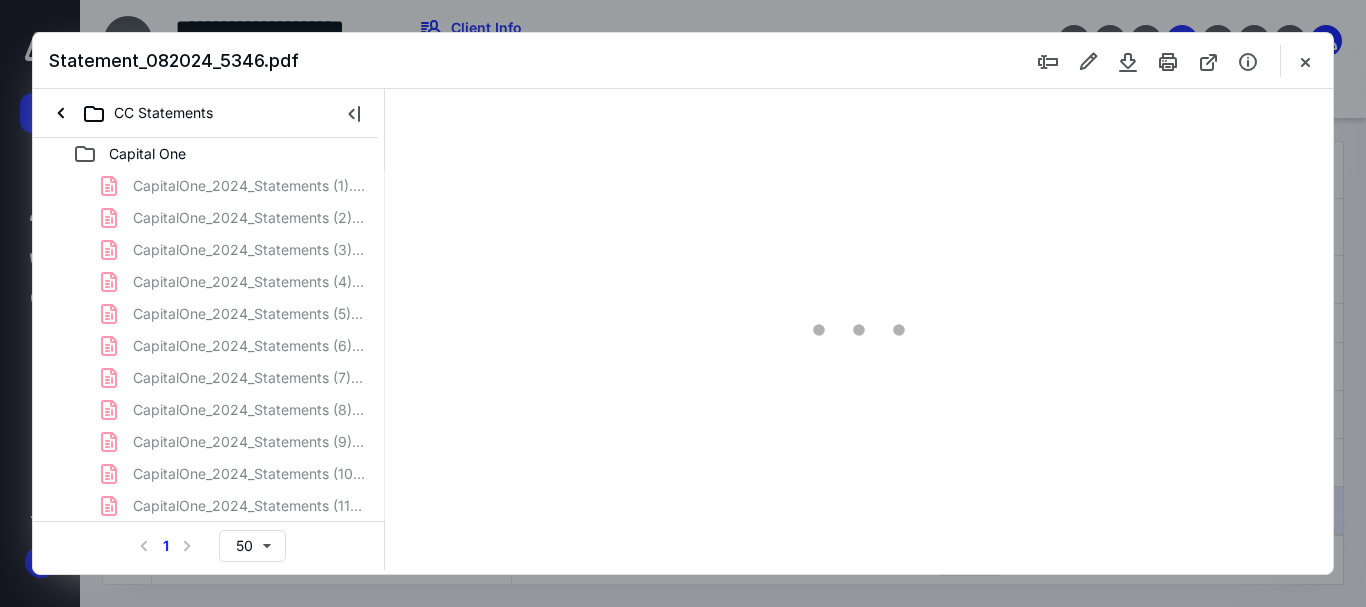 scroll, scrollTop: 0, scrollLeft: 0, axis: both 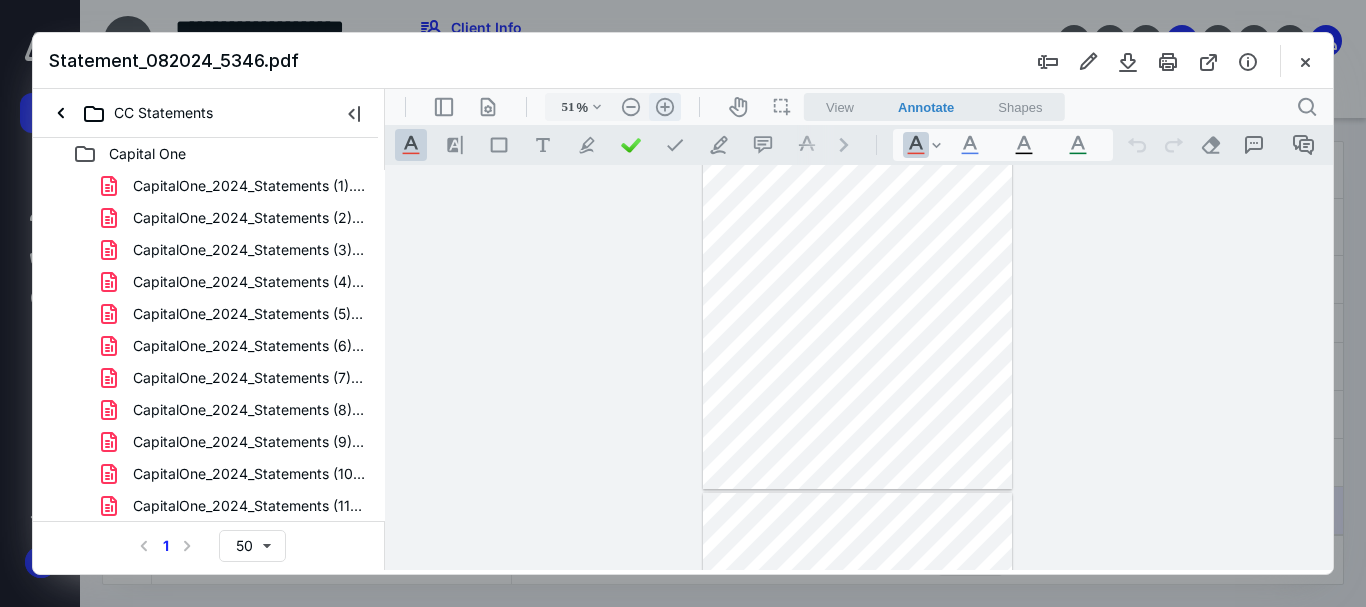 click on ".cls-1{fill:#abb0c4;} icon - header - zoom - in - line" at bounding box center (665, 107) 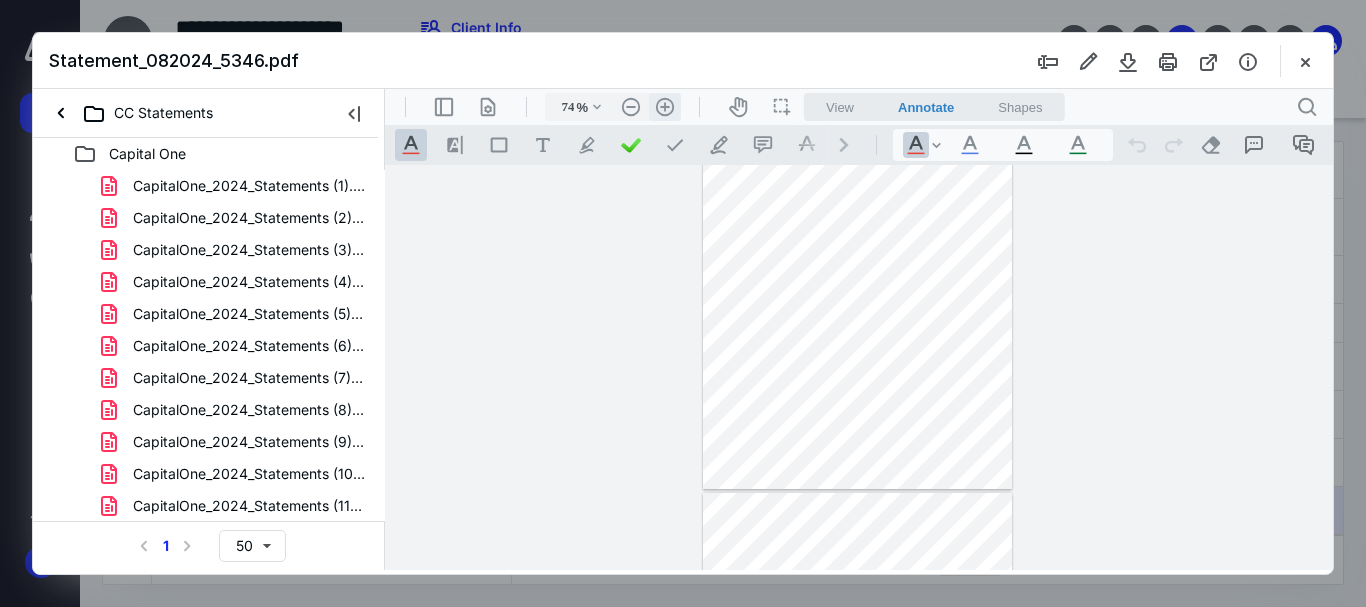click on ".cls-1{fill:#abb0c4;} icon - header - zoom - in - line" at bounding box center [665, 107] 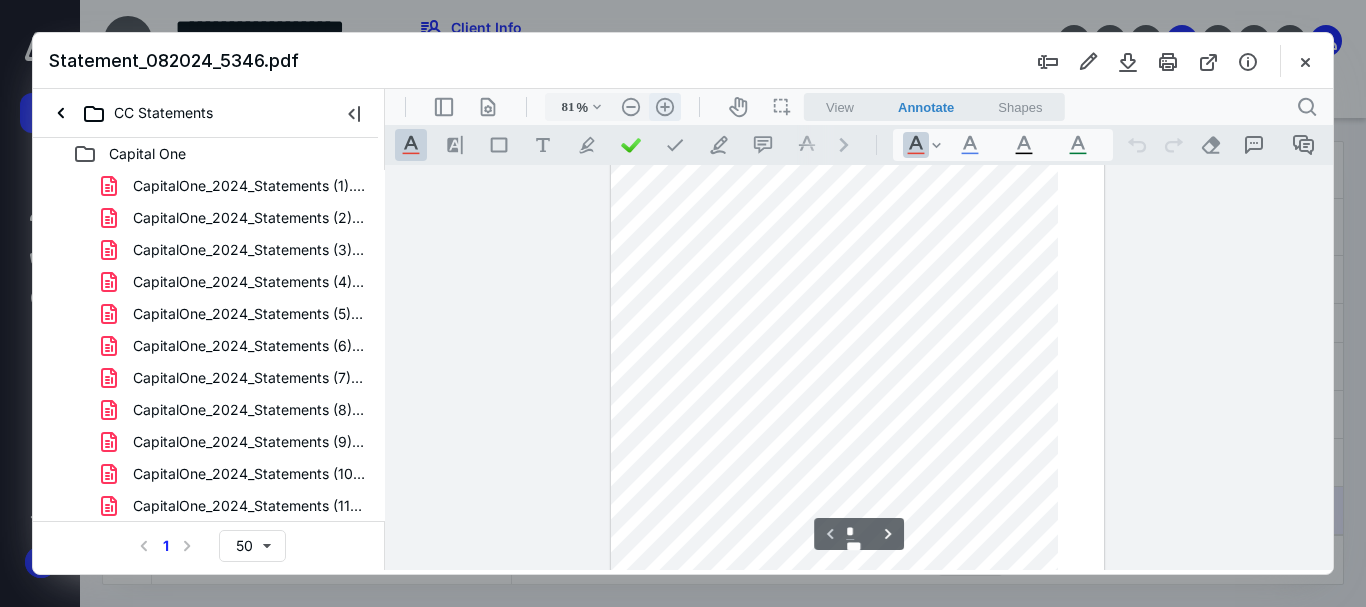 scroll, scrollTop: 222, scrollLeft: 0, axis: vertical 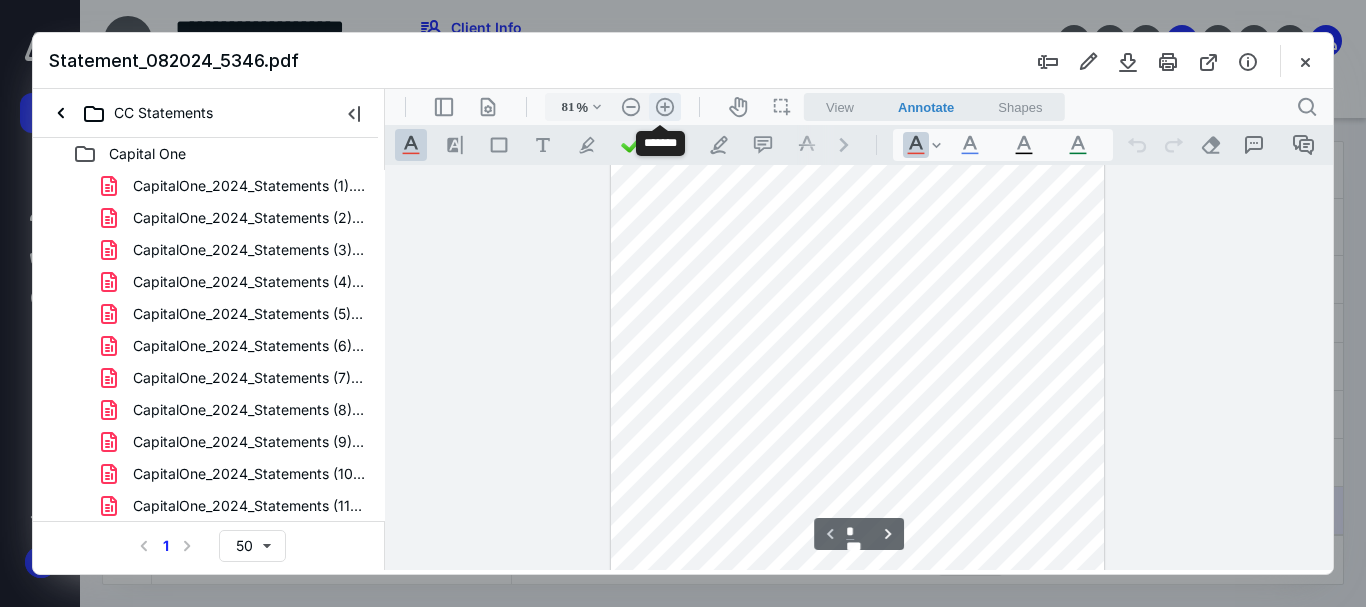 click on ".cls-1{fill:#abb0c4;} icon - header - zoom - in - line" at bounding box center [665, 107] 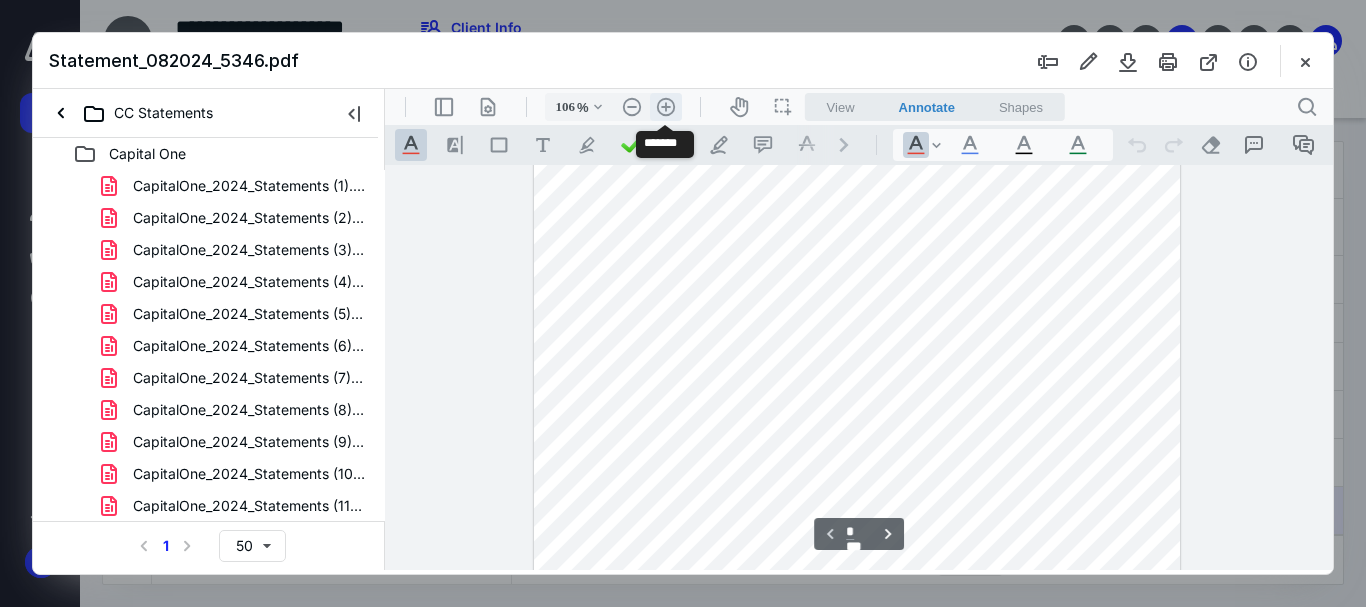 click on ".cls-1{fill:#abb0c4;} icon - header - zoom - in - line" at bounding box center [666, 107] 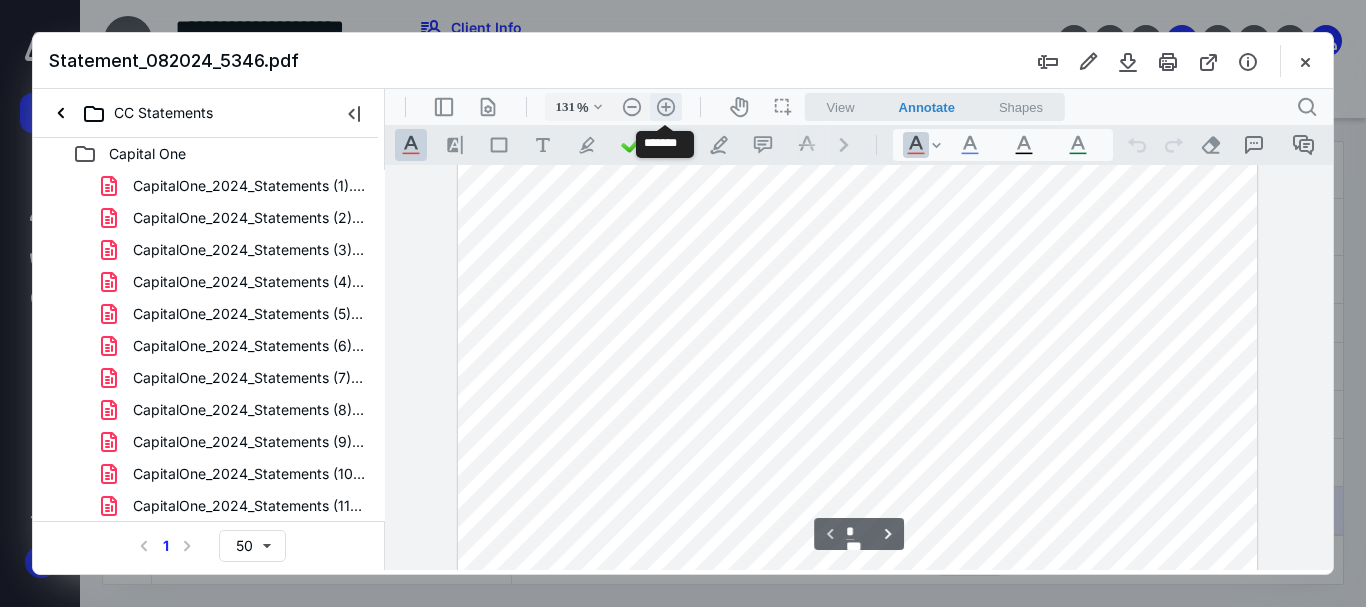 click on ".cls-1{fill:#abb0c4;} icon - header - zoom - in - line" at bounding box center (666, 107) 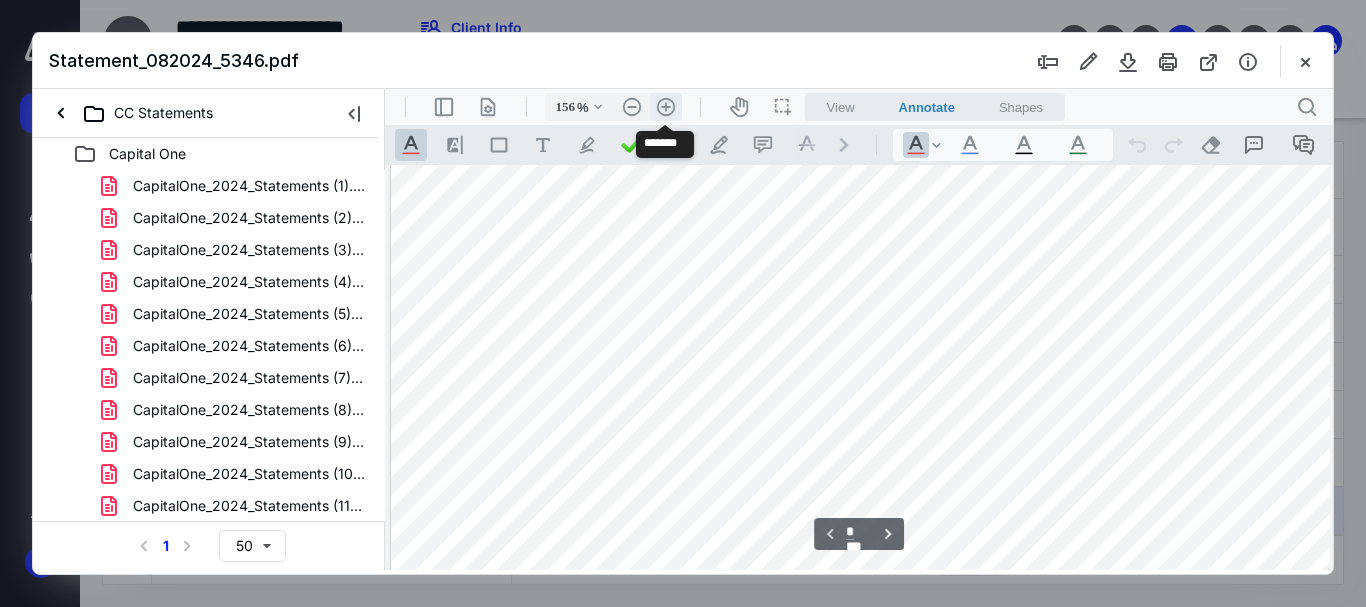 scroll, scrollTop: 582, scrollLeft: 14, axis: both 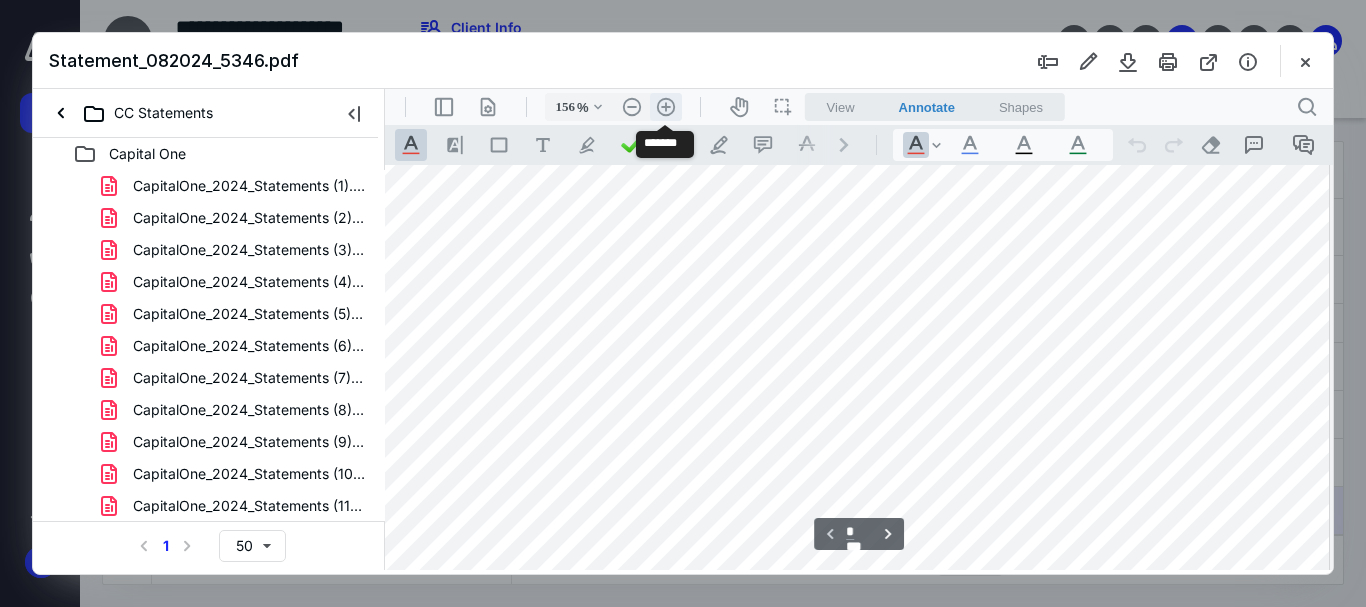 click on ".cls-1{fill:#abb0c4;} icon - header - zoom - in - line" at bounding box center (666, 107) 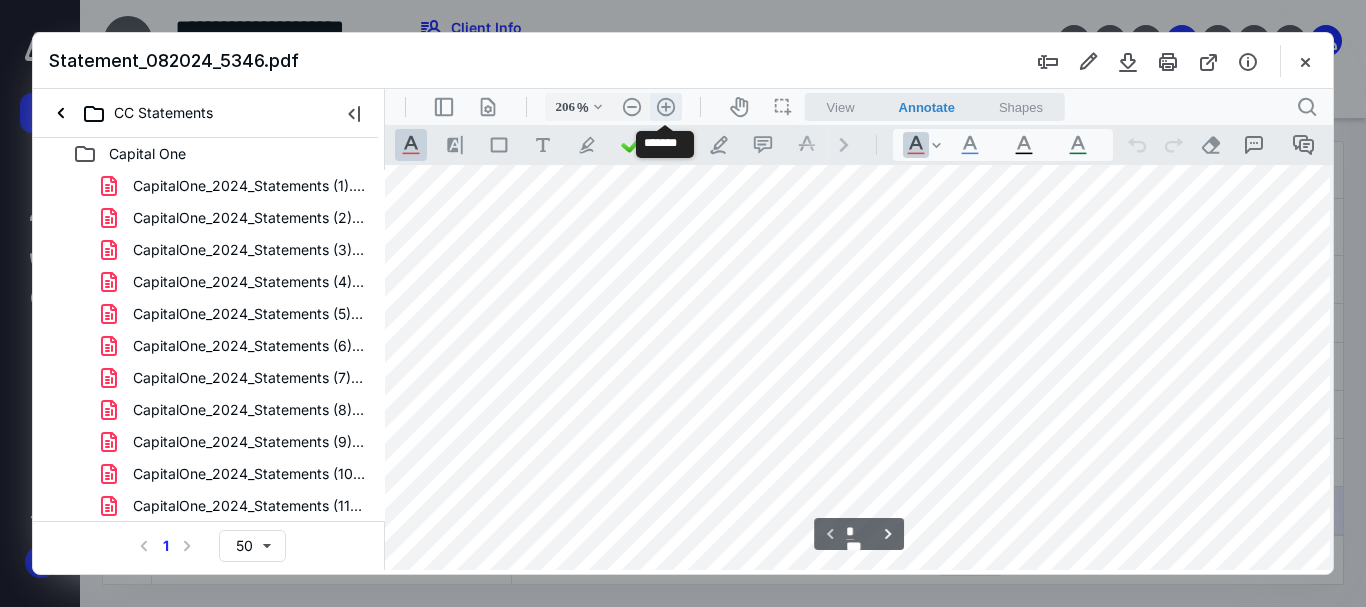 click on ".cls-1{fill:#abb0c4;} icon - header - zoom - in - line" at bounding box center [666, 107] 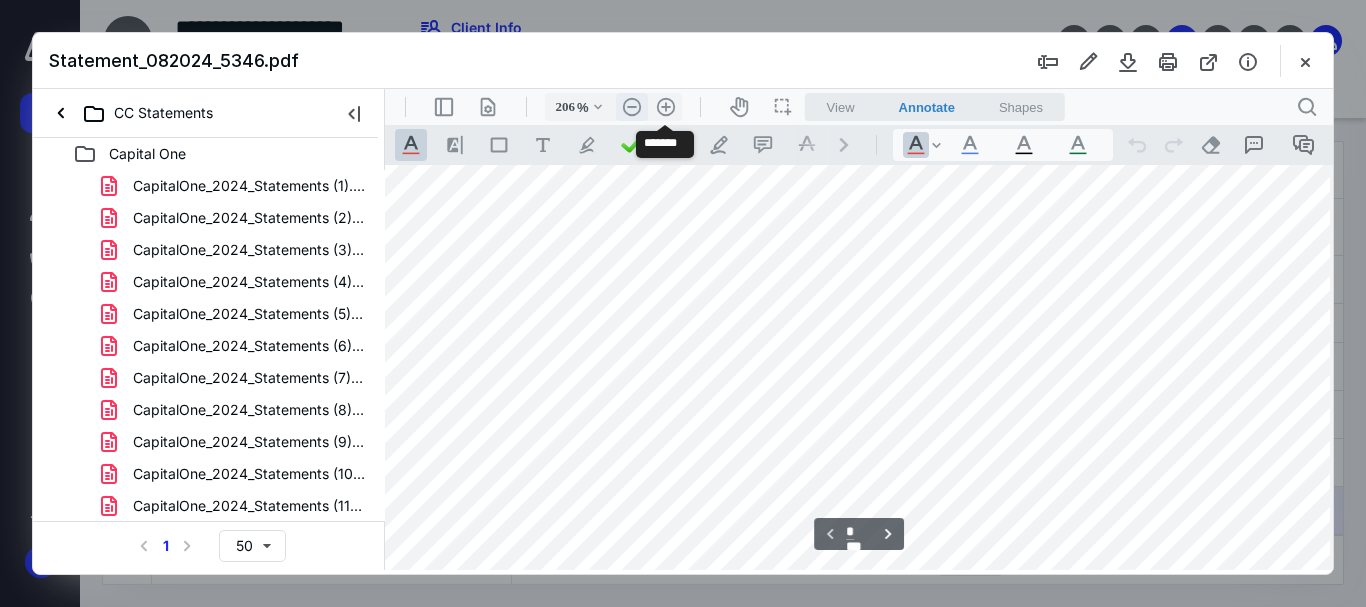click on ".cls-1{fill:#abb0c4;} icon - header - zoom - out - line" at bounding box center (632, 107) 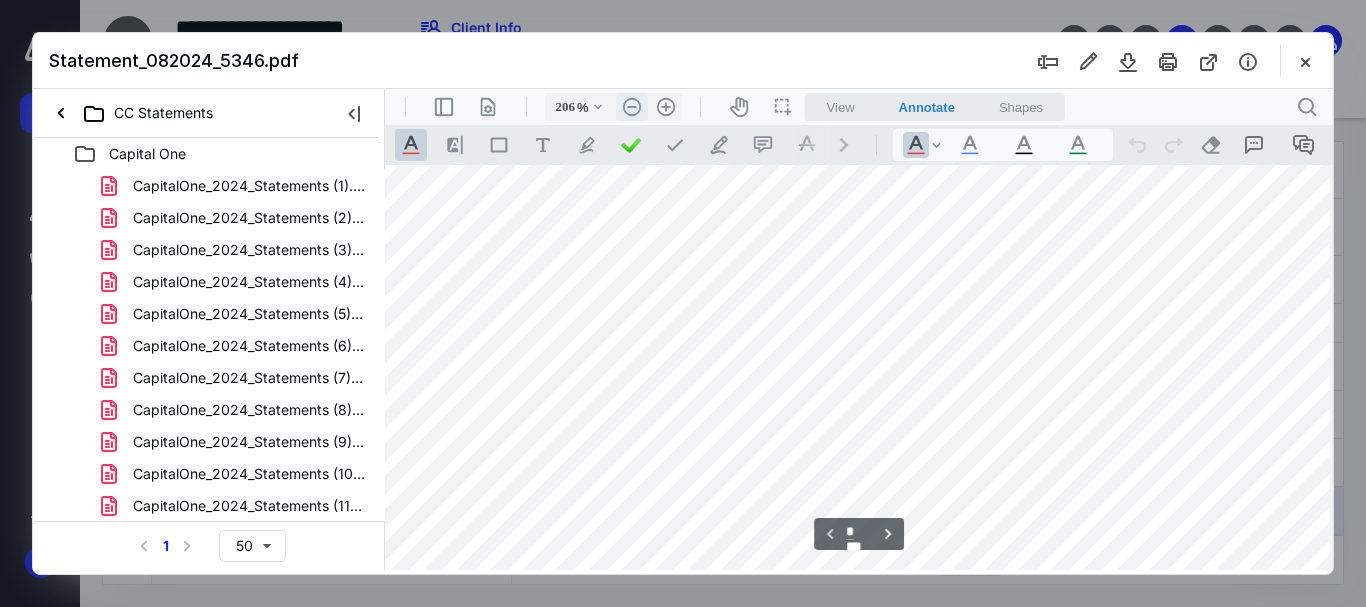 scroll, scrollTop: 822, scrollLeft: 171, axis: both 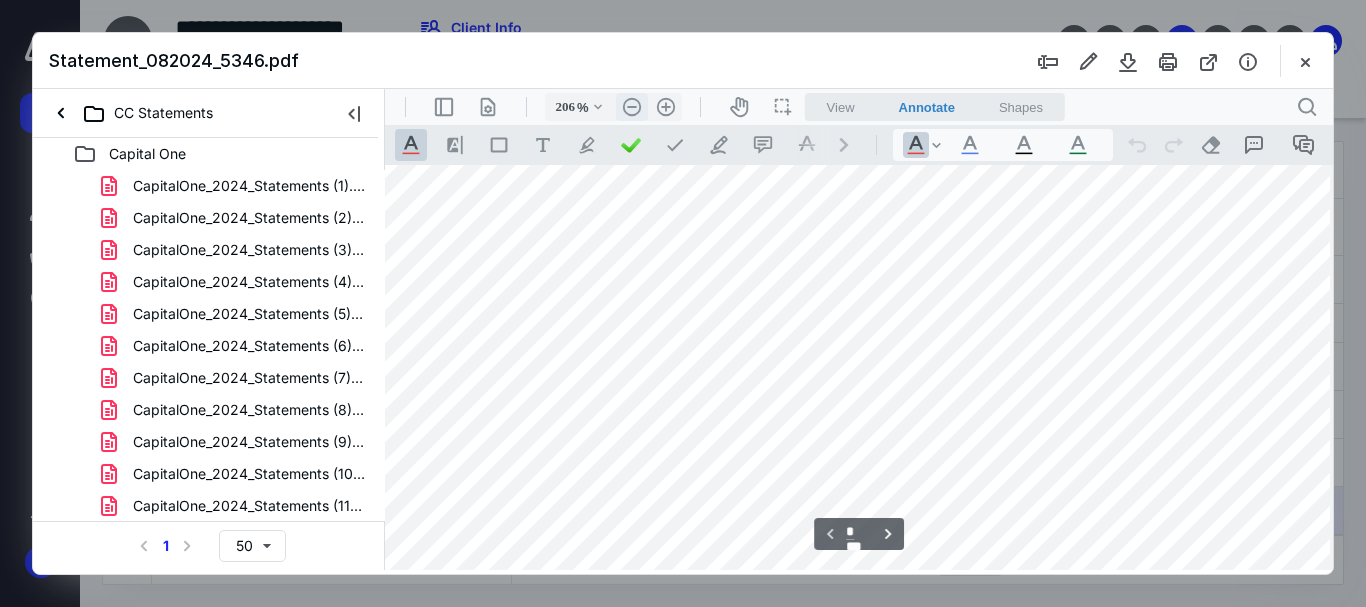 click on ".cls-1{fill:#abb0c4;} icon - header - zoom - out - line" at bounding box center (632, 107) 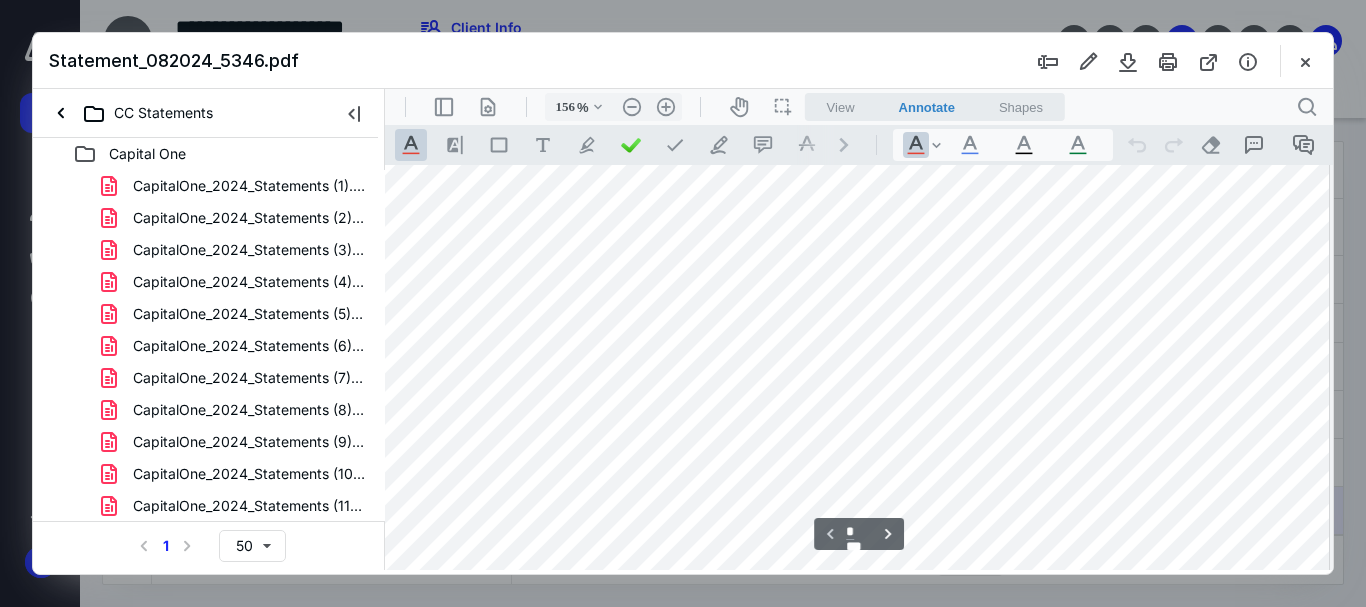 scroll, scrollTop: 0, scrollLeft: 14, axis: horizontal 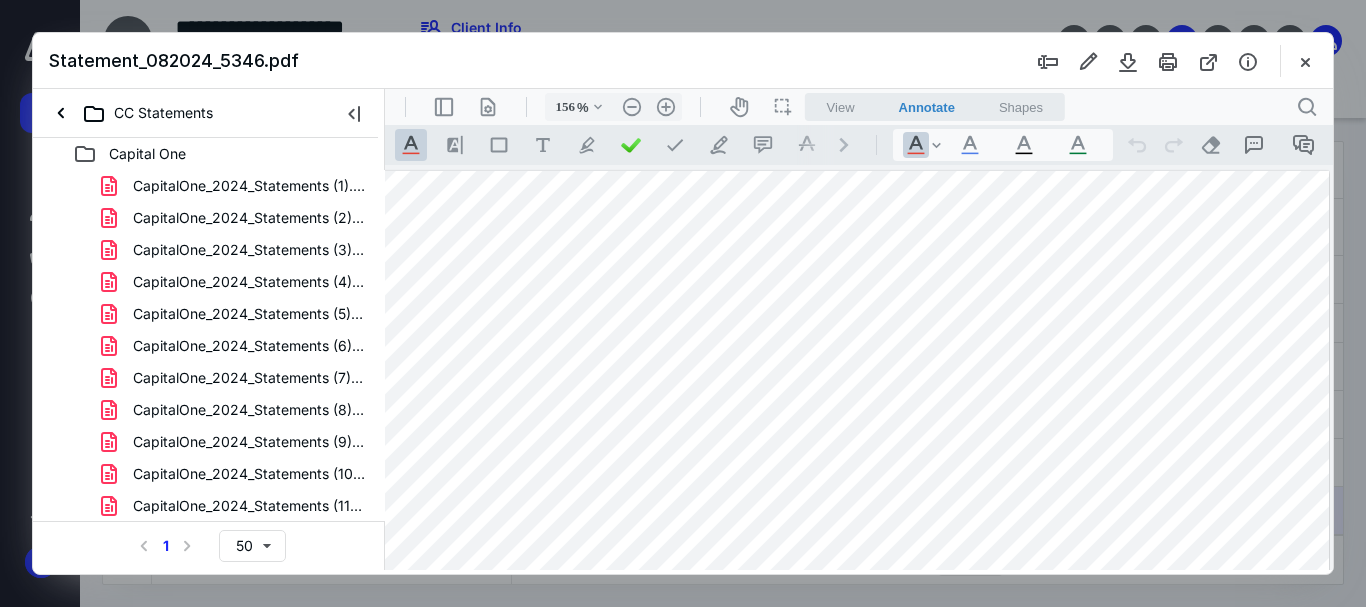 drag, startPoint x: 986, startPoint y: 245, endPoint x: 1150, endPoint y: 240, distance: 164.0762 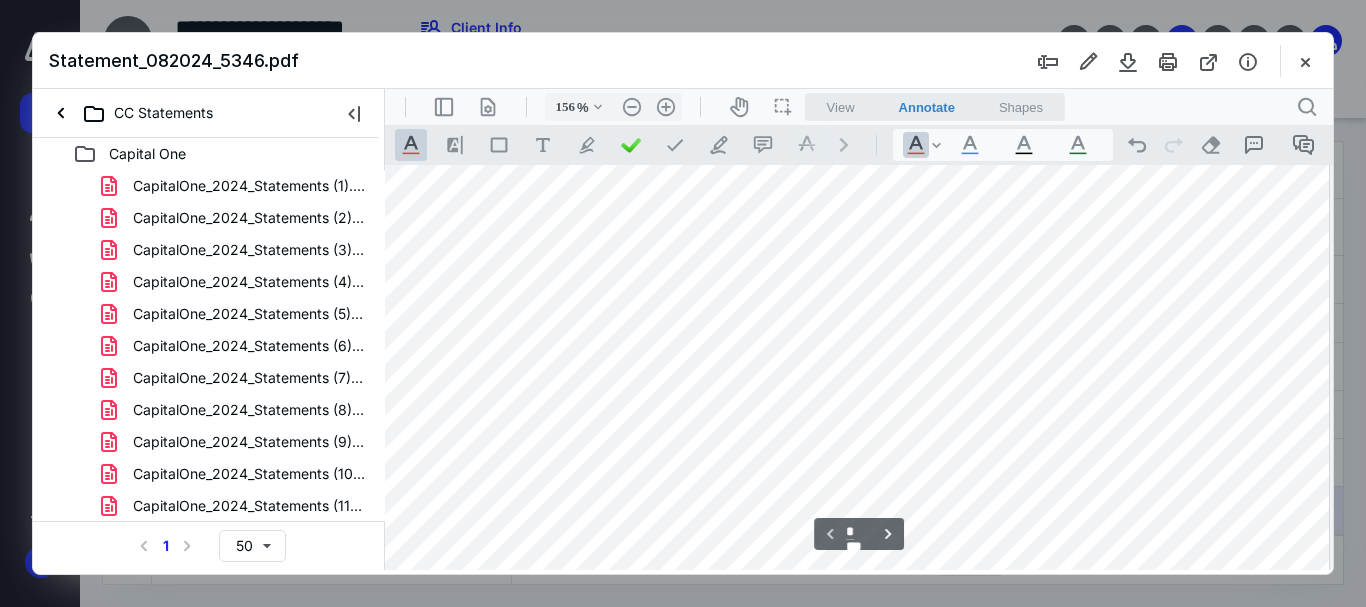scroll, scrollTop: 0, scrollLeft: 14, axis: horizontal 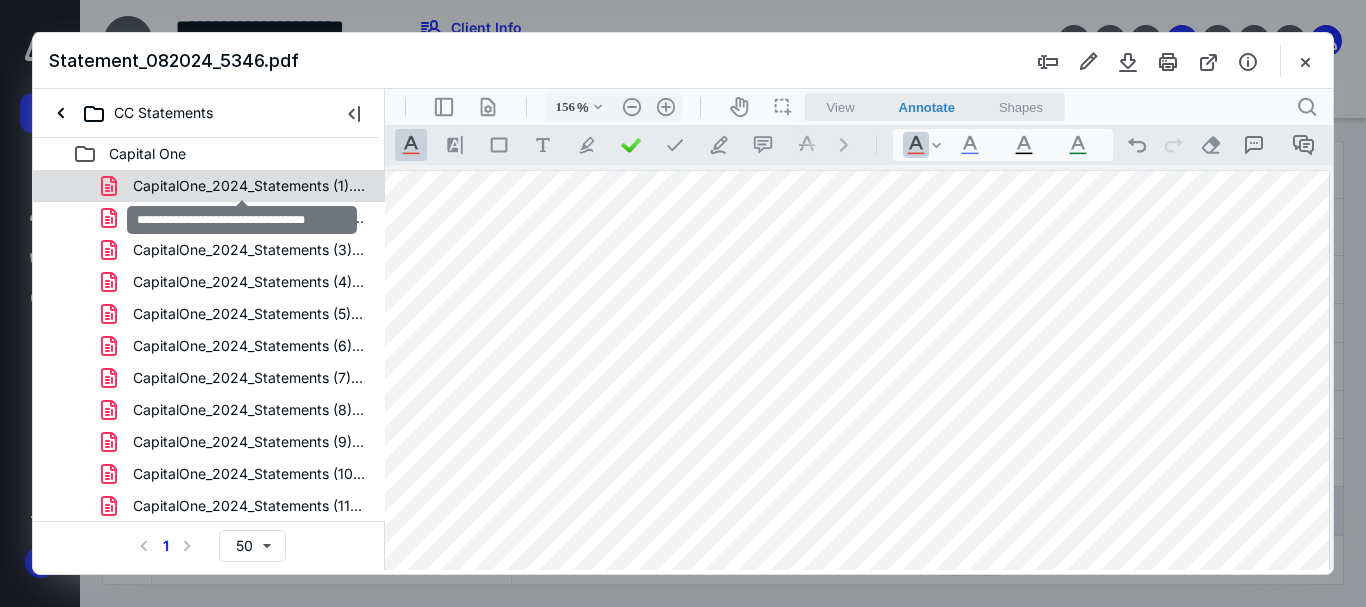click on "CapitalOne_2024_Statements (1).pdf" at bounding box center [249, 186] 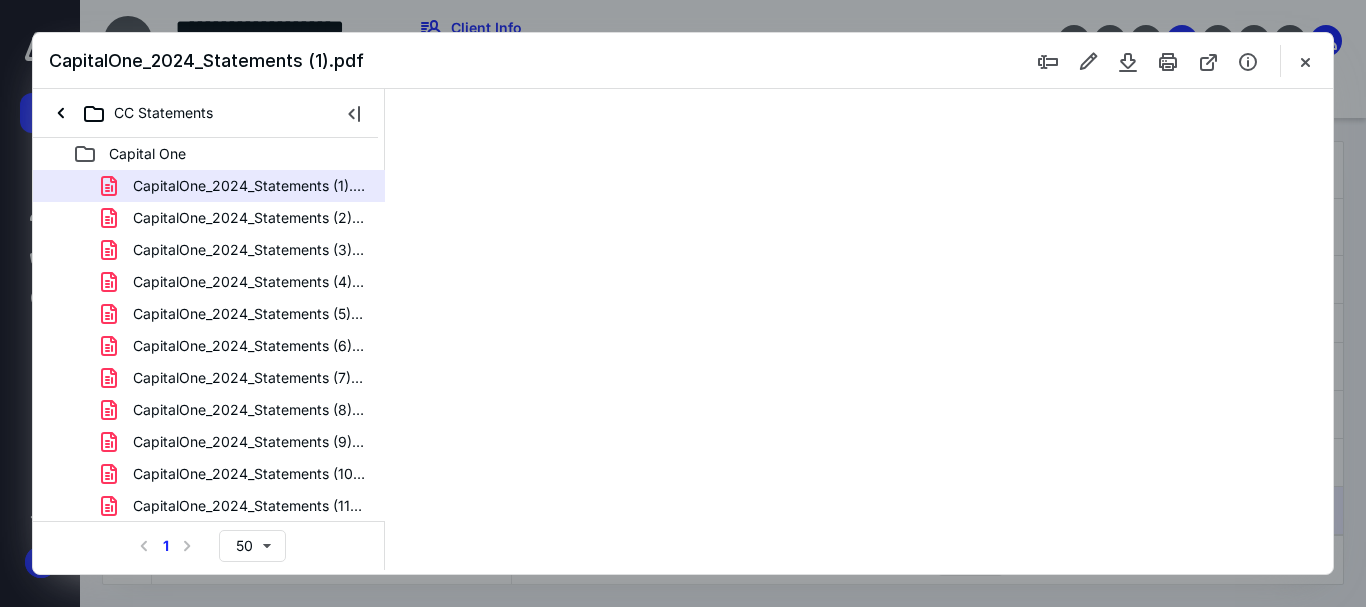 scroll, scrollTop: 78, scrollLeft: 0, axis: vertical 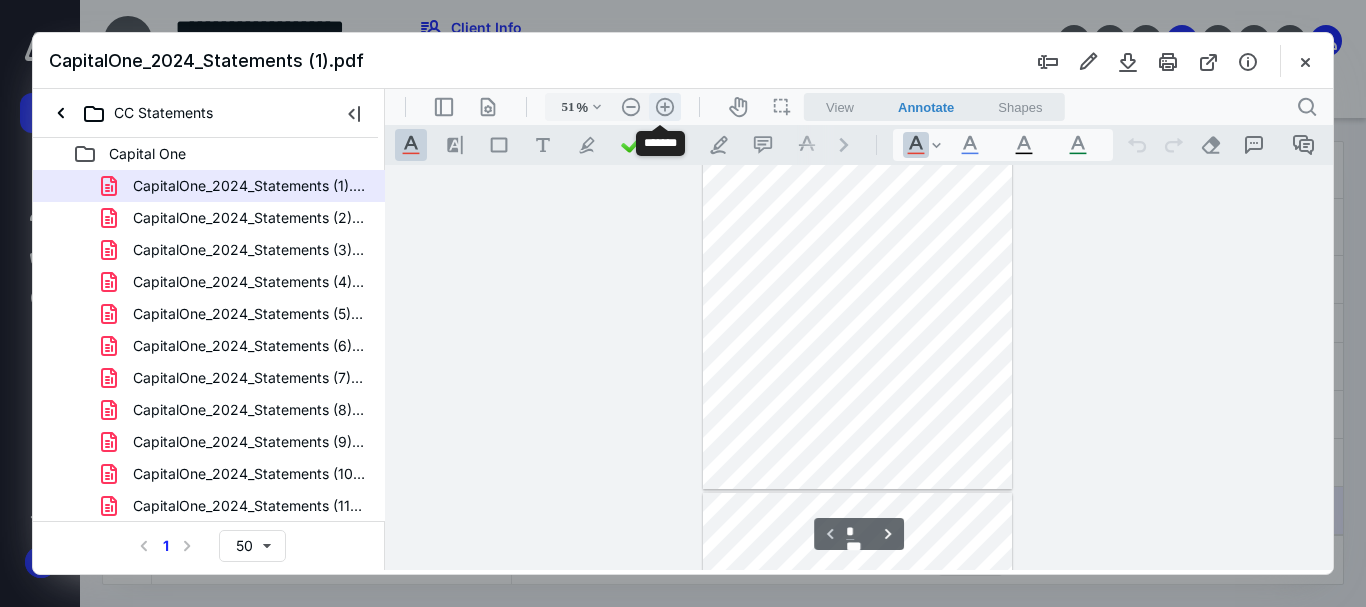 click on ".cls-1{fill:#abb0c4;} icon - header - zoom - in - line" at bounding box center (665, 107) 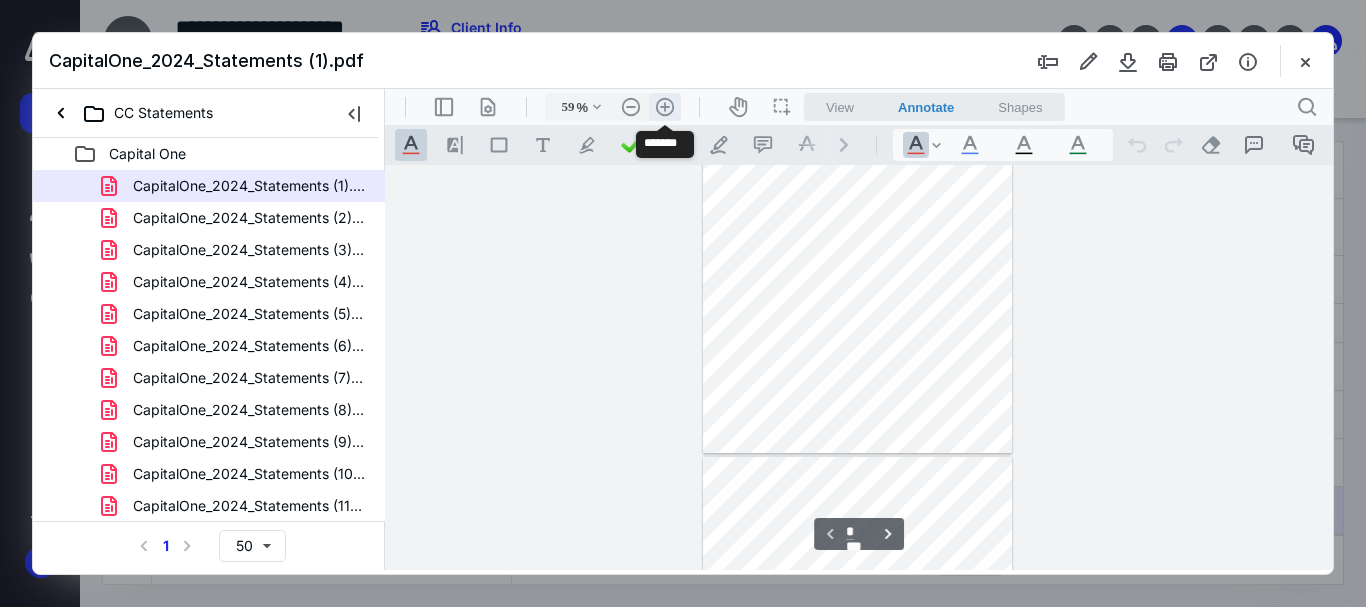 click on ".cls-1{fill:#abb0c4;} icon - header - zoom - in - line" at bounding box center [665, 107] 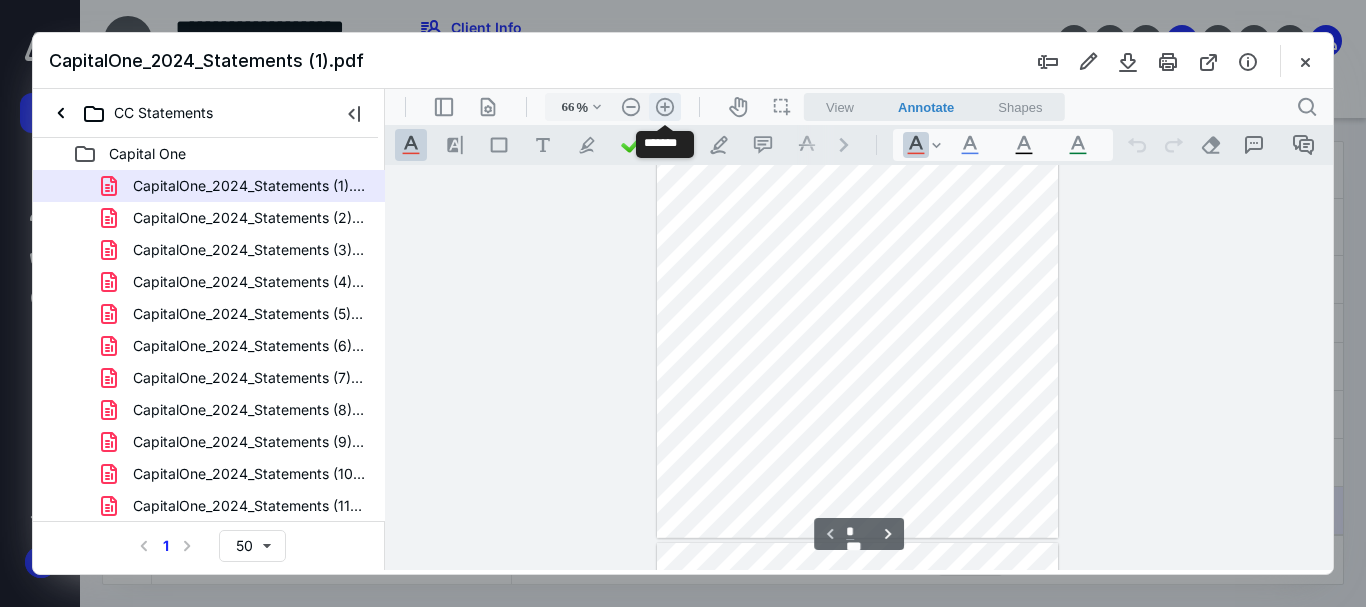 click on ".cls-1{fill:#abb0c4;} icon - header - zoom - in - line" at bounding box center (665, 107) 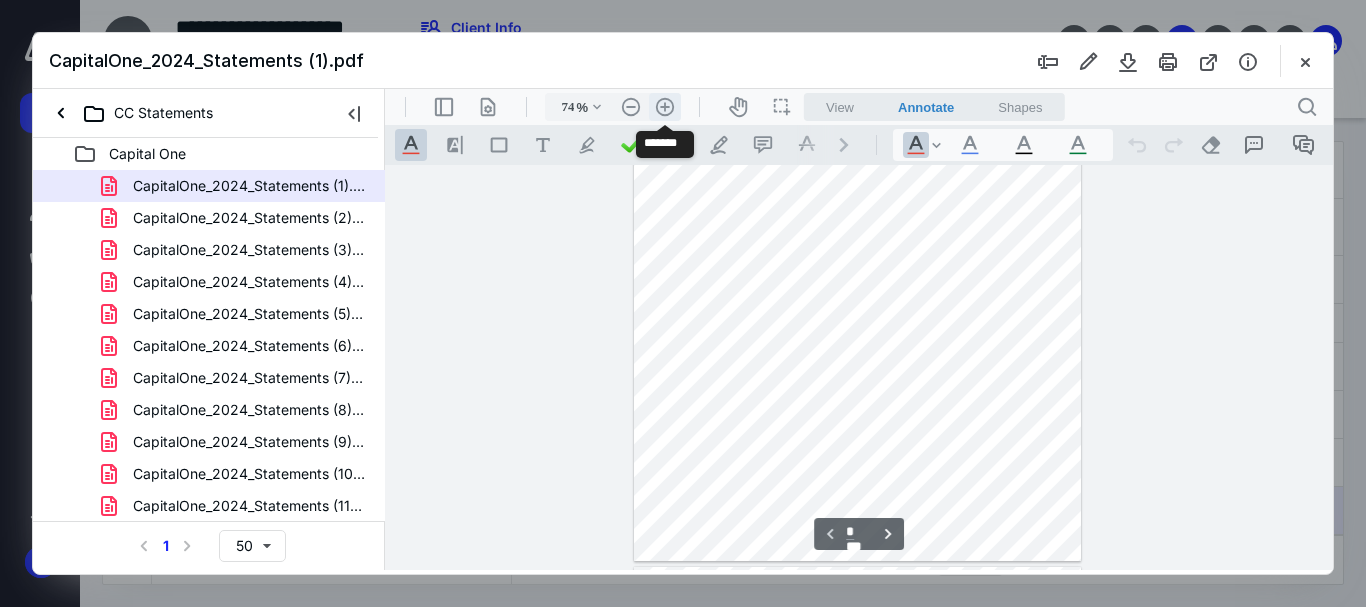 click on ".cls-1{fill:#abb0c4;} icon - header - zoom - in - line" at bounding box center [665, 107] 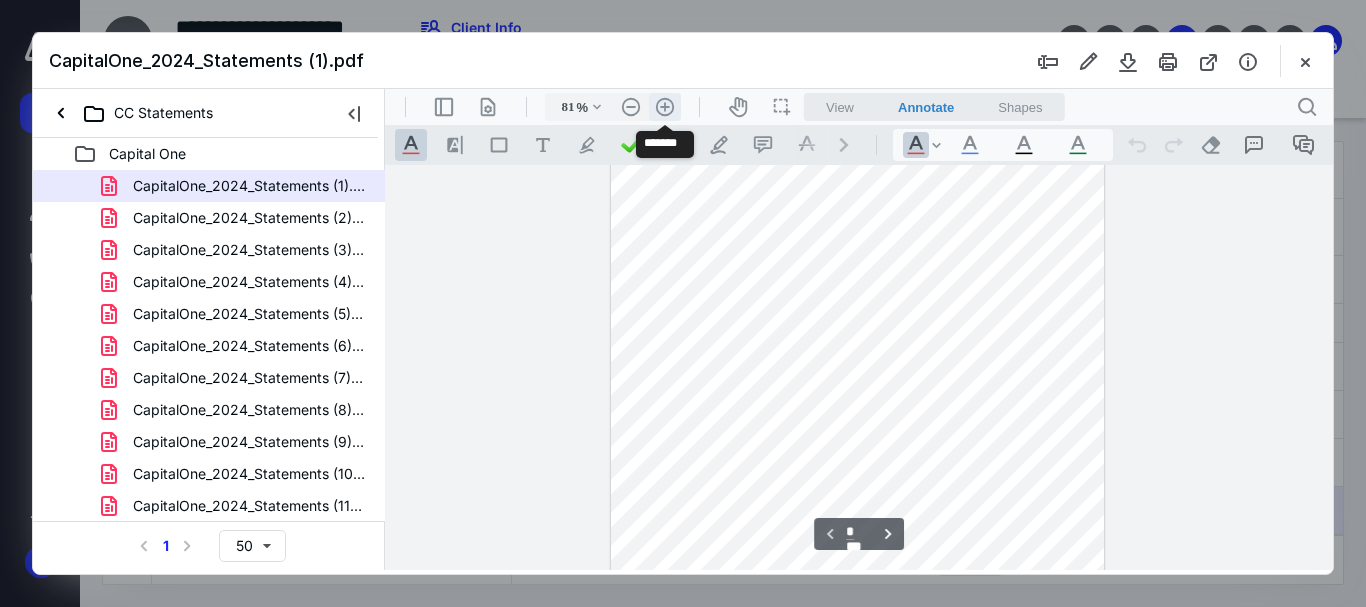 click on ".cls-1{fill:#abb0c4;} icon - header - zoom - in - line" at bounding box center [665, 107] 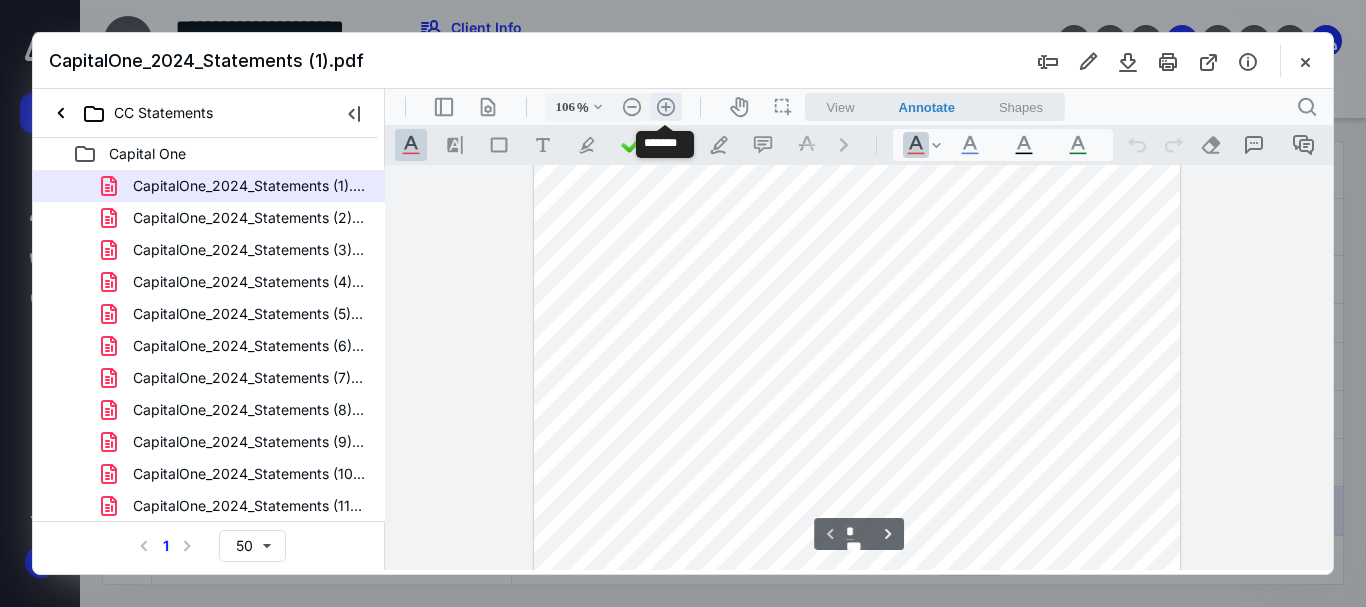 click on ".cls-1{fill:#abb0c4;} icon - header - zoom - in - line" at bounding box center [666, 107] 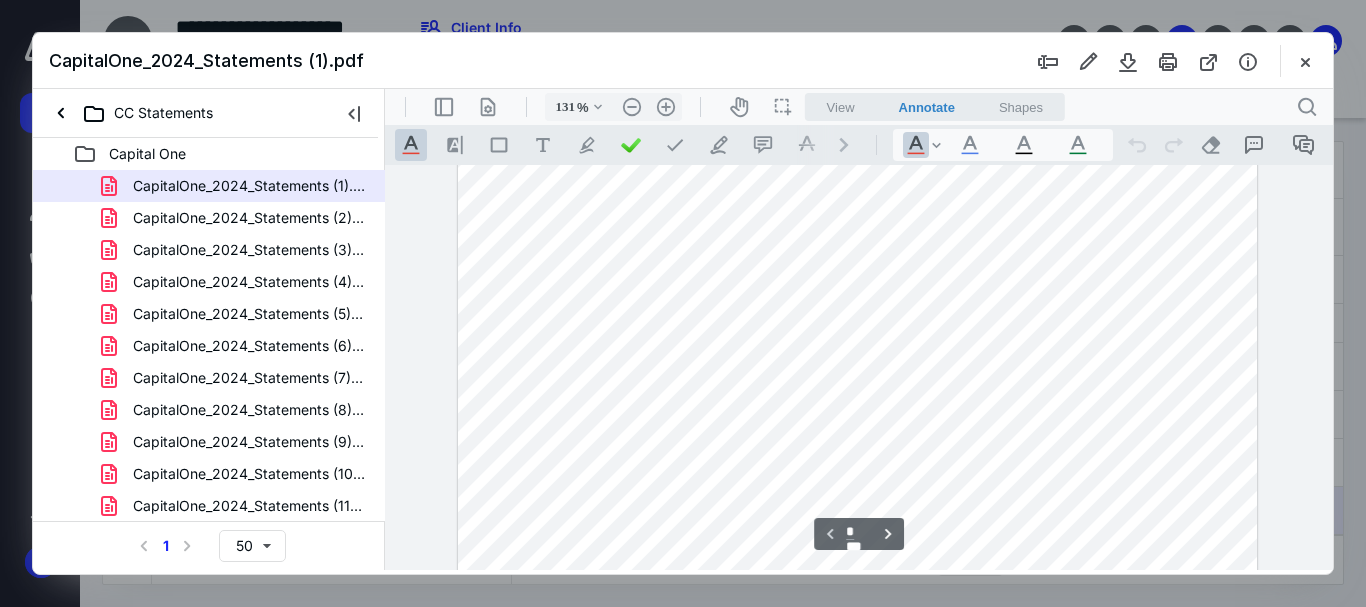 scroll, scrollTop: 0, scrollLeft: 0, axis: both 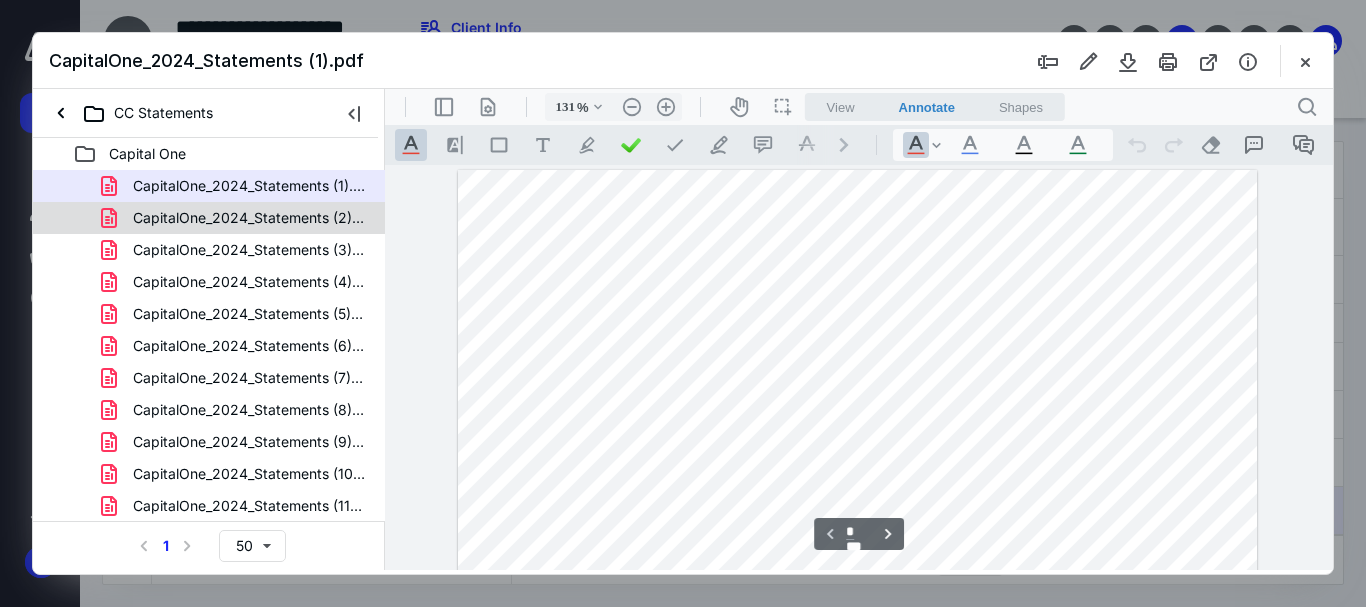 click on "CapitalOne_2024_Statements (2).pdf" at bounding box center [249, 218] 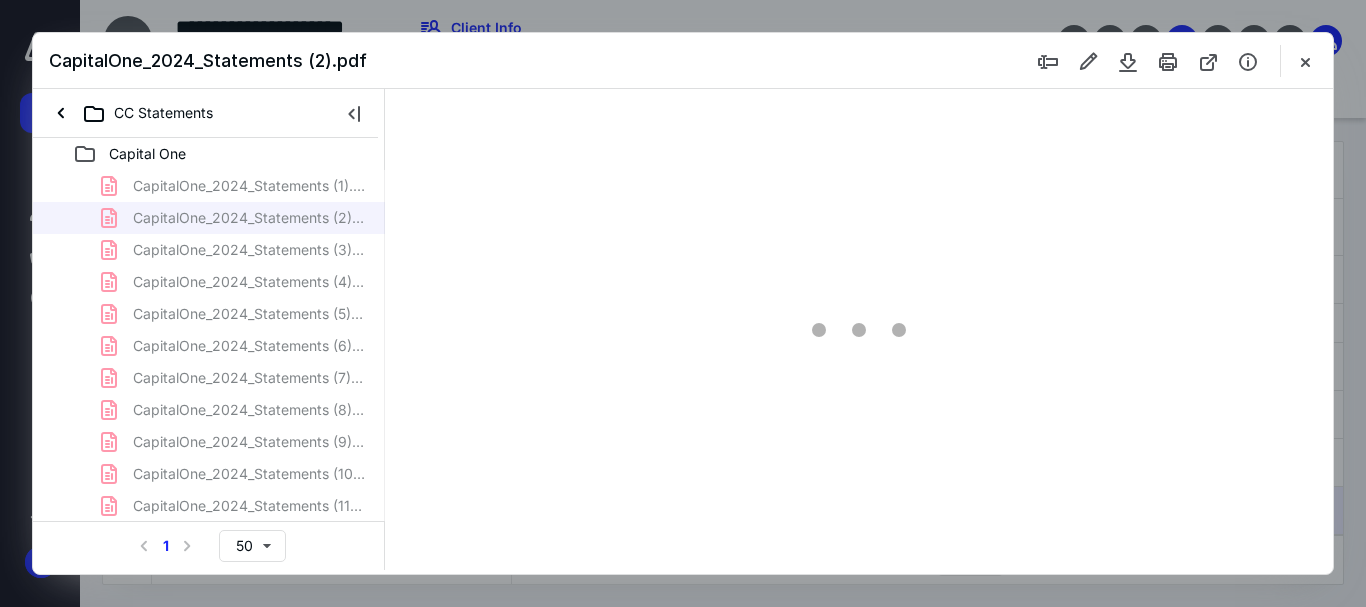 scroll, scrollTop: 78, scrollLeft: 0, axis: vertical 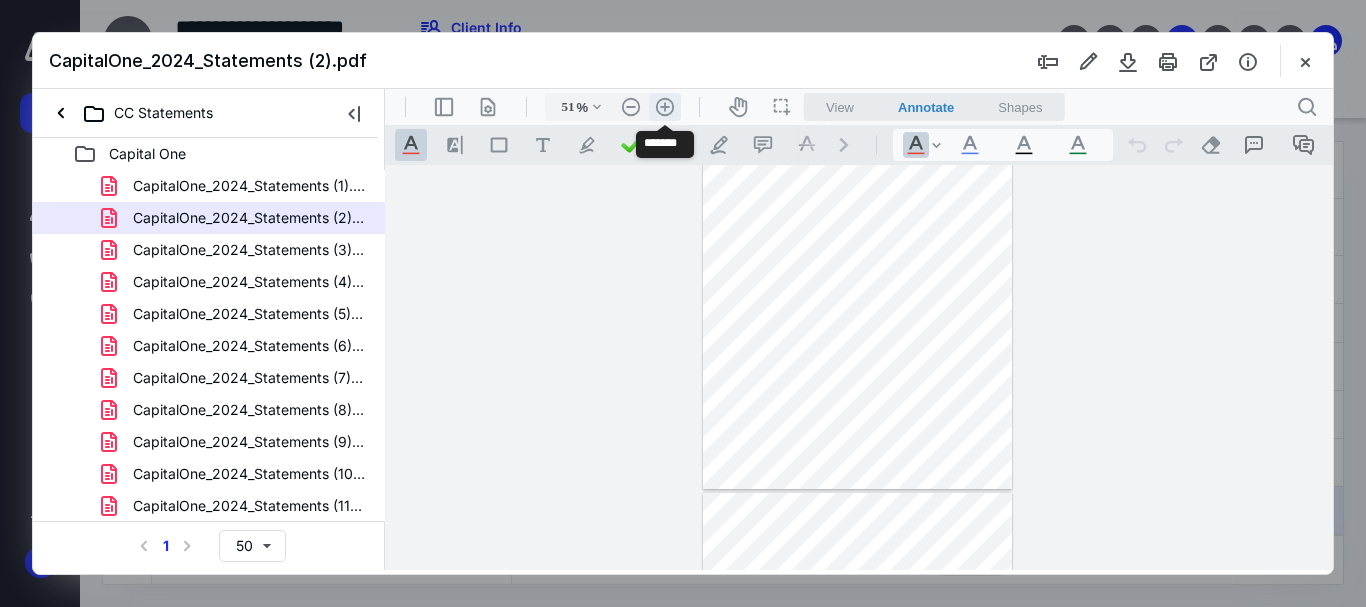 click on ".cls-1{fill:#abb0c4;} icon - header - zoom - in - line" at bounding box center (665, 107) 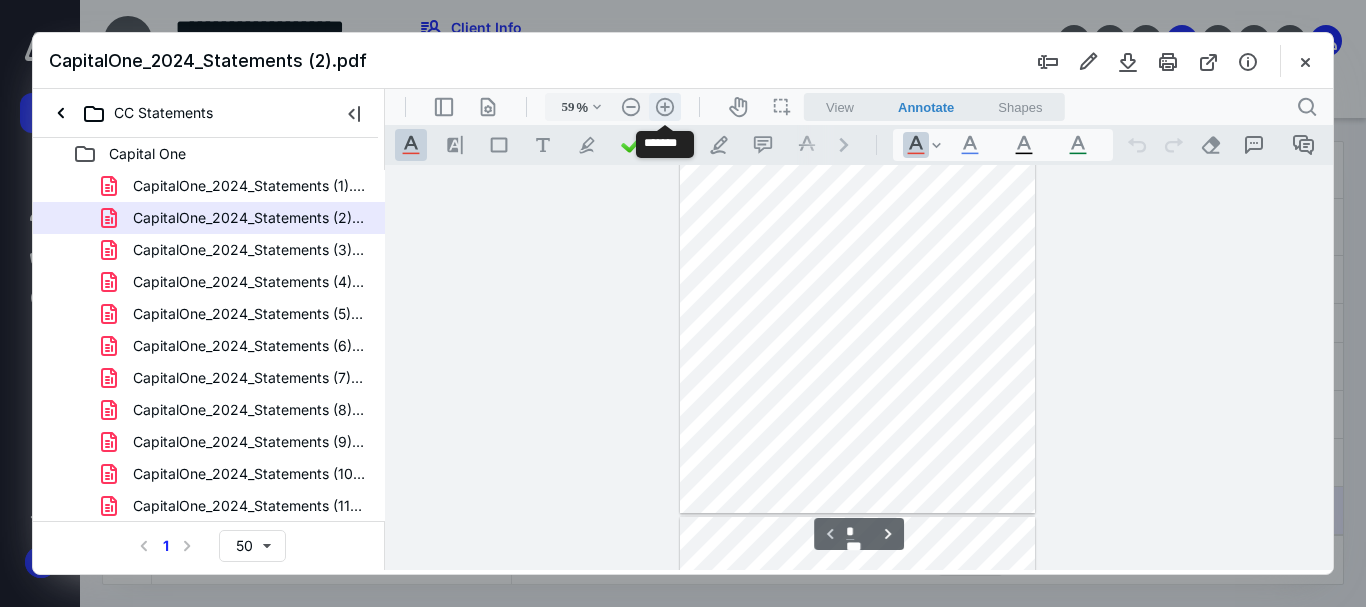 click on ".cls-1{fill:#abb0c4;} icon - header - zoom - in - line" at bounding box center (665, 107) 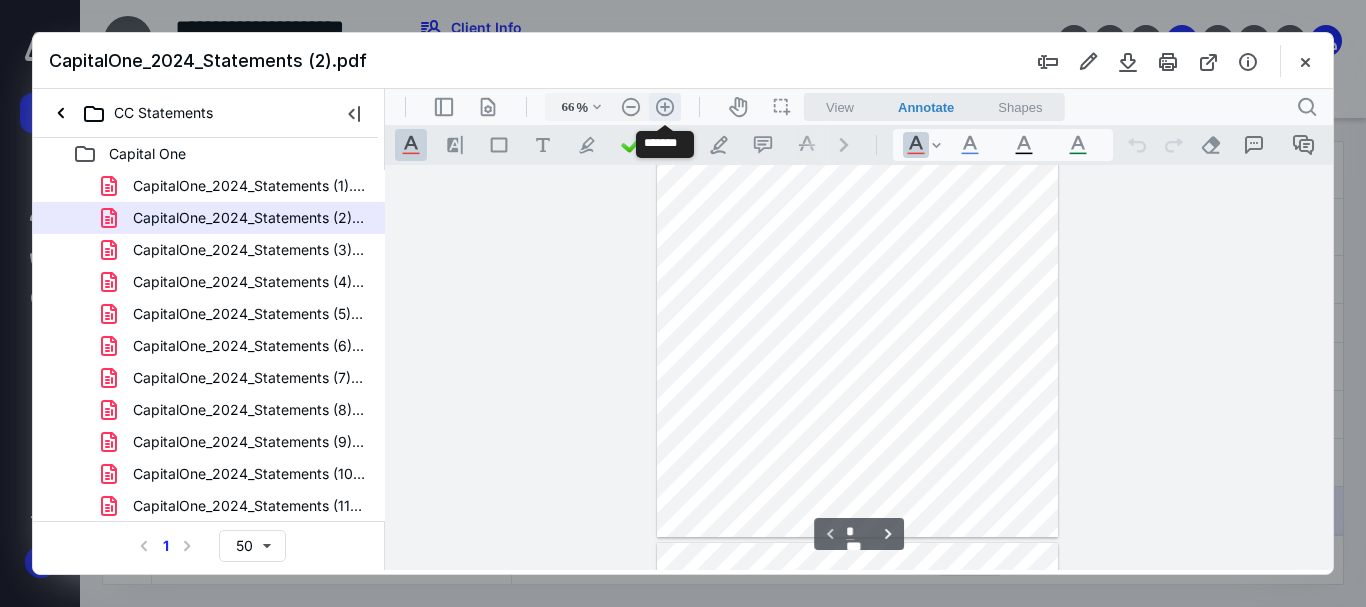 click on ".cls-1{fill:#abb0c4;} icon - header - zoom - in - line" at bounding box center [665, 107] 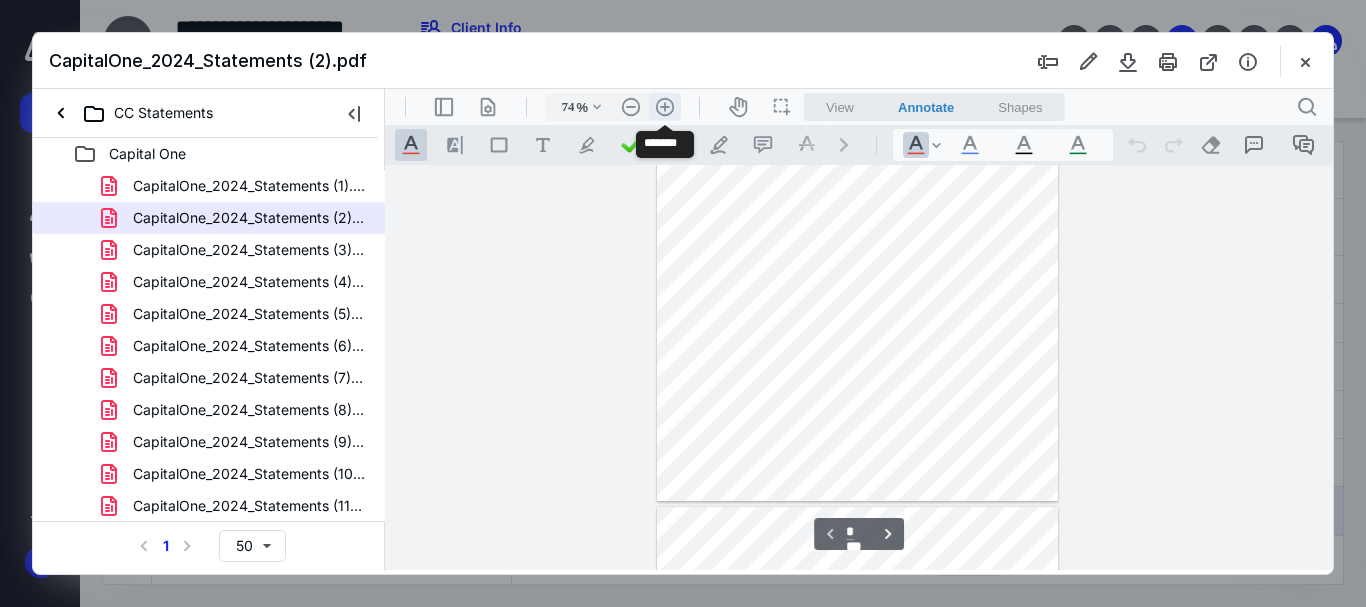 click on ".cls-1{fill:#abb0c4;} icon - header - zoom - in - line" at bounding box center [665, 107] 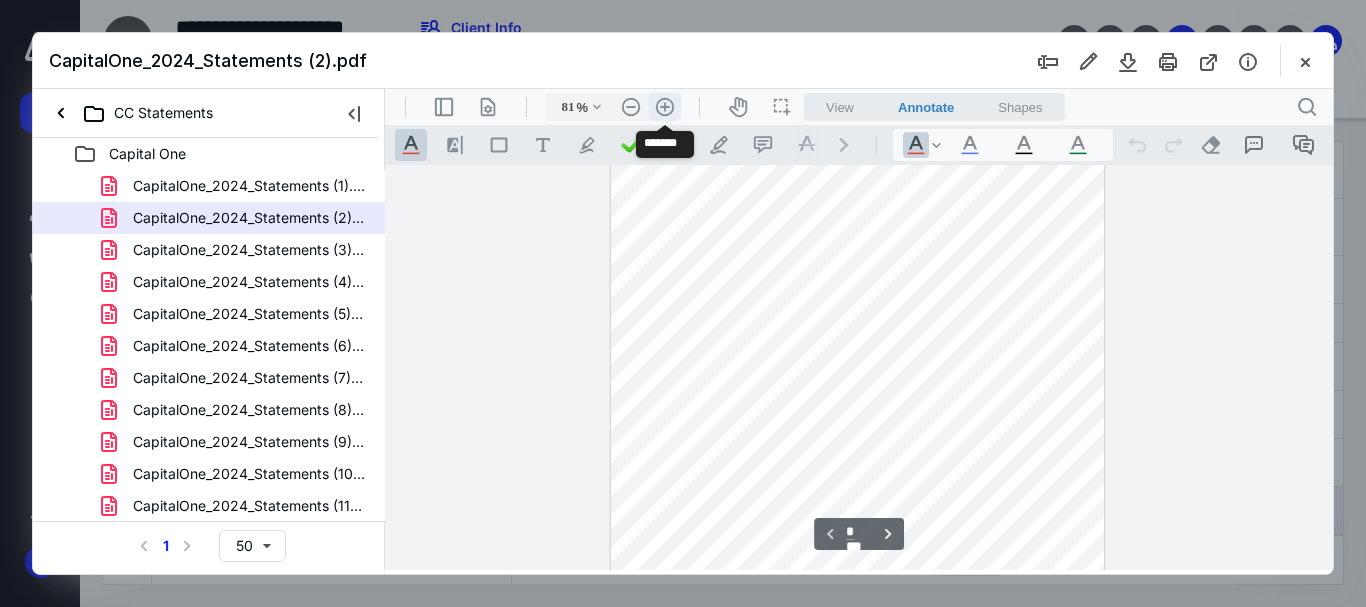 click on ".cls-1{fill:#abb0c4;} icon - header - zoom - in - line" at bounding box center (665, 107) 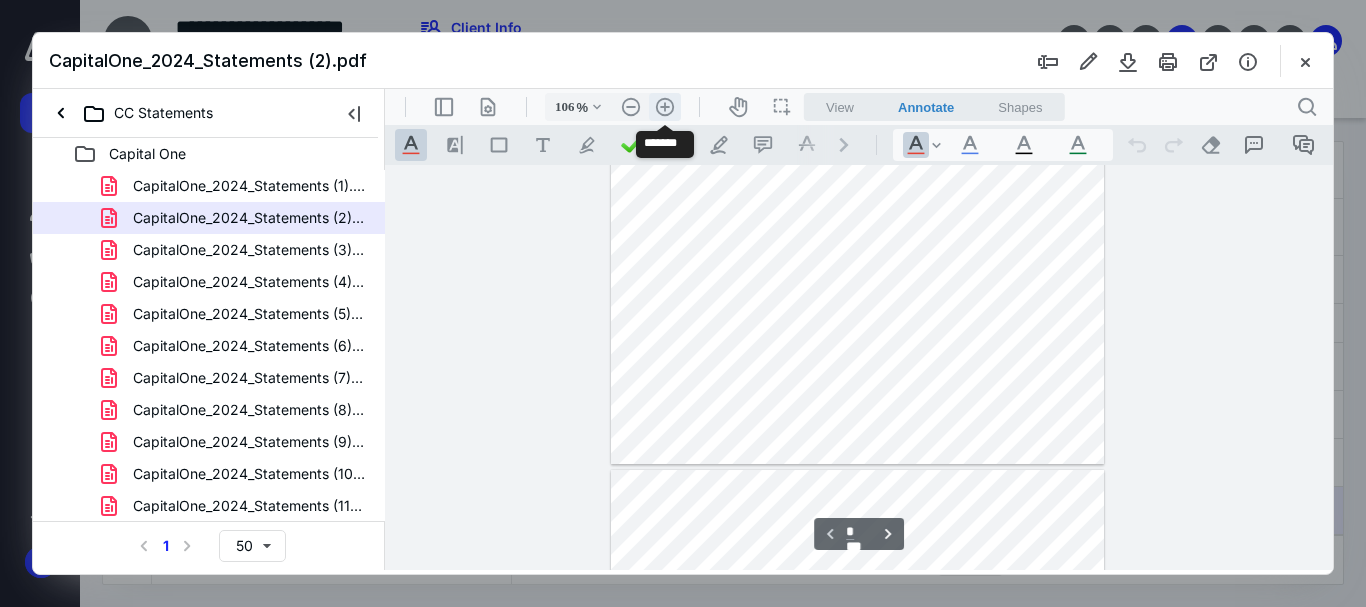 click on ".cls-1{fill:#abb0c4;} icon - header - zoom - in - line" at bounding box center [665, 107] 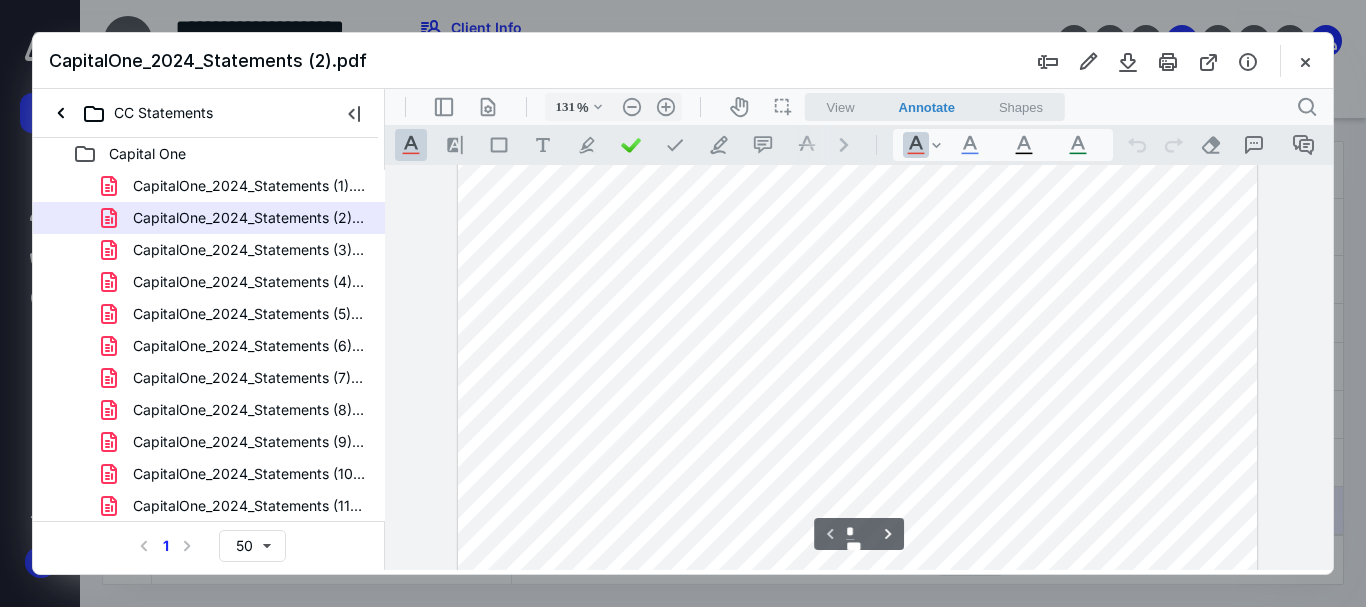 scroll, scrollTop: 0, scrollLeft: 0, axis: both 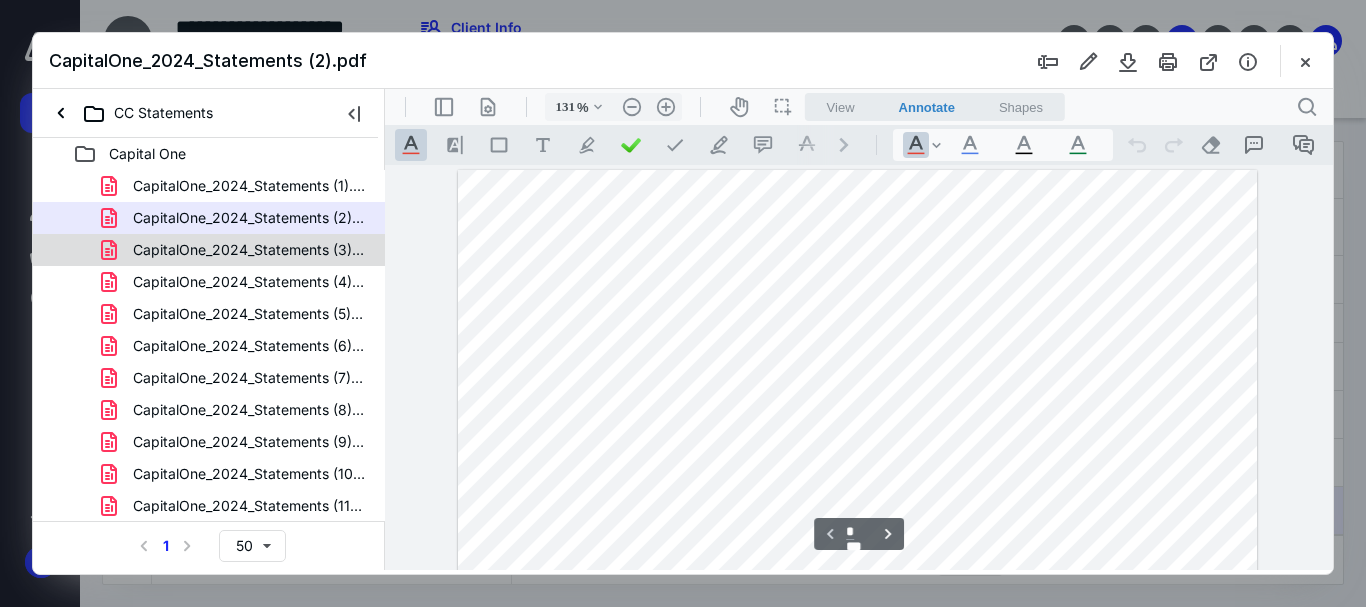 click on "CapitalOne_2024_Statements (3).pdf" at bounding box center [249, 250] 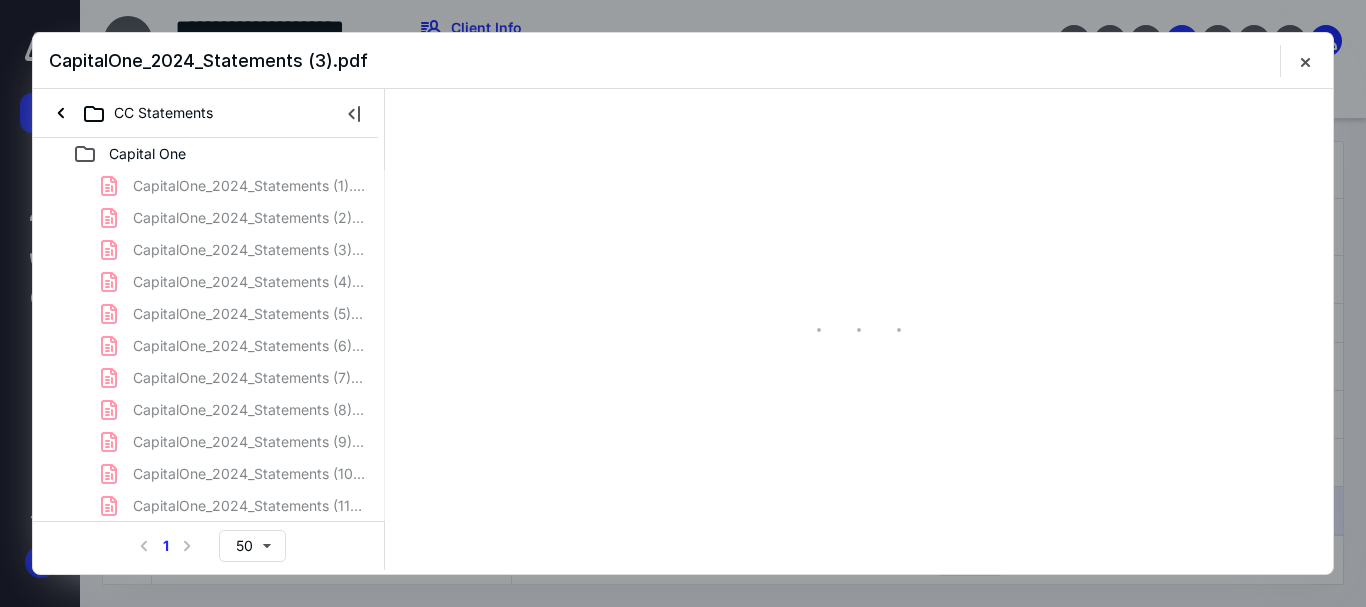 click on "CapitalOne_2024_Statements (1).pdf CapitalOne_2024_Statements (2).pdf CapitalOne_2024_Statements (3).pdf CapitalOne_2024_Statements (4).pdf CapitalOne_2024_Statements (5).pdf CapitalOne_2024_Statements (6).pdf CapitalOne_2024_Statements (7).pdf CapitalOne_2024_Statements (8).pdf CapitalOne_2024_Statements (9).pdf CapitalOne_2024_Statements (10).pdf CapitalOne_2024_Statements (11).pdf CapitalOne_2024_Statements (12).pdf CapitalOne_2024_Statements (13).pdf January .pdf Statement_012024_5346.pdf Statement_022024_5346.pdf Statement_032024_5346.pdf Statement_042024_5346.pdf Statement_052024_5346.pdf Statement_062024_5346.pdf Statement_072024_5346.pdf Statement_082024_5346.pdf" at bounding box center [209, 522] 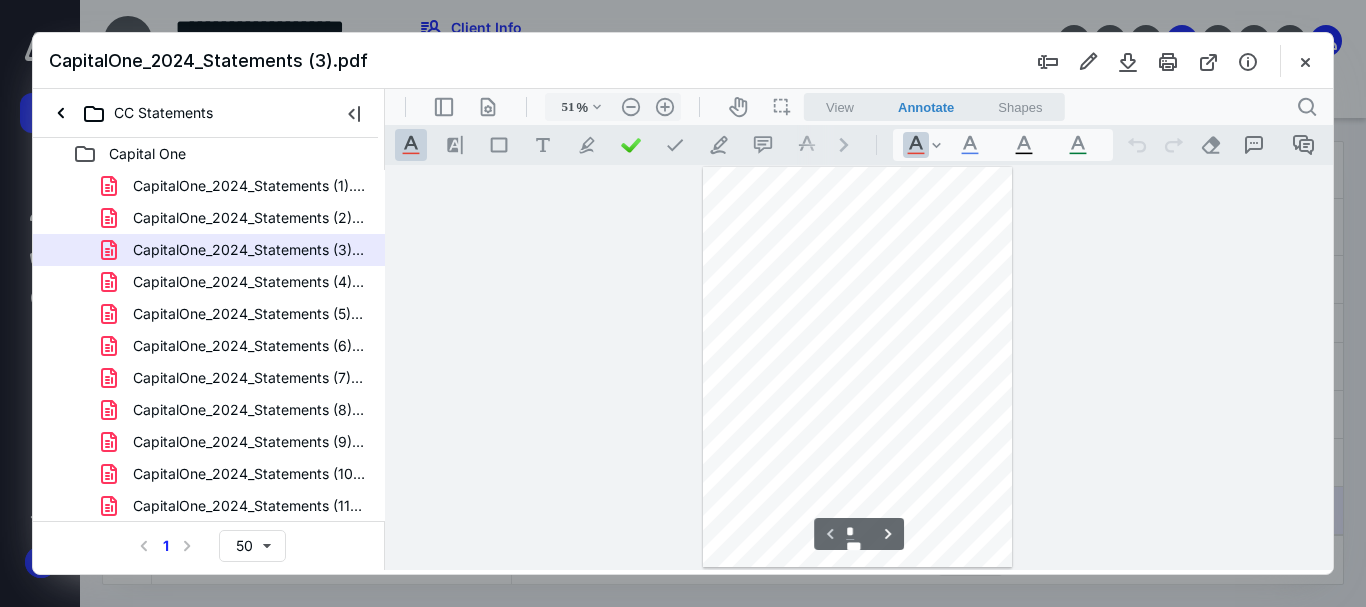 scroll, scrollTop: 78, scrollLeft: 0, axis: vertical 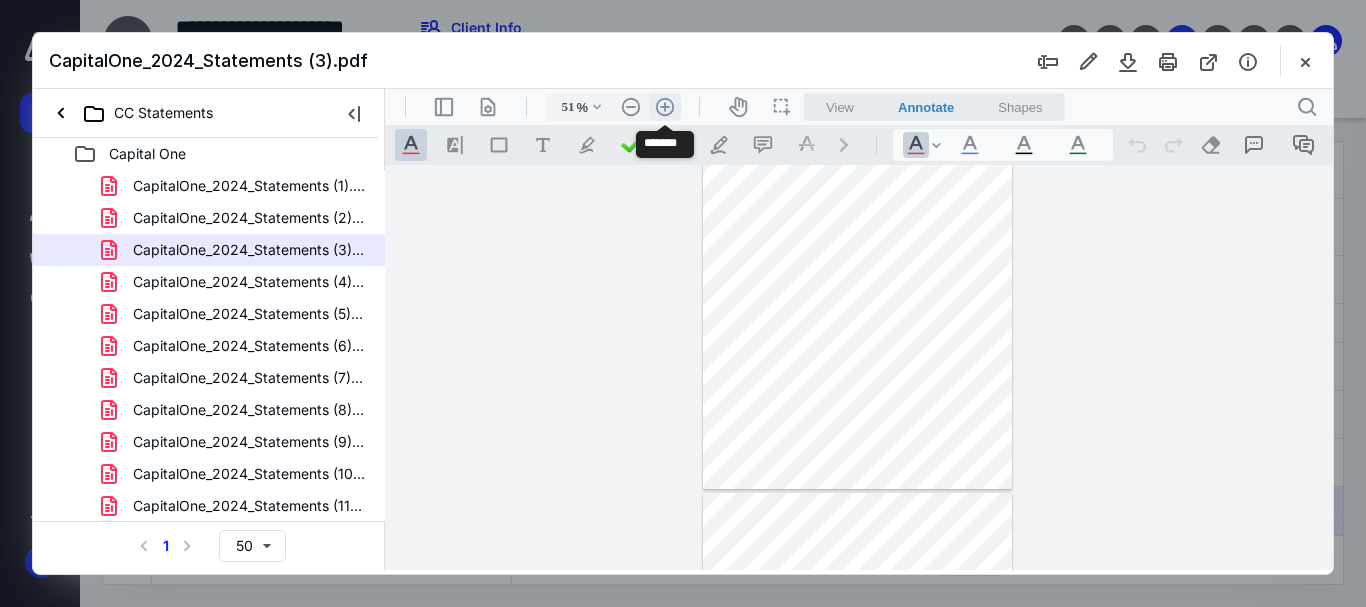 click on ".cls-1{fill:#abb0c4;} icon - header - zoom - in - line" at bounding box center [665, 107] 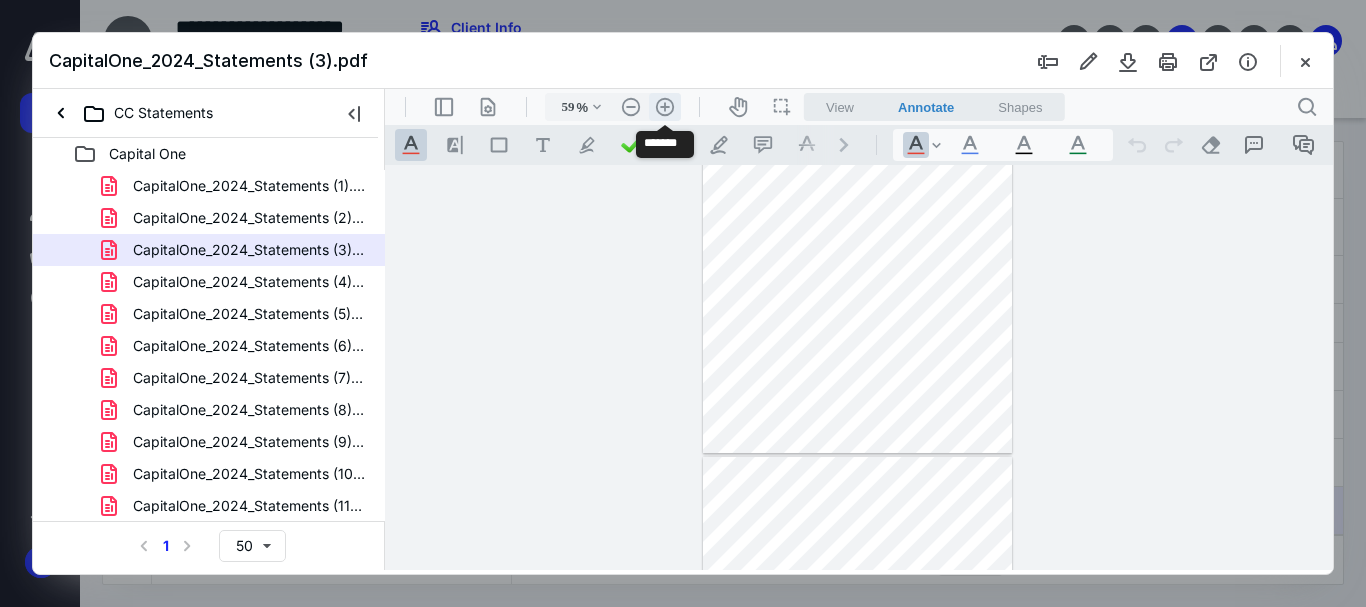 click on ".cls-1{fill:#abb0c4;} icon - header - zoom - in - line" at bounding box center (665, 107) 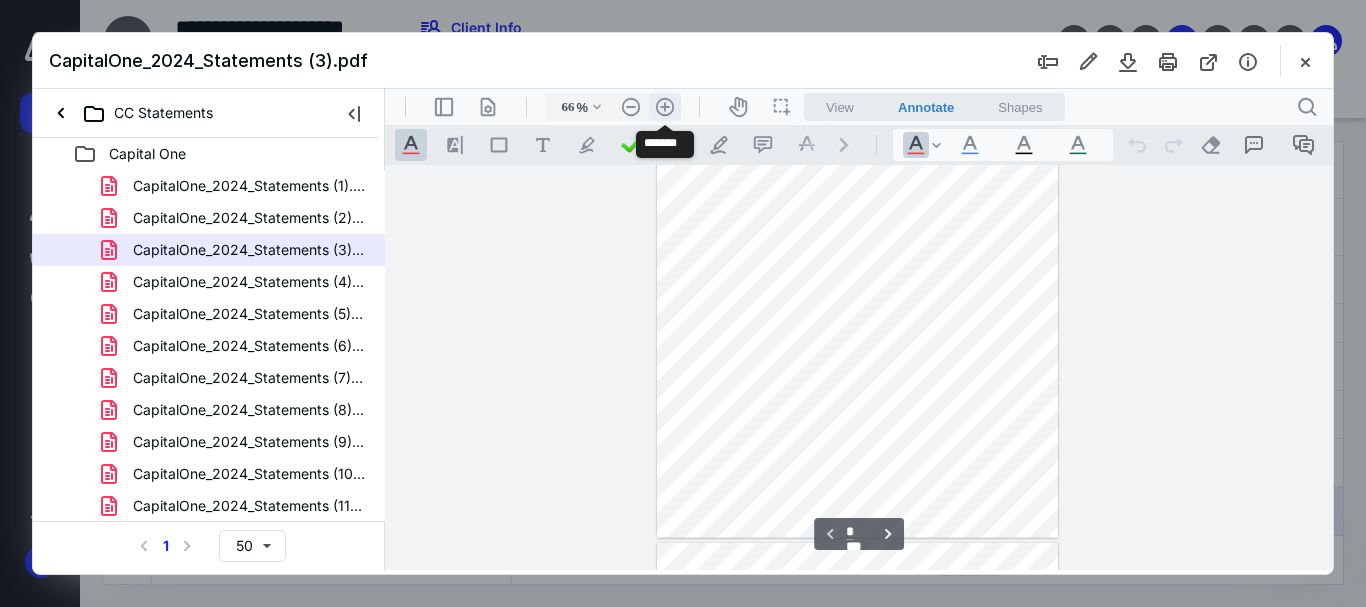 click on ".cls-1{fill:#abb0c4;} icon - header - zoom - in - line" at bounding box center (665, 107) 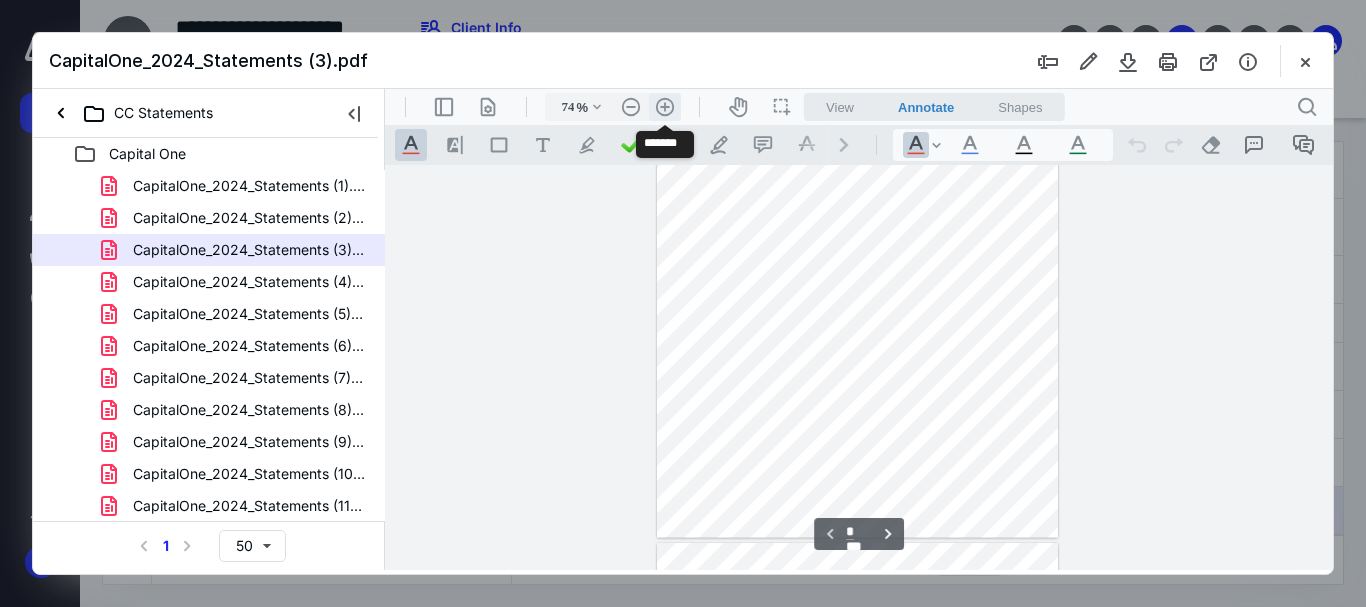 click on ".cls-1{fill:#abb0c4;} icon - header - zoom - in - line" at bounding box center (665, 107) 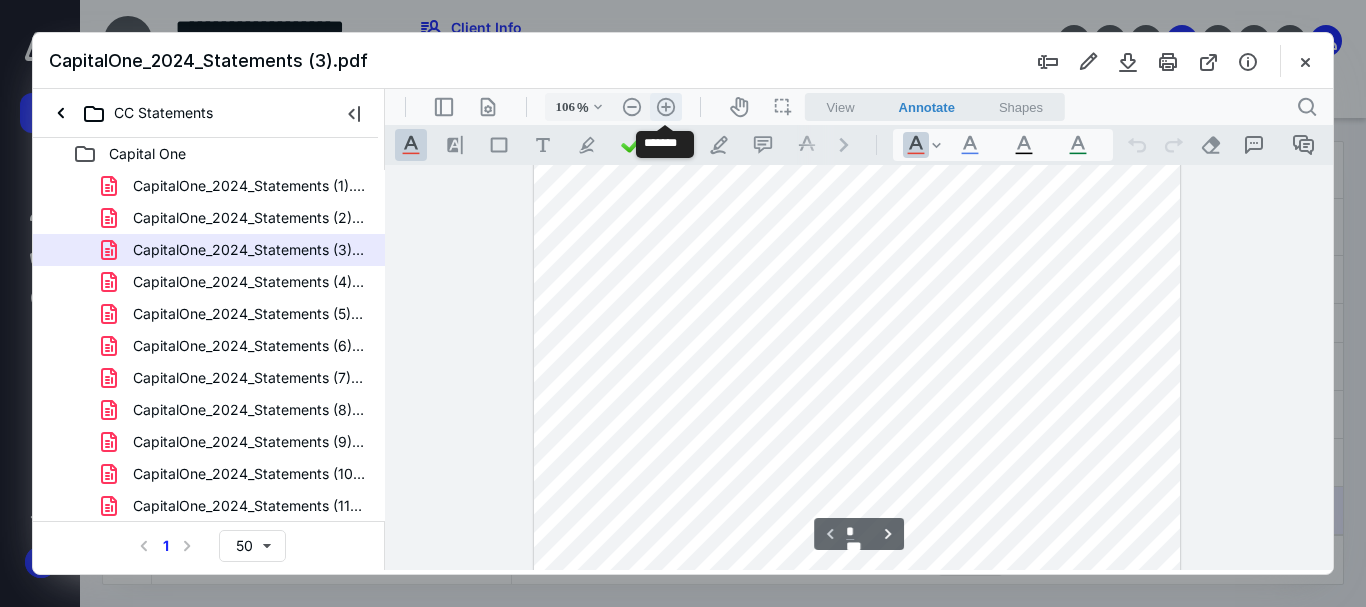 scroll, scrollTop: 342, scrollLeft: 0, axis: vertical 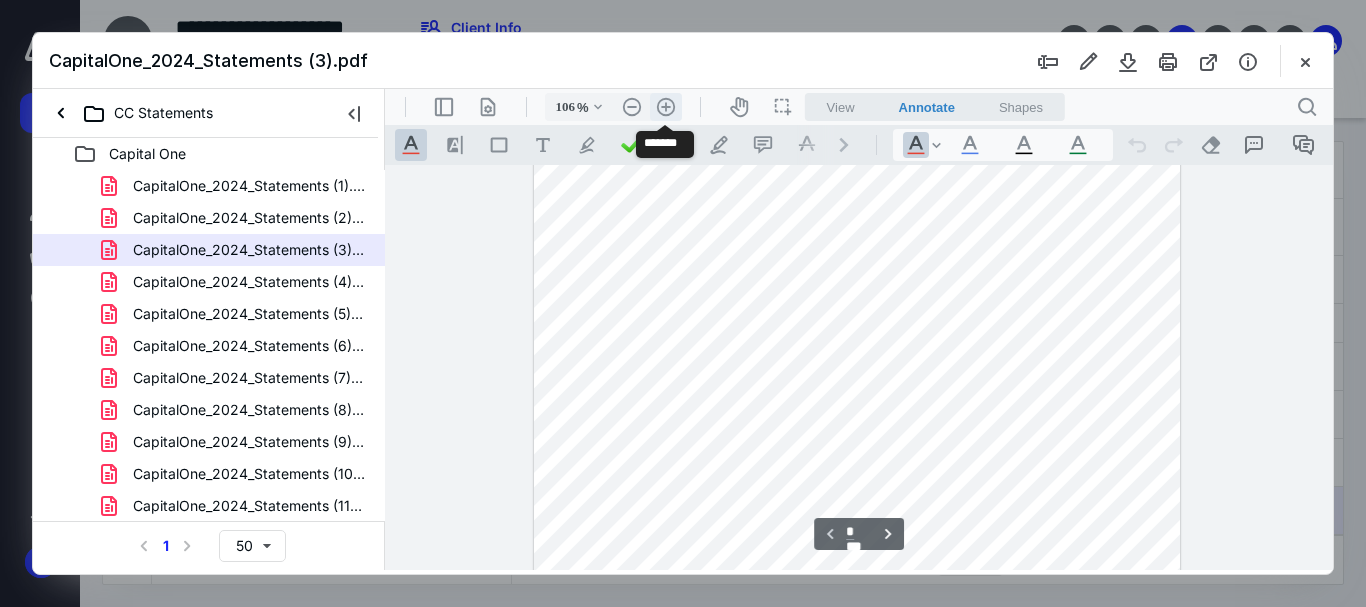 click on ".cls-1{fill:#abb0c4;} icon - header - zoom - in - line" at bounding box center [666, 107] 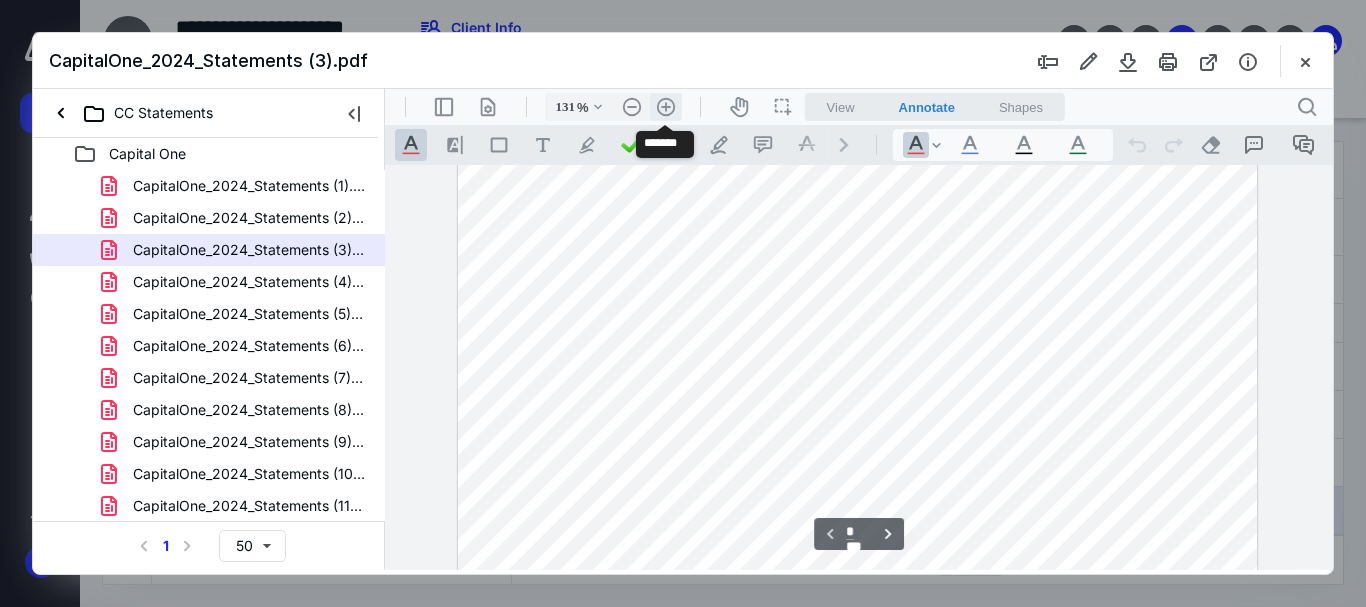 click on ".cls-1{fill:#abb0c4;} icon - header - zoom - in - line" at bounding box center [666, 107] 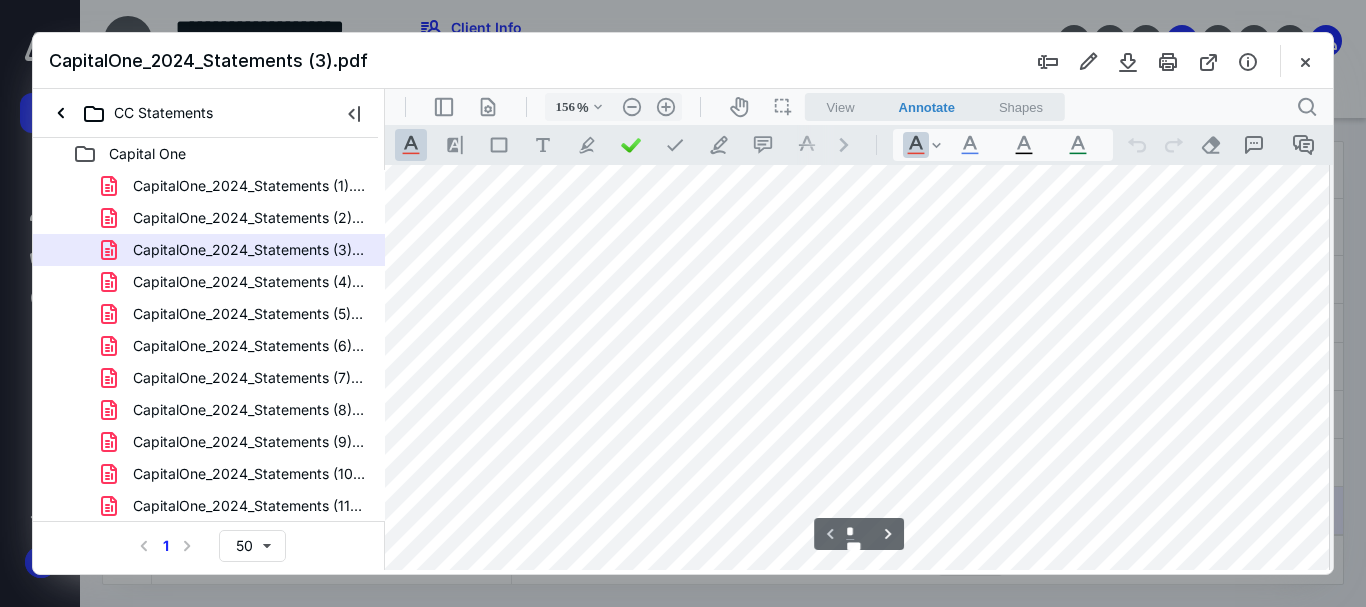 scroll, scrollTop: 0, scrollLeft: 14, axis: horizontal 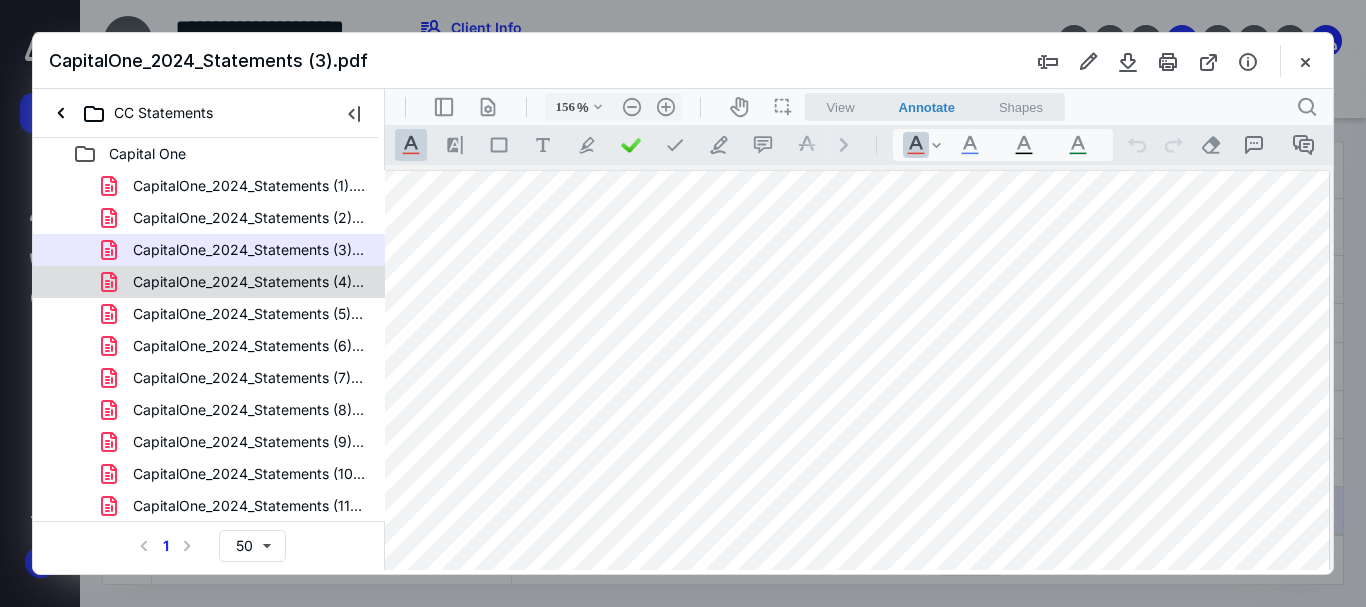 click on "CapitalOne_2024_Statements (4).pdf" at bounding box center (249, 282) 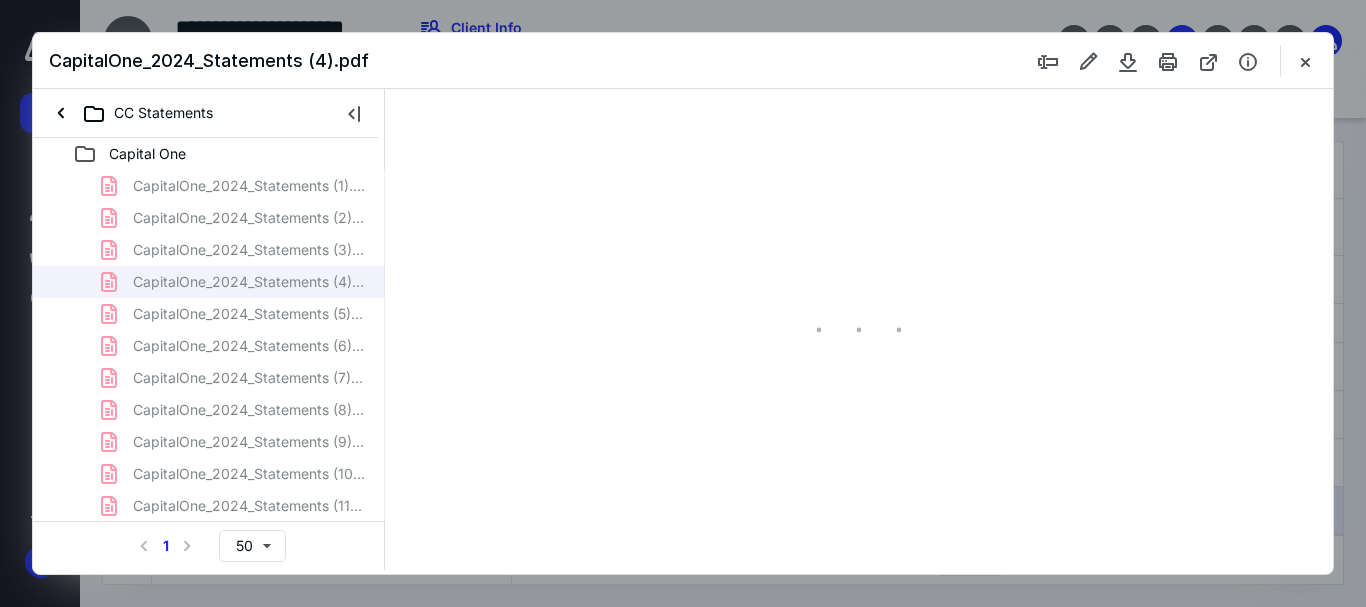 scroll, scrollTop: 78, scrollLeft: 0, axis: vertical 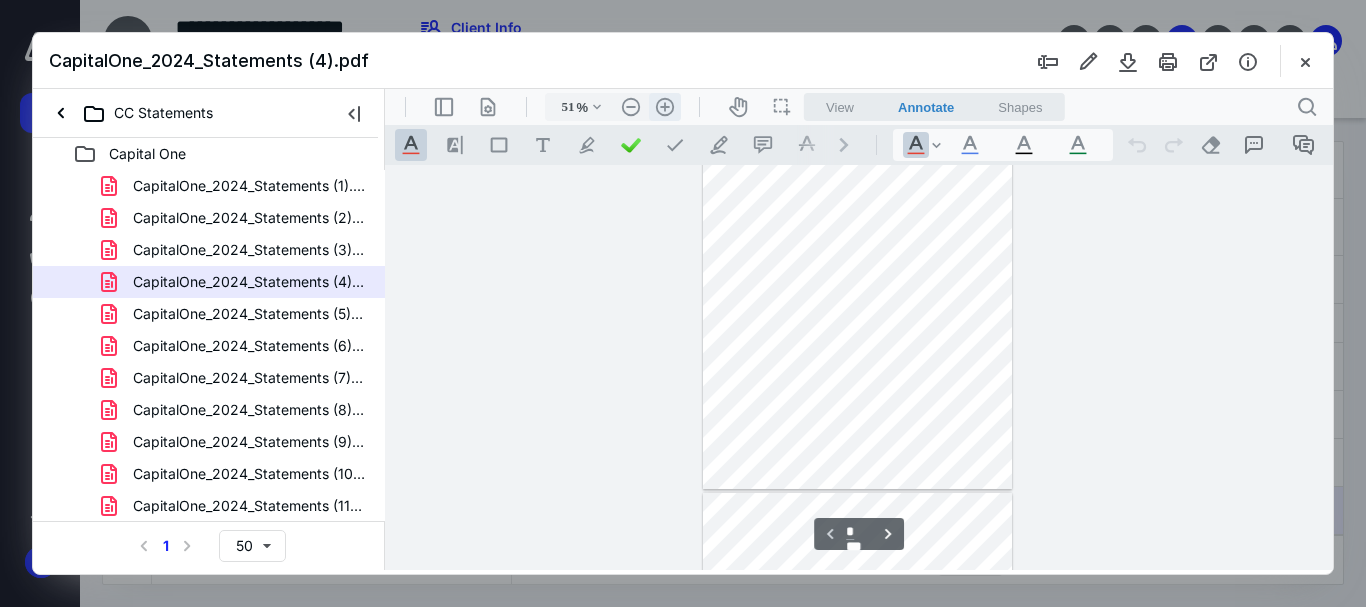 click on ".cls-1{fill:#abb0c4;} icon - header - zoom - in - line" at bounding box center (665, 107) 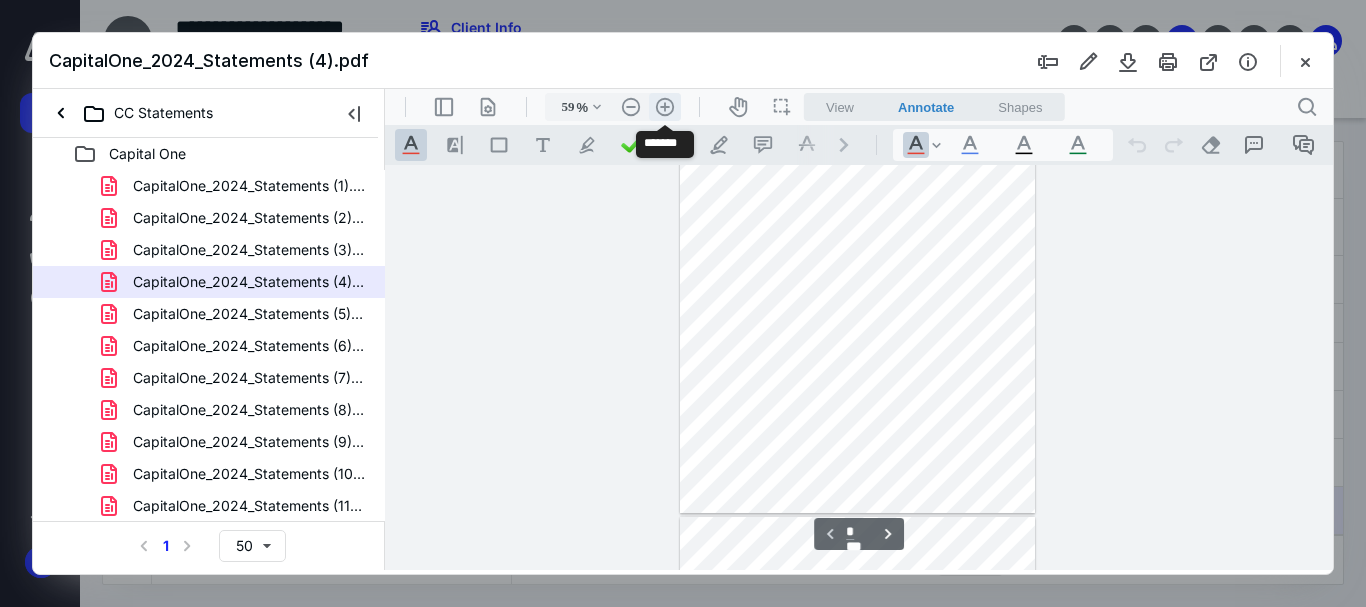 click on ".cls-1{fill:#abb0c4;} icon - header - zoom - in - line" at bounding box center (665, 107) 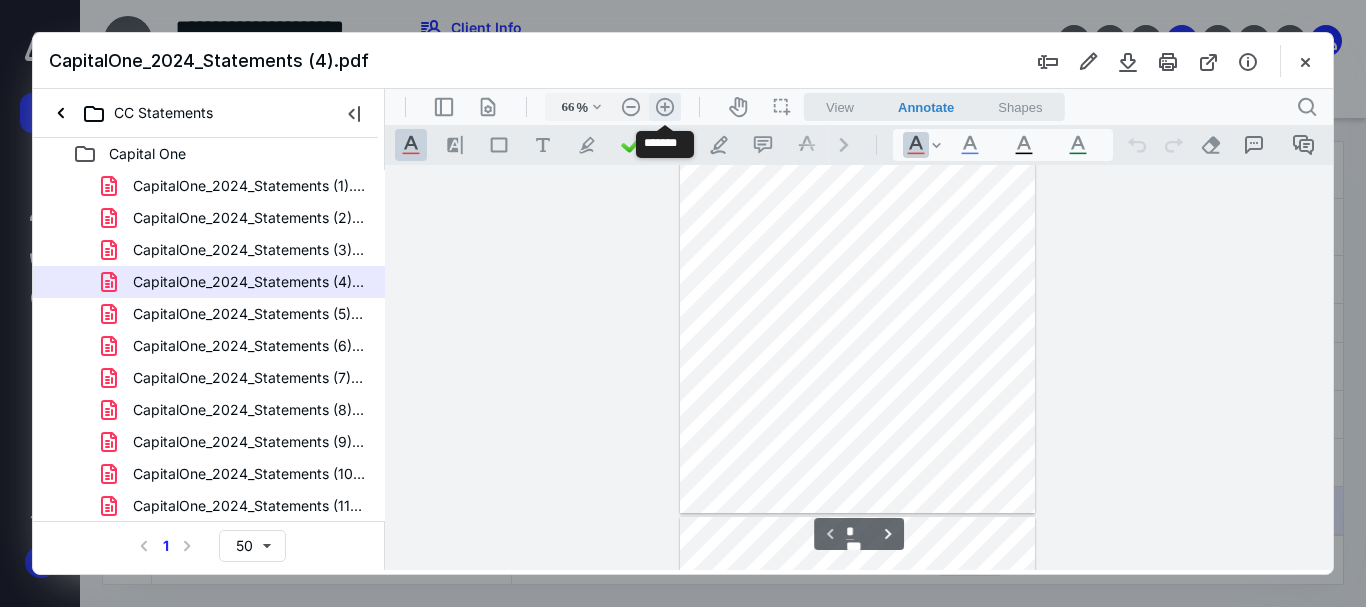click on ".cls-1{fill:#abb0c4;} icon - header - zoom - in - line" at bounding box center [665, 107] 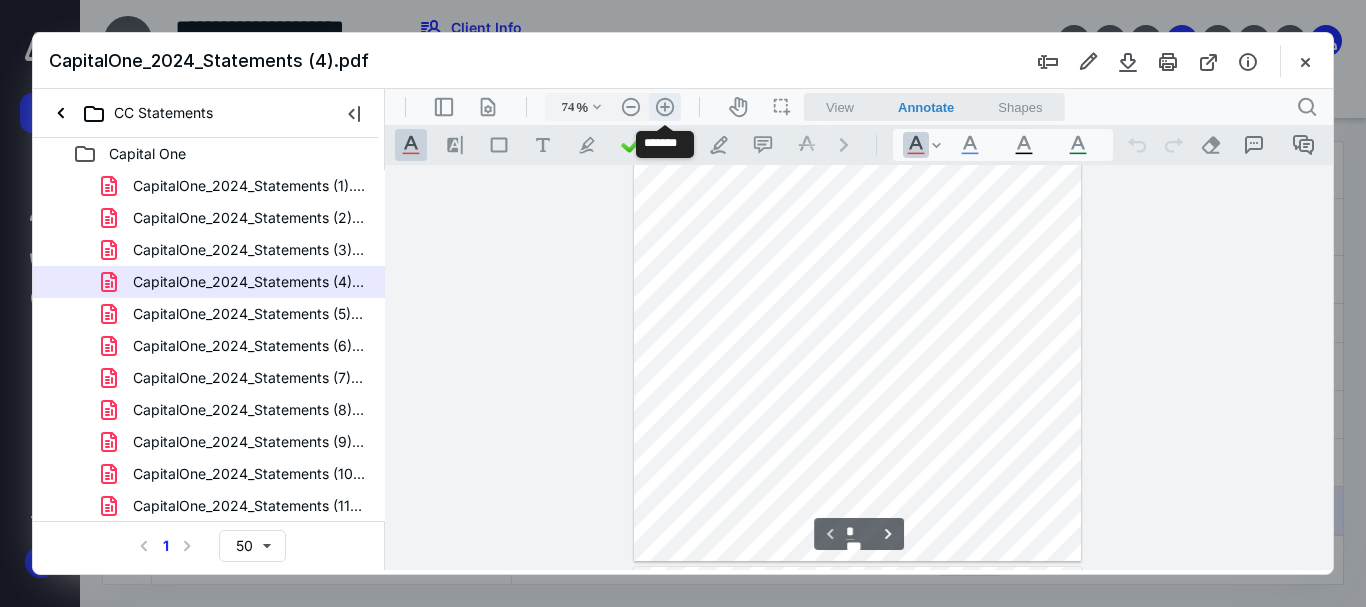 click on ".cls-1{fill:#abb0c4;} icon - header - zoom - in - line" at bounding box center (665, 107) 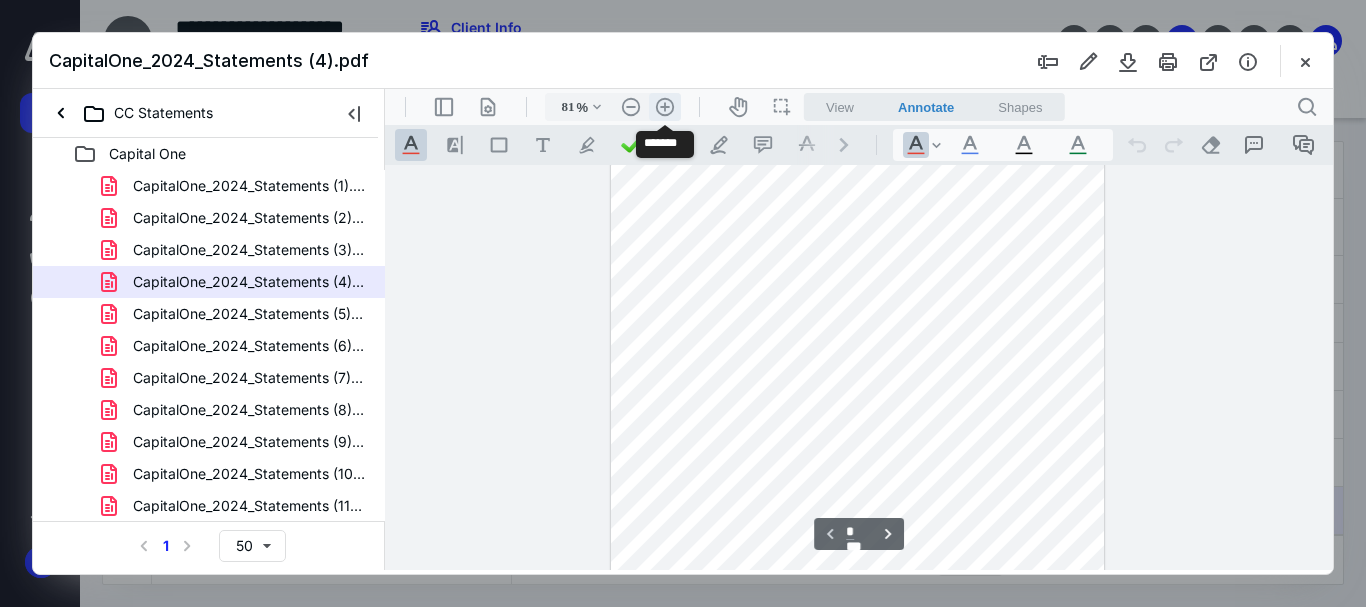 click on ".cls-1{fill:#abb0c4;} icon - header - zoom - in - line" at bounding box center [665, 107] 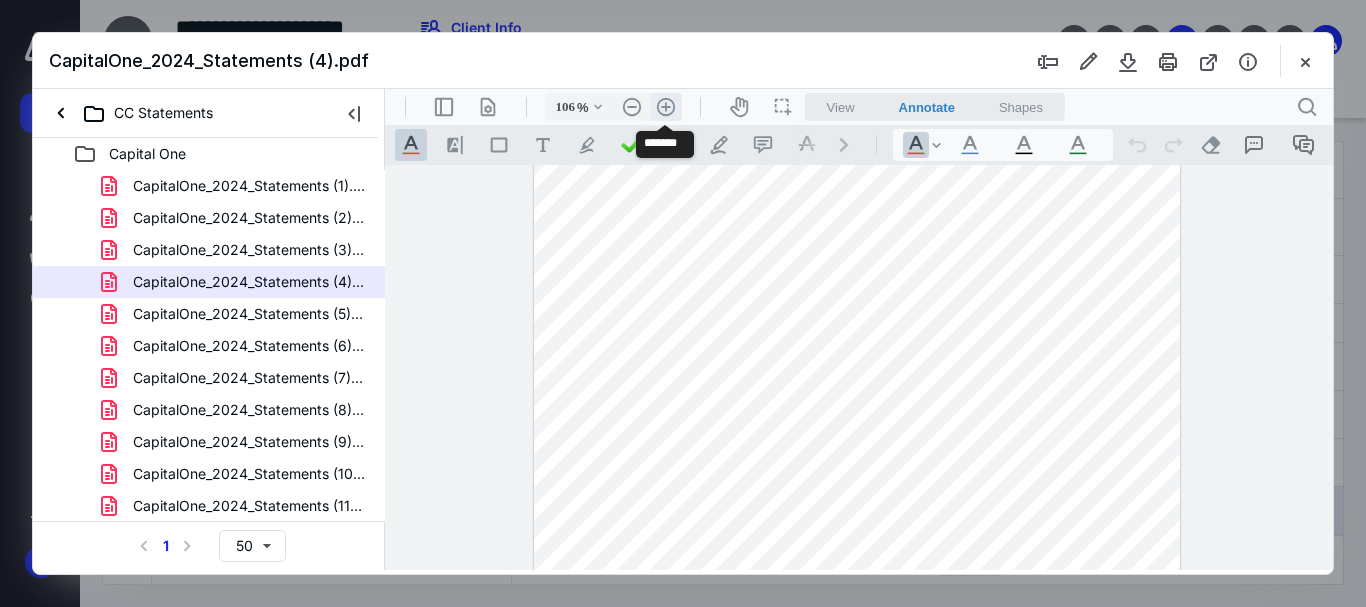 click on ".cls-1{fill:#abb0c4;} icon - header - zoom - in - line" at bounding box center (666, 107) 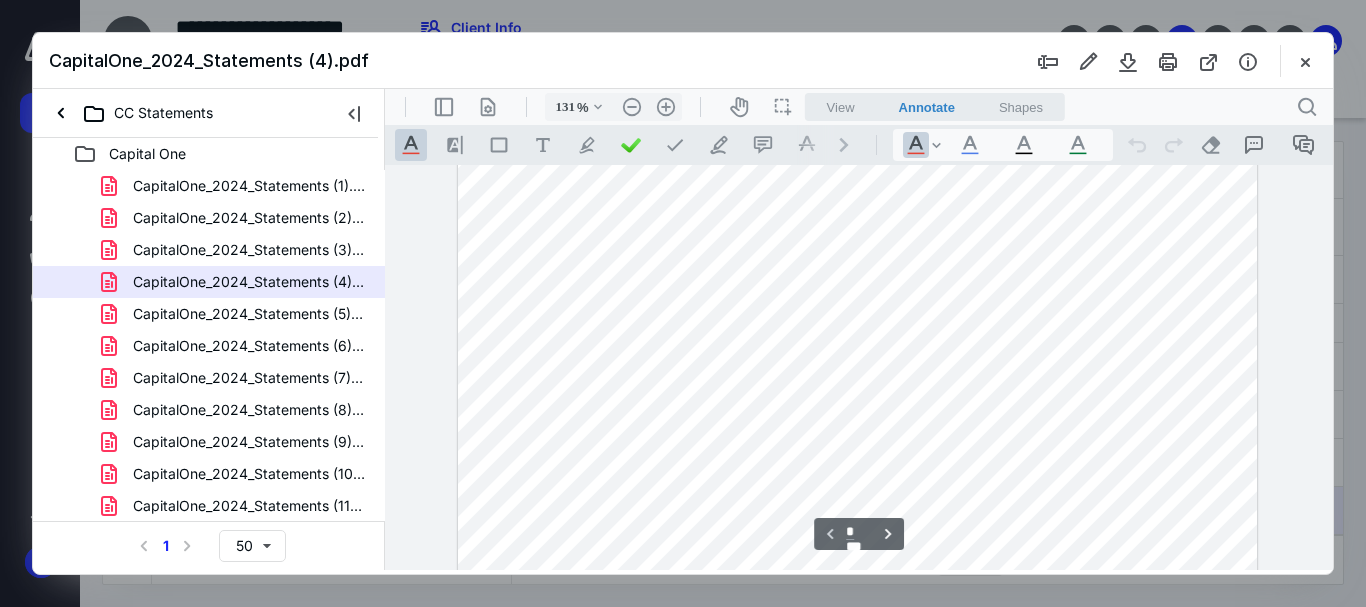 scroll, scrollTop: 0, scrollLeft: 0, axis: both 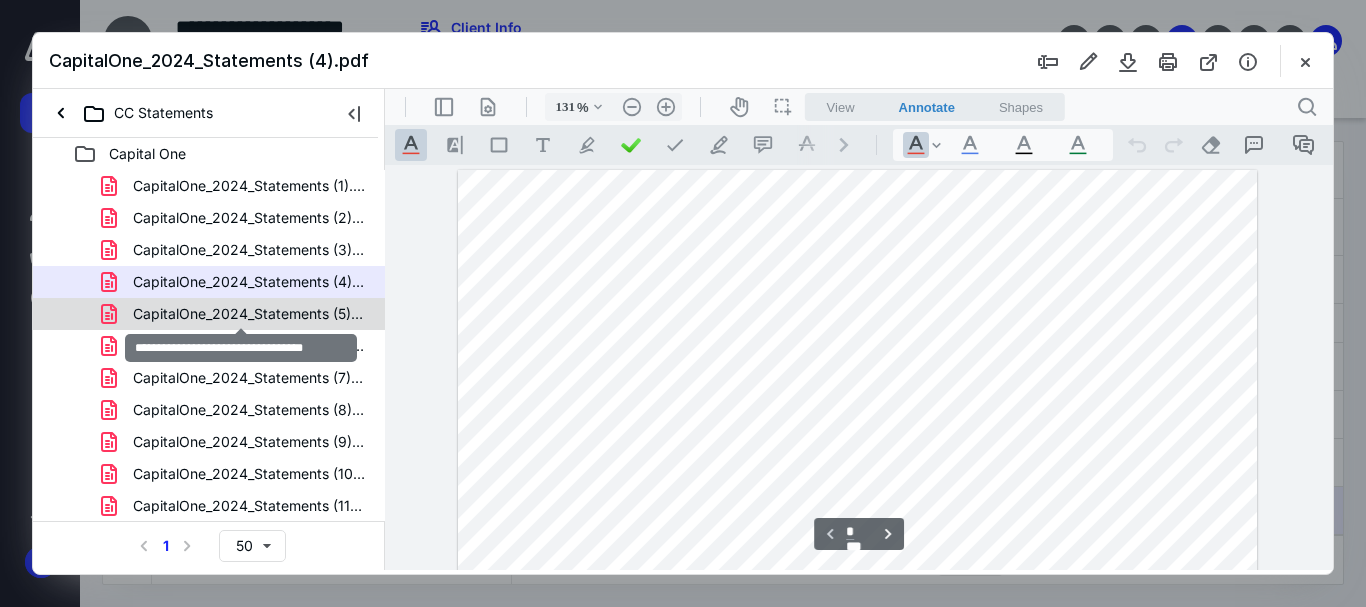 click on "CapitalOne_2024_Statements (5).pdf" at bounding box center (249, 314) 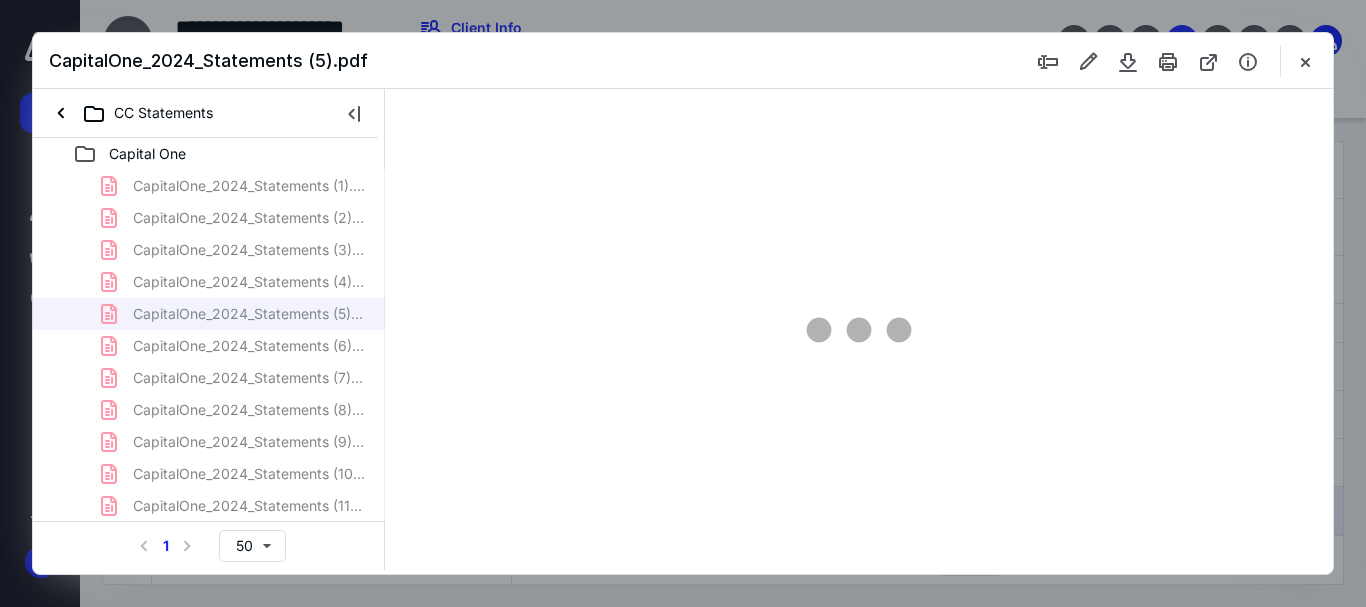 type on "51" 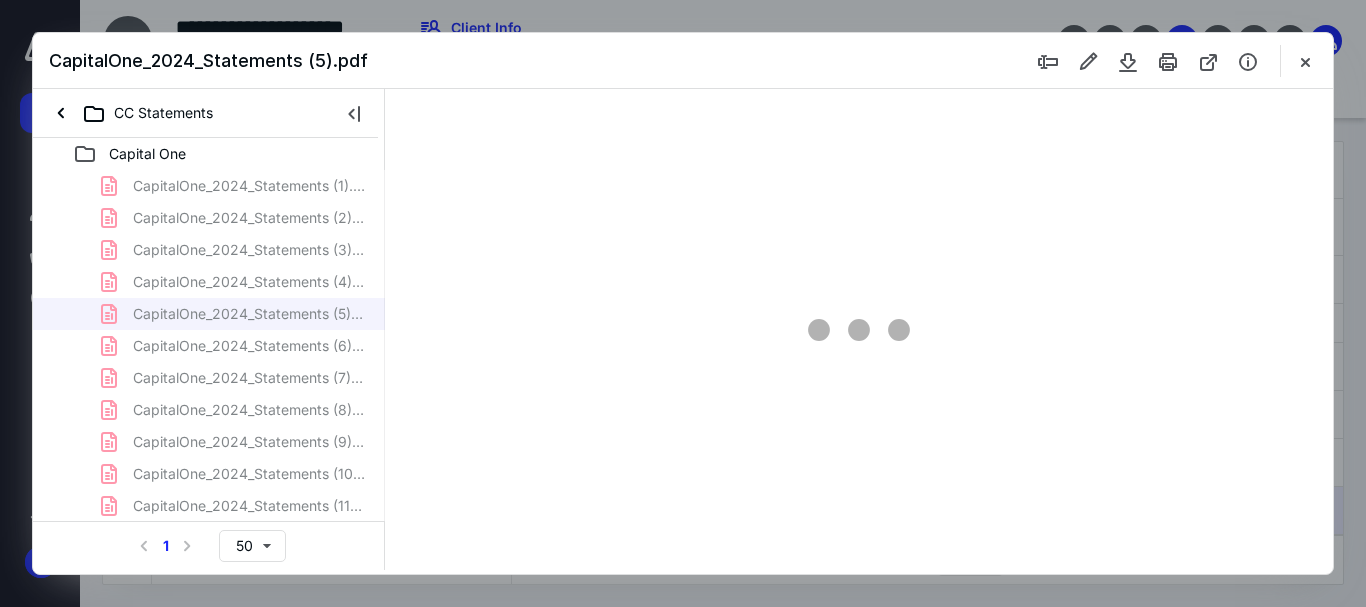 scroll, scrollTop: 78, scrollLeft: 0, axis: vertical 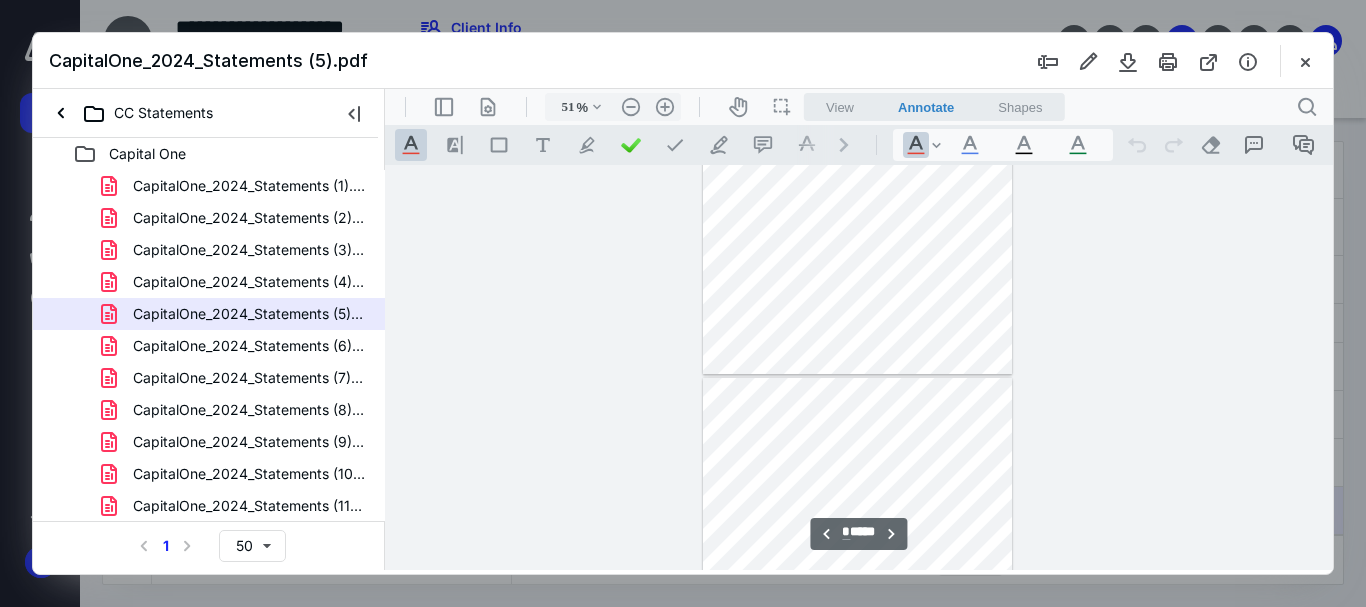 type on "*" 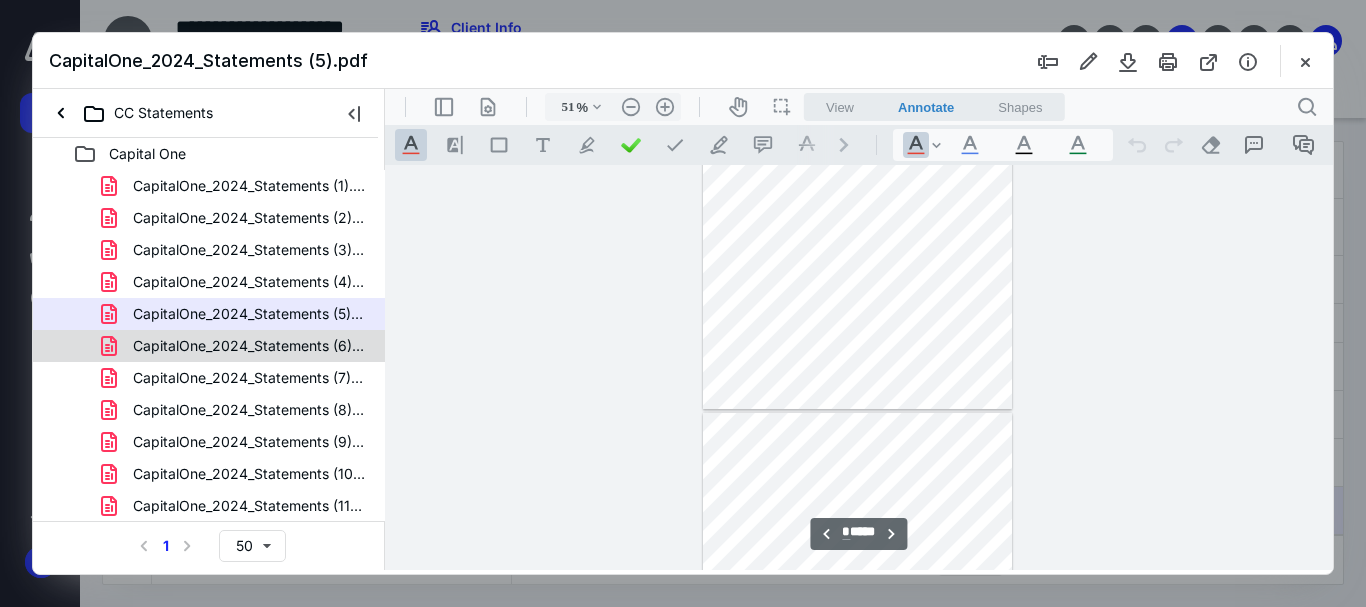 click on "CapitalOne_2024_Statements (6).pdf" at bounding box center [209, 346] 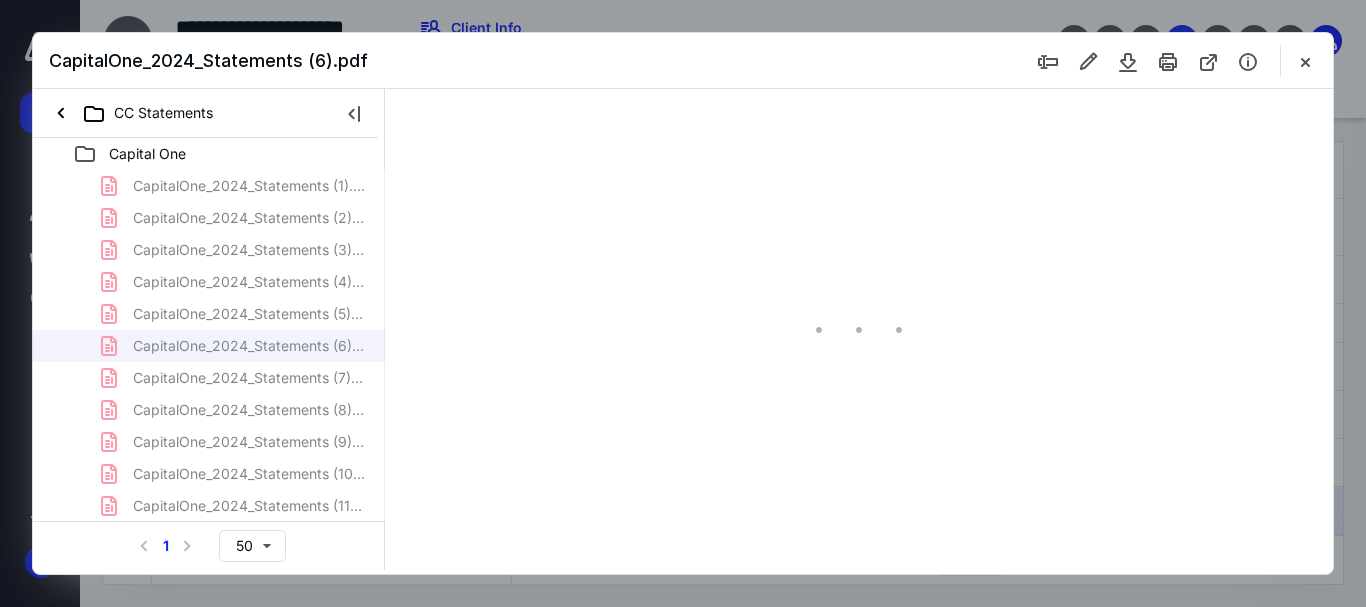 scroll, scrollTop: 78, scrollLeft: 0, axis: vertical 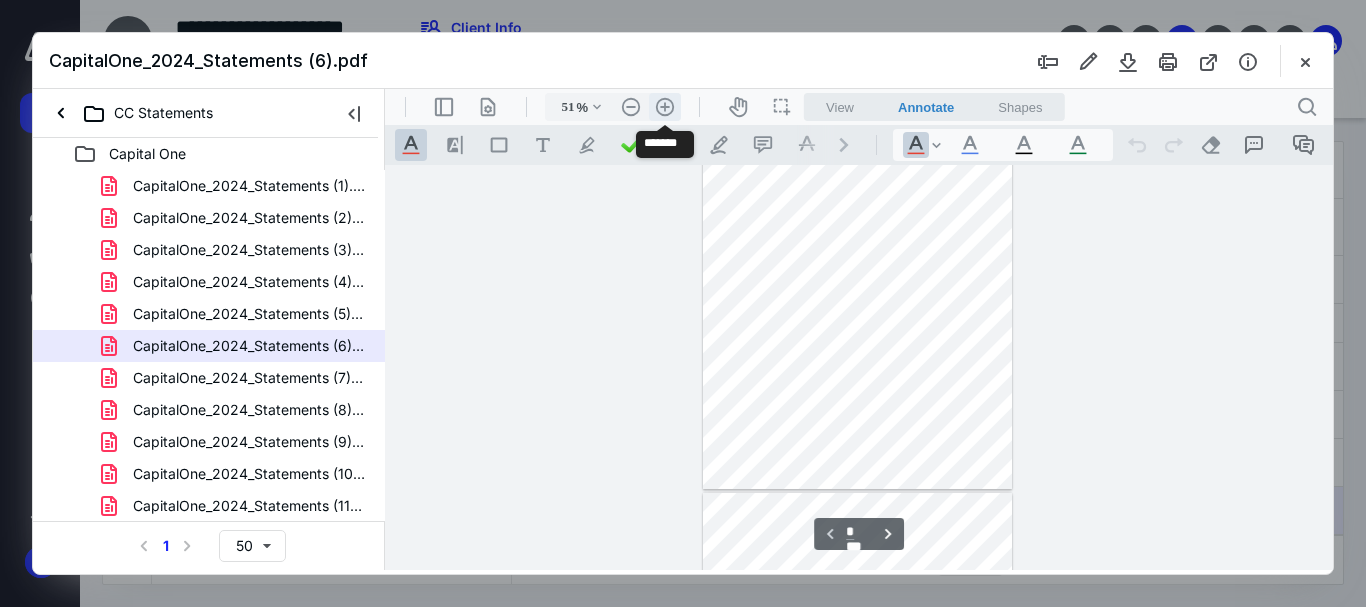 click on ".cls-1{fill:#abb0c4;} icon - header - zoom - in - line" at bounding box center [665, 107] 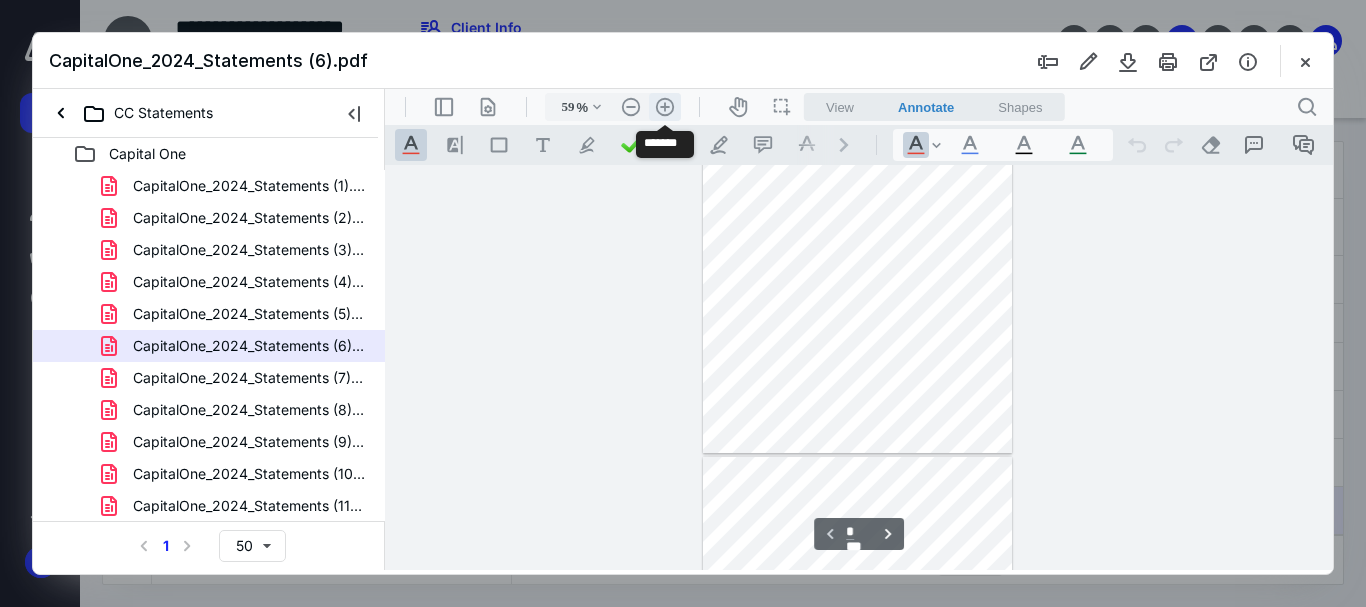 click on ".cls-1{fill:#abb0c4;} icon - header - zoom - in - line" at bounding box center [665, 107] 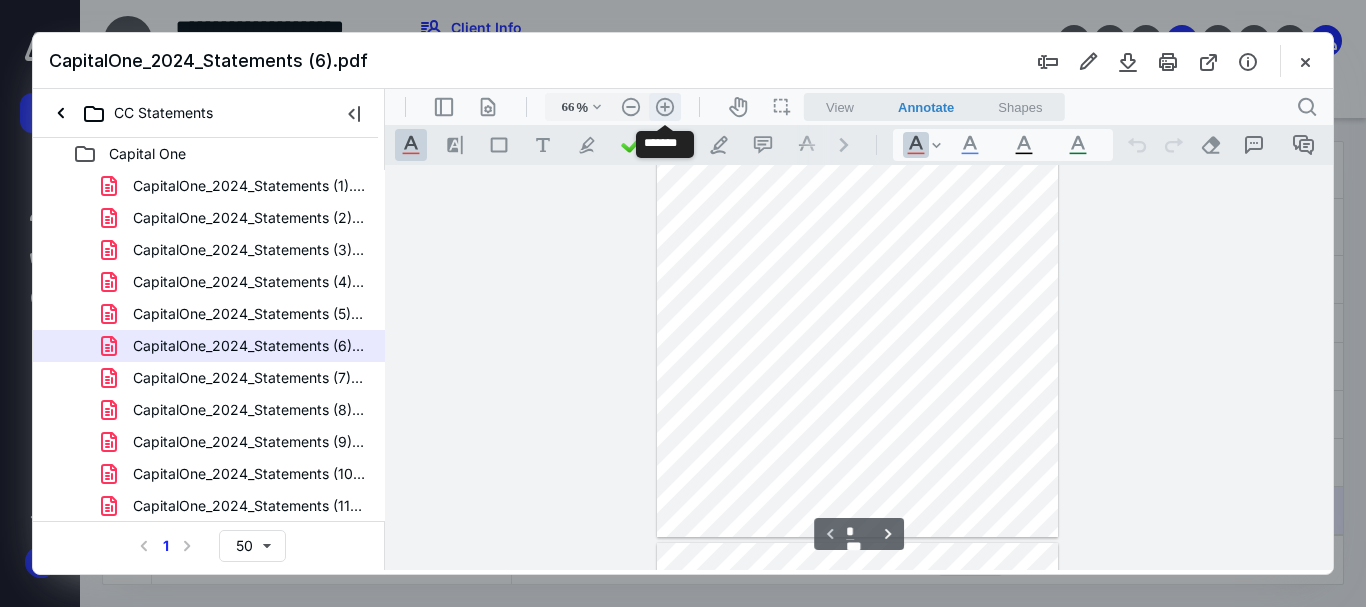 click on ".cls-1{fill:#abb0c4;} icon - header - zoom - in - line" at bounding box center (665, 107) 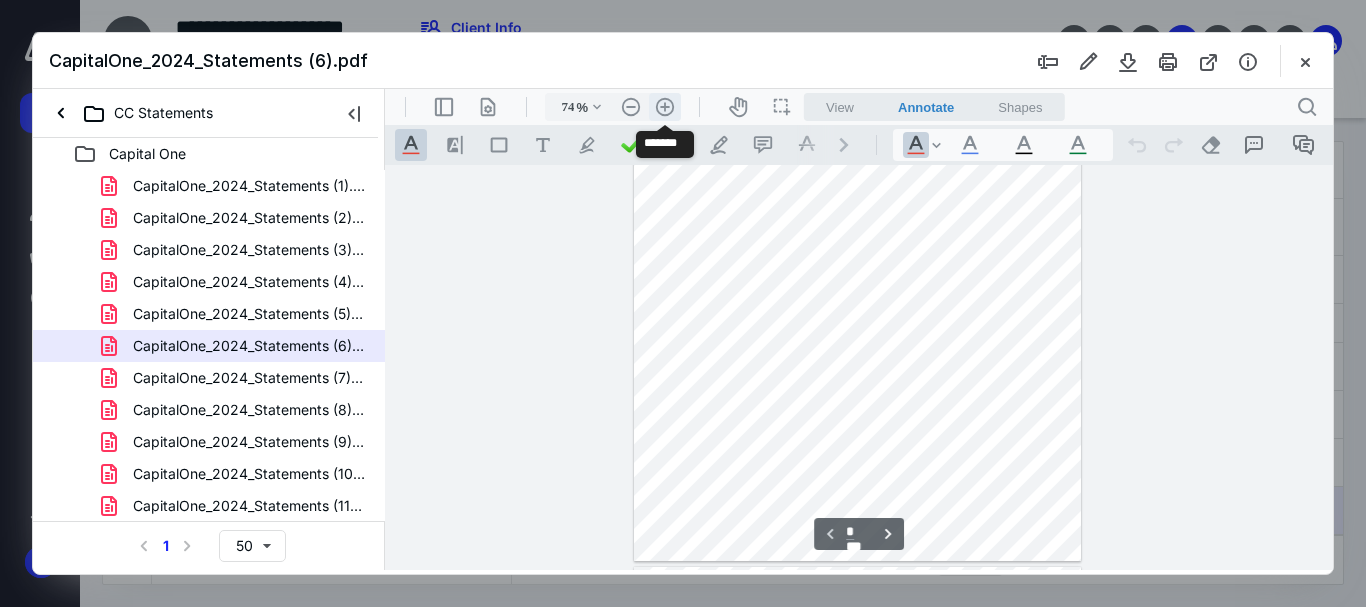 click on ".cls-1{fill:#abb0c4;} icon - header - zoom - in - line" at bounding box center (665, 107) 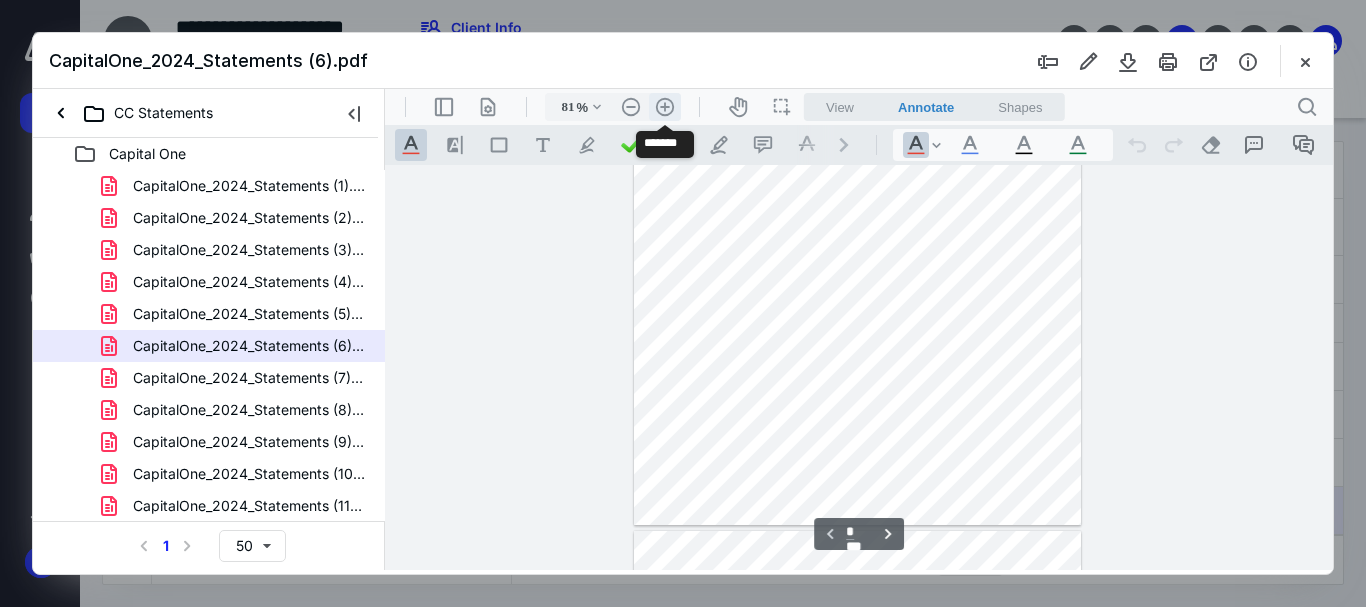 click on ".cls-1{fill:#abb0c4;} icon - header - zoom - in - line" at bounding box center [665, 107] 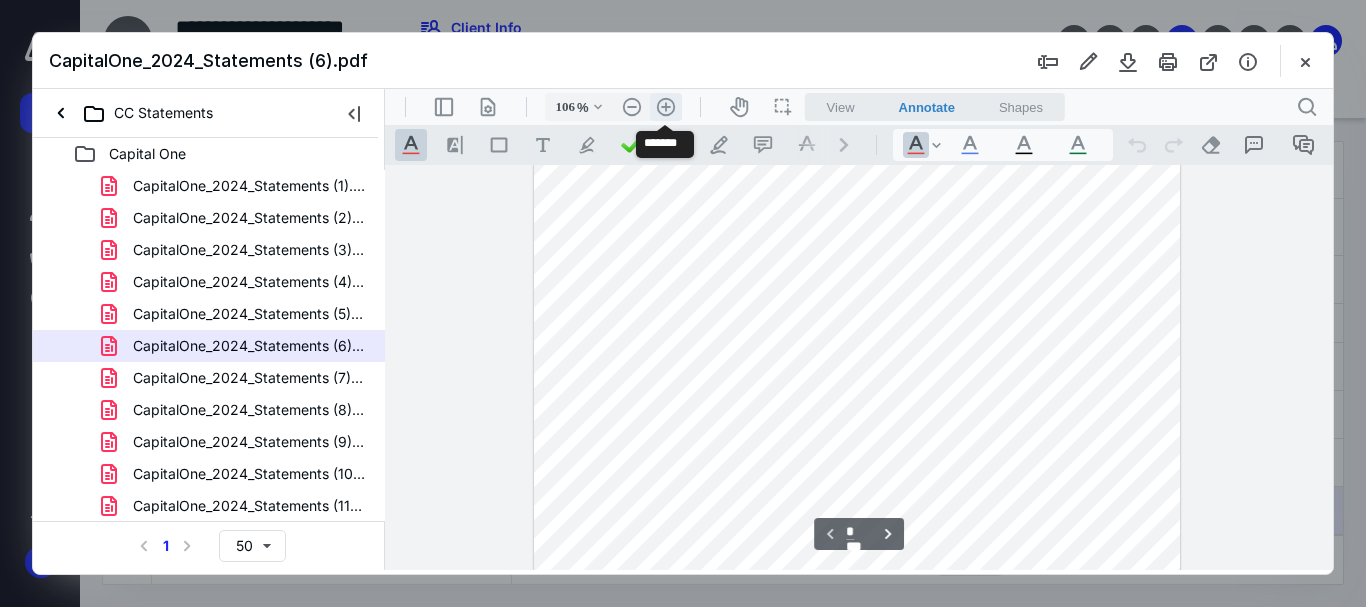 click on ".cls-1{fill:#abb0c4;} icon - header - zoom - in - line" at bounding box center [666, 107] 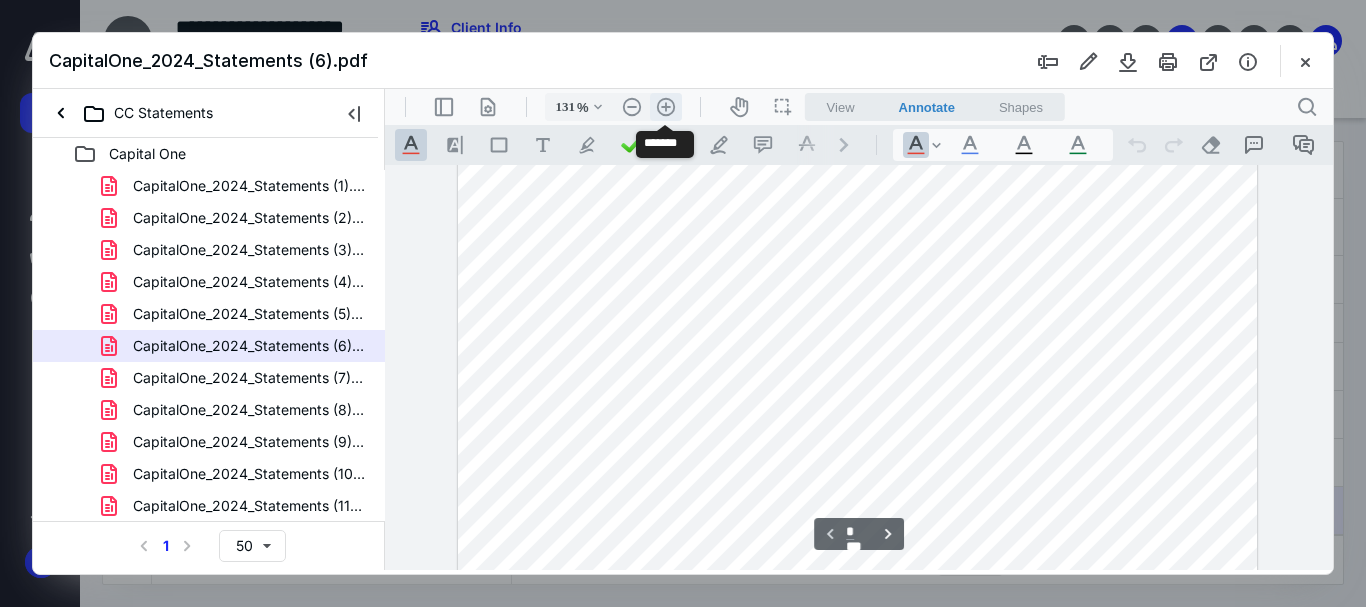 scroll, scrollTop: 462, scrollLeft: 0, axis: vertical 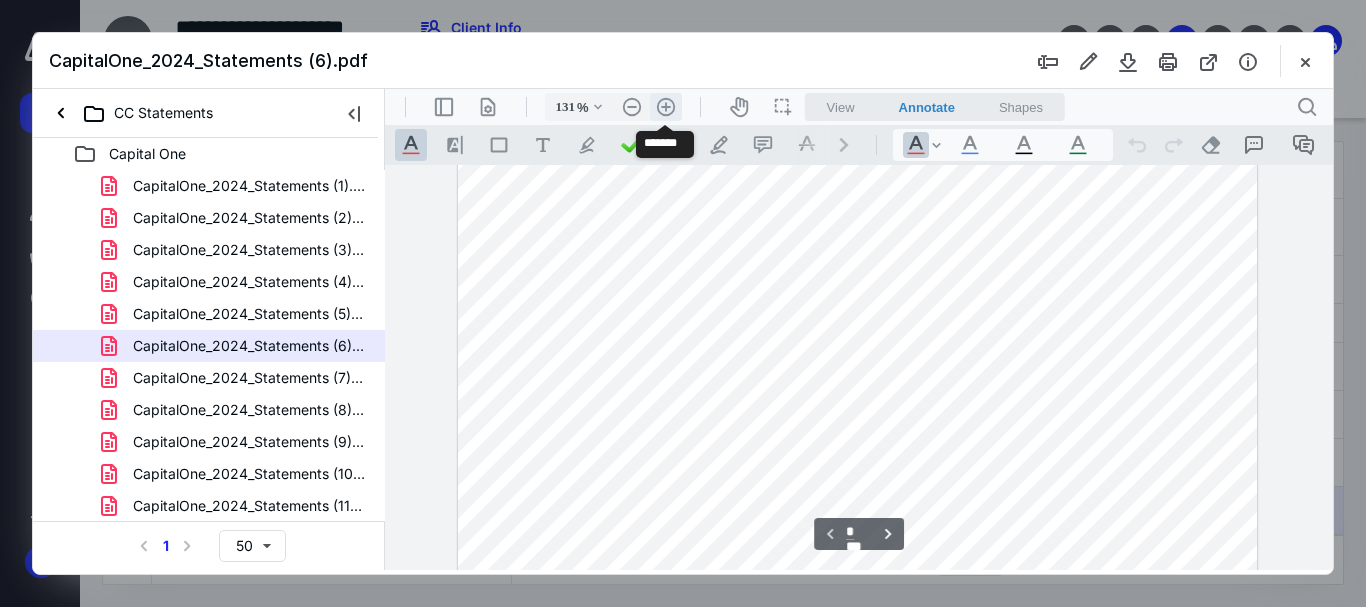 click on ".cls-1{fill:#abb0c4;} icon - header - zoom - in - line" at bounding box center (666, 107) 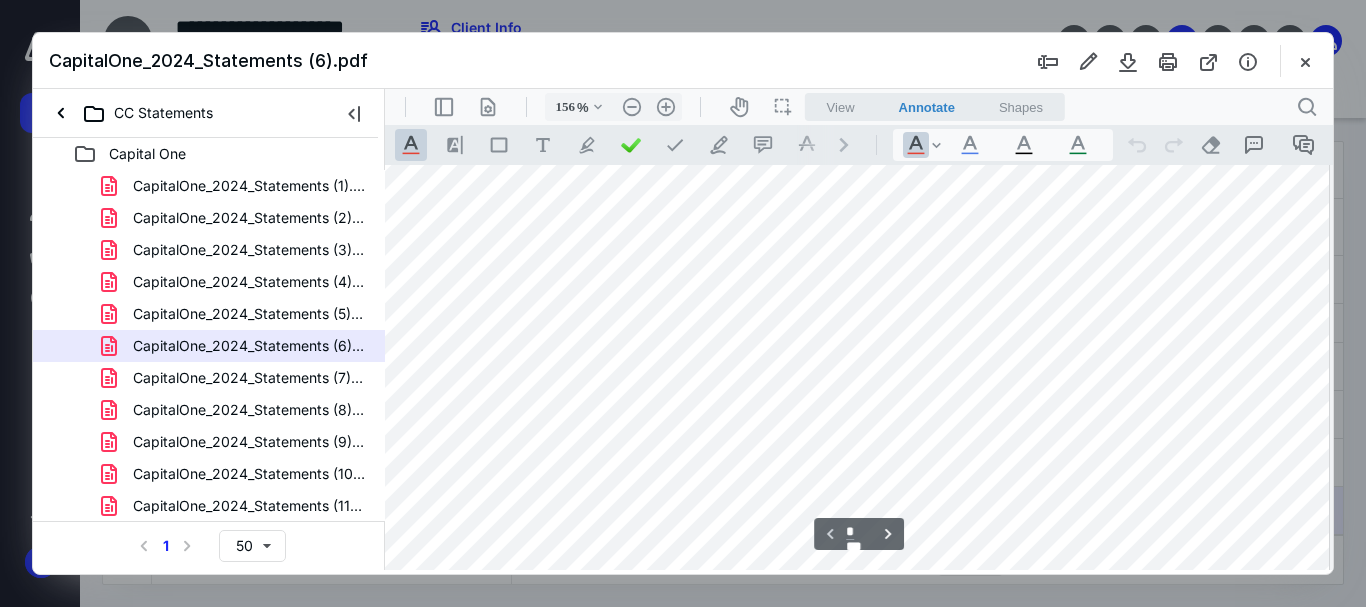 scroll, scrollTop: 0, scrollLeft: 14, axis: horizontal 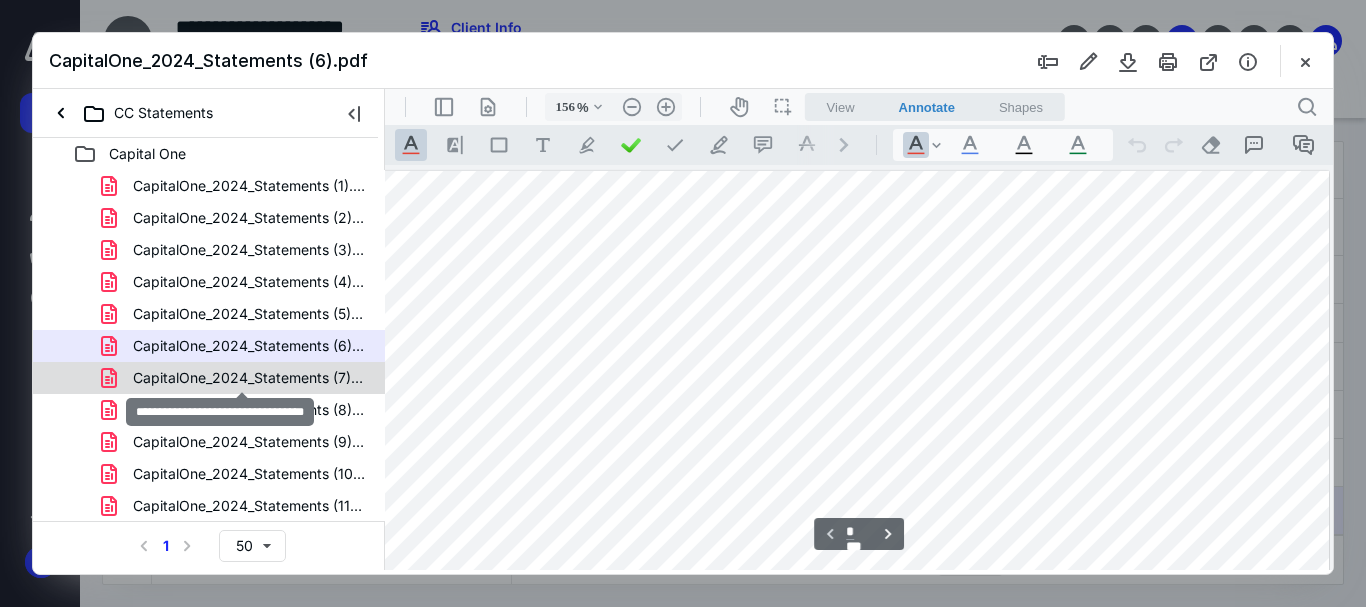 click on "CapitalOne_2024_Statements (7).pdf" at bounding box center (249, 378) 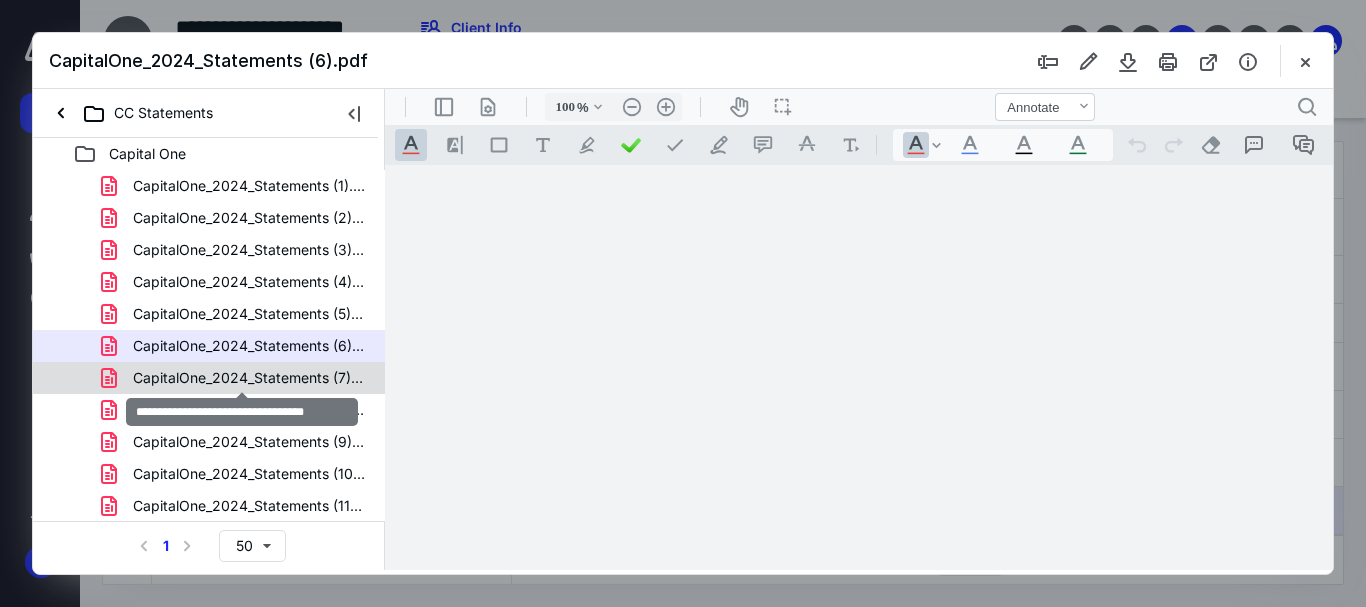 click on "CapitalOne_2024_Statements (1).pdf CapitalOne_2024_Statements (2).pdf CapitalOne_2024_Statements (3).pdf CapitalOne_2024_Statements (4).pdf CapitalOne_2024_Statements (5).pdf CapitalOne_2024_Statements (6).pdf CapitalOne_2024_Statements (7).pdf CapitalOne_2024_Statements (8).pdf CapitalOne_2024_Statements (9).pdf CapitalOne_2024_Statements (10).pdf CapitalOne_2024_Statements (11).pdf CapitalOne_2024_Statements (12).pdf CapitalOne_2024_Statements (13).pdf January .pdf Statement_012024_5346.pdf Statement_022024_5346.pdf Statement_032024_5346.pdf Statement_042024_5346.pdf Statement_052024_5346.pdf Statement_062024_5346.pdf Statement_072024_5346.pdf Statement_082024_5346.pdf" at bounding box center [209, 522] 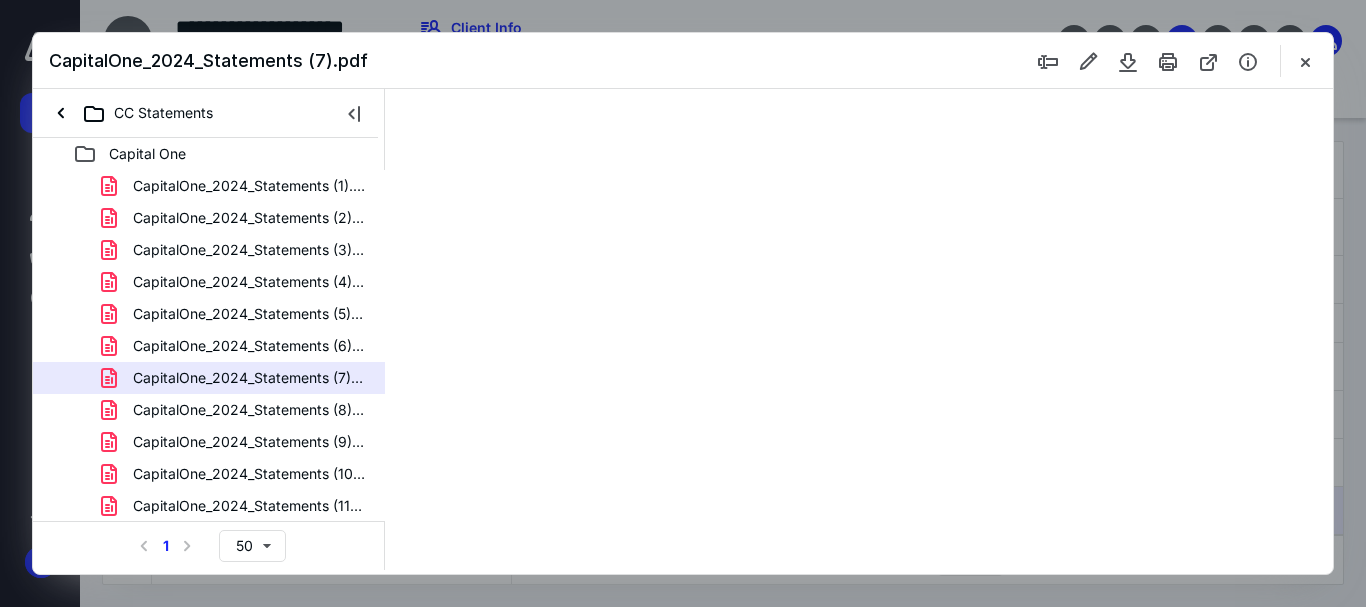 scroll, scrollTop: 78, scrollLeft: 0, axis: vertical 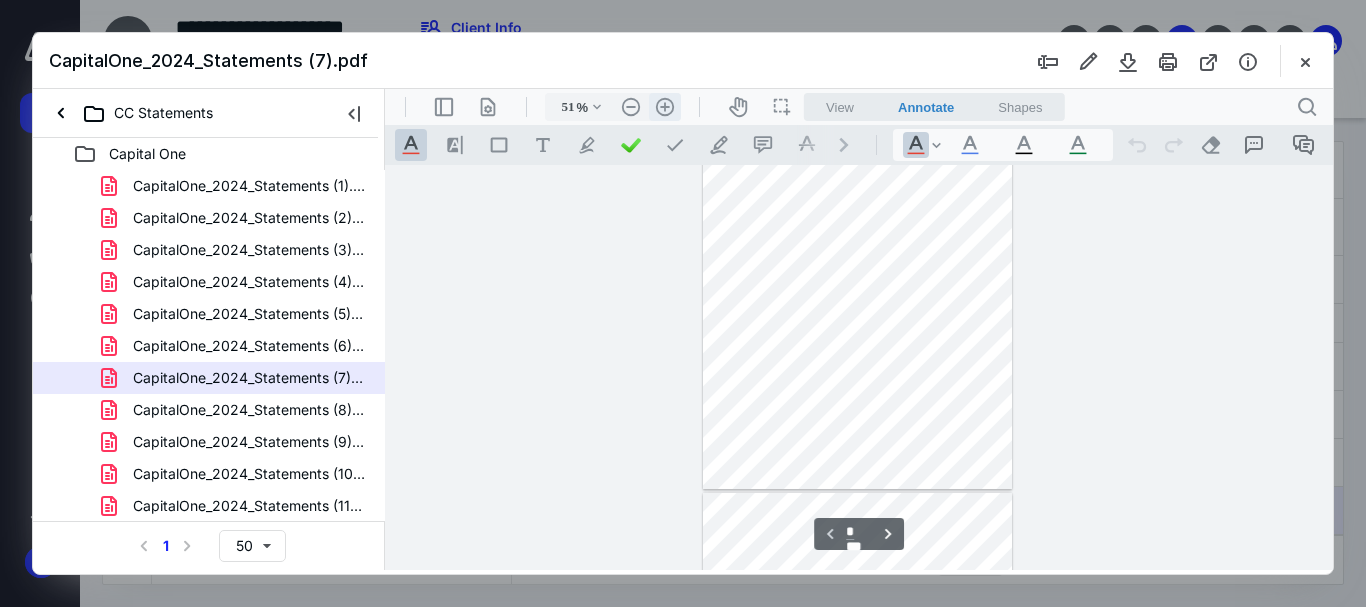 click on ".cls-1{fill:#abb0c4;} icon - header - zoom - in - line" at bounding box center (665, 107) 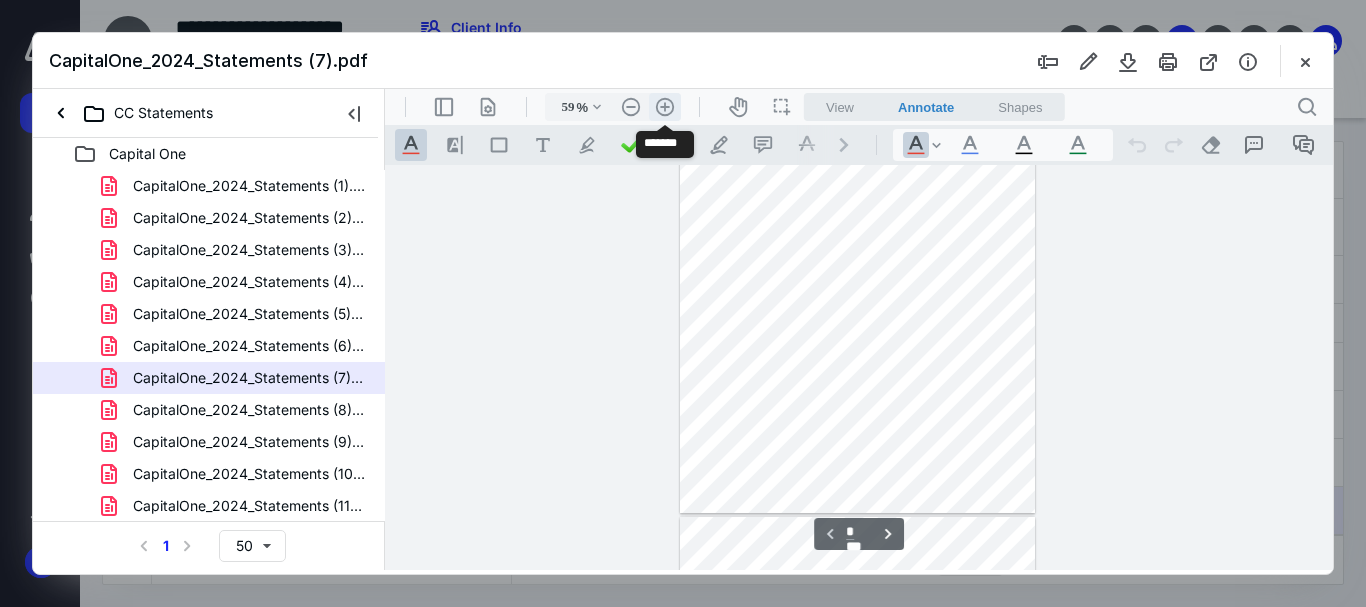 click on ".cls-1{fill:#abb0c4;} icon - header - zoom - in - line" at bounding box center [665, 107] 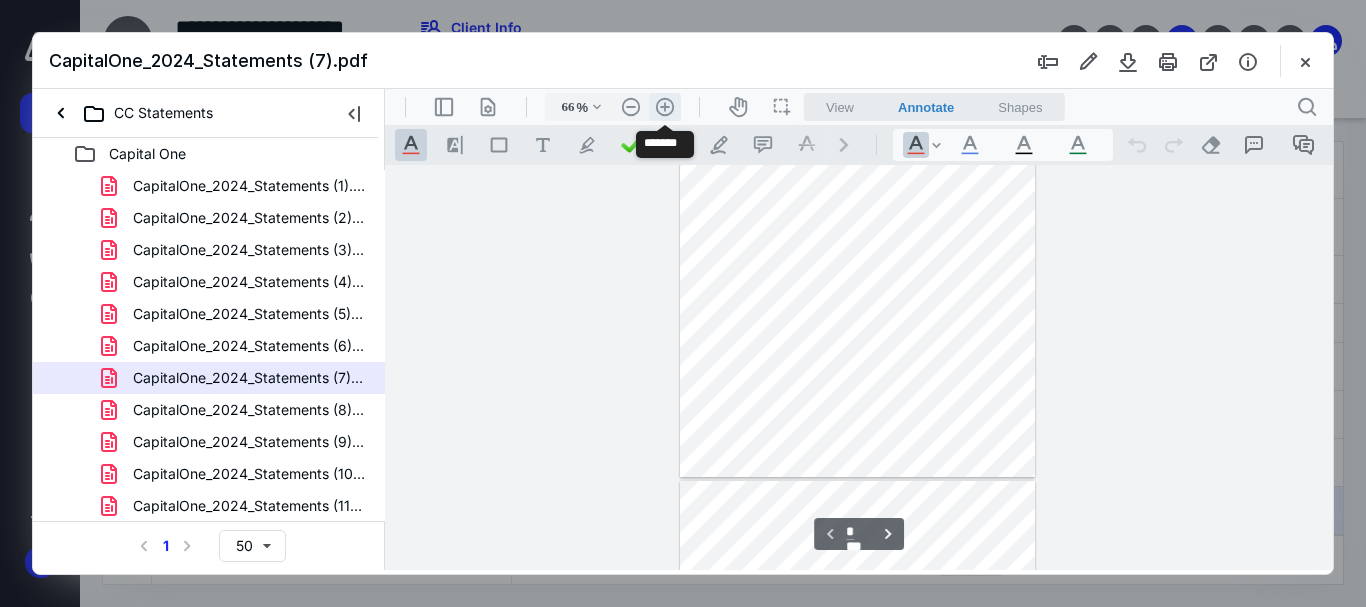 click on ".cls-1{fill:#abb0c4;} icon - header - zoom - in - line" at bounding box center (665, 107) 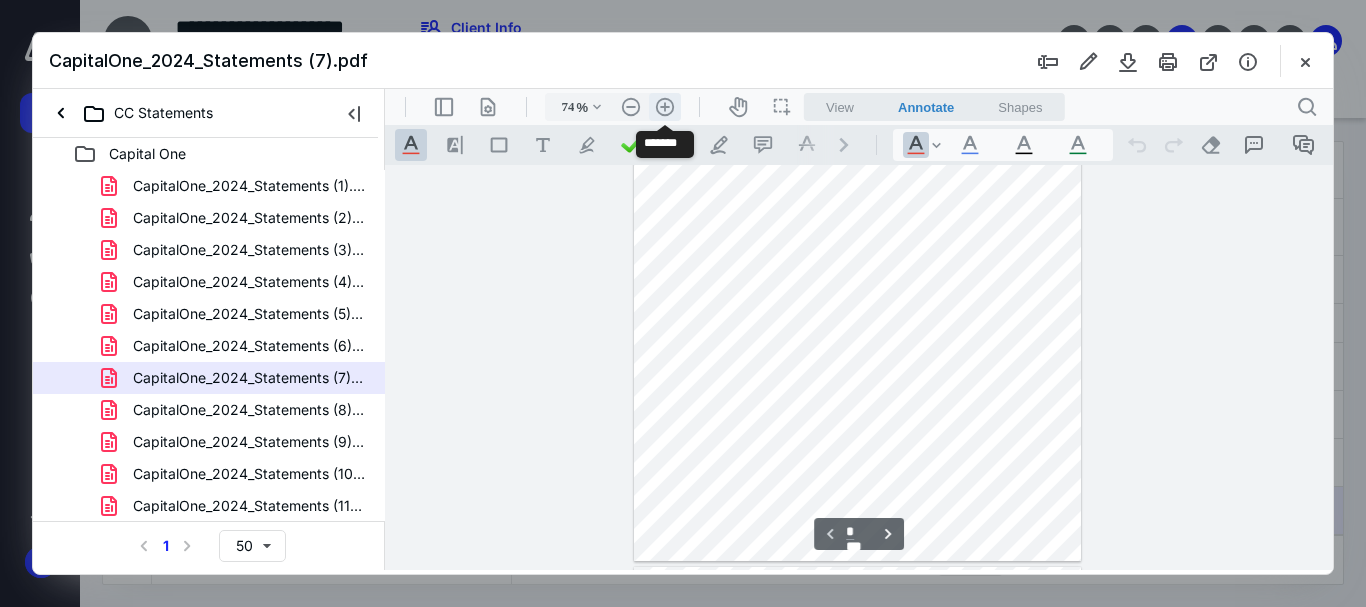 click on ".cls-1{fill:#abb0c4;} icon - header - zoom - in - line" at bounding box center [665, 107] 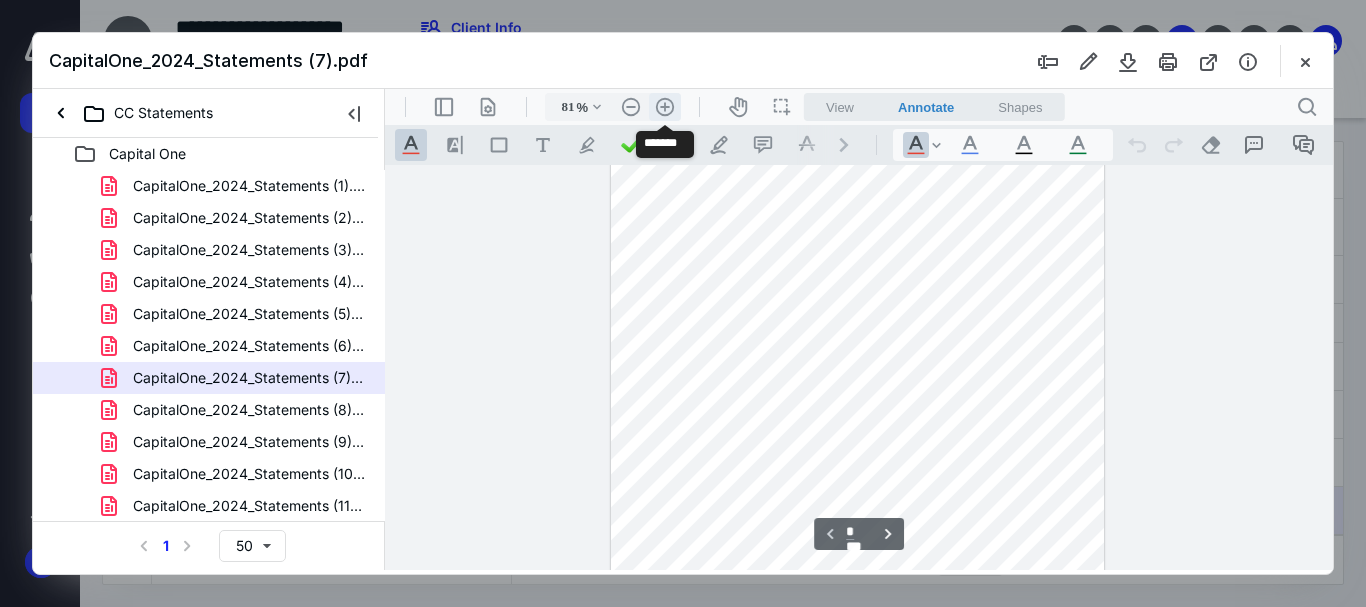 click on ".cls-1{fill:#abb0c4;} icon - header - zoom - in - line" at bounding box center (665, 107) 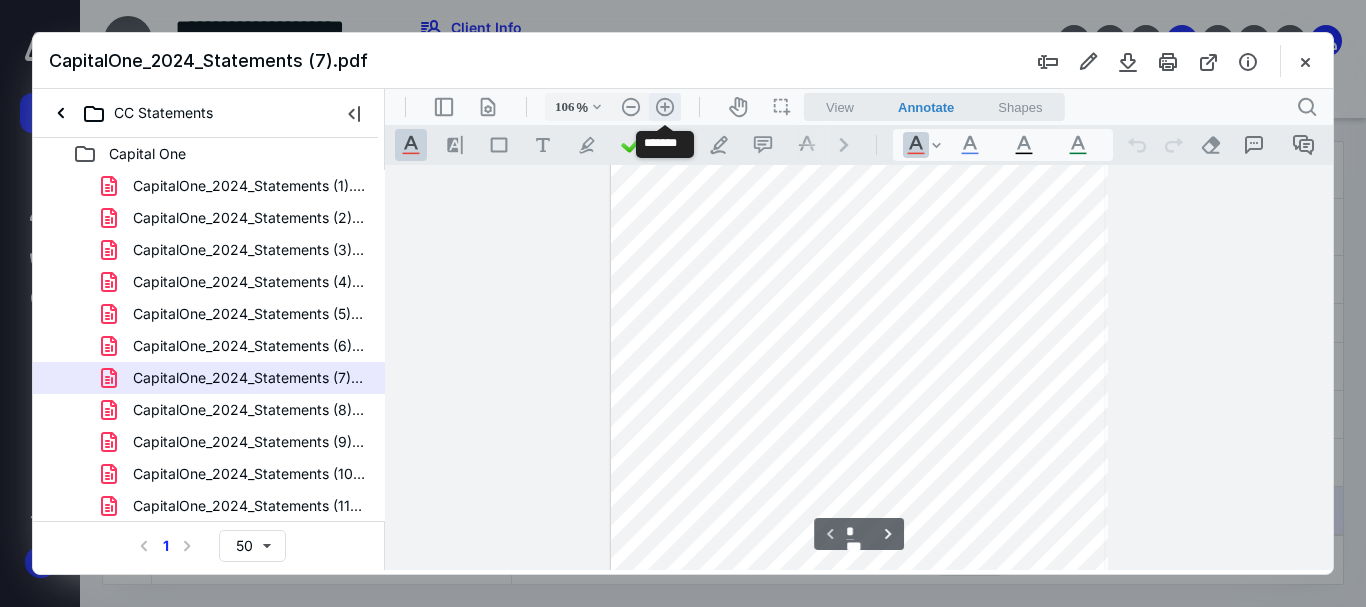 scroll, scrollTop: 342, scrollLeft: 0, axis: vertical 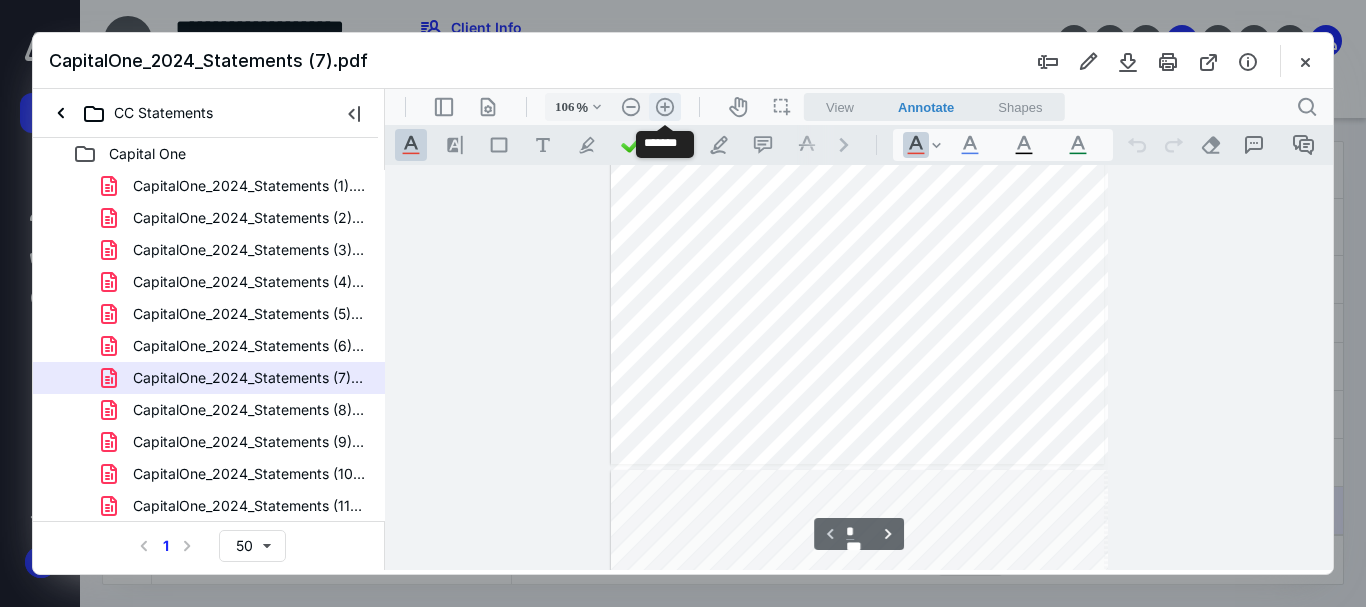 click on ".cls-1{fill:#abb0c4;} icon - header - zoom - in - line" at bounding box center (665, 107) 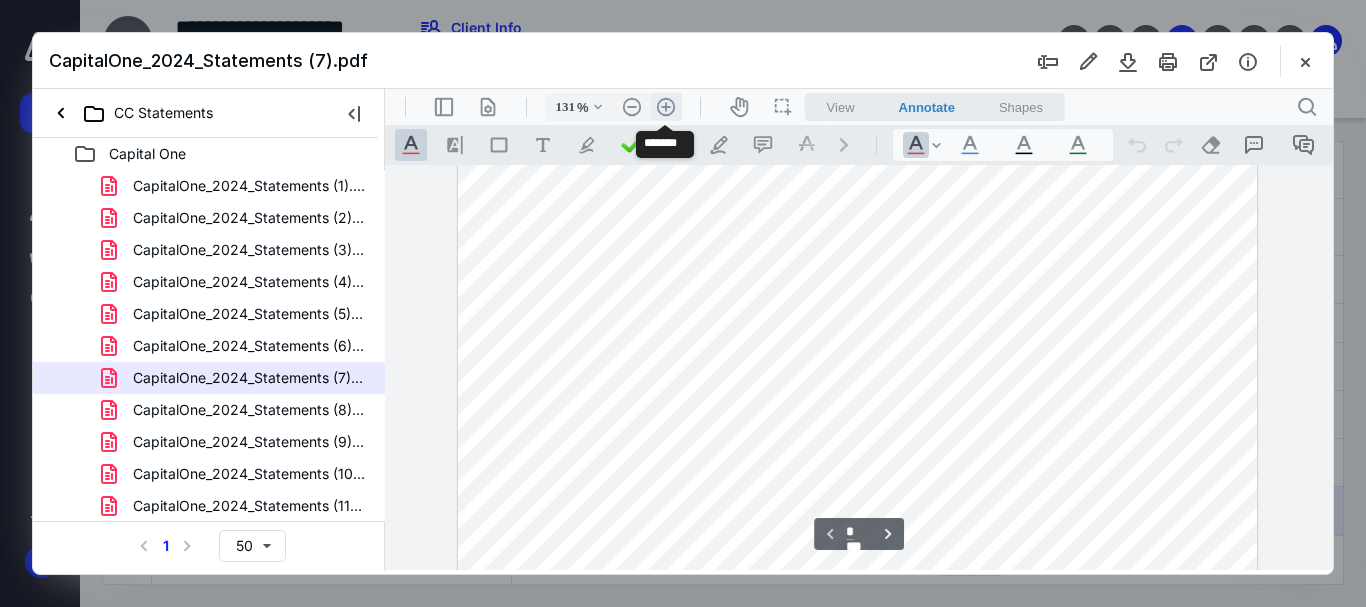 click on ".cls-1{fill:#abb0c4;} icon - header - zoom - in - line" at bounding box center [666, 107] 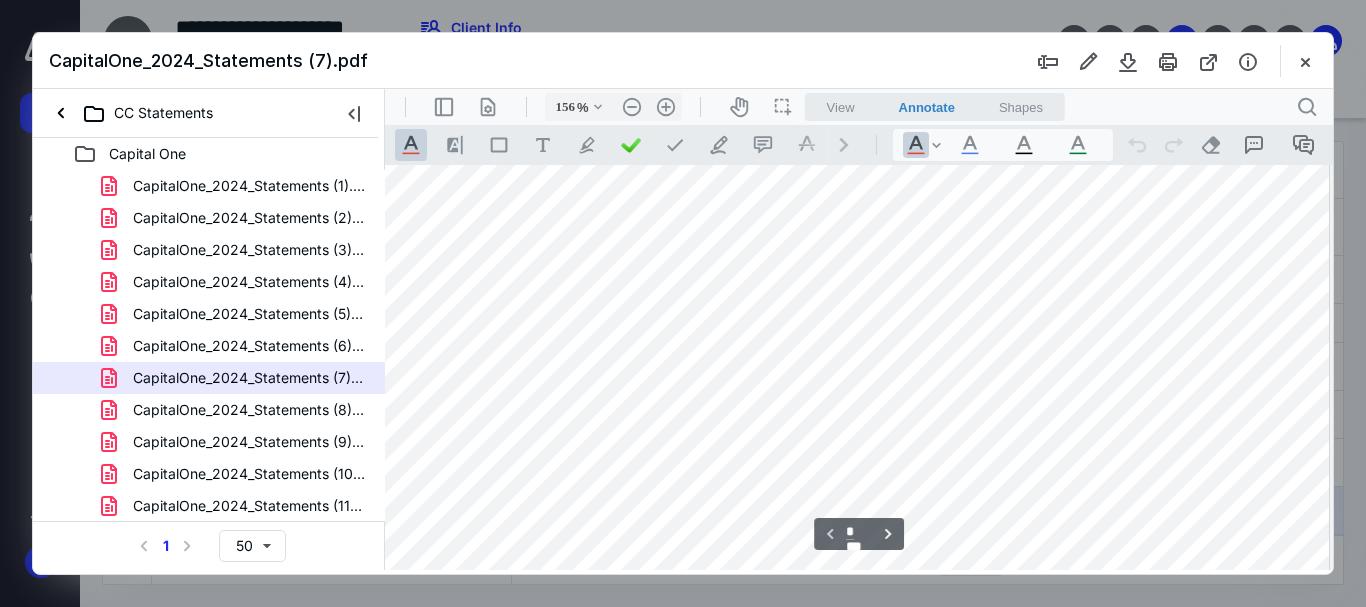 scroll, scrollTop: 0, scrollLeft: 14, axis: horizontal 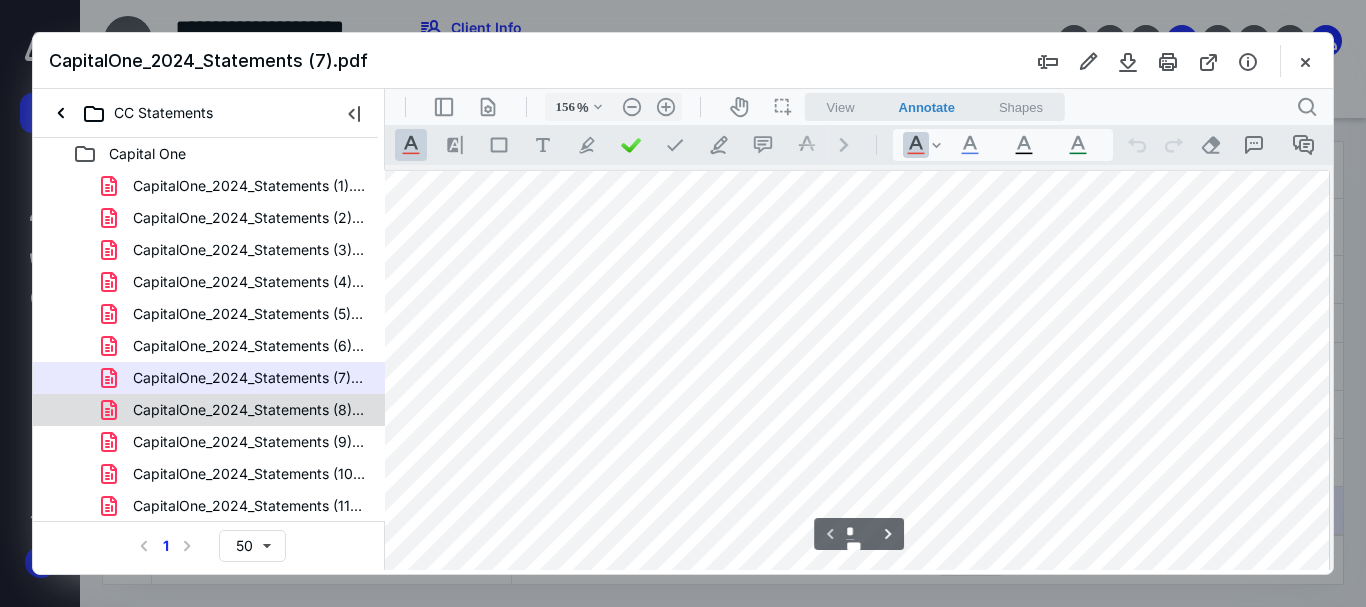 click on "CapitalOne_2024_Statements (8).pdf" at bounding box center (249, 410) 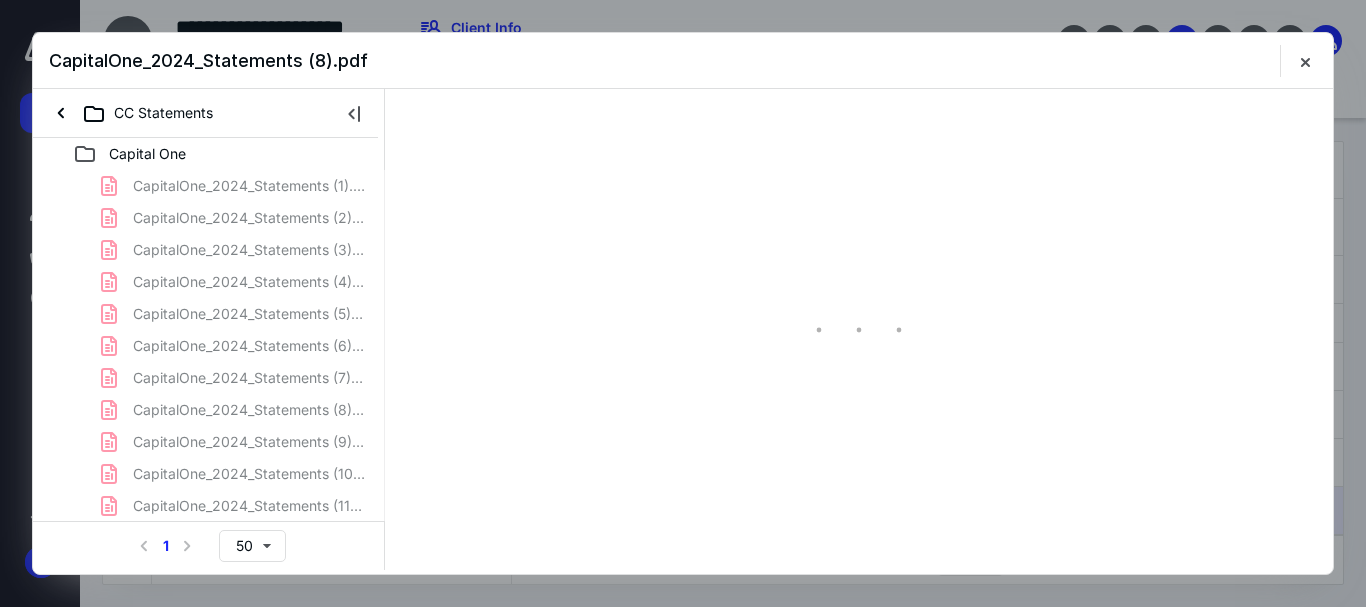 click on "CapitalOne_2024_Statements (1).pdf CapitalOne_2024_Statements (2).pdf CapitalOne_2024_Statements (3).pdf CapitalOne_2024_Statements (4).pdf CapitalOne_2024_Statements (5).pdf CapitalOne_2024_Statements (6).pdf CapitalOne_2024_Statements (7).pdf CapitalOne_2024_Statements (8).pdf CapitalOne_2024_Statements (9).pdf CapitalOne_2024_Statements (10).pdf CapitalOne_2024_Statements (11).pdf CapitalOne_2024_Statements (12).pdf CapitalOne_2024_Statements (13).pdf January .pdf Statement_012024_5346.pdf Statement_022024_5346.pdf Statement_032024_5346.pdf Statement_042024_5346.pdf Statement_052024_5346.pdf Statement_062024_5346.pdf Statement_072024_5346.pdf Statement_082024_5346.pdf" at bounding box center (209, 522) 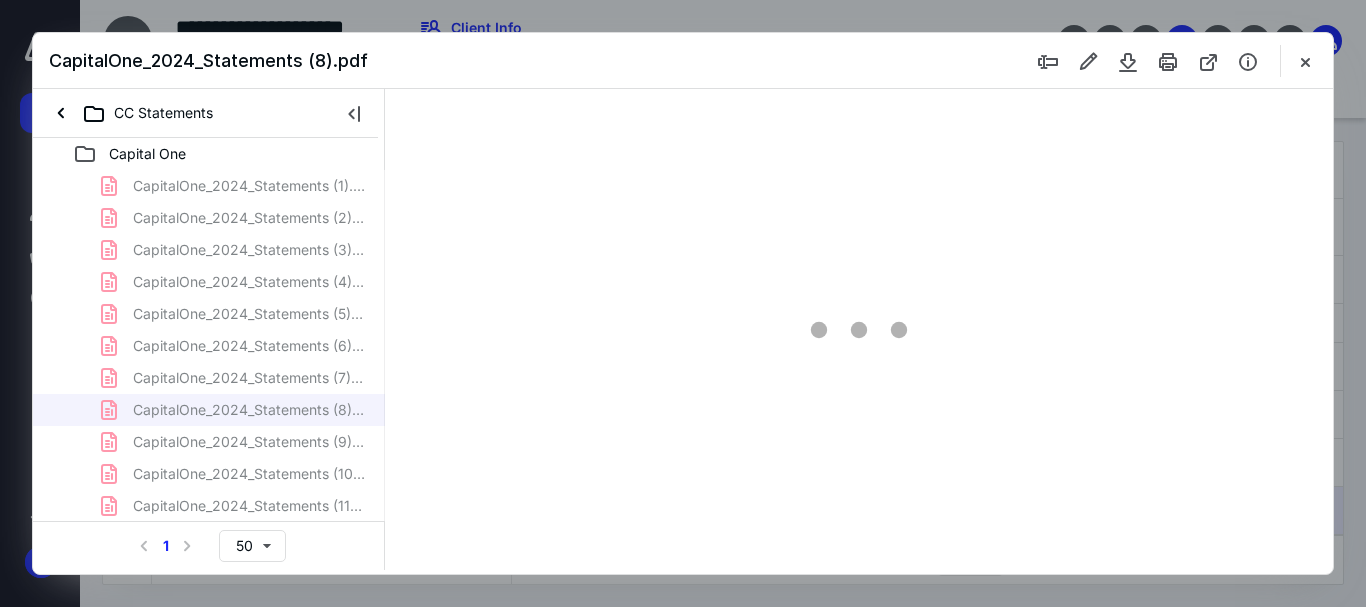 scroll, scrollTop: 78, scrollLeft: 0, axis: vertical 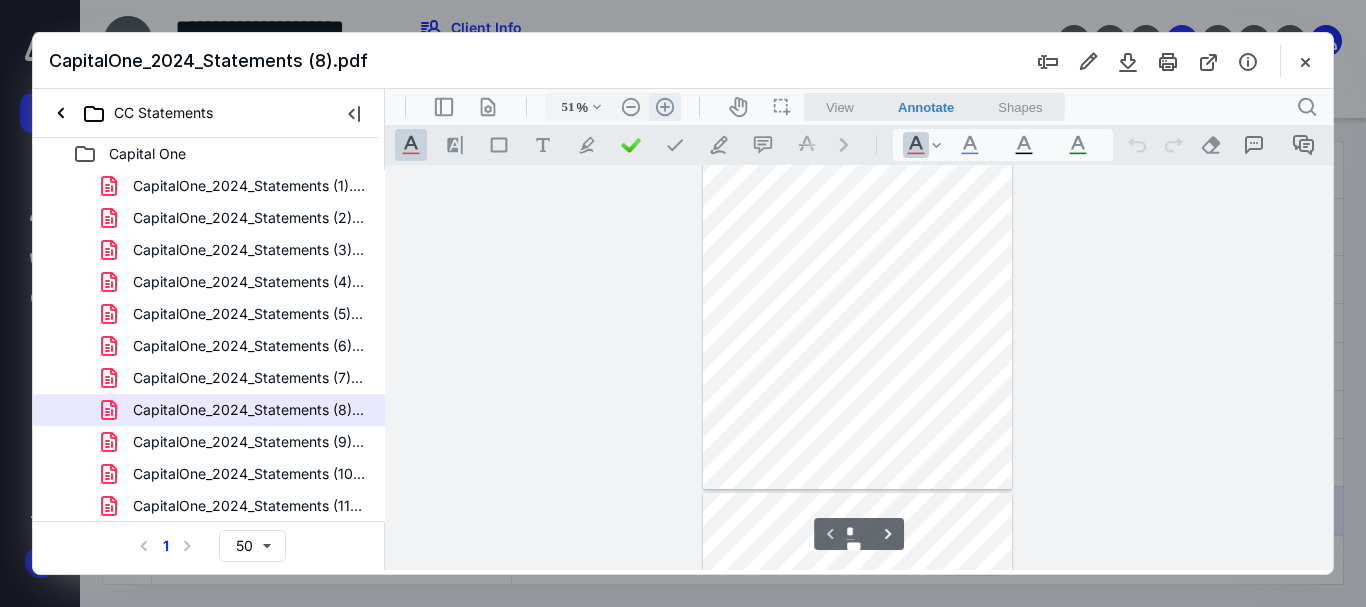 click on ".cls-1{fill:#abb0c4;} icon - header - zoom - in - line" at bounding box center (665, 107) 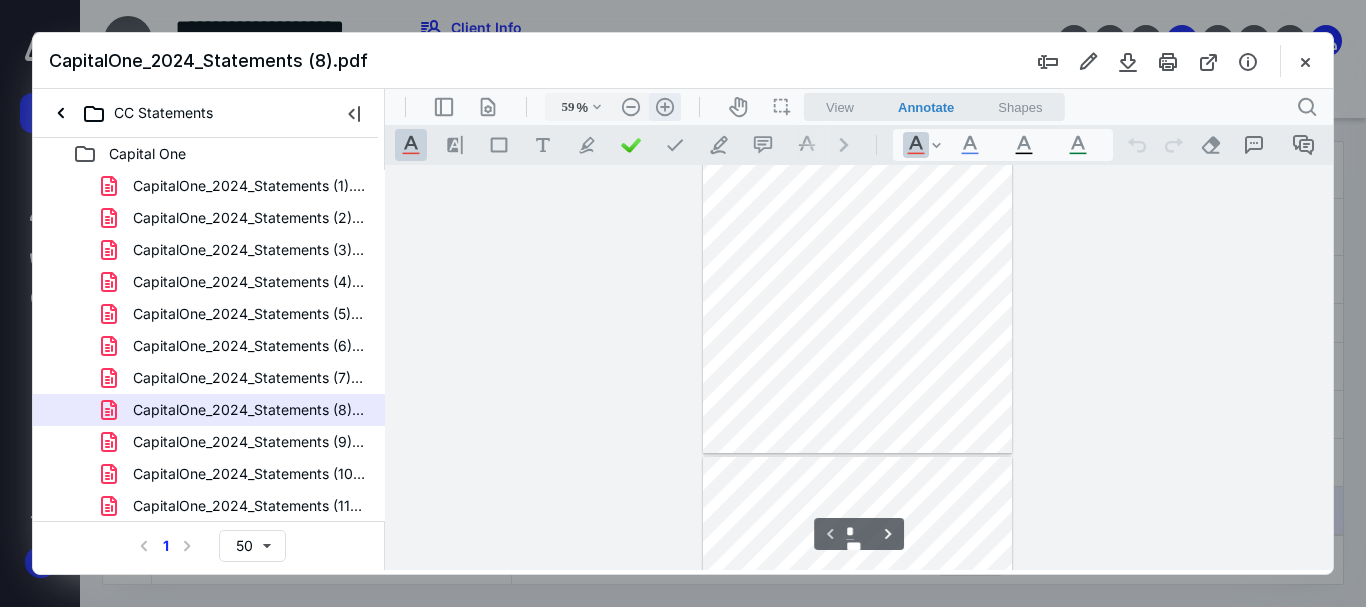 click on ".cls-1{fill:#abb0c4;} icon - header - zoom - in - line" at bounding box center (665, 107) 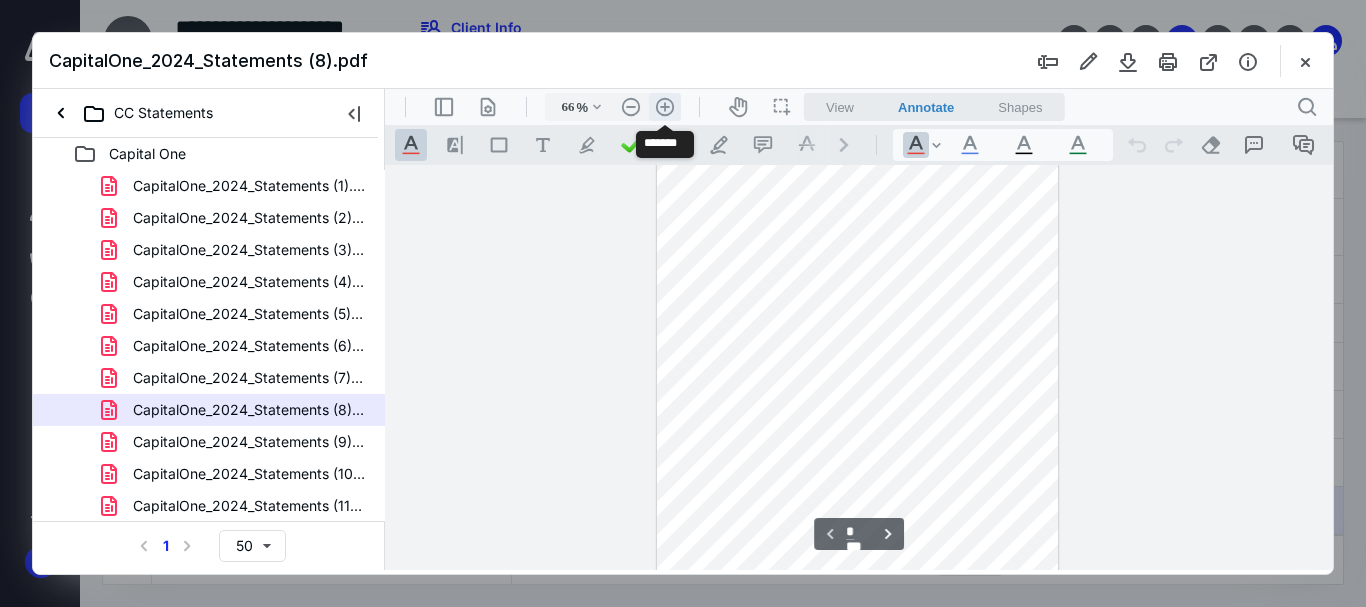 click on ".cls-1{fill:#abb0c4;} icon - header - zoom - in - line" at bounding box center [665, 107] 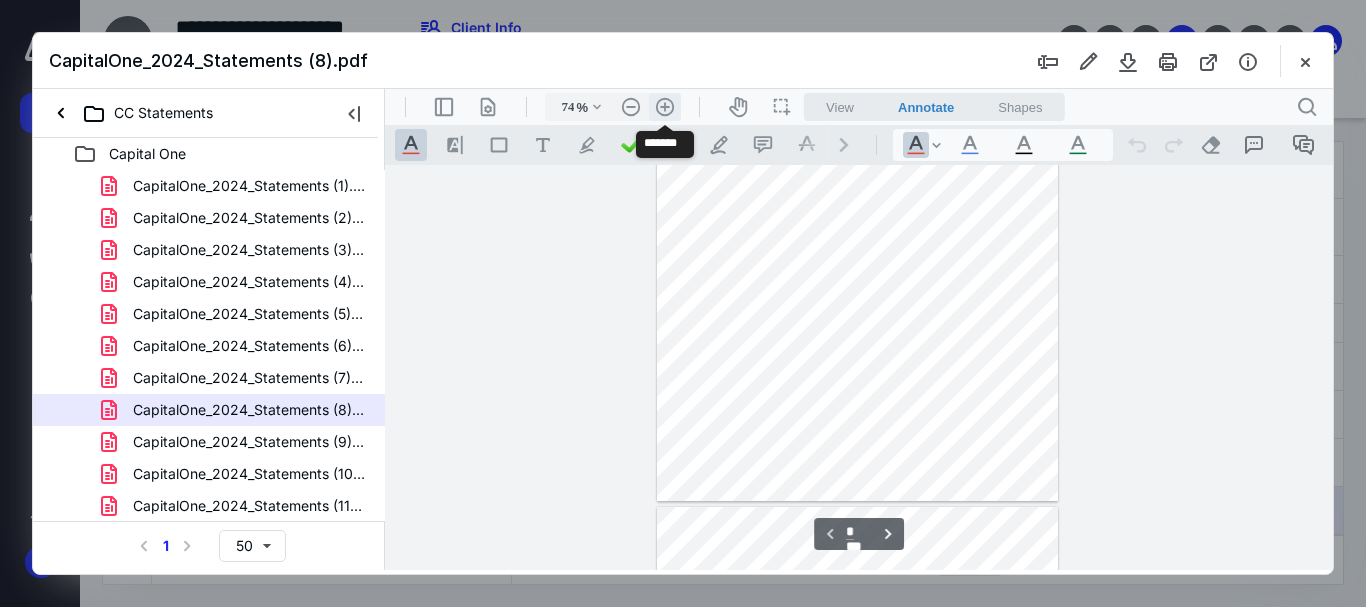 click on ".cls-1{fill:#abb0c4;} icon - header - zoom - in - line" at bounding box center (665, 107) 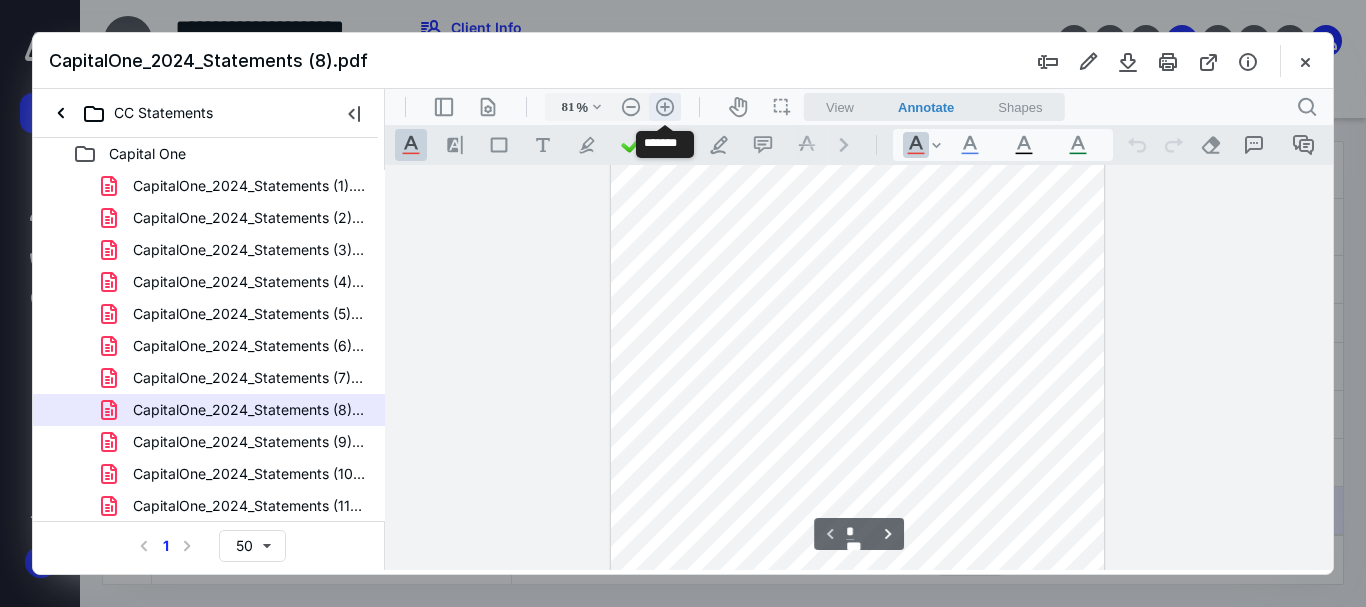 click on ".cls-1{fill:#abb0c4;} icon - header - zoom - in - line" at bounding box center [665, 107] 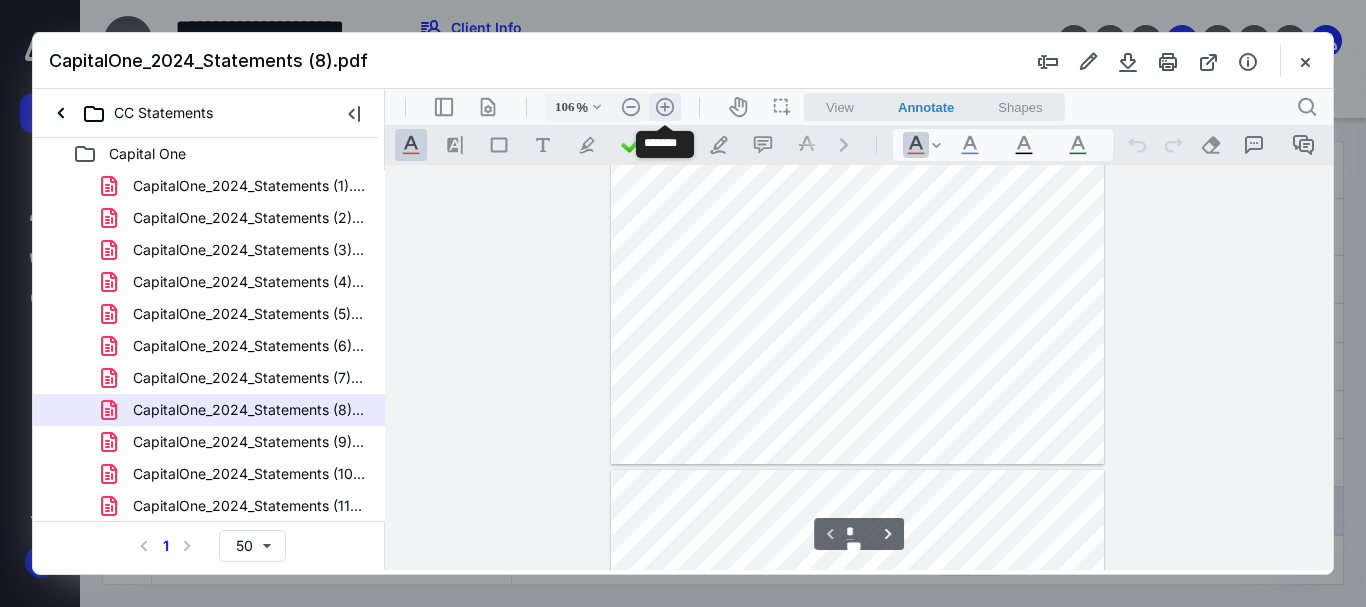click on ".cls-1{fill:#abb0c4;} icon - header - zoom - in - line" at bounding box center [665, 107] 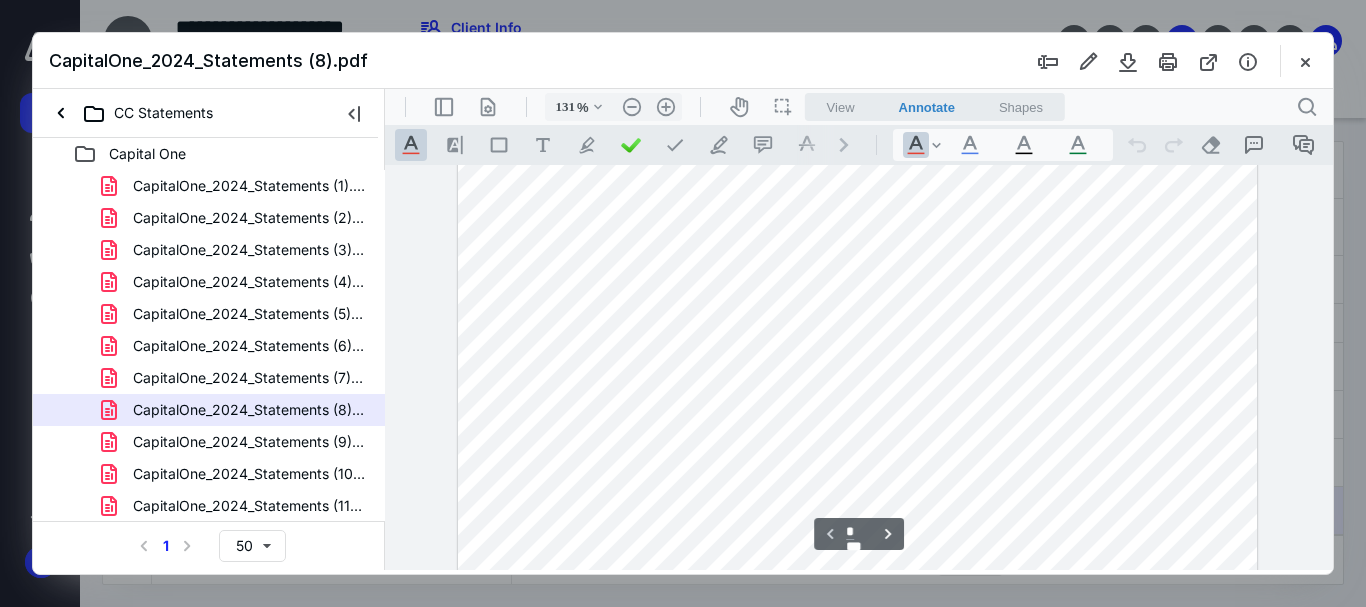 scroll, scrollTop: 0, scrollLeft: 0, axis: both 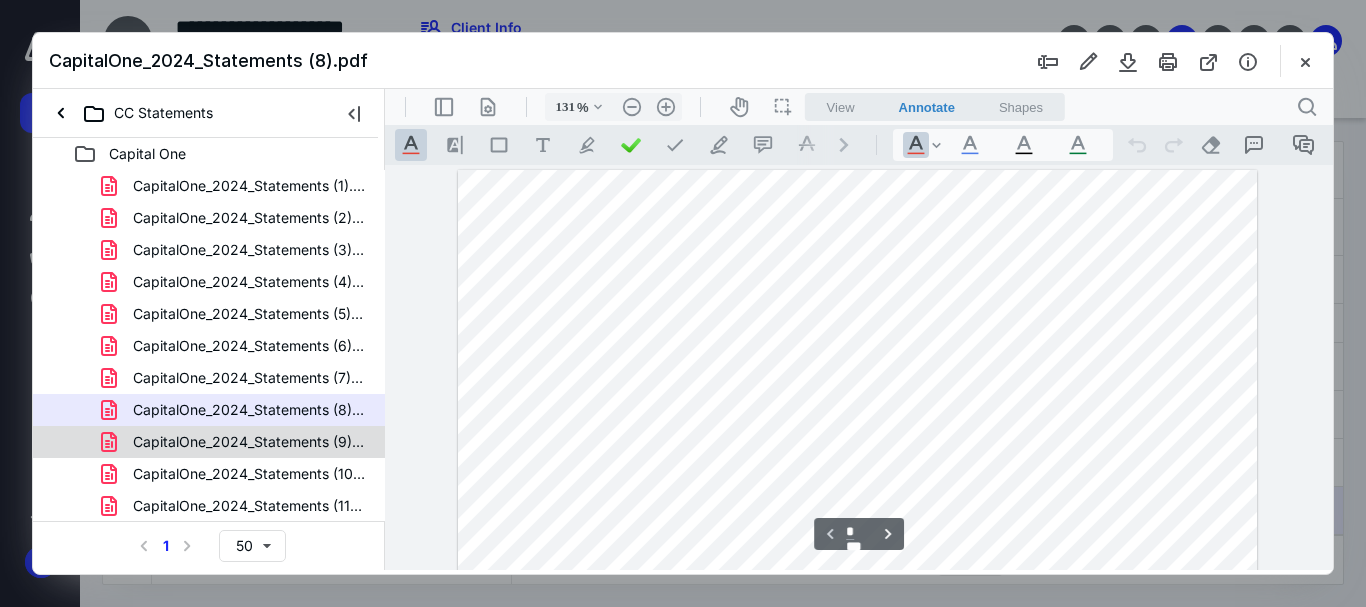 click on "CapitalOne_2024_Statements (9).pdf" at bounding box center [249, 442] 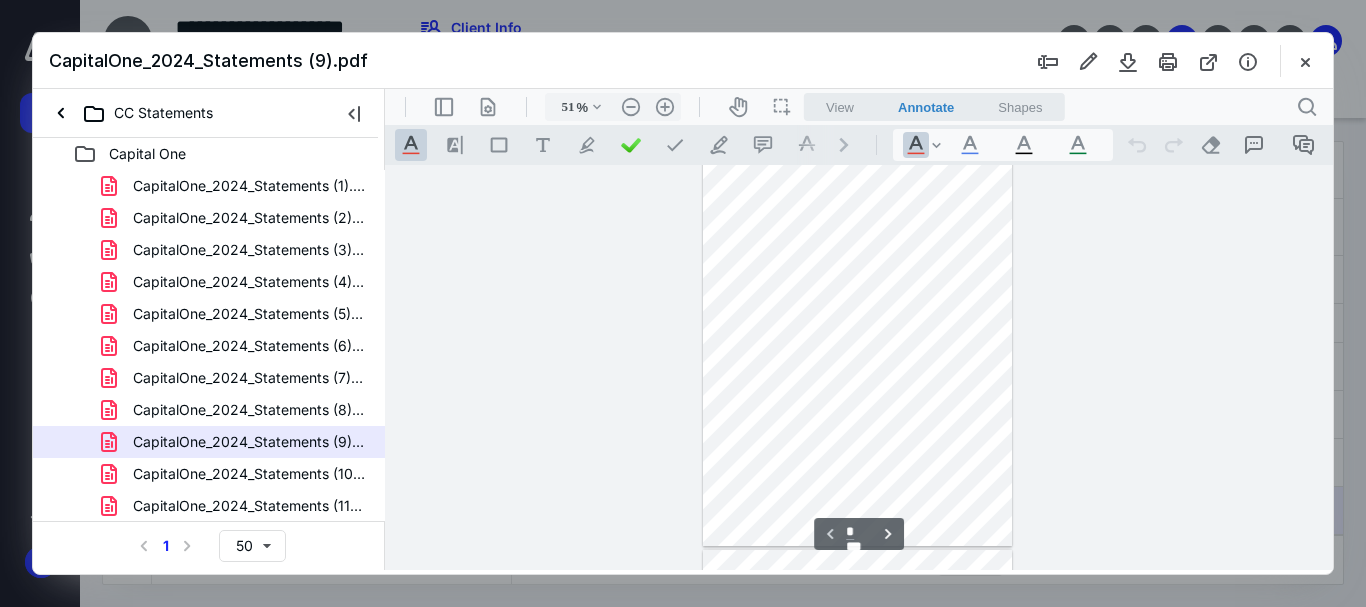 scroll, scrollTop: 0, scrollLeft: 0, axis: both 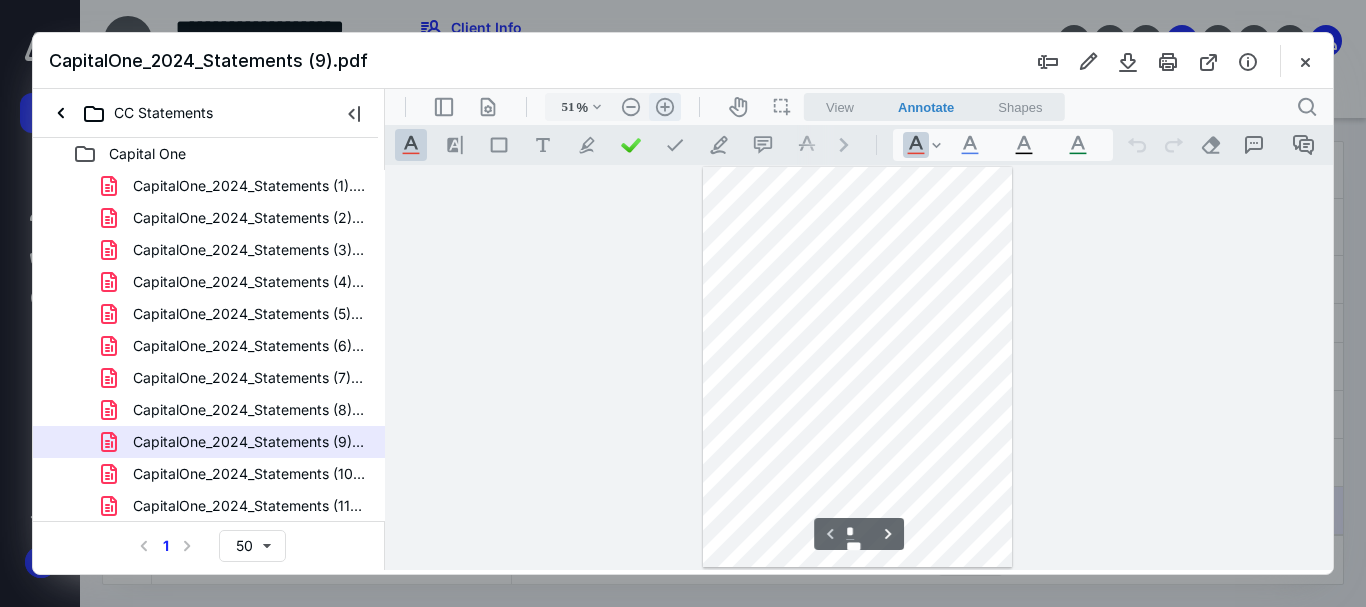 click on ".cls-1{fill:#abb0c4;} icon - header - zoom - in - line" at bounding box center [665, 107] 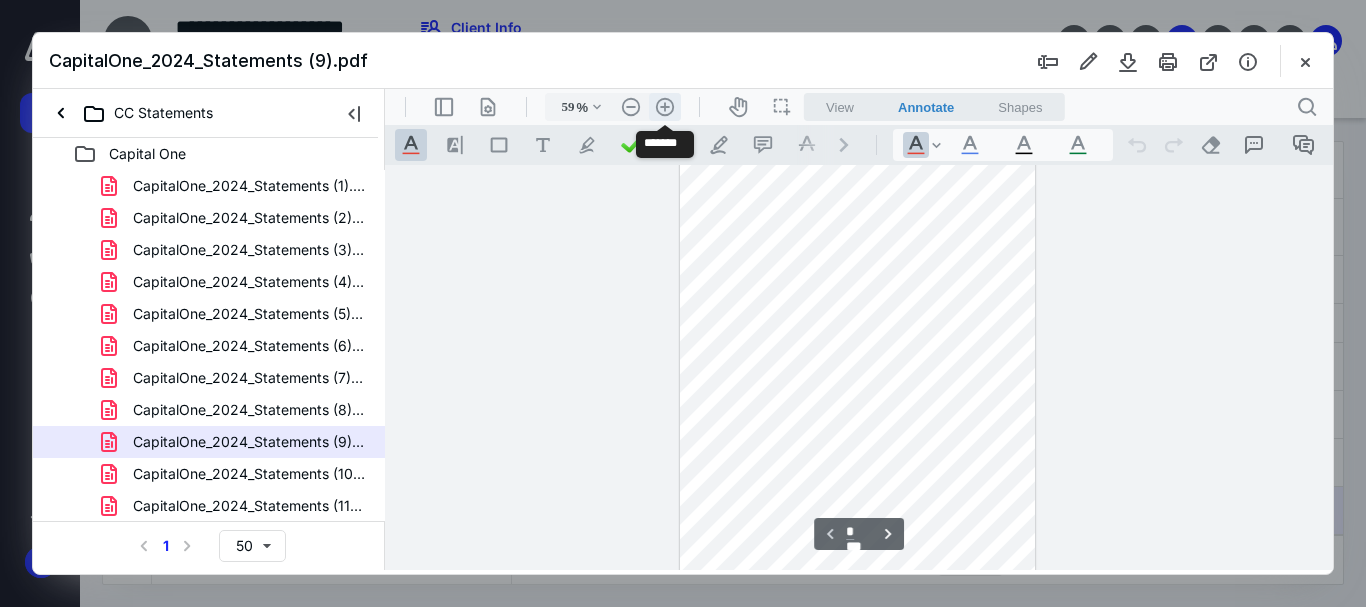 click on ".cls-1{fill:#abb0c4;} icon - header - zoom - in - line" at bounding box center [665, 107] 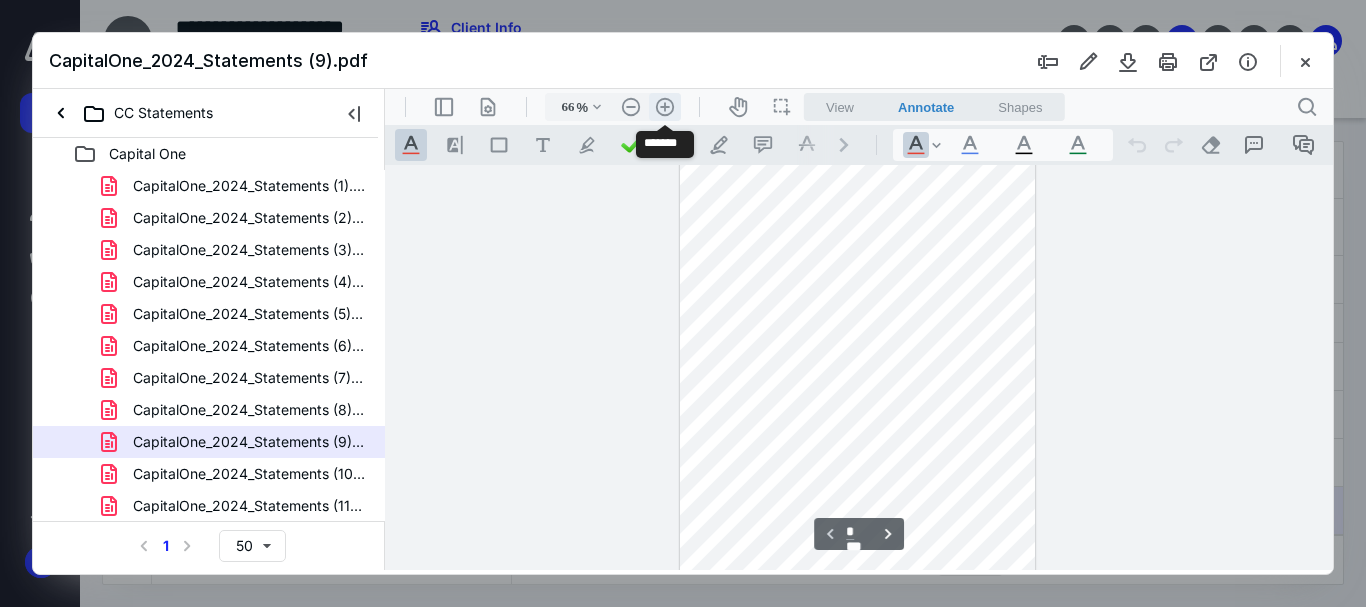 click on ".cls-1{fill:#abb0c4;} icon - header - zoom - in - line" at bounding box center (665, 107) 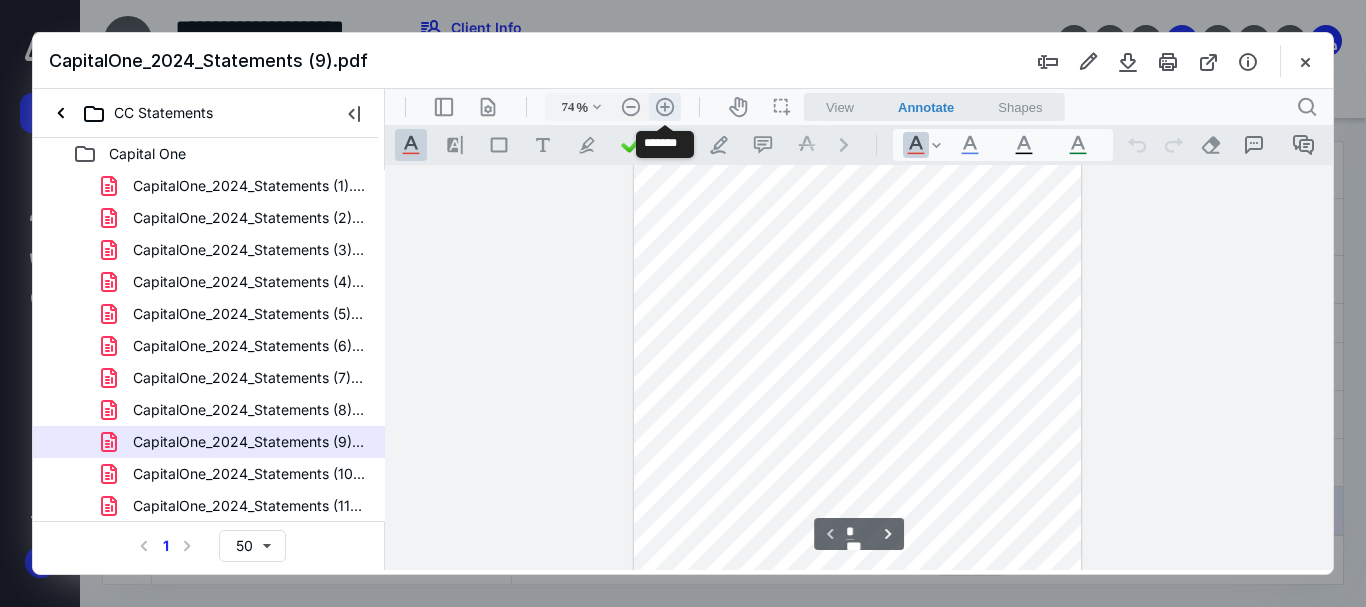 click on ".cls-1{fill:#abb0c4;} icon - header - zoom - in - line" at bounding box center (665, 107) 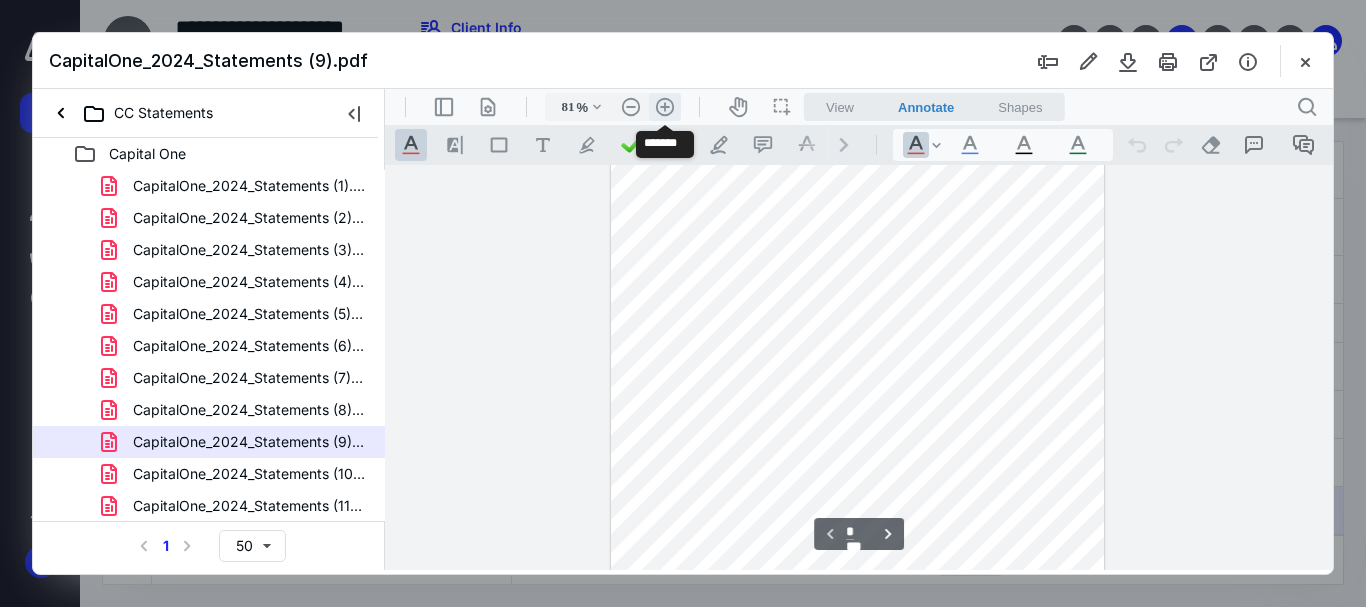 click on ".cls-1{fill:#abb0c4;} icon - header - zoom - in - line" at bounding box center [665, 107] 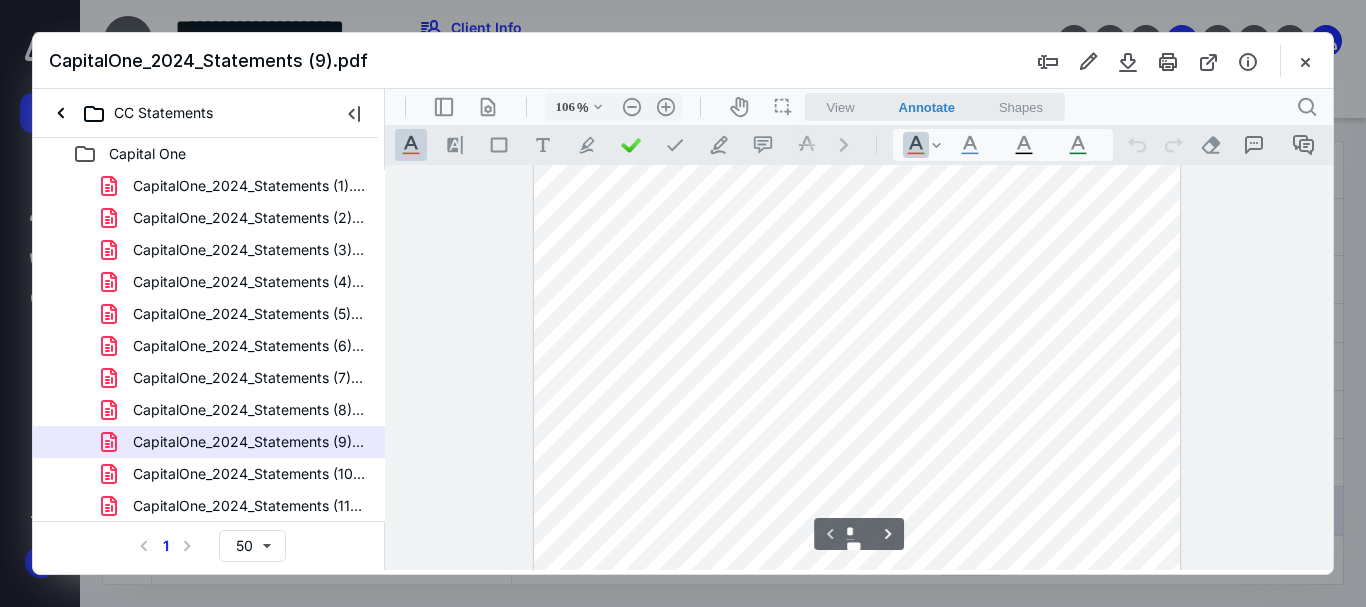 scroll, scrollTop: 0, scrollLeft: 0, axis: both 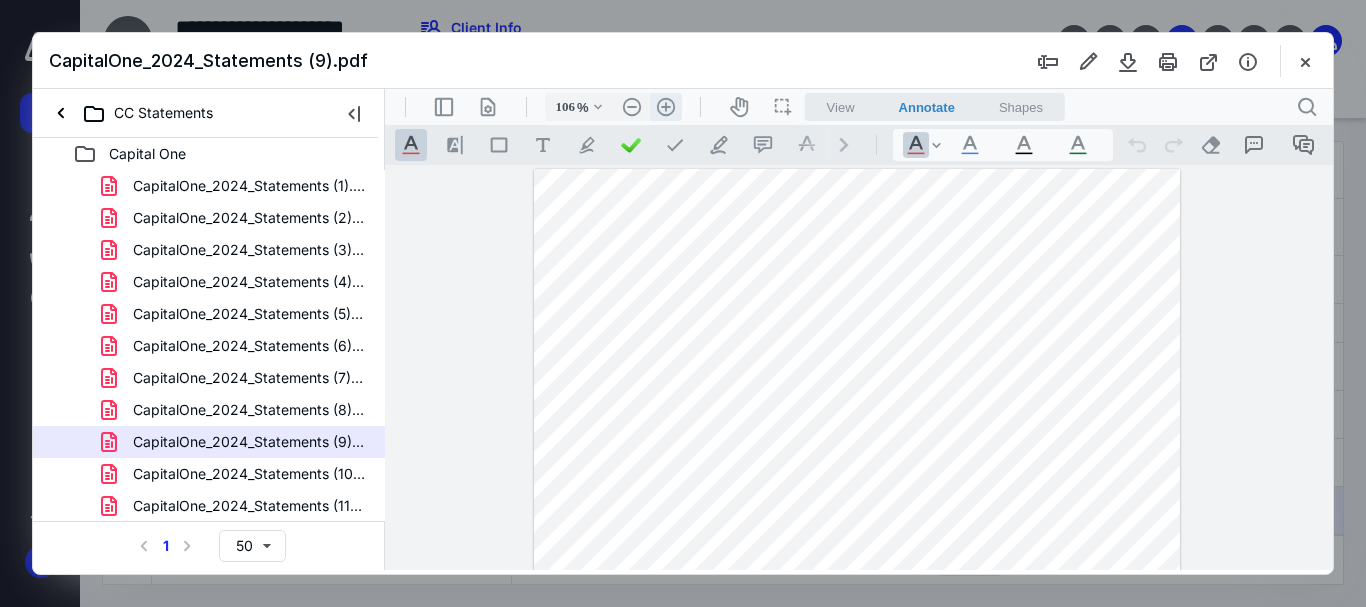 click on ".cls-1{fill:#abb0c4;} icon - header - zoom - in - line" at bounding box center (666, 107) 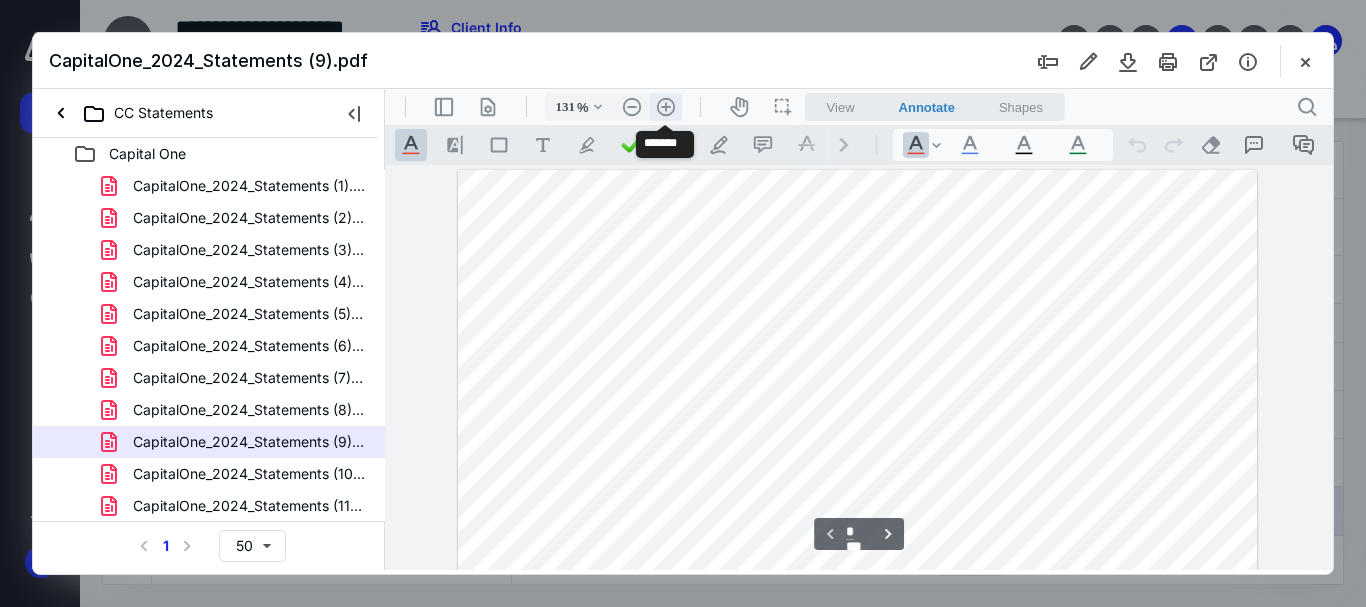 scroll, scrollTop: 39, scrollLeft: 0, axis: vertical 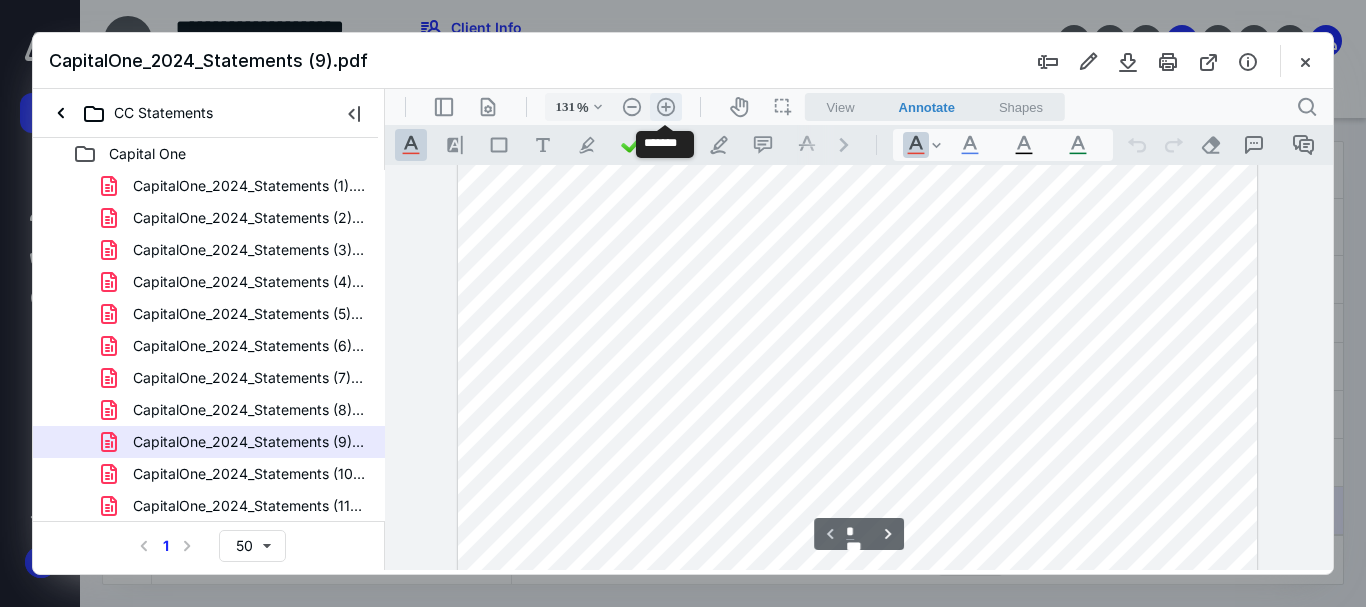 click on ".cls-1{fill:#abb0c4;} icon - header - zoom - in - line" at bounding box center (666, 107) 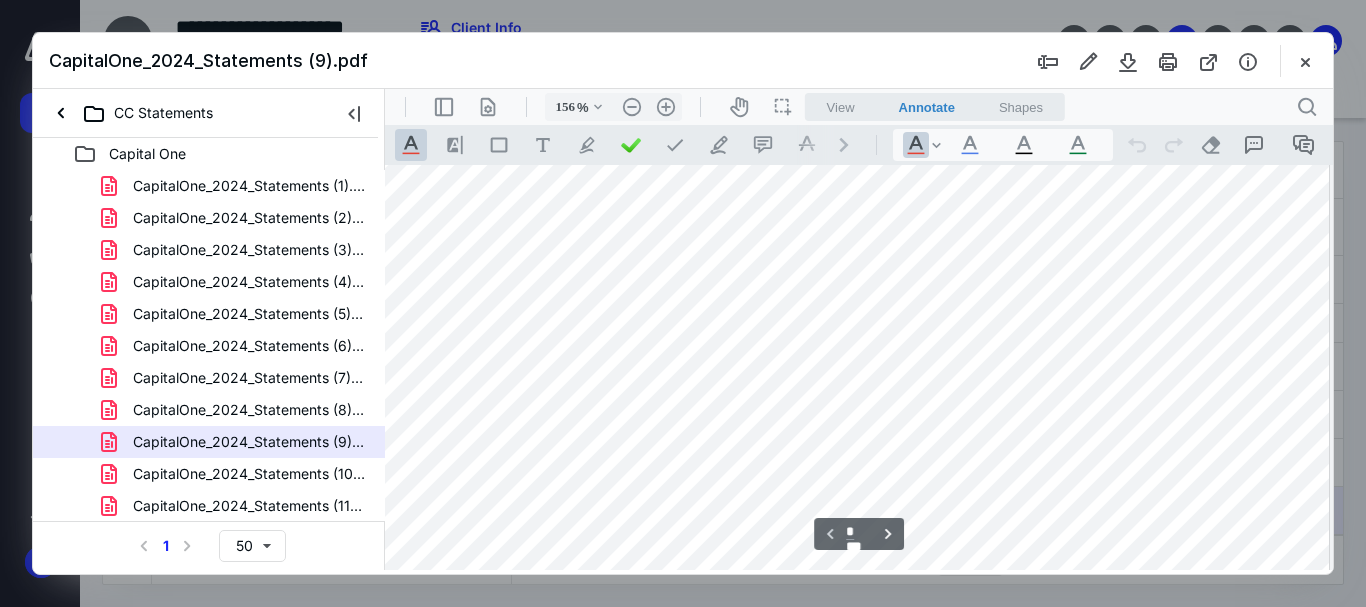 scroll, scrollTop: 0, scrollLeft: 14, axis: horizontal 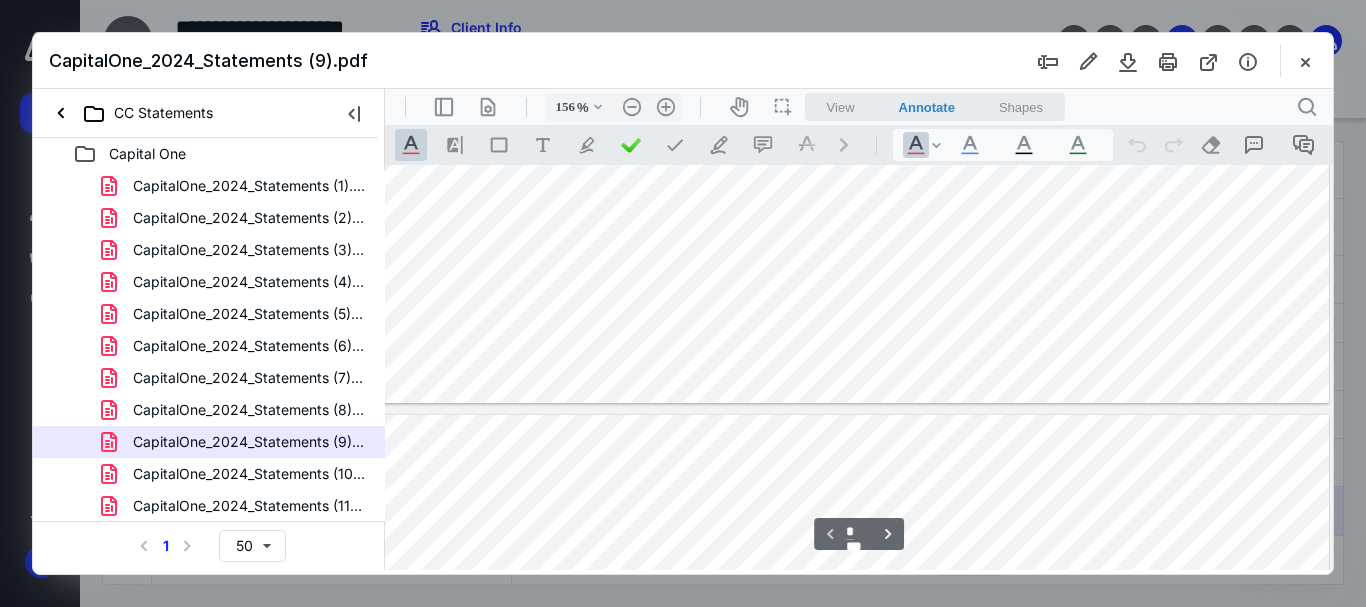 type on "*" 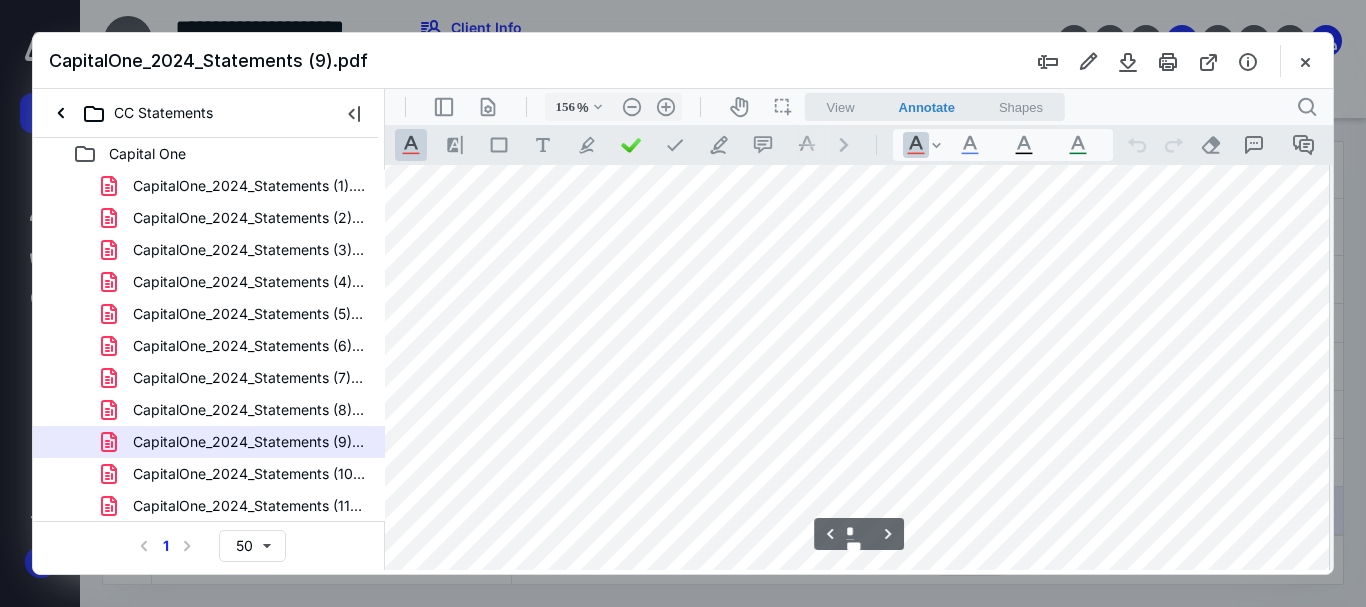 scroll, scrollTop: 1700, scrollLeft: 14, axis: both 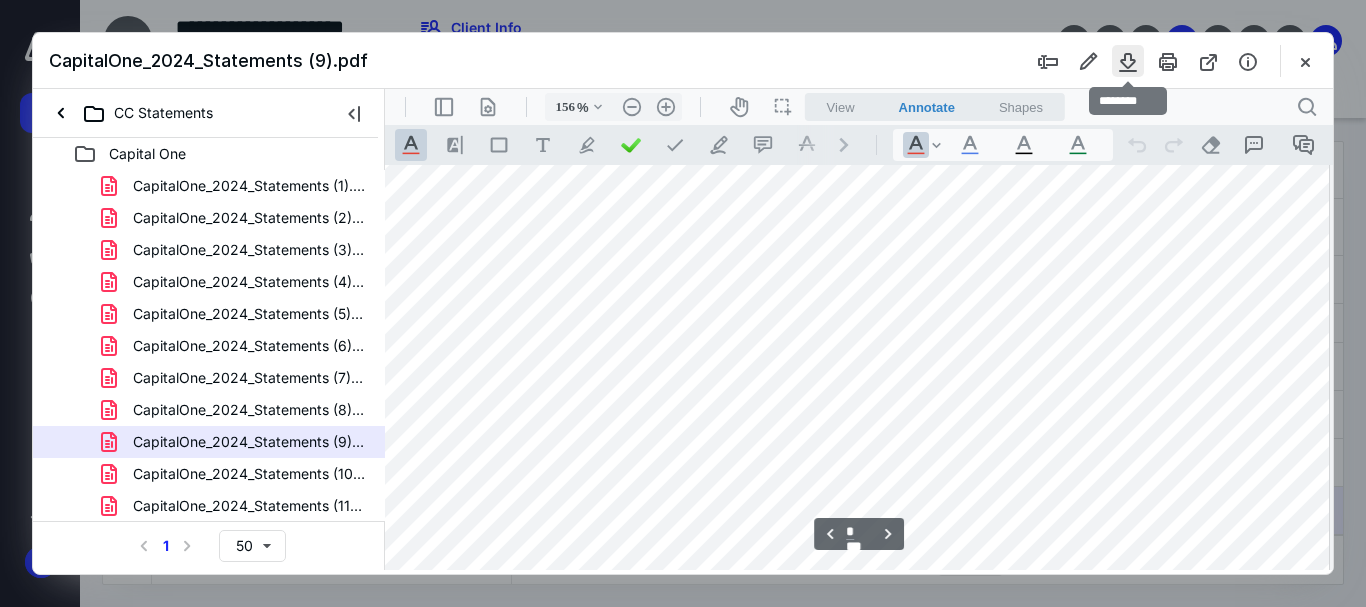 click at bounding box center (1128, 61) 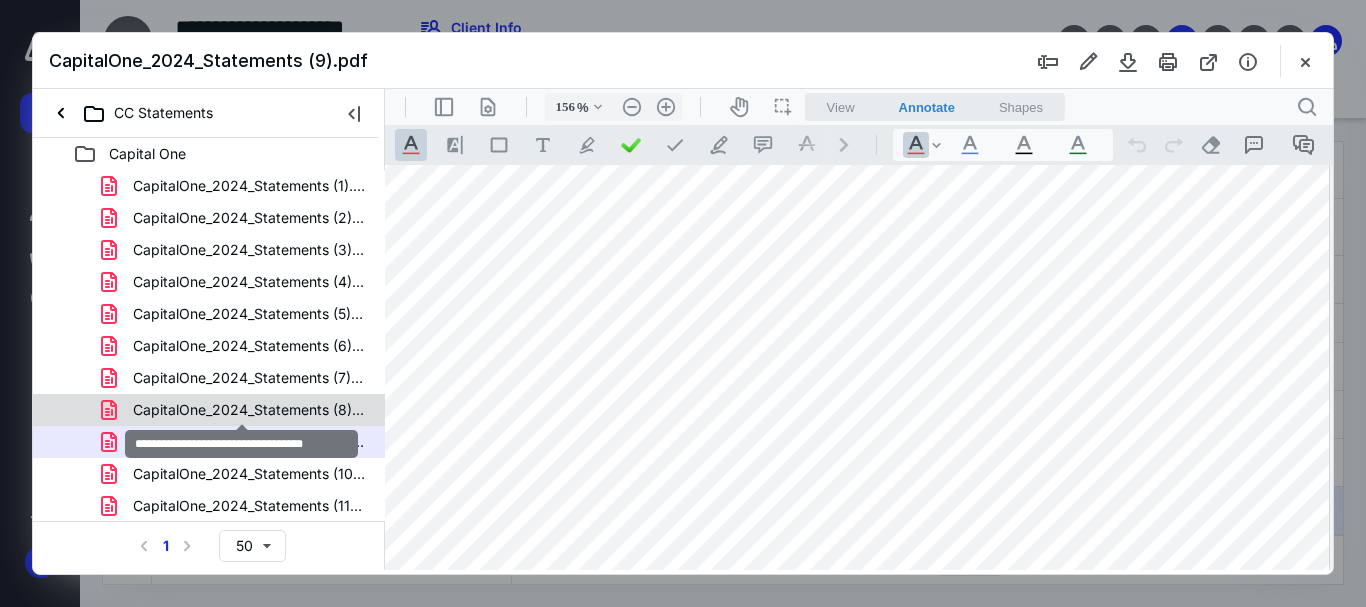 click on "CapitalOne_2024_Statements (8).pdf" at bounding box center (249, 410) 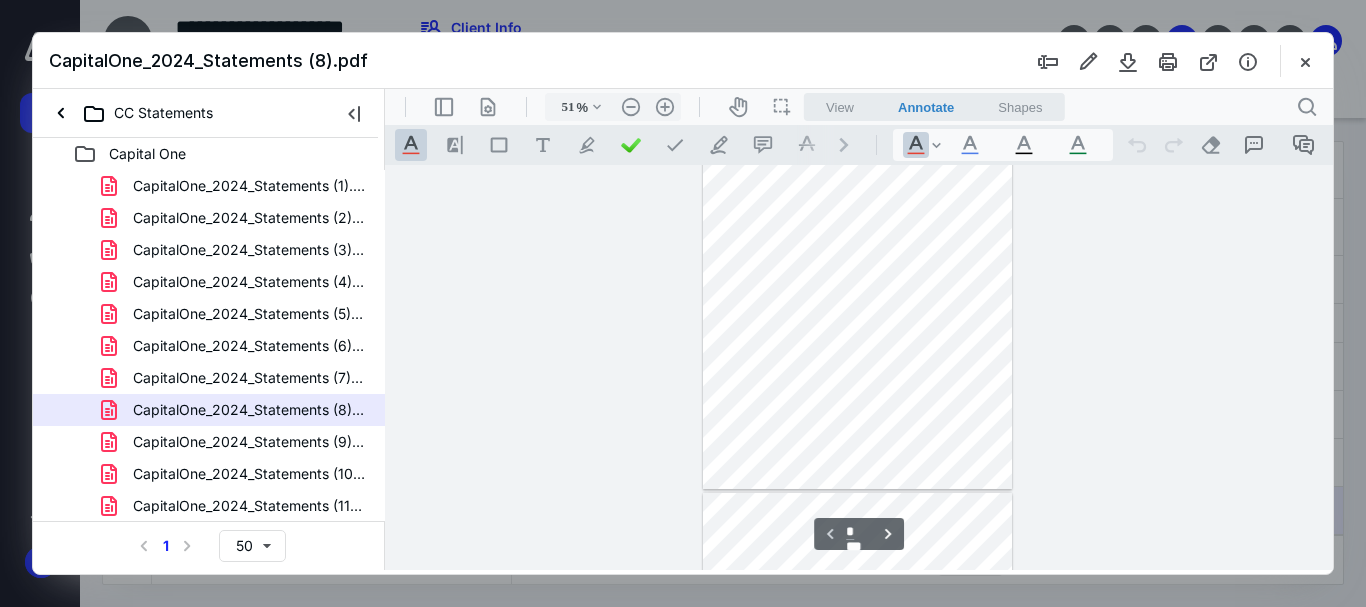 scroll, scrollTop: 0, scrollLeft: 0, axis: both 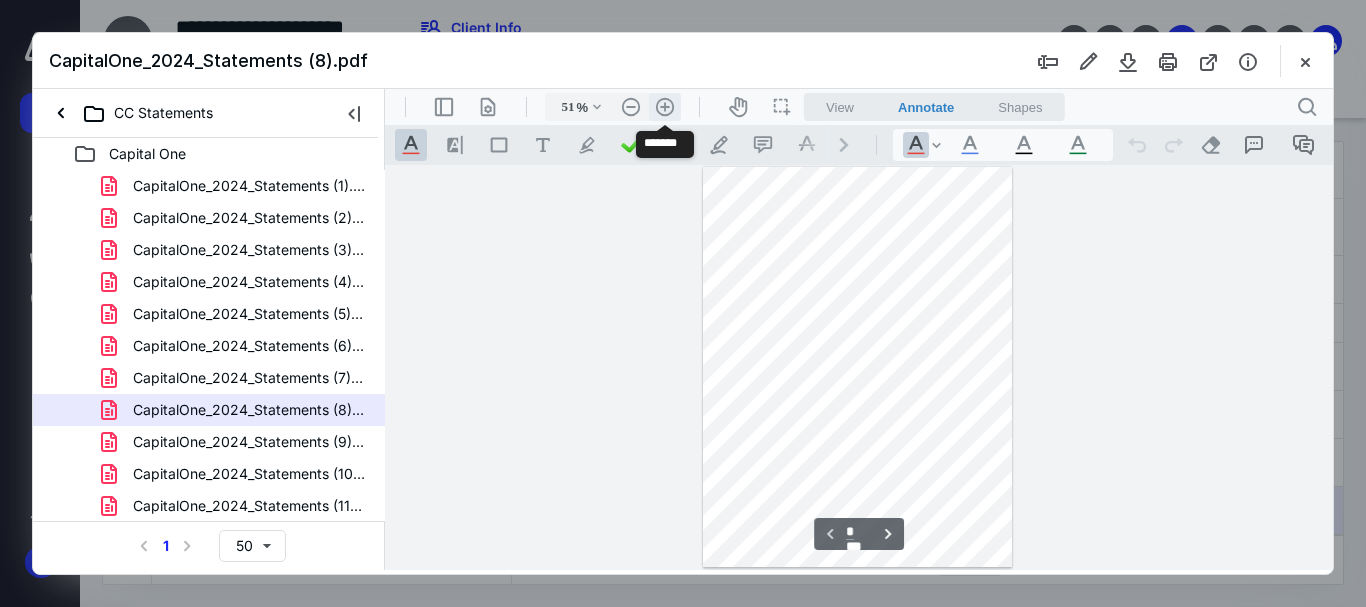 click on ".cls-1{fill:#abb0c4;} icon - header - zoom - in - line" at bounding box center (665, 107) 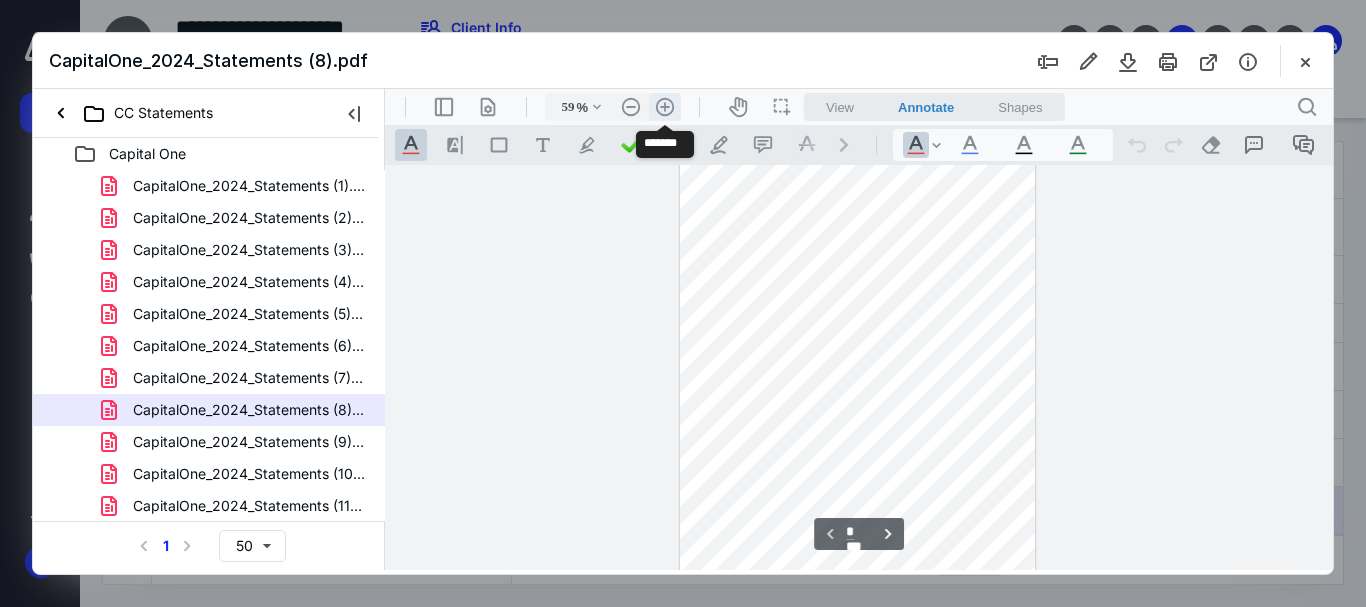 click on ".cls-1{fill:#abb0c4;} icon - header - zoom - in - line" at bounding box center [665, 107] 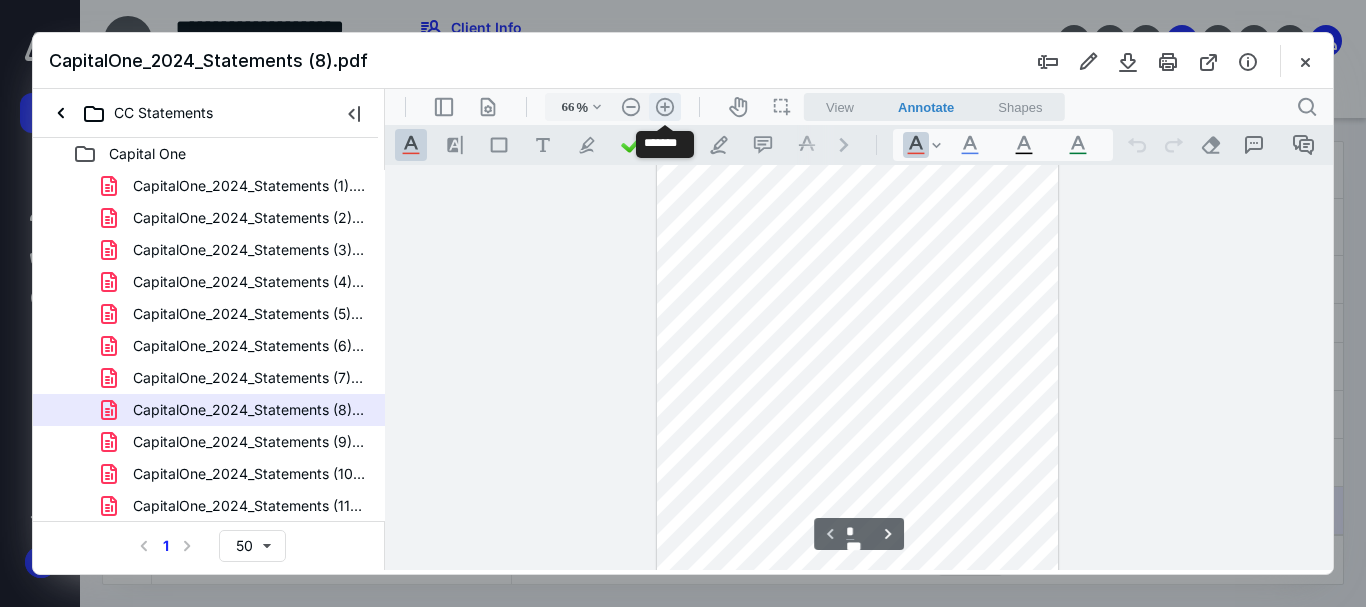 click on ".cls-1{fill:#abb0c4;} icon - header - zoom - in - line" at bounding box center (665, 107) 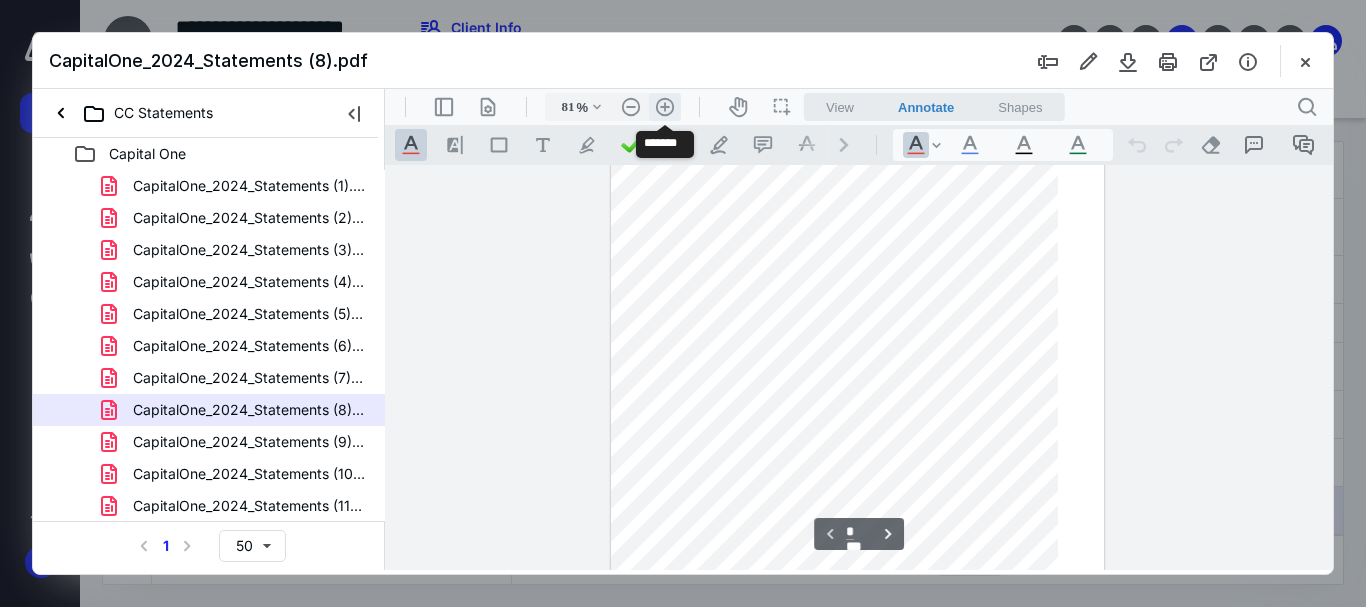click on ".cls-1{fill:#abb0c4;} icon - header - zoom - in - line" at bounding box center [665, 107] 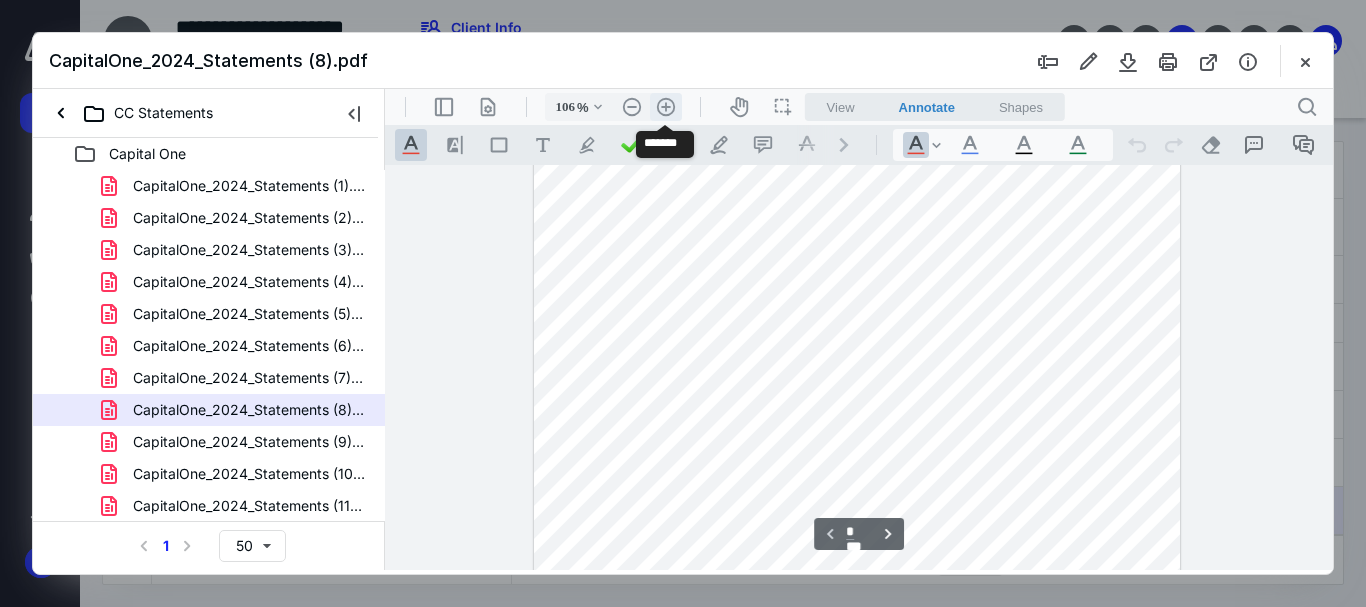 click on ".cls-1{fill:#abb0c4;} icon - header - zoom - in - line" at bounding box center [666, 107] 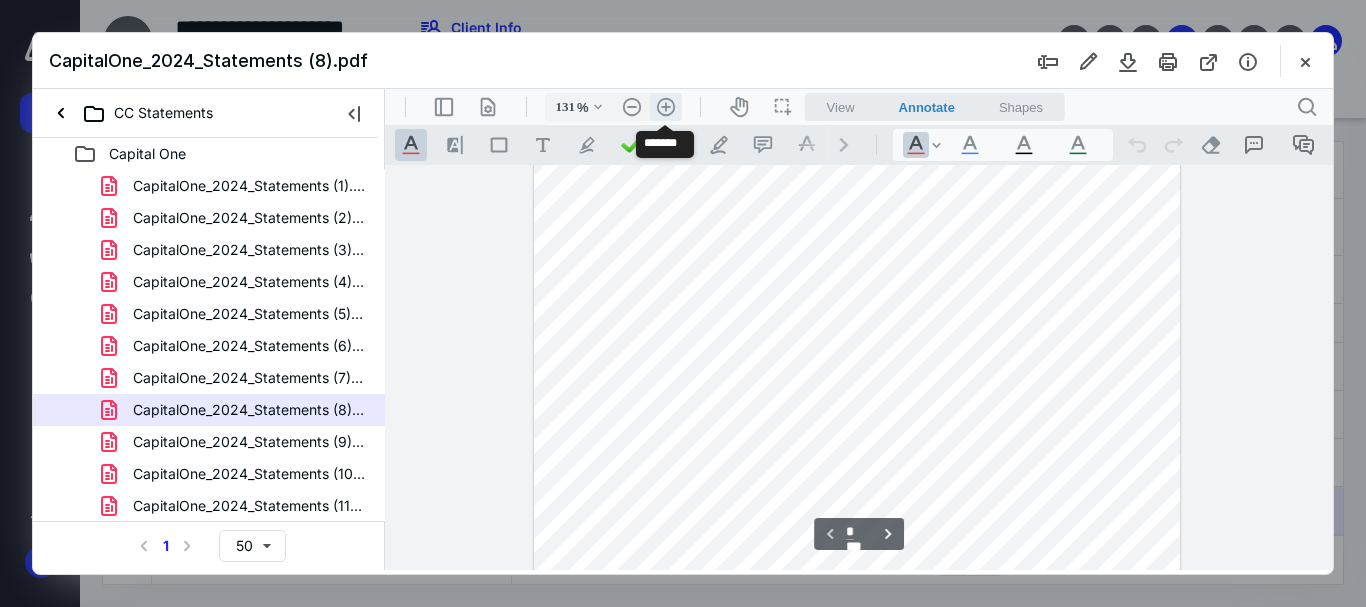 scroll, scrollTop: 258, scrollLeft: 0, axis: vertical 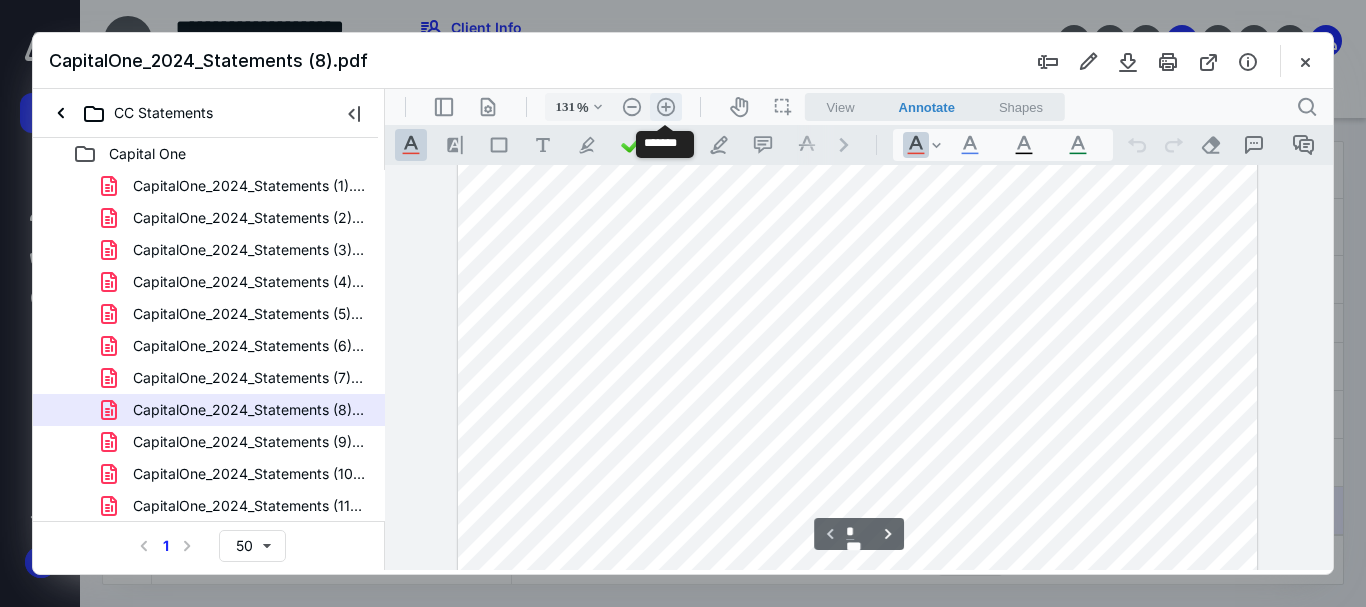 click on ".cls-1{fill:#abb0c4;} icon - header - zoom - in - line" at bounding box center [666, 107] 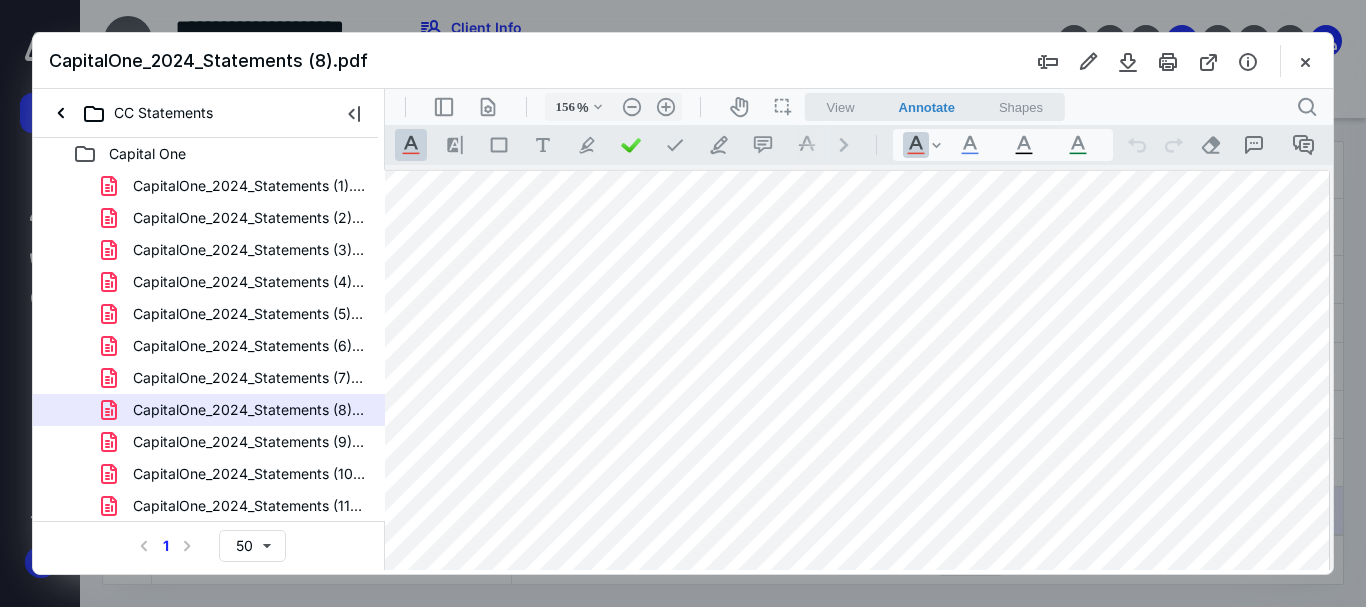 scroll, scrollTop: 100, scrollLeft: 14, axis: both 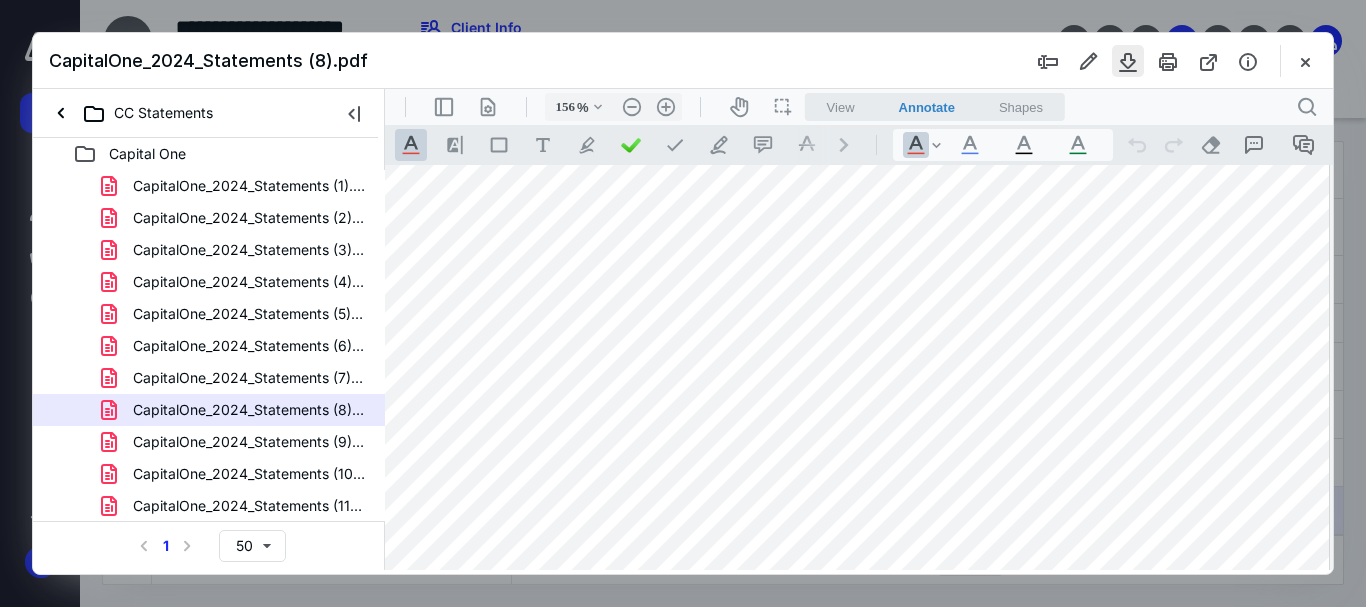 click at bounding box center (1128, 61) 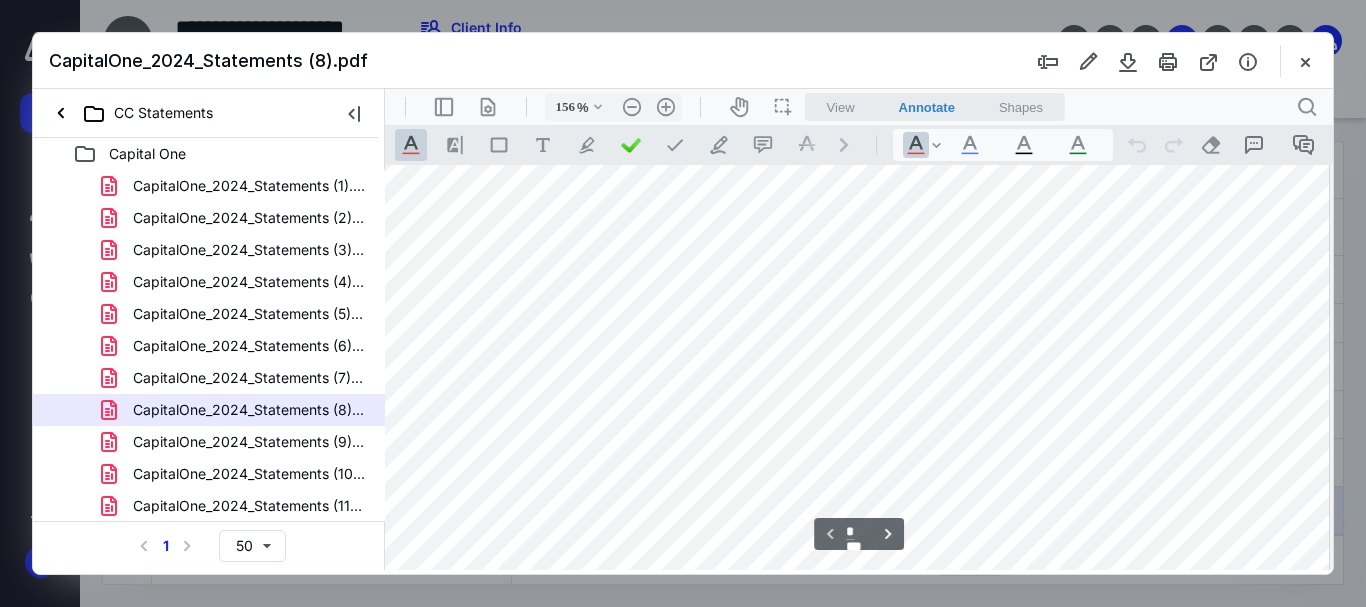 scroll, scrollTop: 0, scrollLeft: 14, axis: horizontal 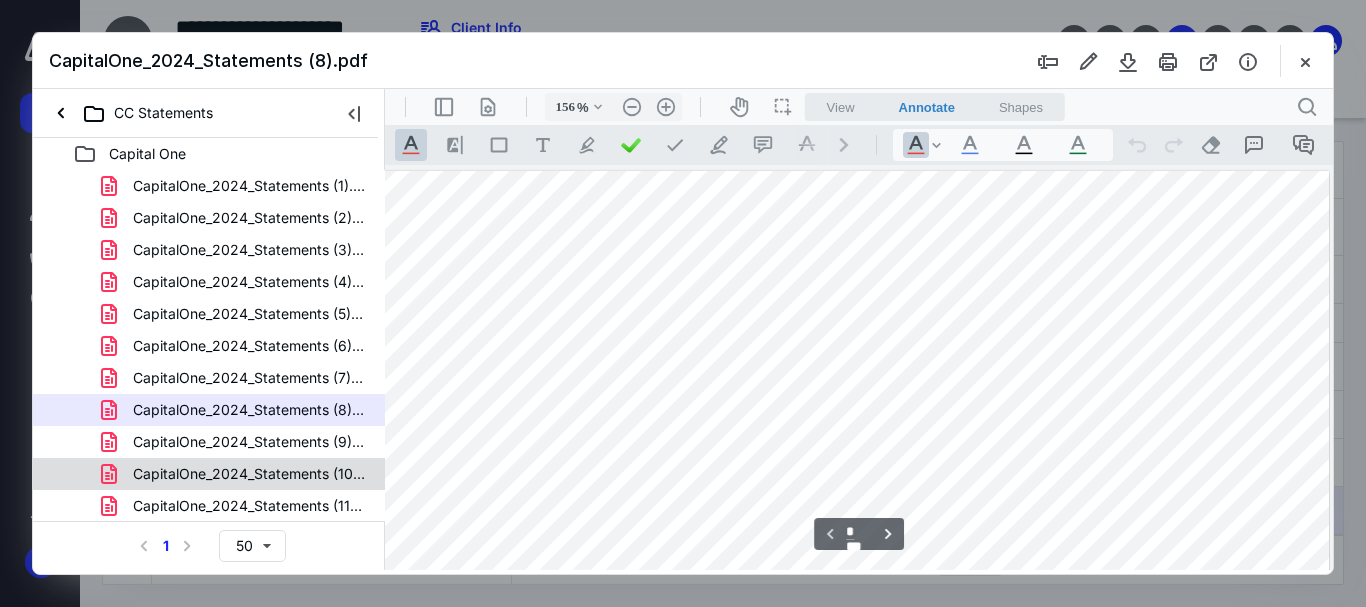 click on "CapitalOne_2024_Statements (10).pdf" at bounding box center [249, 474] 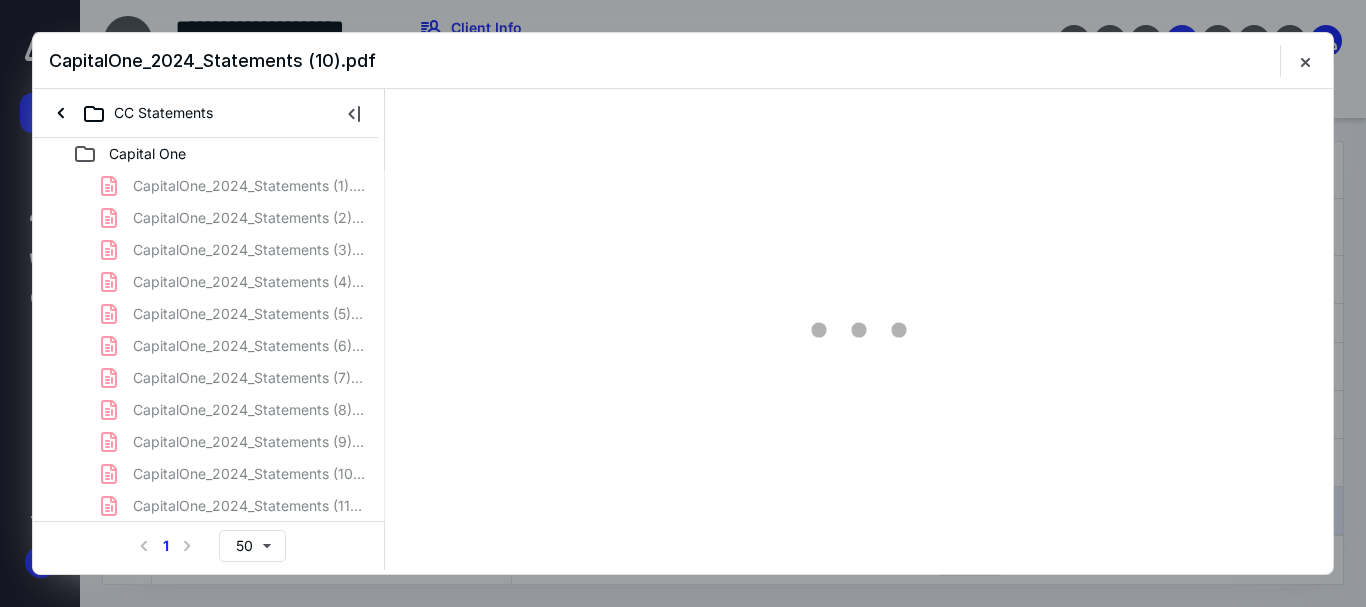 click on "CapitalOne_2024_Statements (1).pdf CapitalOne_2024_Statements (2).pdf CapitalOne_2024_Statements (3).pdf CapitalOne_2024_Statements (4).pdf CapitalOne_2024_Statements (5).pdf CapitalOne_2024_Statements (6).pdf CapitalOne_2024_Statements (7).pdf CapitalOne_2024_Statements (8).pdf CapitalOne_2024_Statements (9).pdf CapitalOne_2024_Statements (10).pdf CapitalOne_2024_Statements (11).pdf CapitalOne_2024_Statements (12).pdf CapitalOne_2024_Statements (13).pdf January .pdf Statement_012024_5346.pdf Statement_022024_5346.pdf Statement_032024_5346.pdf Statement_042024_5346.pdf Statement_052024_5346.pdf Statement_062024_5346.pdf Statement_072024_5346.pdf Statement_082024_5346.pdf" at bounding box center (209, 522) 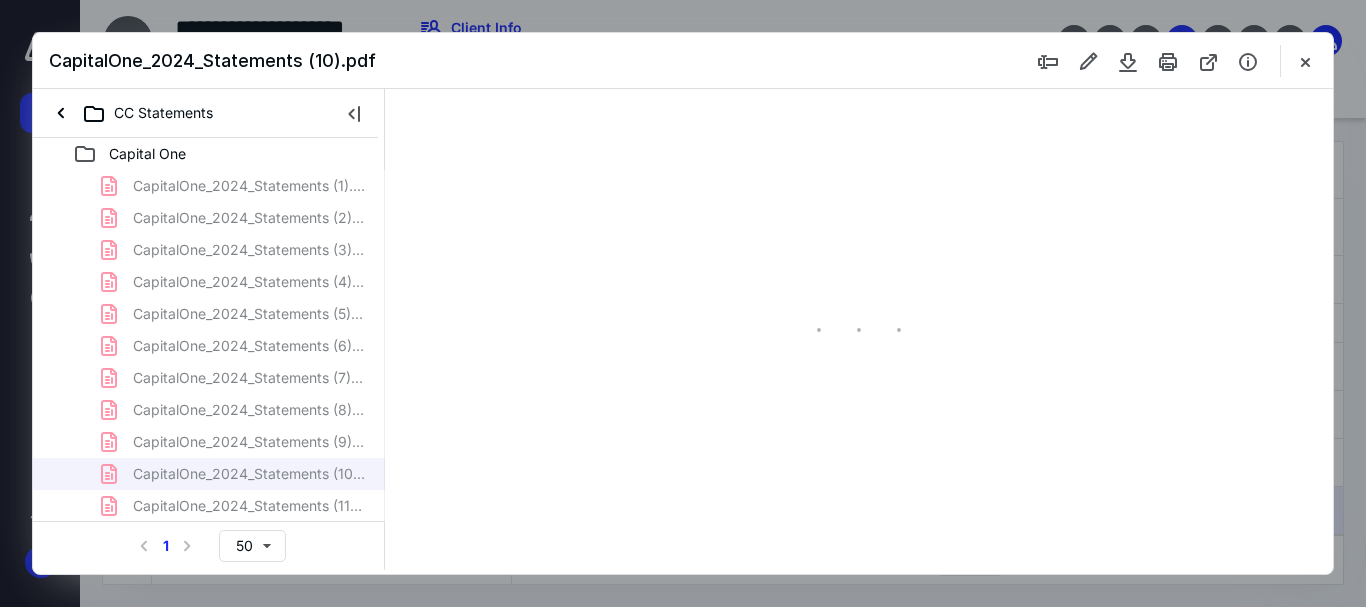 click at bounding box center (859, 329) 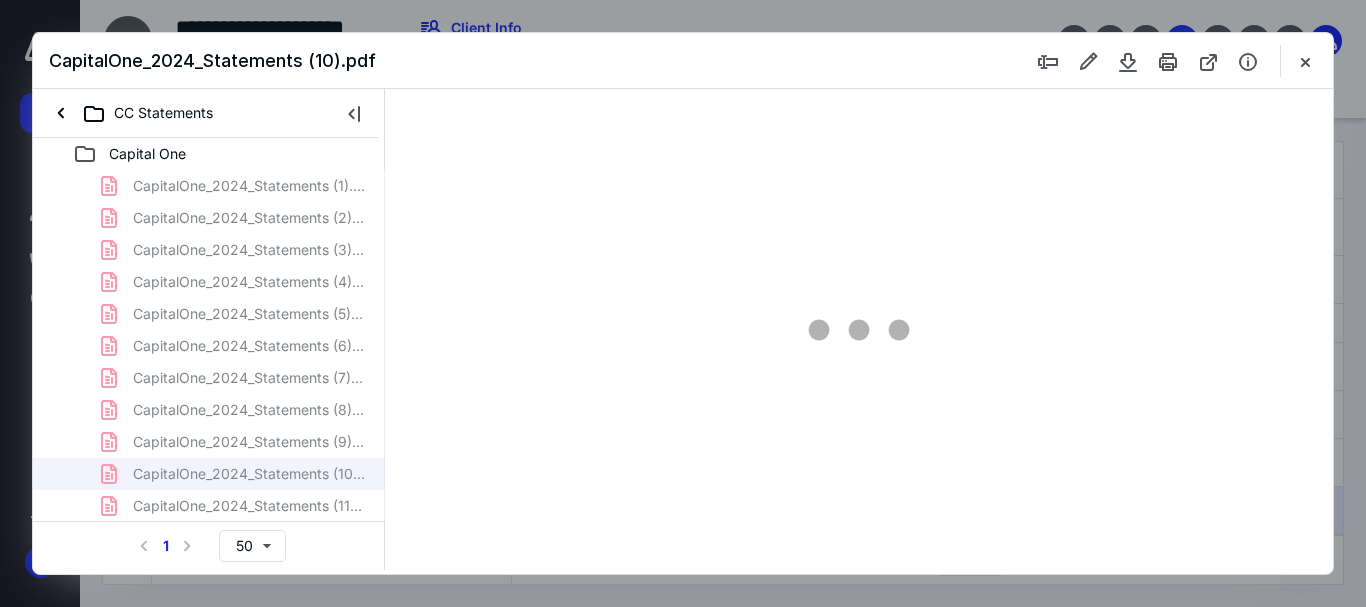 scroll, scrollTop: 78, scrollLeft: 0, axis: vertical 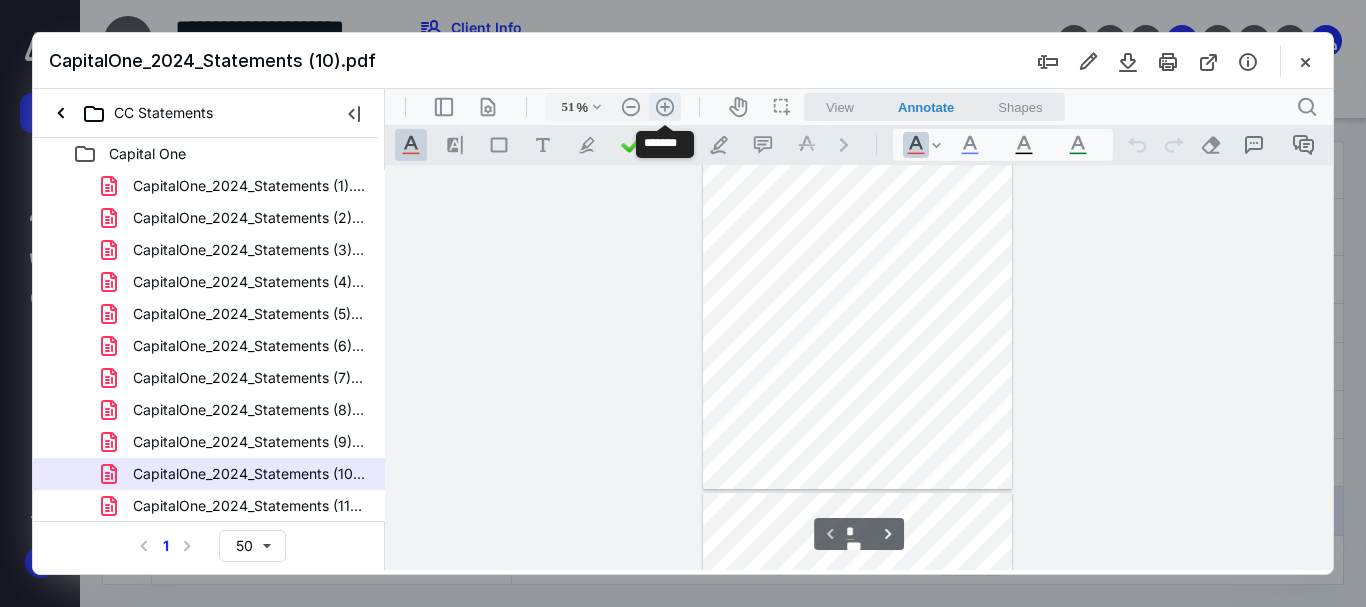 click on ".cls-1{fill:#abb0c4;} icon - header - zoom - in - line" at bounding box center [665, 107] 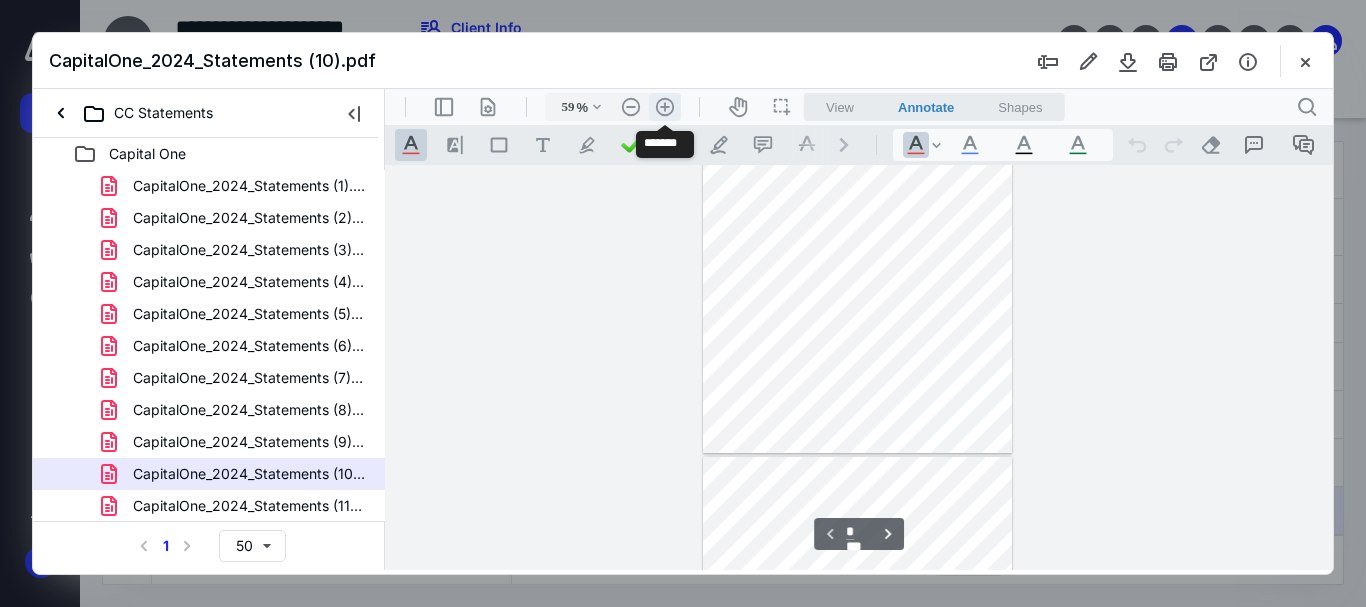 click on ".cls-1{fill:#abb0c4;} icon - header - zoom - in - line" at bounding box center (665, 107) 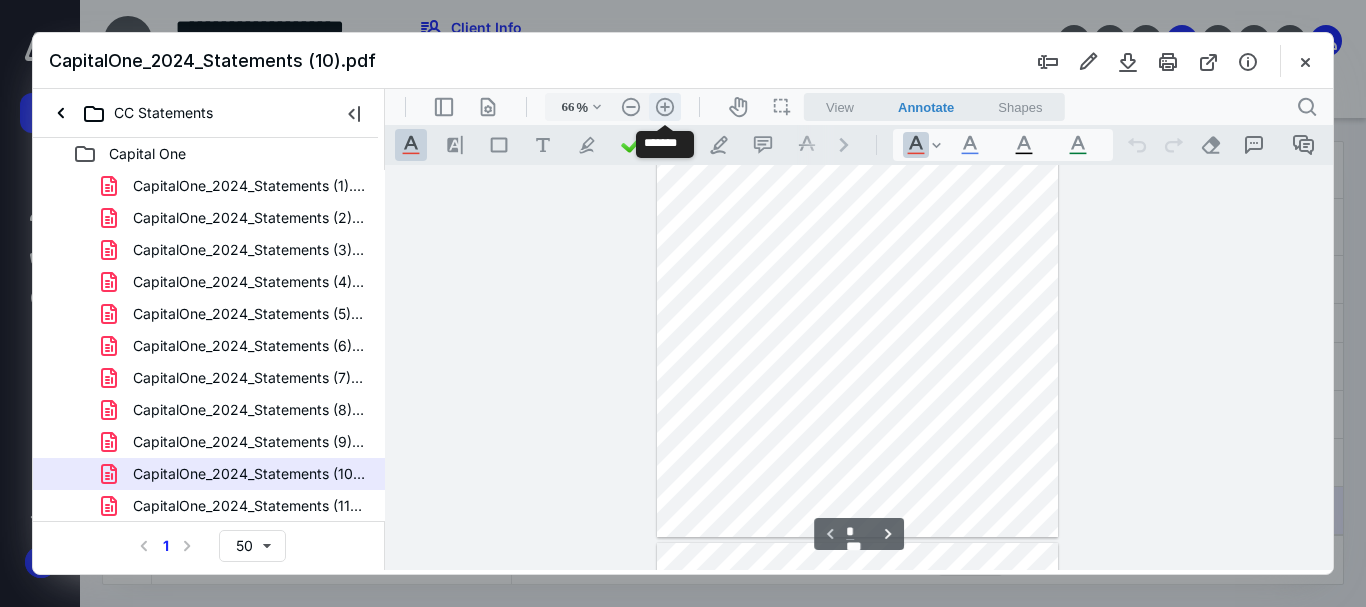 click on ".cls-1{fill:#abb0c4;} icon - header - zoom - in - line" at bounding box center (665, 107) 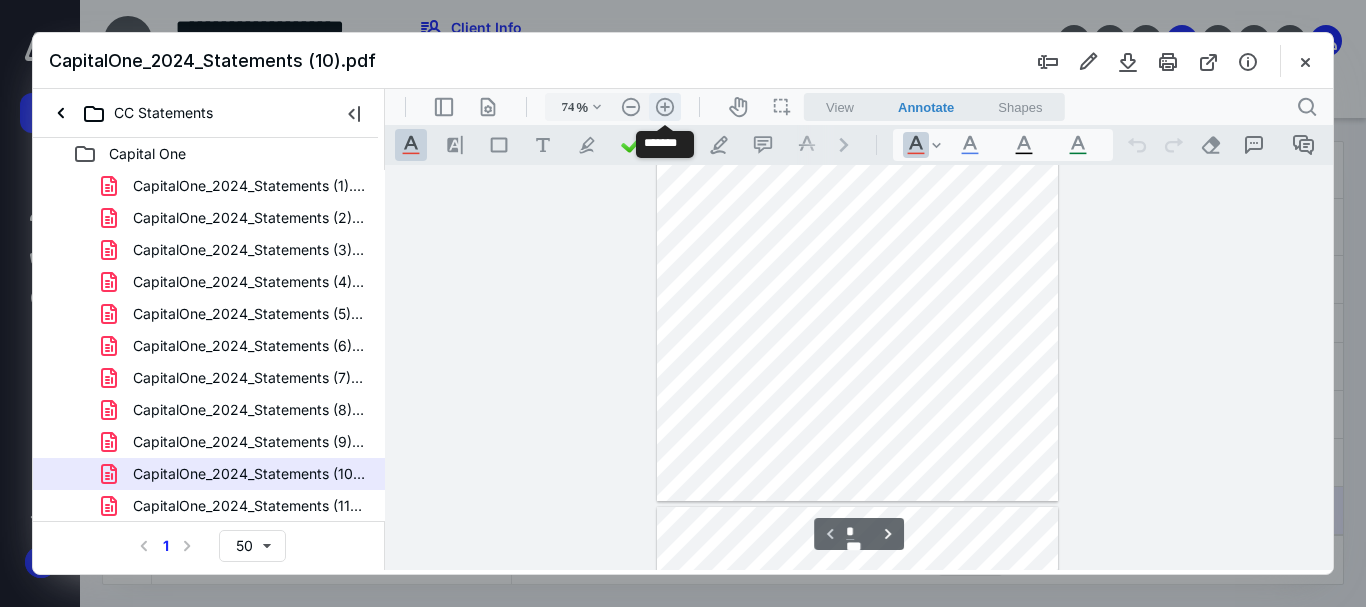 click on ".cls-1{fill:#abb0c4;} icon - header - zoom - in - line" at bounding box center (665, 107) 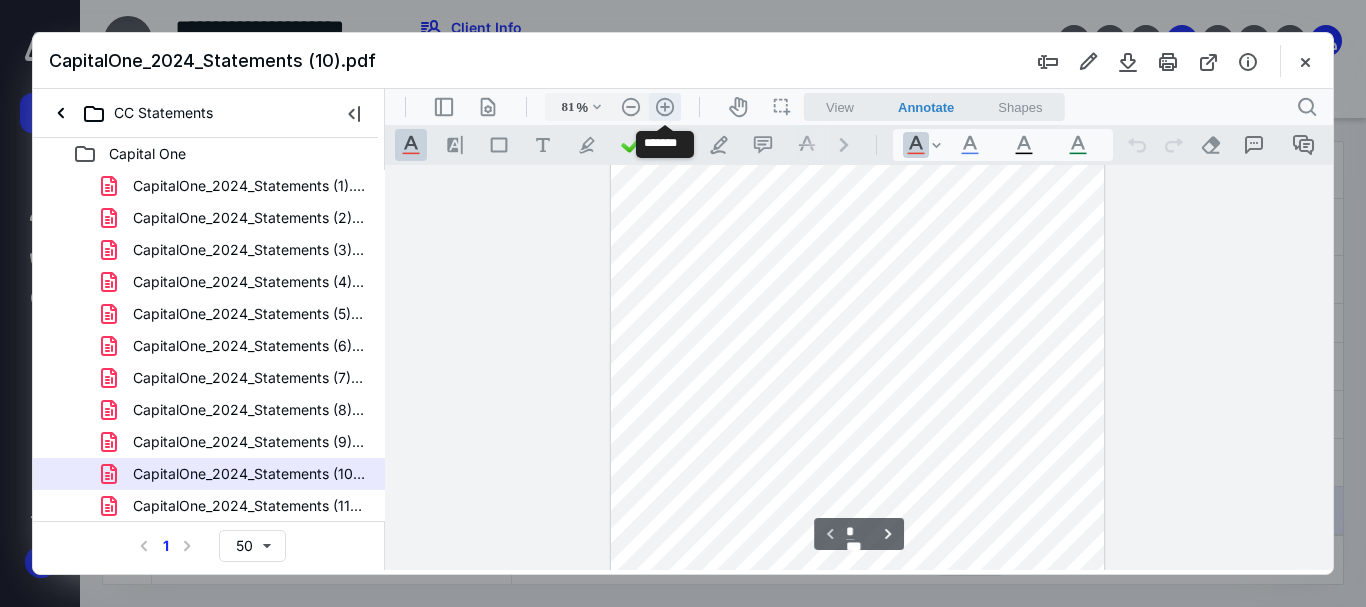 click on ".cls-1{fill:#abb0c4;} icon - header - zoom - in - line" at bounding box center [665, 107] 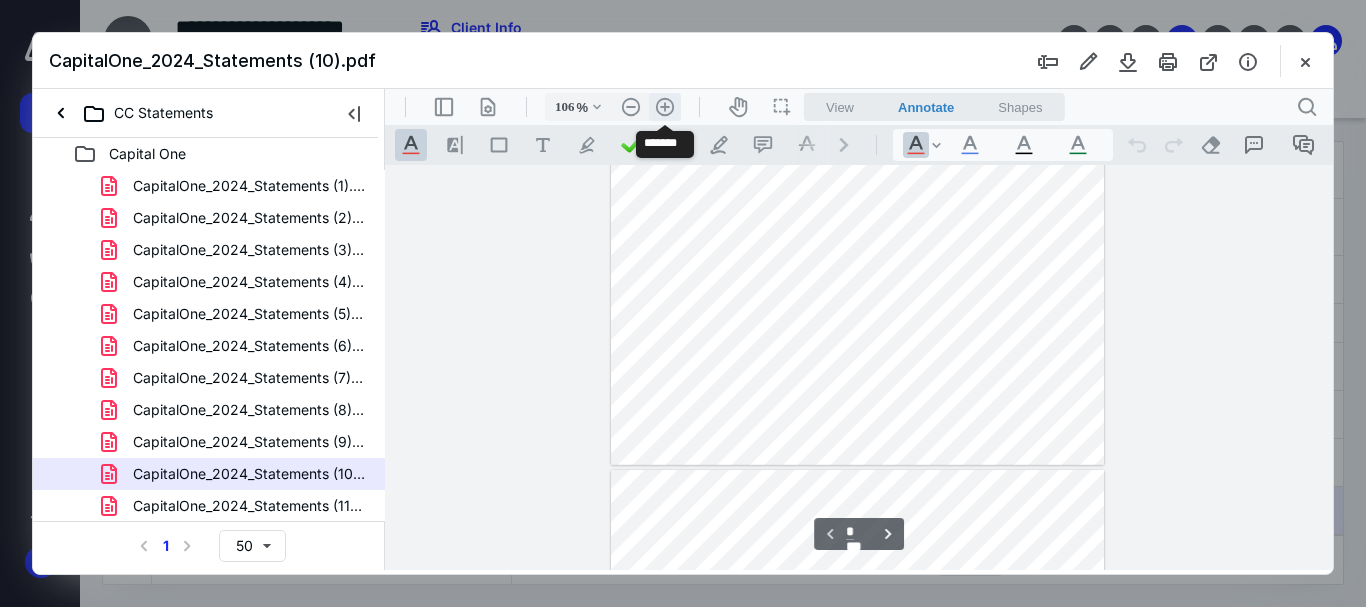 click on ".cls-1{fill:#abb0c4;} icon - header - zoom - in - line" at bounding box center [665, 107] 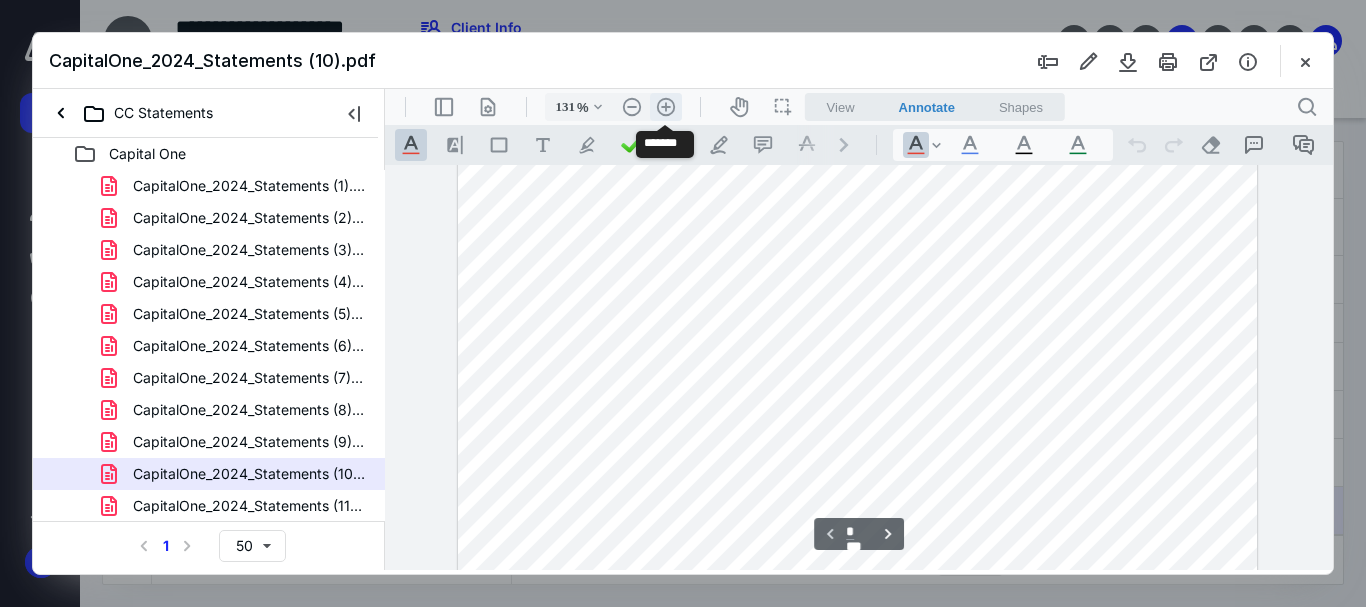 scroll, scrollTop: 462, scrollLeft: 0, axis: vertical 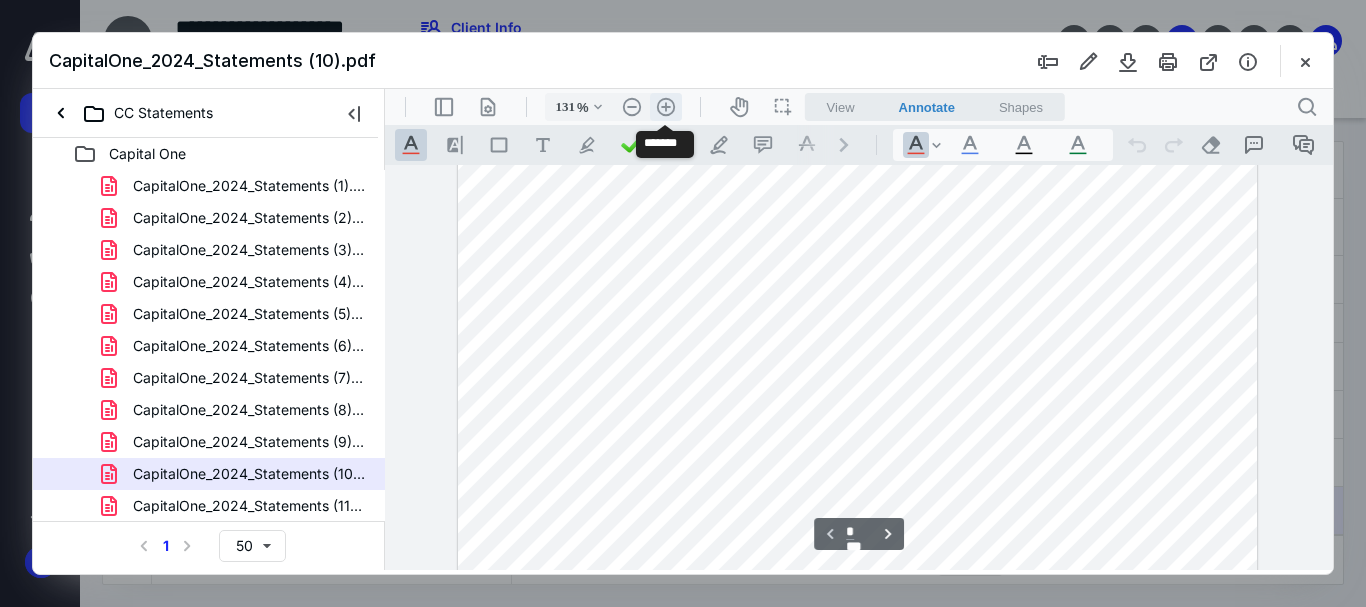 click on ".cls-1{fill:#abb0c4;} icon - header - zoom - in - line" at bounding box center (666, 107) 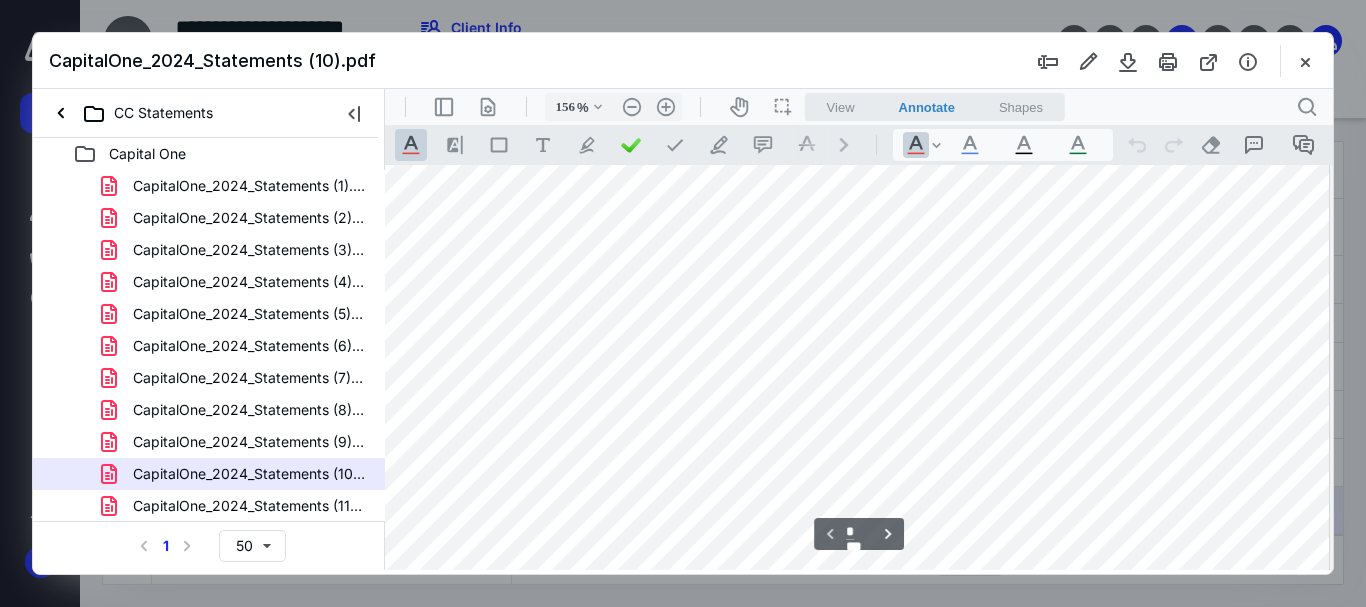scroll, scrollTop: 0, scrollLeft: 14, axis: horizontal 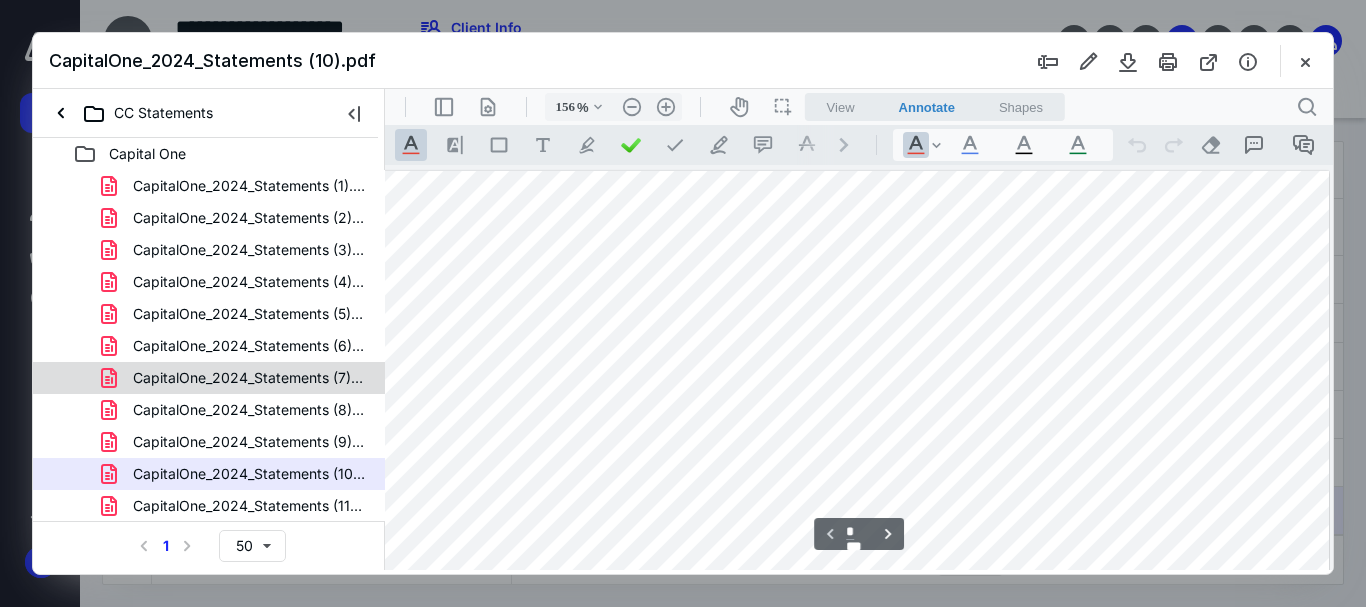 click on "CapitalOne_2024_Statements (7).pdf" at bounding box center (249, 378) 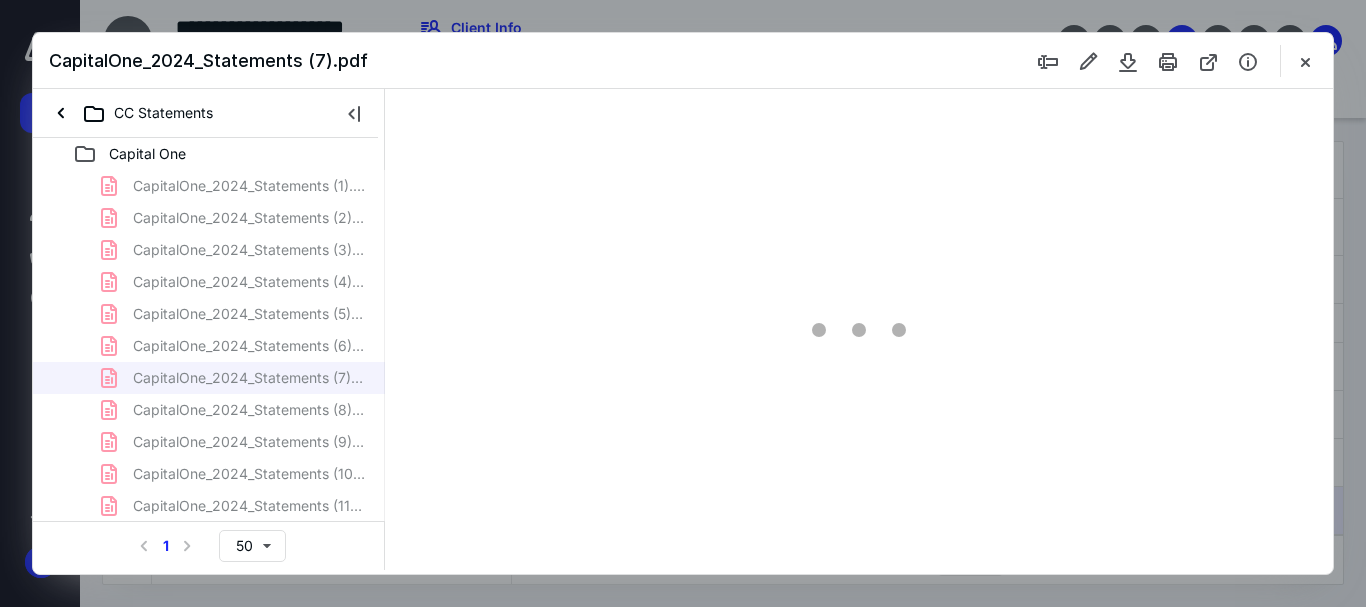 scroll, scrollTop: 78, scrollLeft: 0, axis: vertical 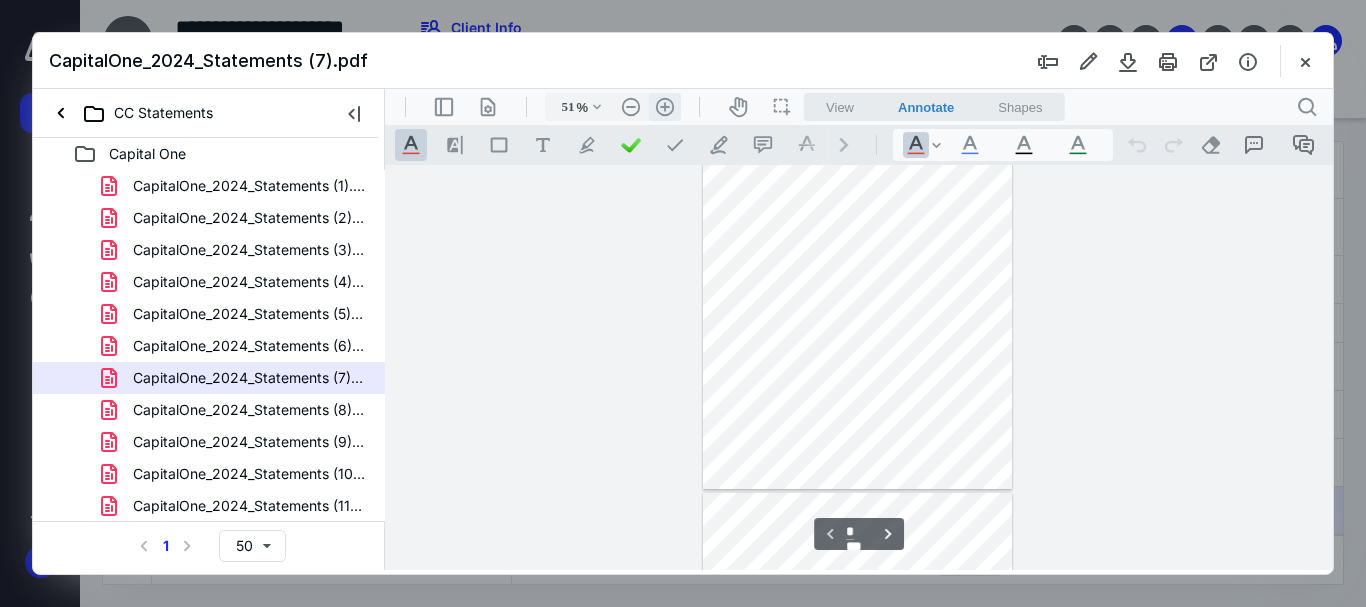 click on ".cls-1{fill:#abb0c4;} icon - header - zoom - in - line" at bounding box center (665, 107) 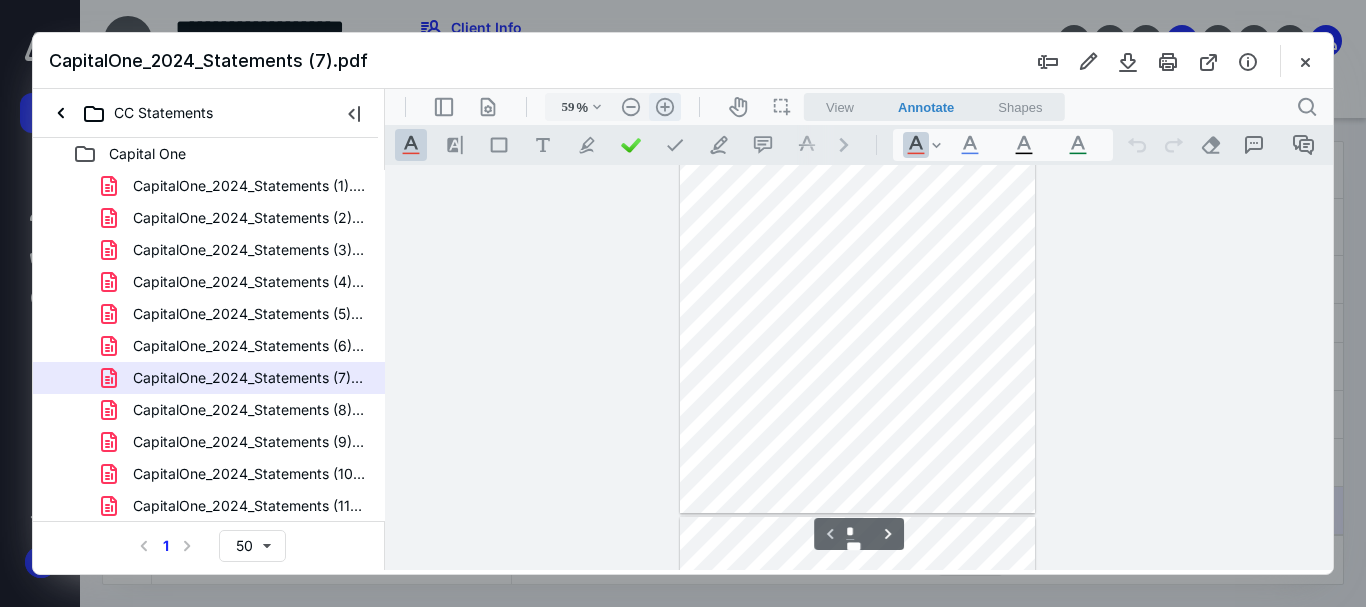 click on ".cls-1{fill:#abb0c4;} icon - header - zoom - in - line" at bounding box center [665, 107] 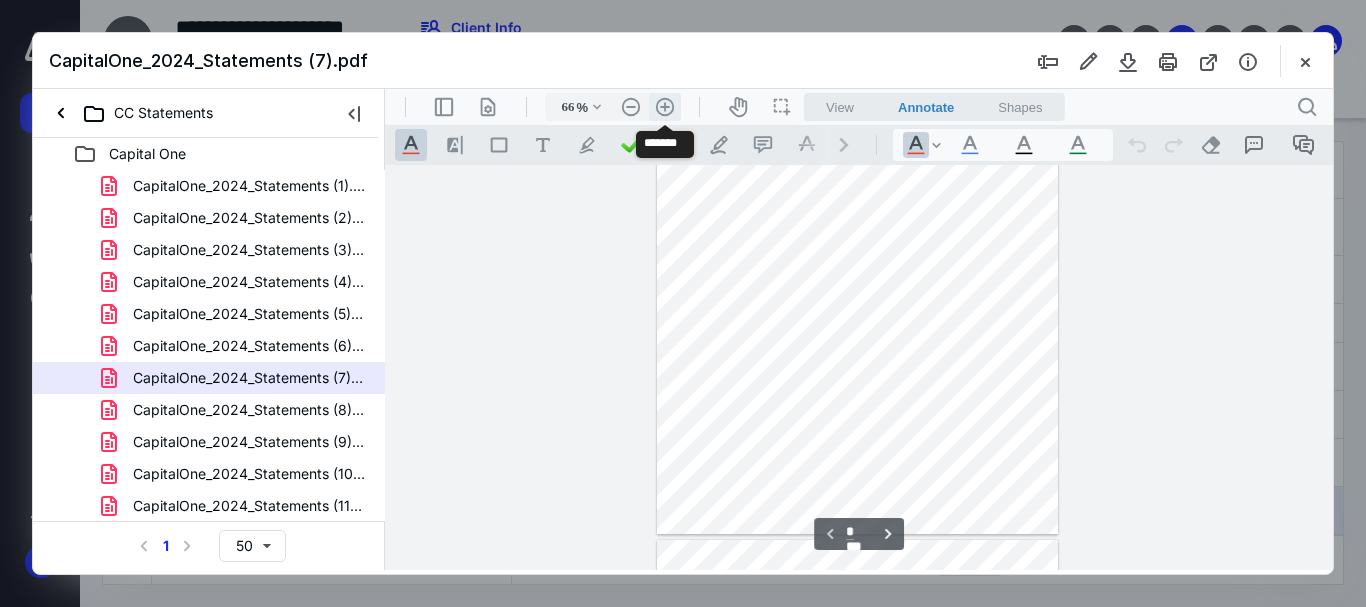click on ".cls-1{fill:#abb0c4;} icon - header - zoom - in - line" at bounding box center [665, 107] 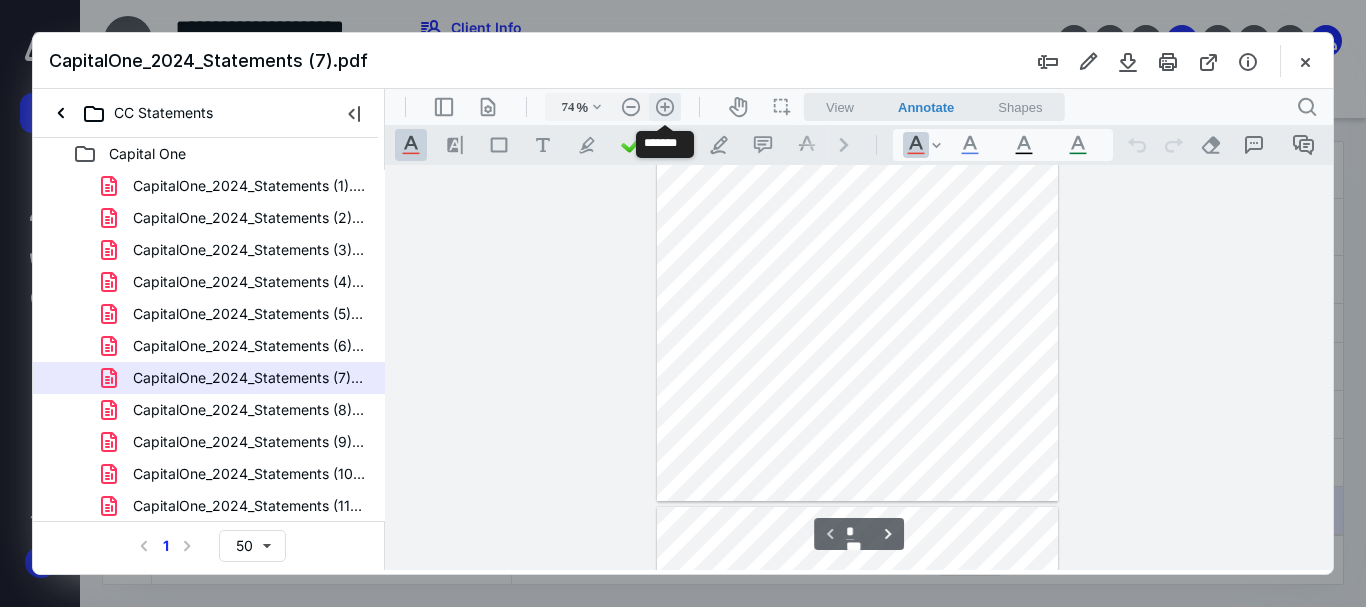 click on ".cls-1{fill:#abb0c4;} icon - header - zoom - in - line" at bounding box center (665, 107) 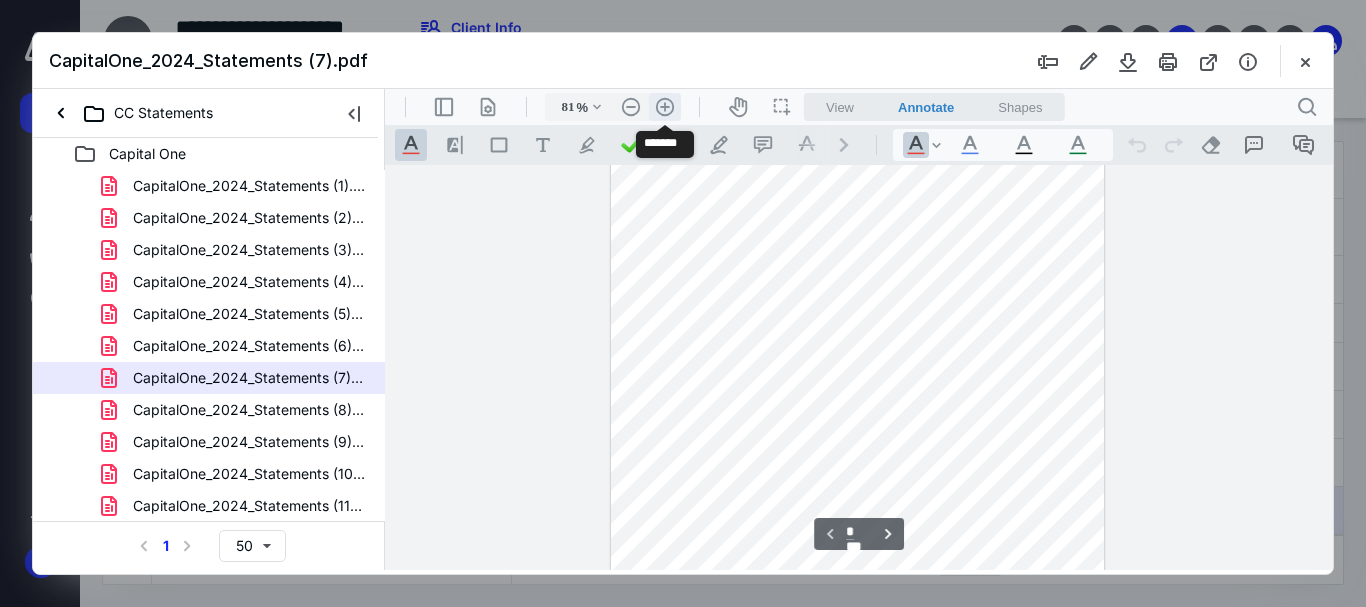 click on ".cls-1{fill:#abb0c4;} icon - header - zoom - in - line" at bounding box center (665, 107) 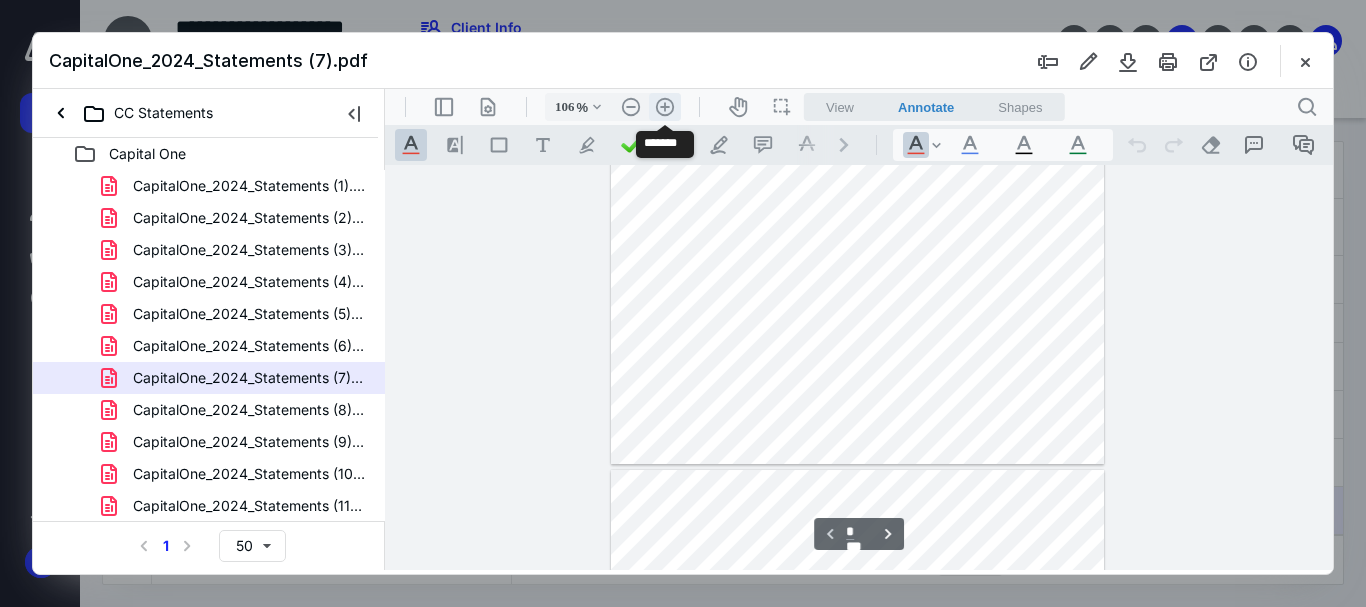 click on ".cls-1{fill:#abb0c4;} icon - header - zoom - in - line" at bounding box center [665, 107] 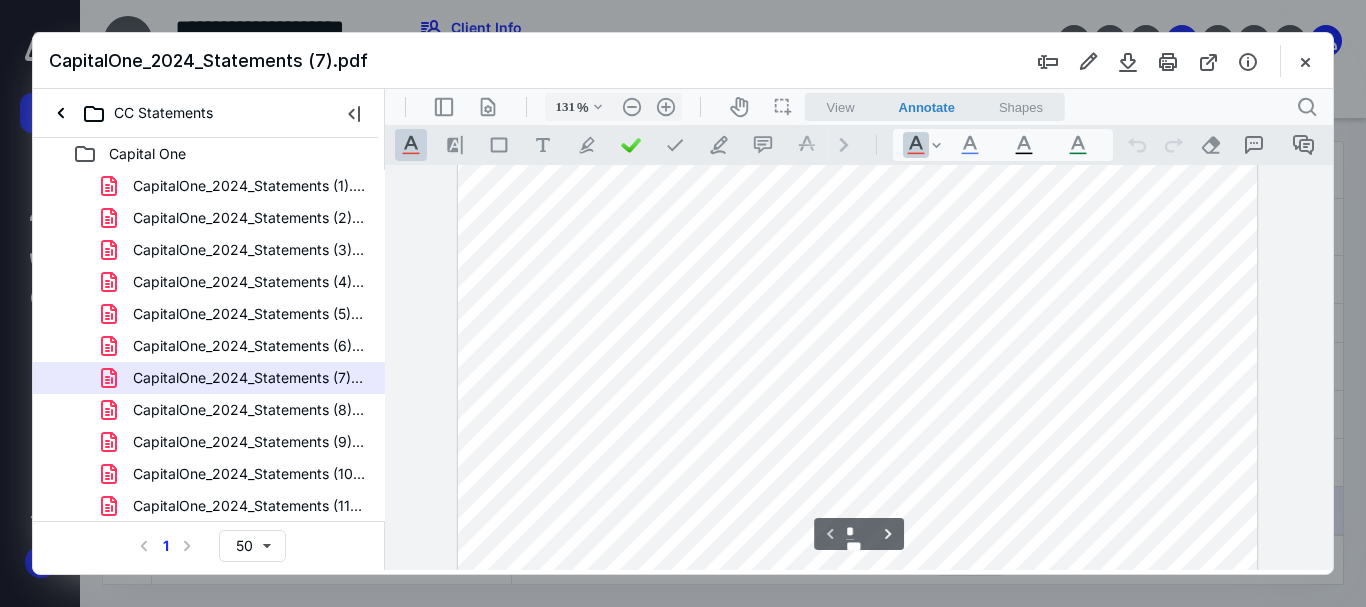 scroll, scrollTop: 0, scrollLeft: 0, axis: both 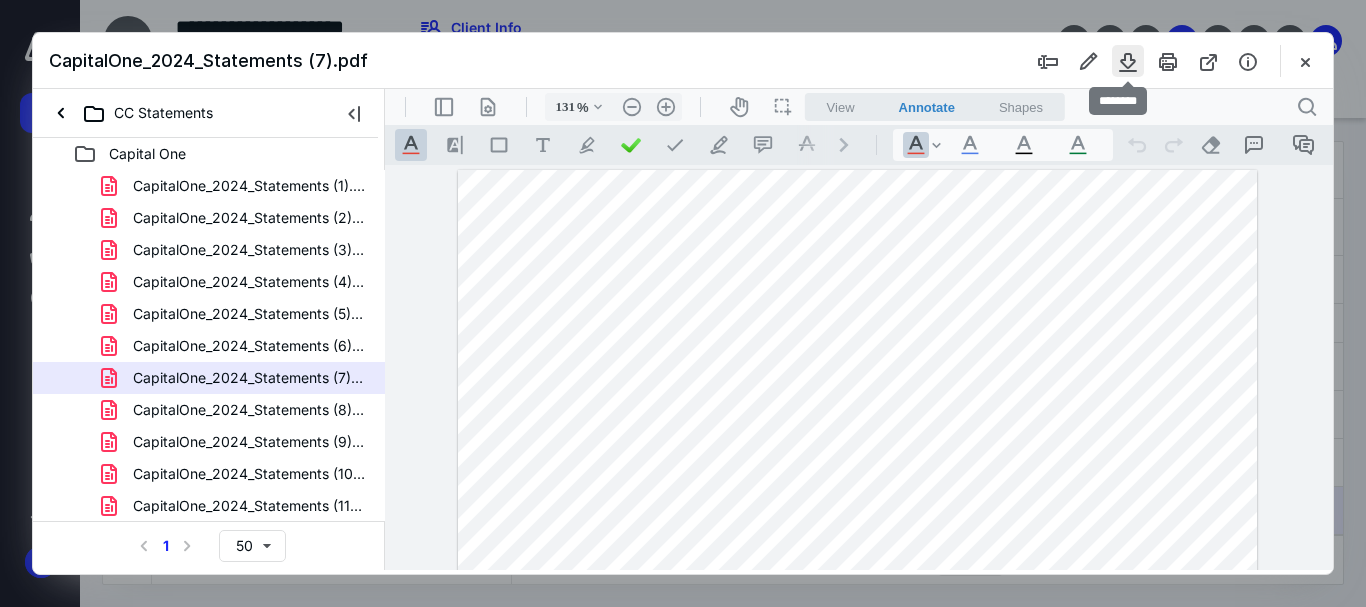 click at bounding box center (1128, 61) 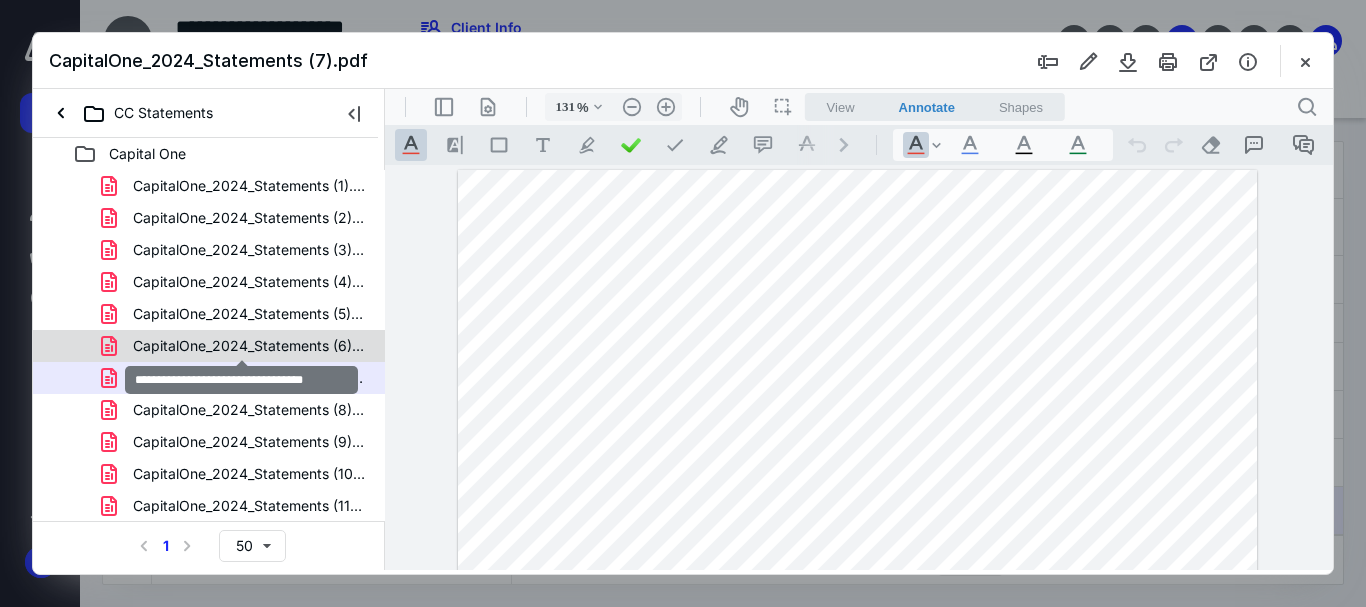 click on "CapitalOne_2024_Statements (6).pdf" at bounding box center (249, 346) 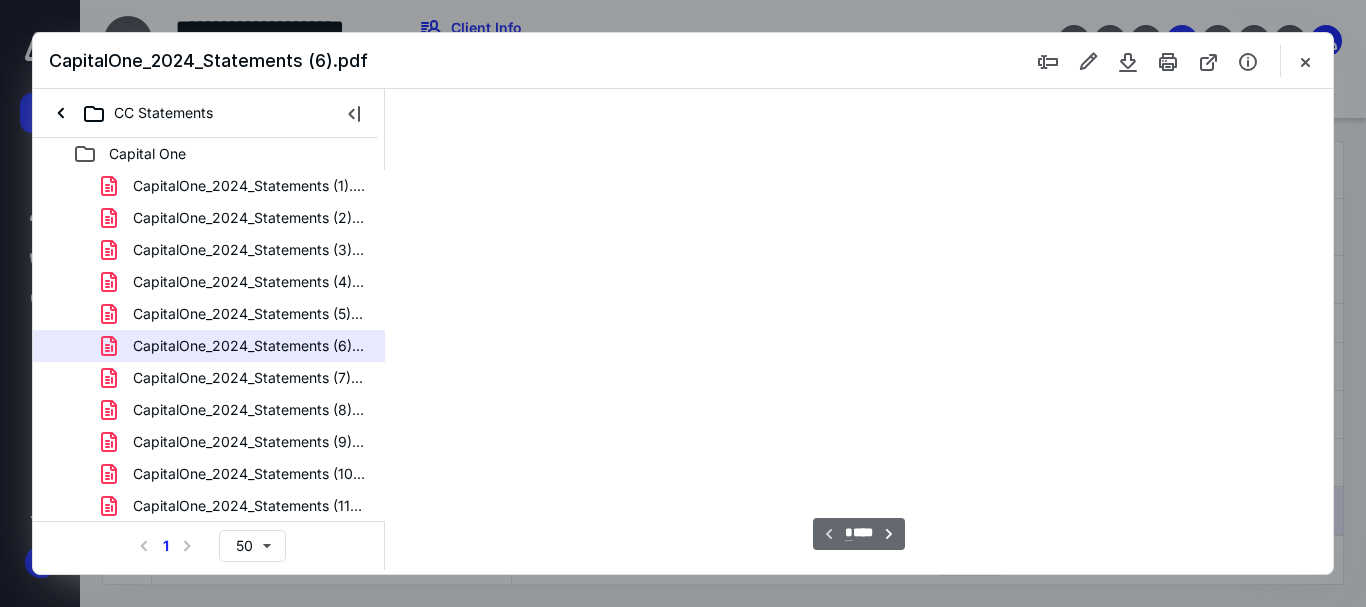 scroll, scrollTop: 78, scrollLeft: 0, axis: vertical 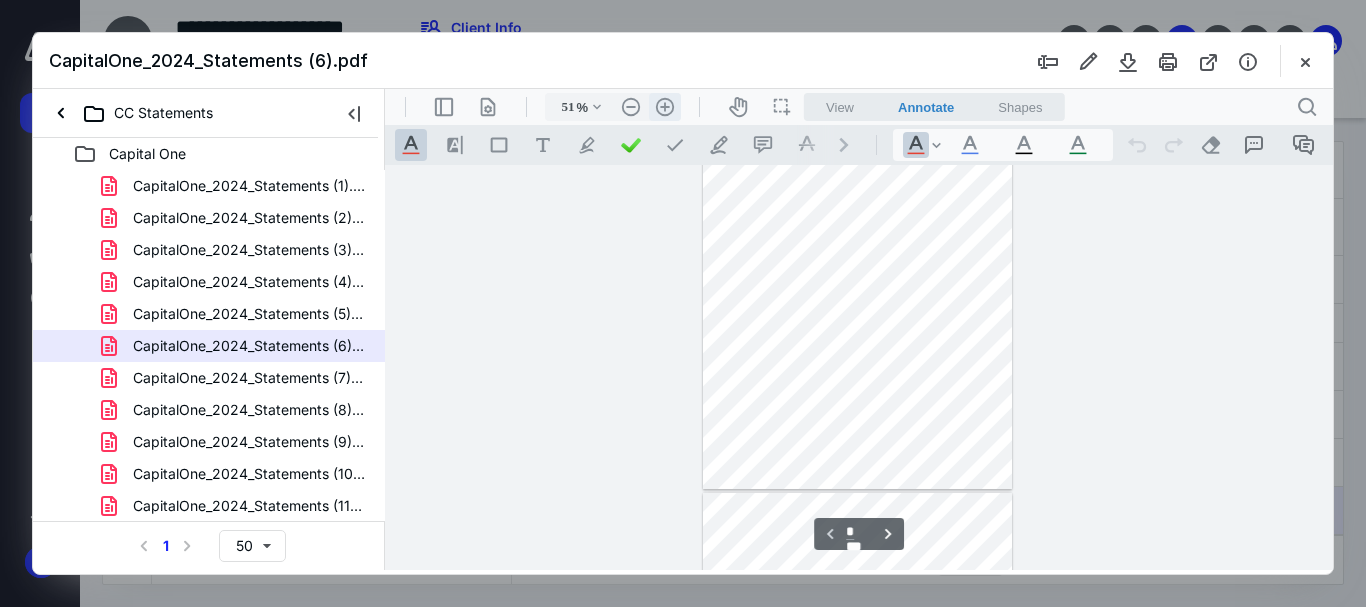 click on ".cls-1{fill:#abb0c4;} icon - header - zoom - in - line" at bounding box center (665, 107) 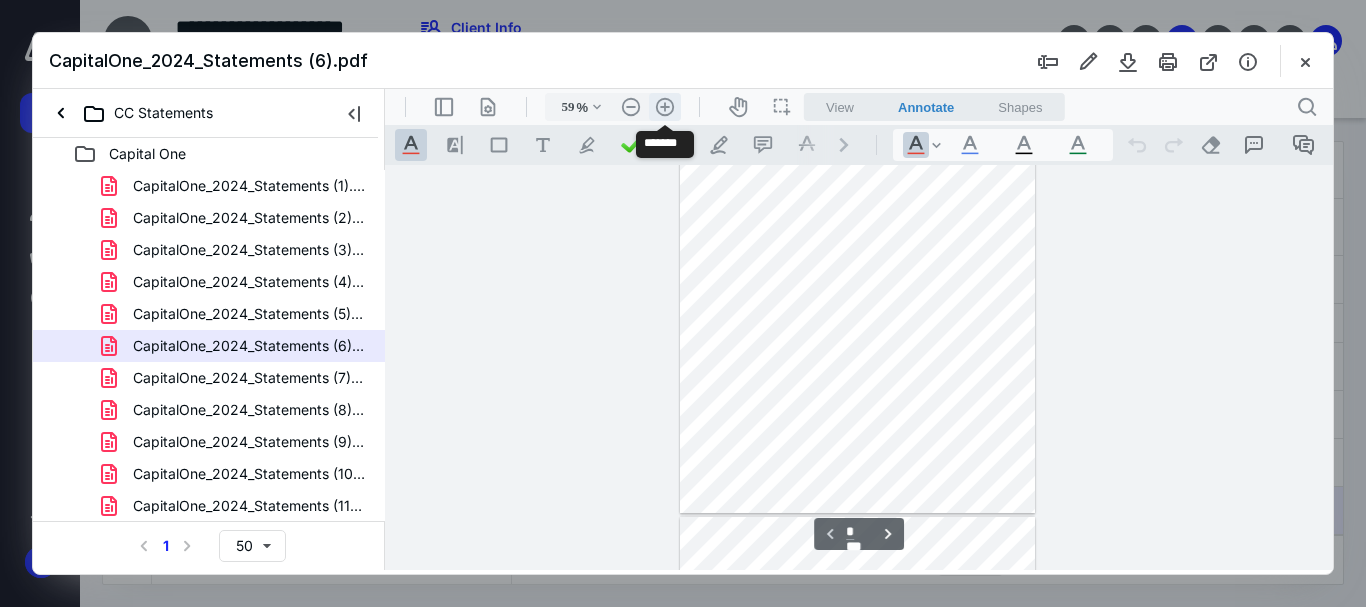 click on ".cls-1{fill:#abb0c4;} icon - header - zoom - in - line" at bounding box center (665, 107) 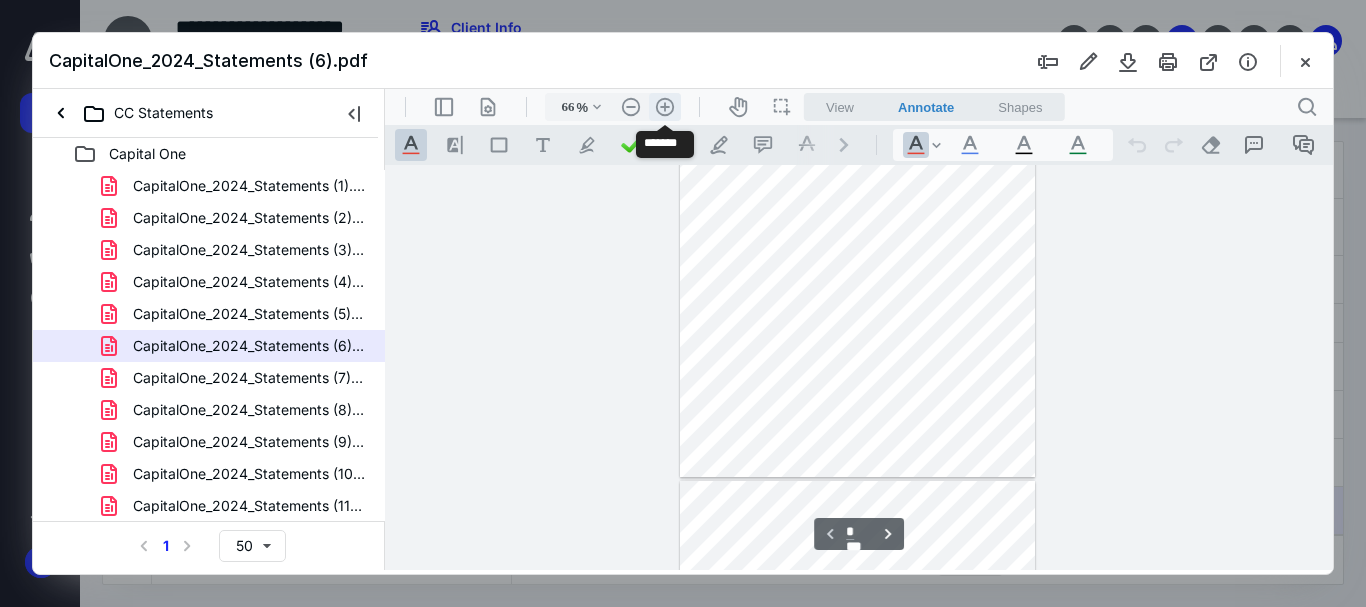 click on ".cls-1{fill:#abb0c4;} icon - header - zoom - in - line" at bounding box center [665, 107] 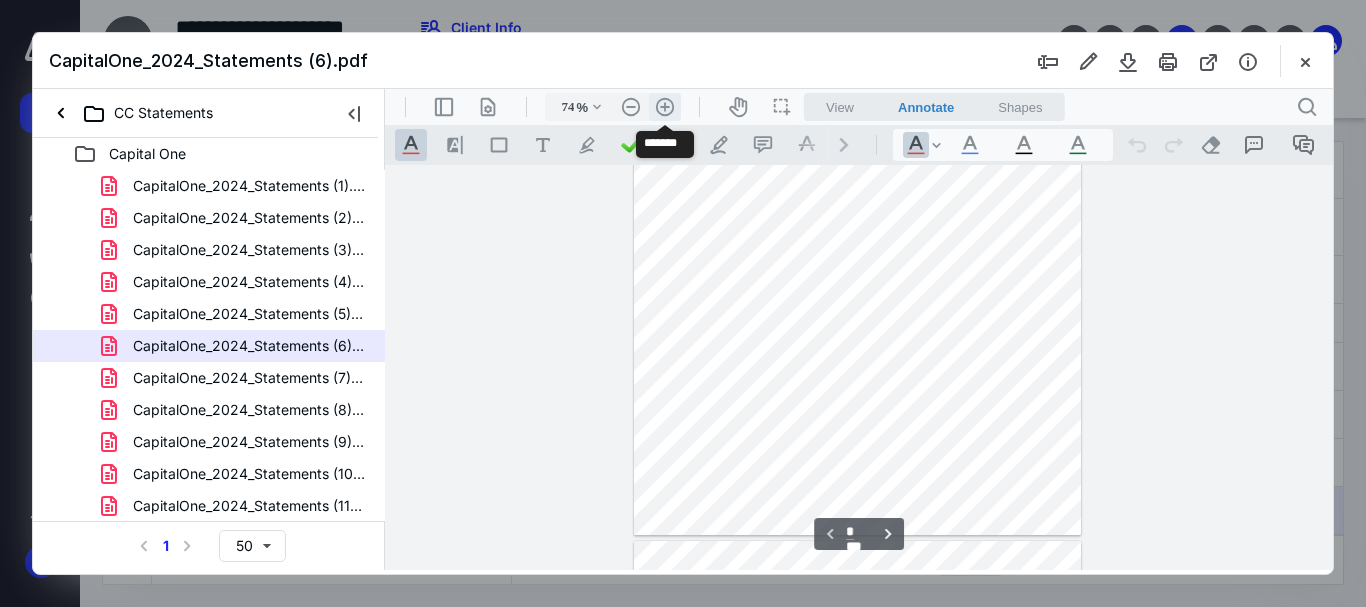 click on ".cls-1{fill:#abb0c4;} icon - header - zoom - in - line" at bounding box center (665, 107) 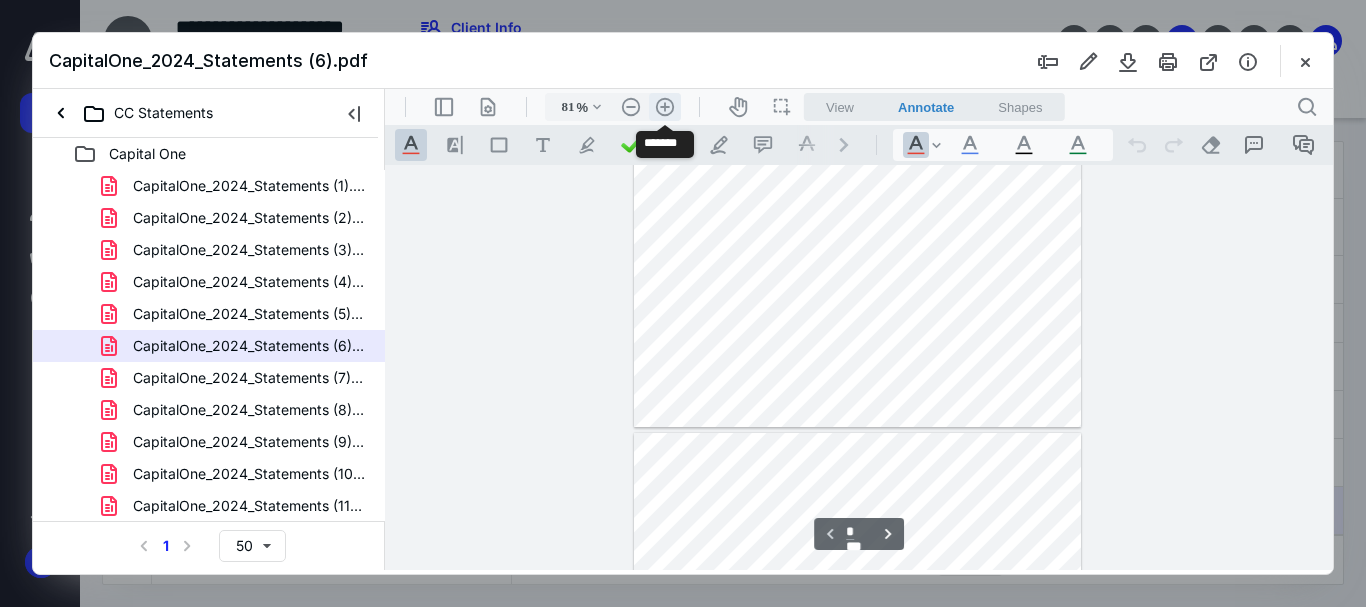 click on ".cls-1{fill:#abb0c4;} icon - header - zoom - in - line" at bounding box center (665, 107) 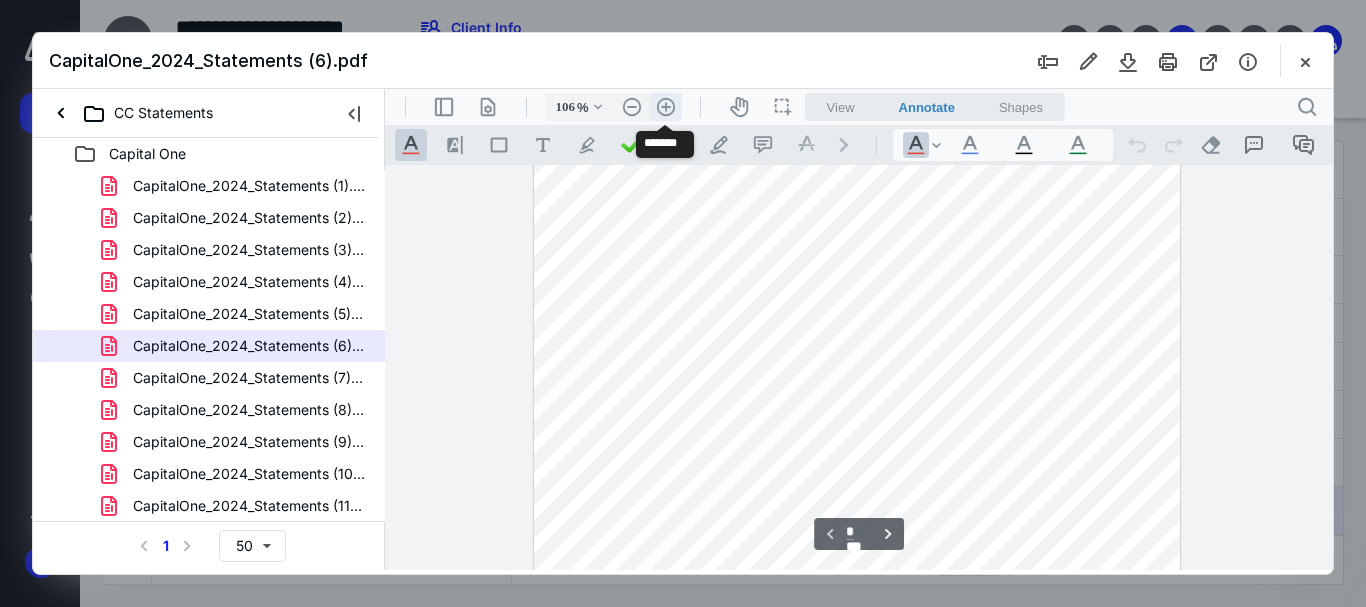 click on ".cls-1{fill:#abb0c4;} icon - header - zoom - in - line" at bounding box center [666, 107] 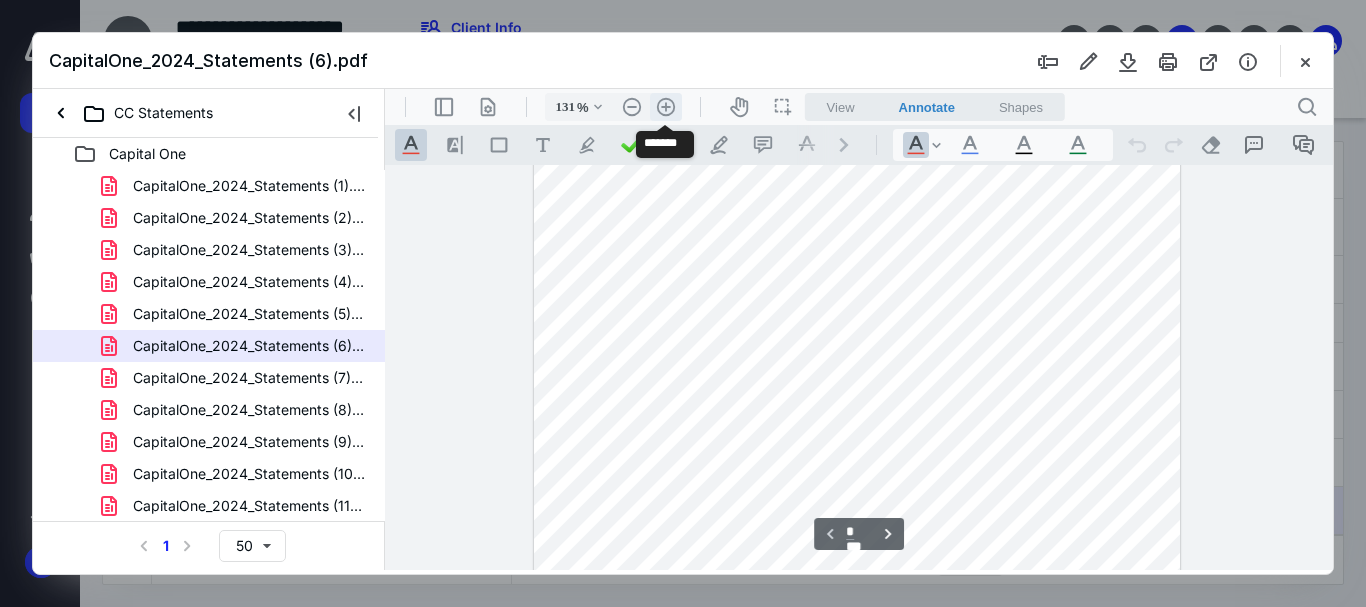 scroll, scrollTop: 462, scrollLeft: 0, axis: vertical 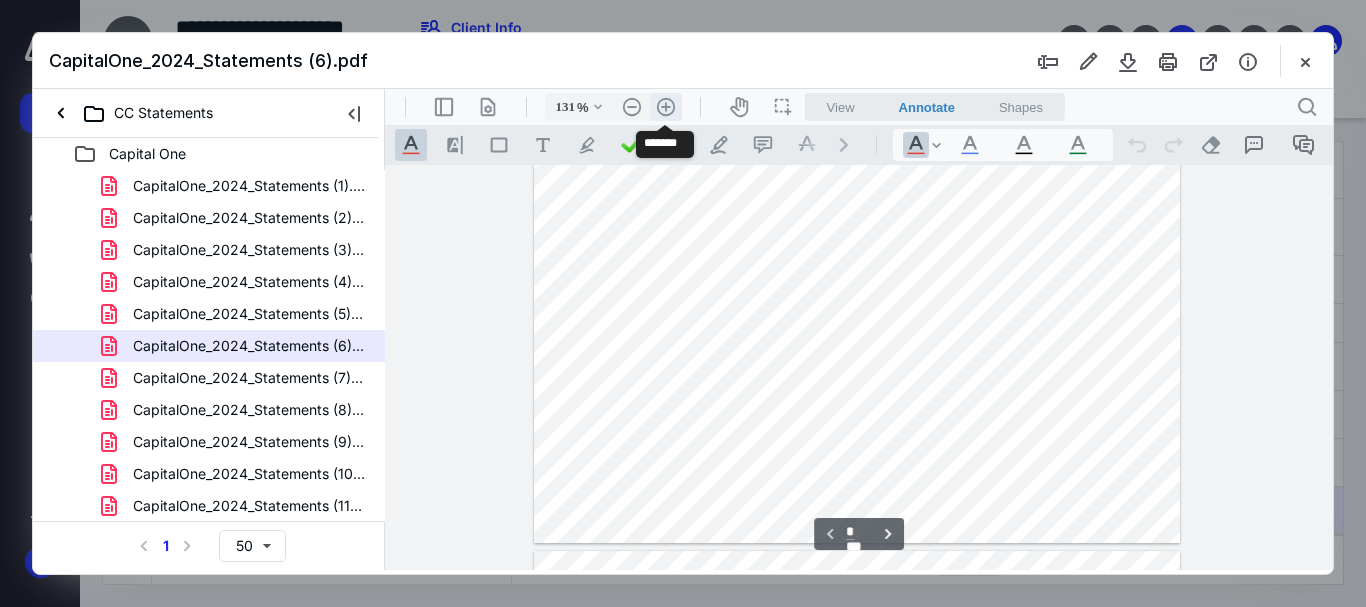 click on ".cls-1{fill:#abb0c4;} icon - header - zoom - in - line" at bounding box center [666, 107] 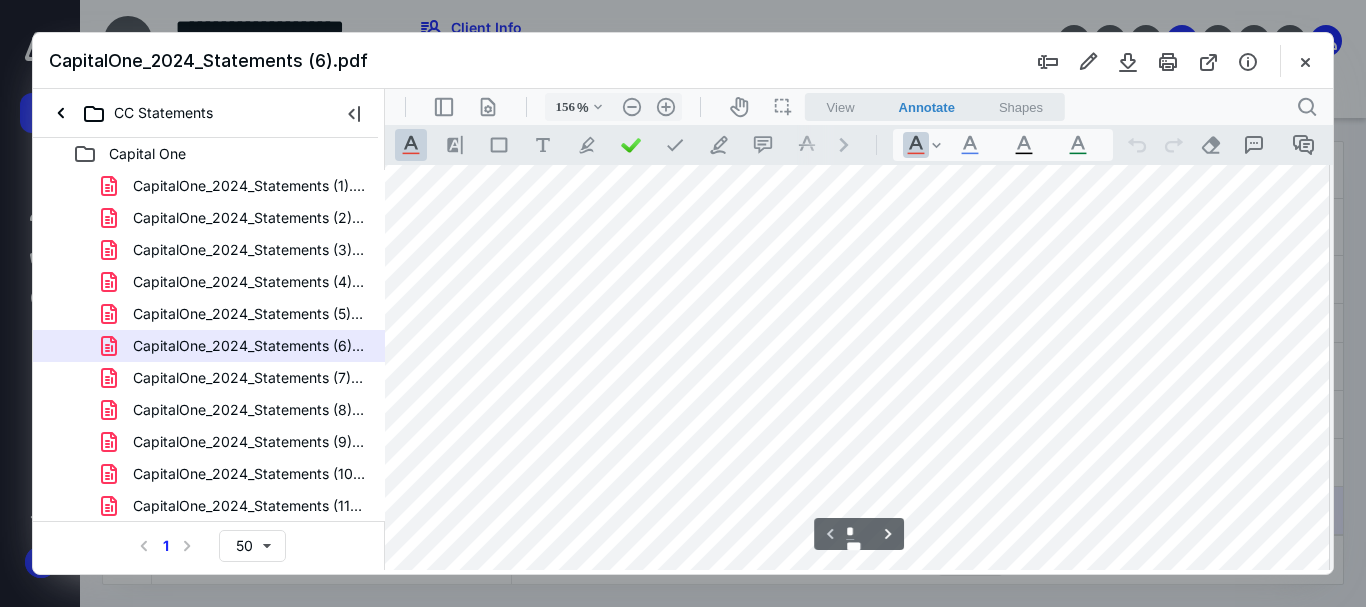 scroll, scrollTop: 0, scrollLeft: 14, axis: horizontal 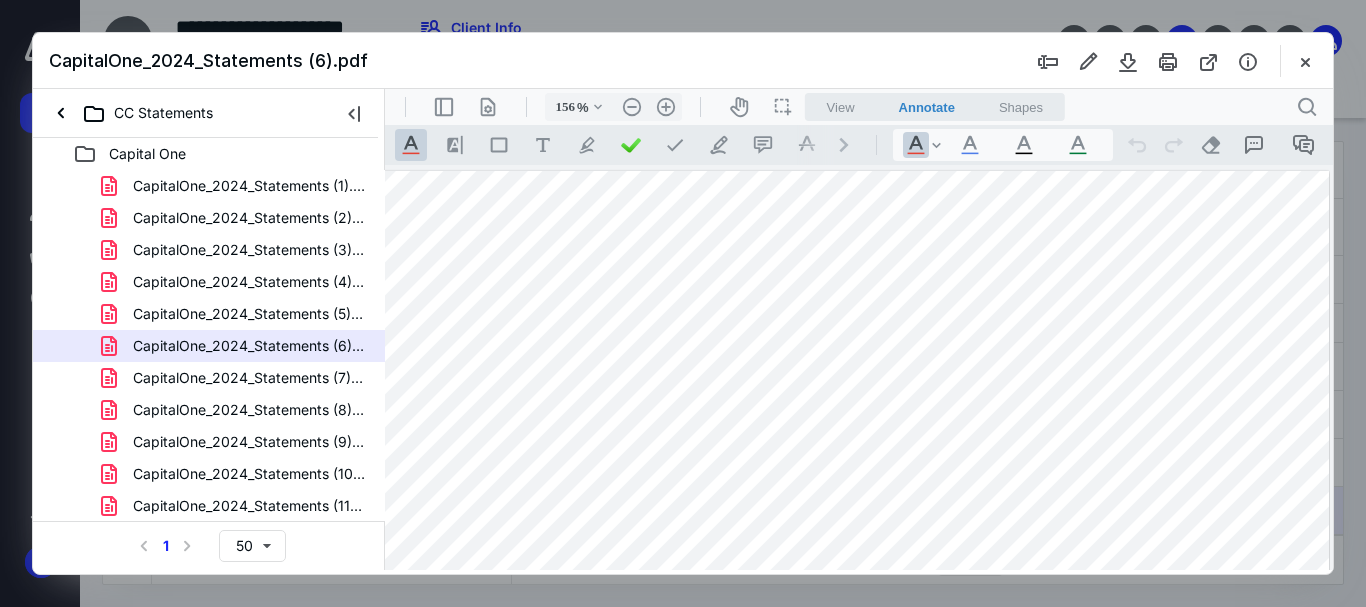 click at bounding box center [853, 787] 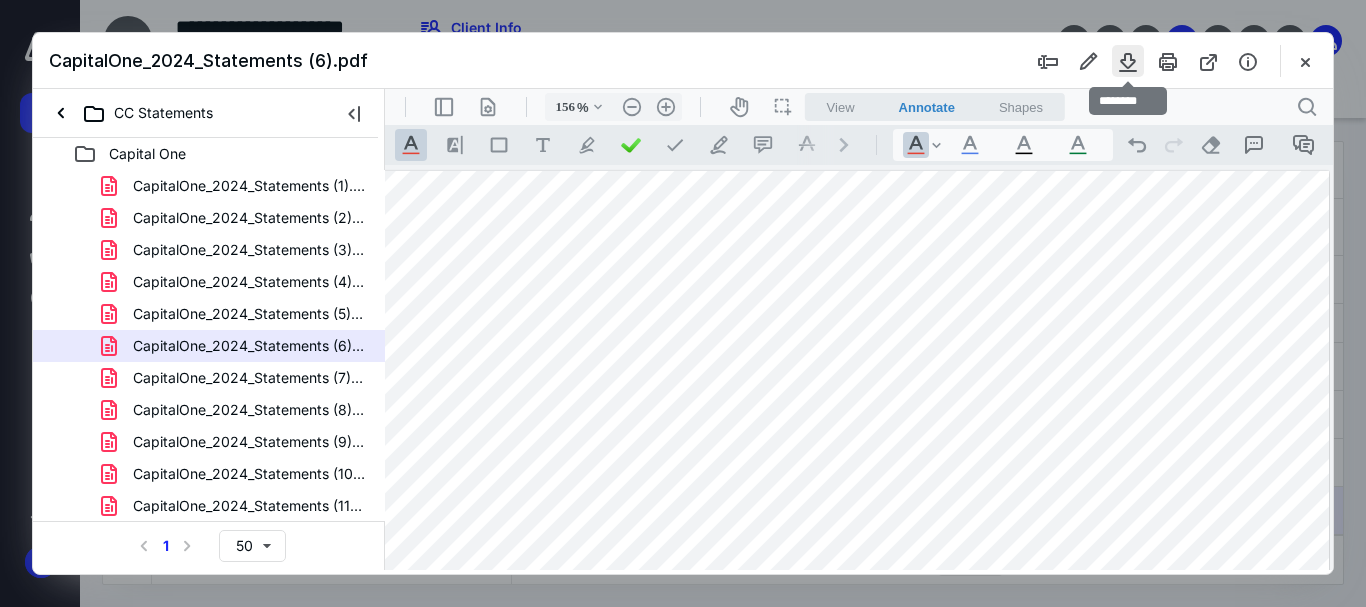 click at bounding box center [1128, 61] 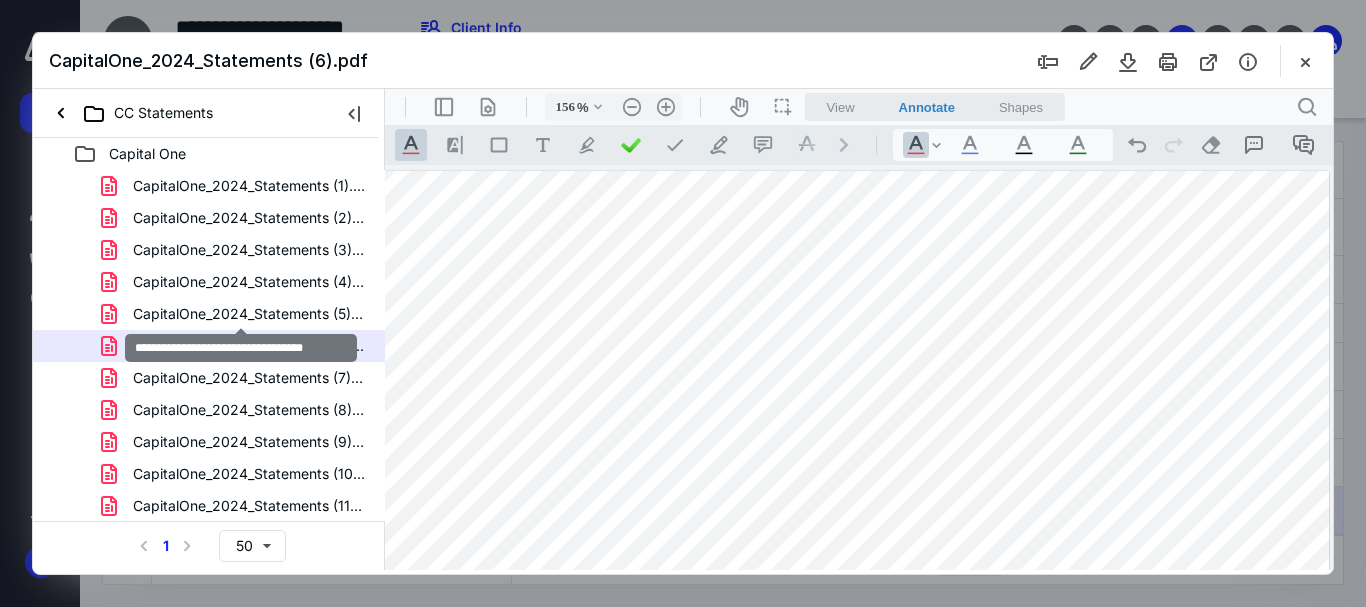 click on "CapitalOne_2024_Statements (5).pdf" at bounding box center (249, 314) 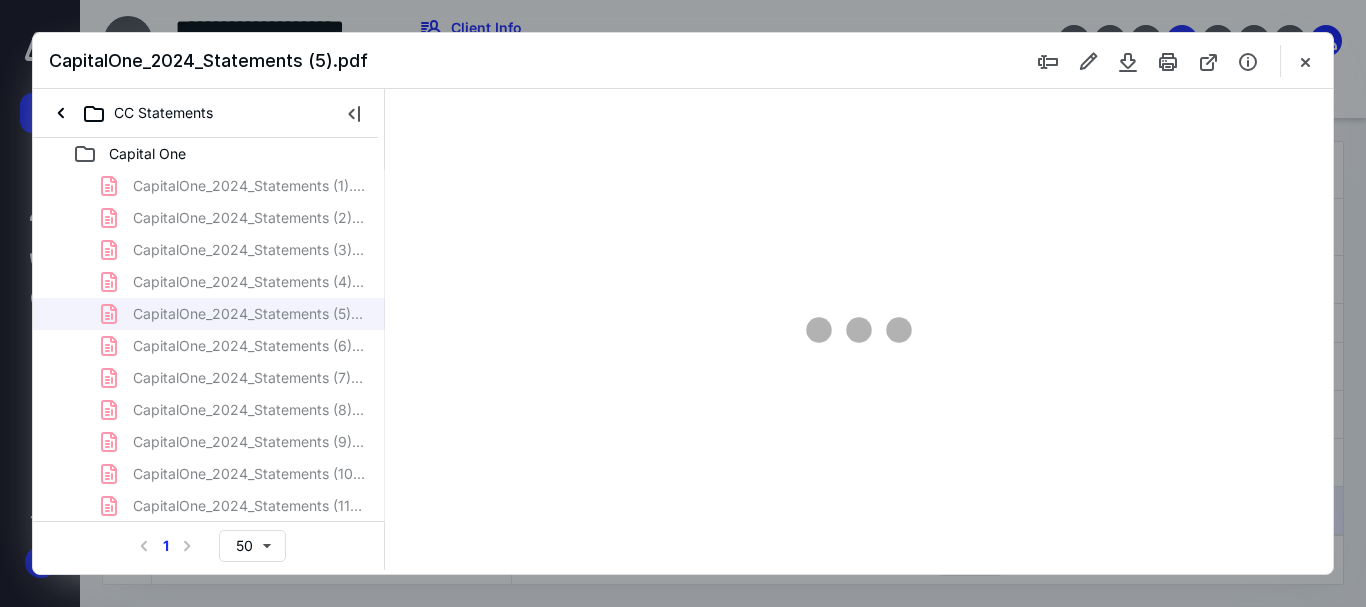 scroll, scrollTop: 78, scrollLeft: 0, axis: vertical 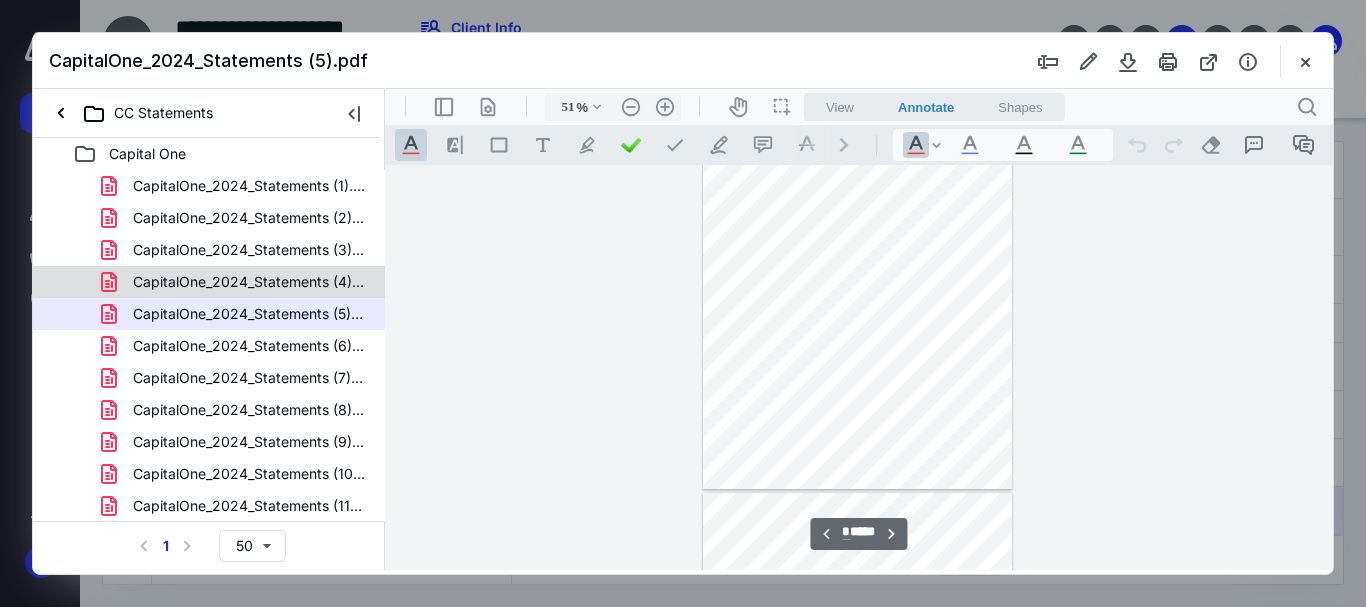 click on "CapitalOne_2024_Statements (4).pdf" at bounding box center (249, 282) 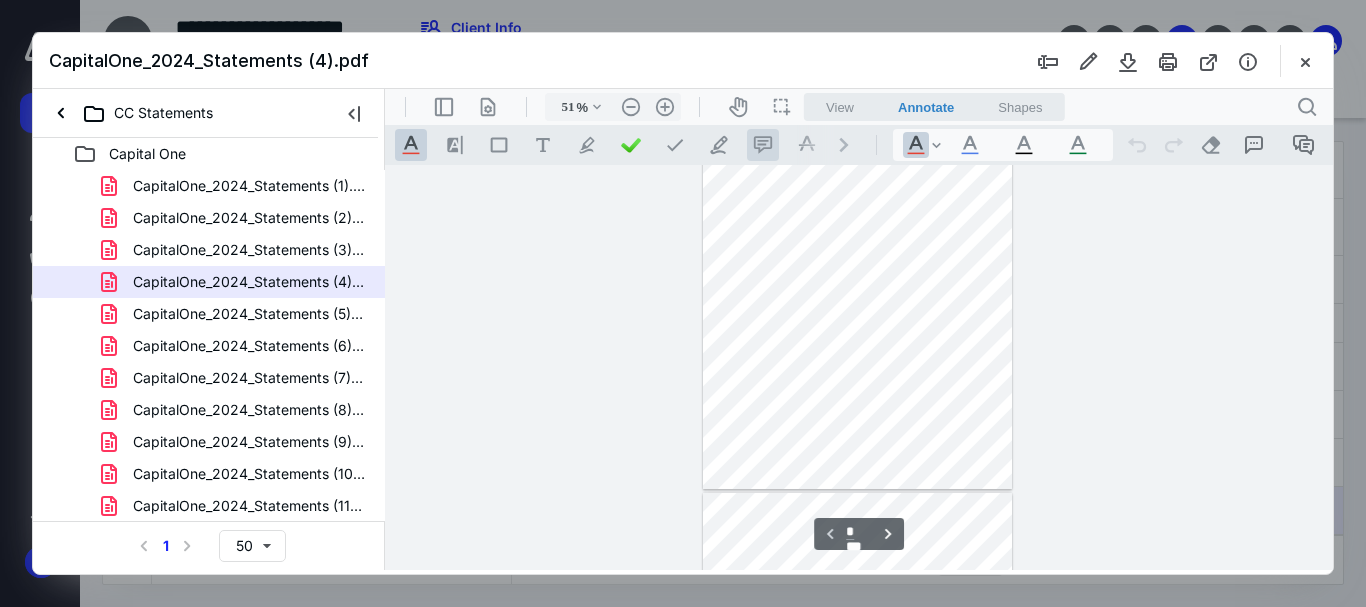 scroll, scrollTop: 0, scrollLeft: 0, axis: both 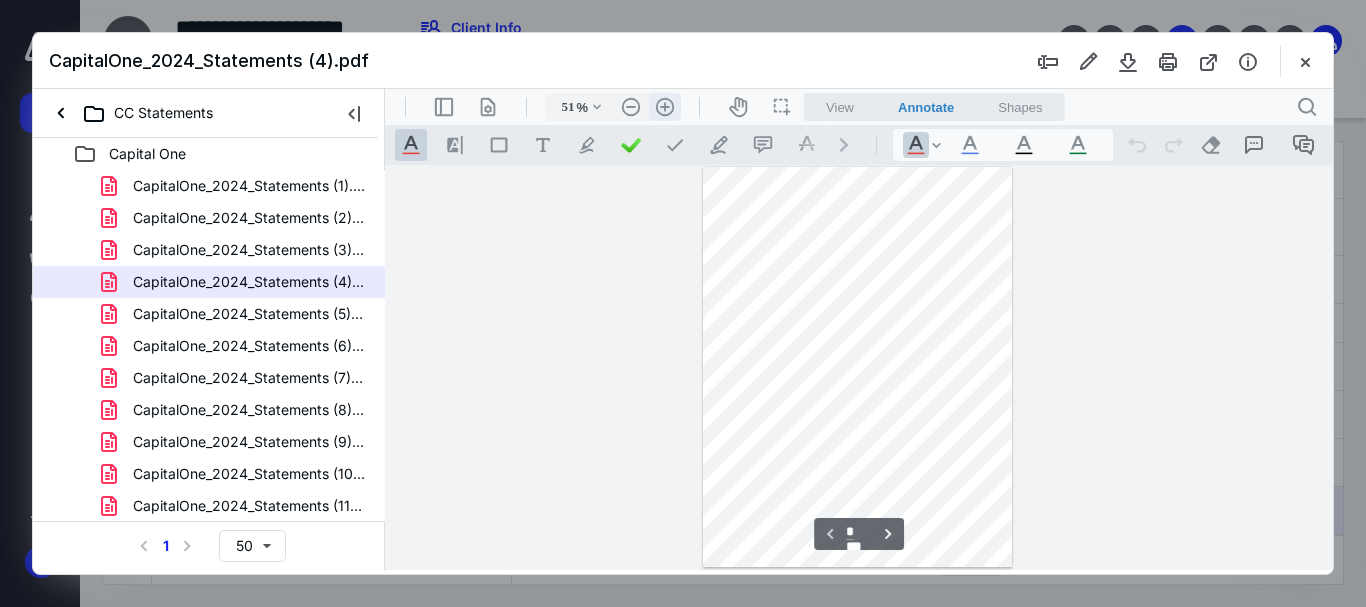 click on ".cls-1{fill:#abb0c4;} icon - header - zoom - in - line" at bounding box center [665, 107] 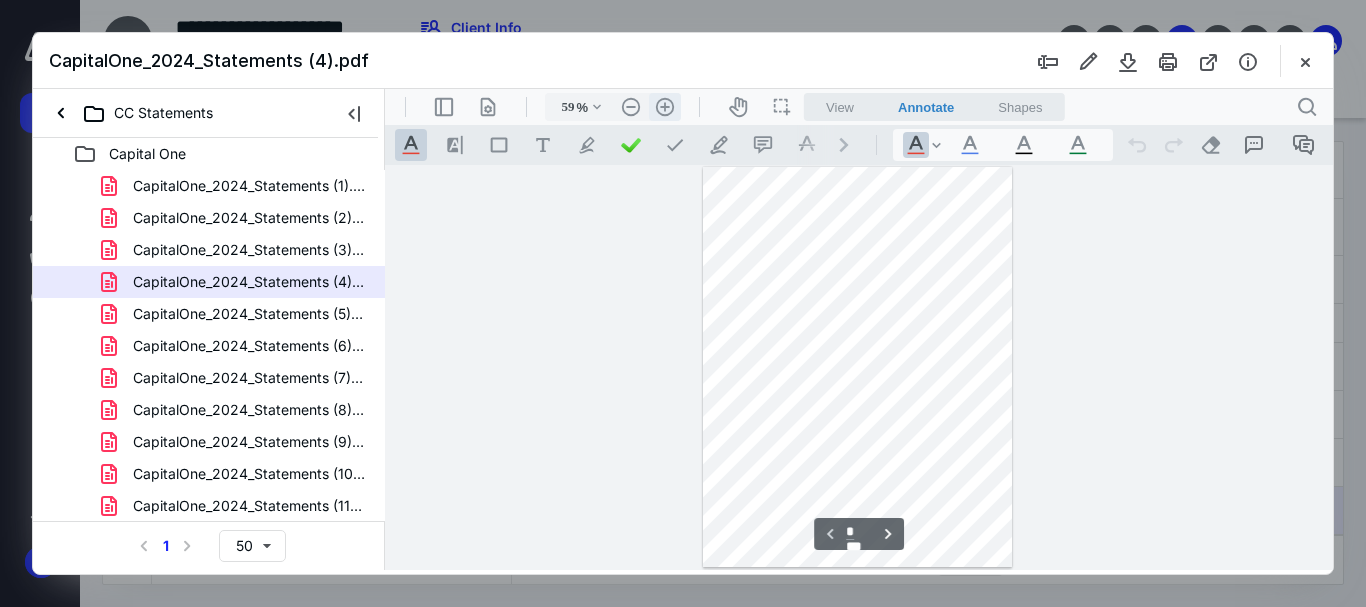 click on ".cls-1{fill:#abb0c4;} icon - header - zoom - in - line" at bounding box center [665, 107] 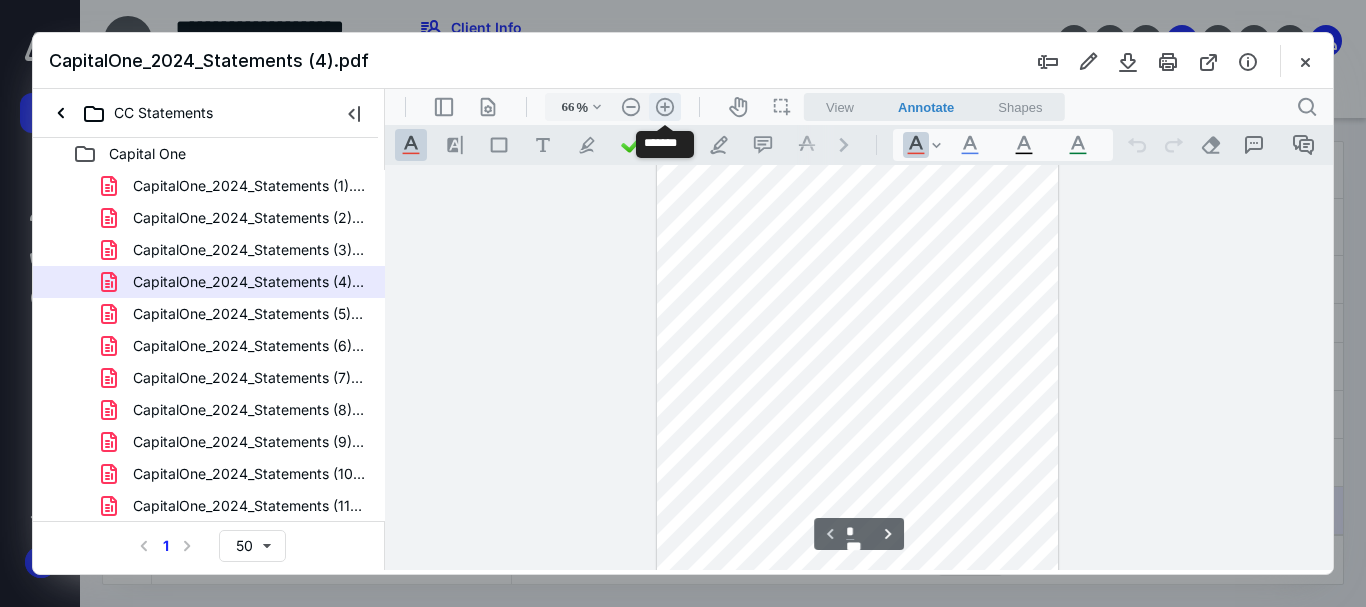 click on ".cls-1{fill:#abb0c4;} icon - header - zoom - in - line" at bounding box center (665, 107) 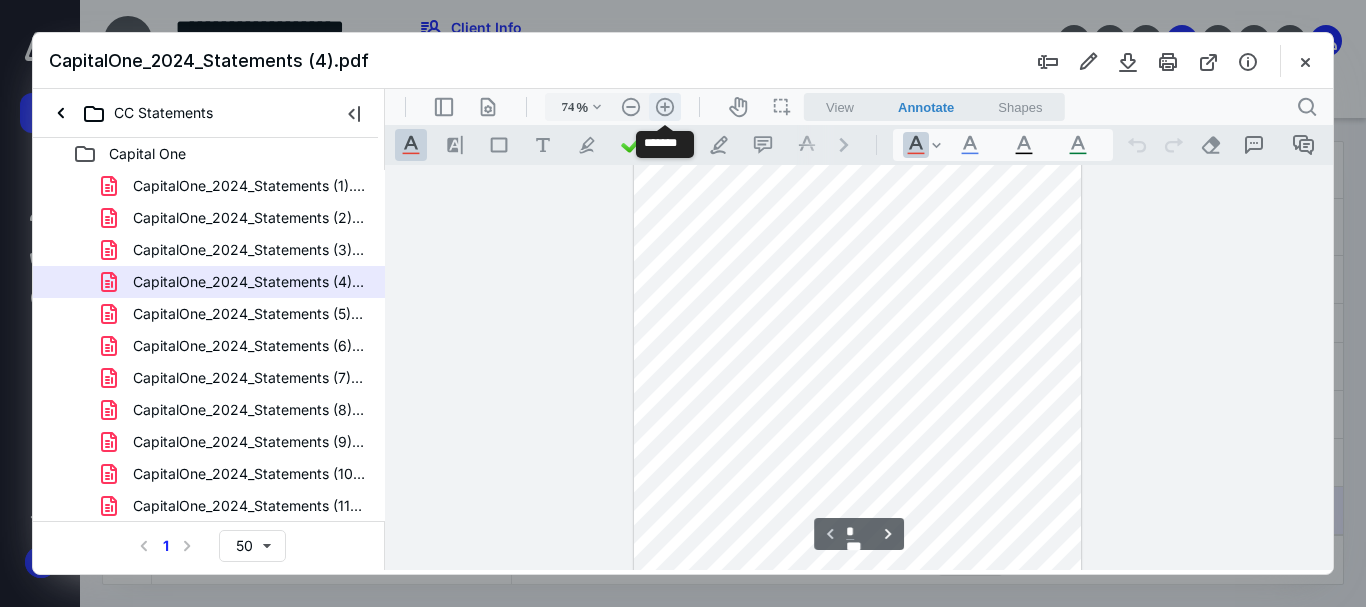 click on ".cls-1{fill:#abb0c4;} icon - header - zoom - in - line" at bounding box center [665, 107] 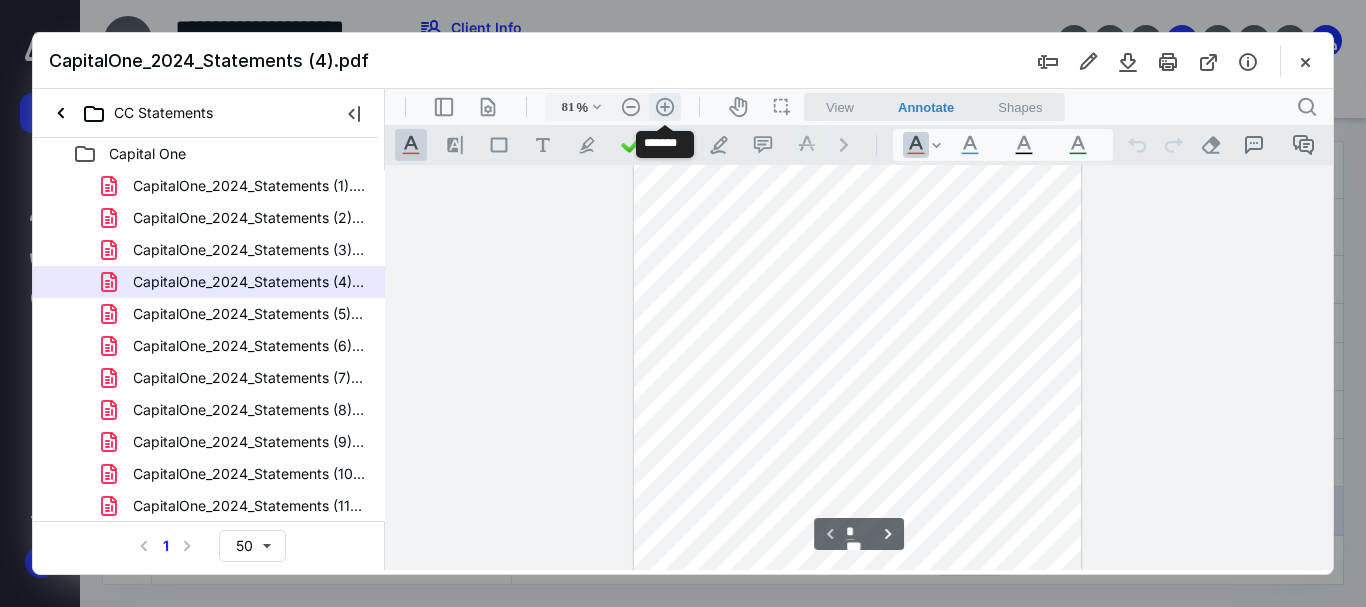 click on ".cls-1{fill:#abb0c4;} icon - header - zoom - in - line" at bounding box center (665, 107) 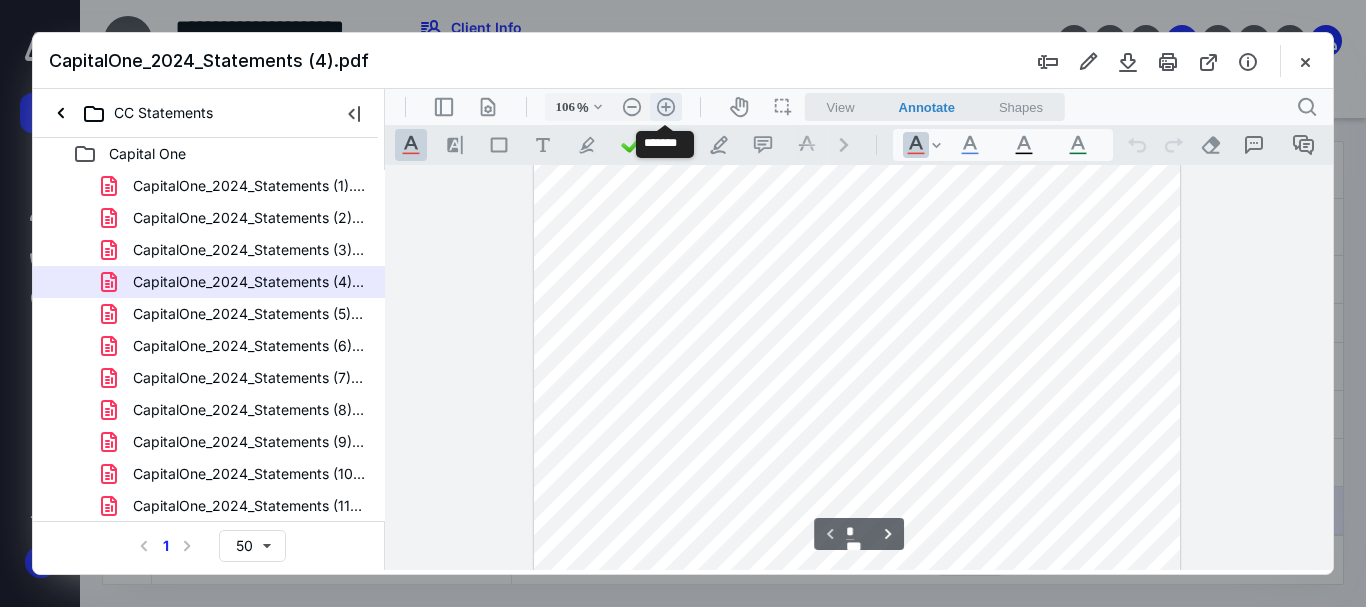 scroll, scrollTop: 258, scrollLeft: 0, axis: vertical 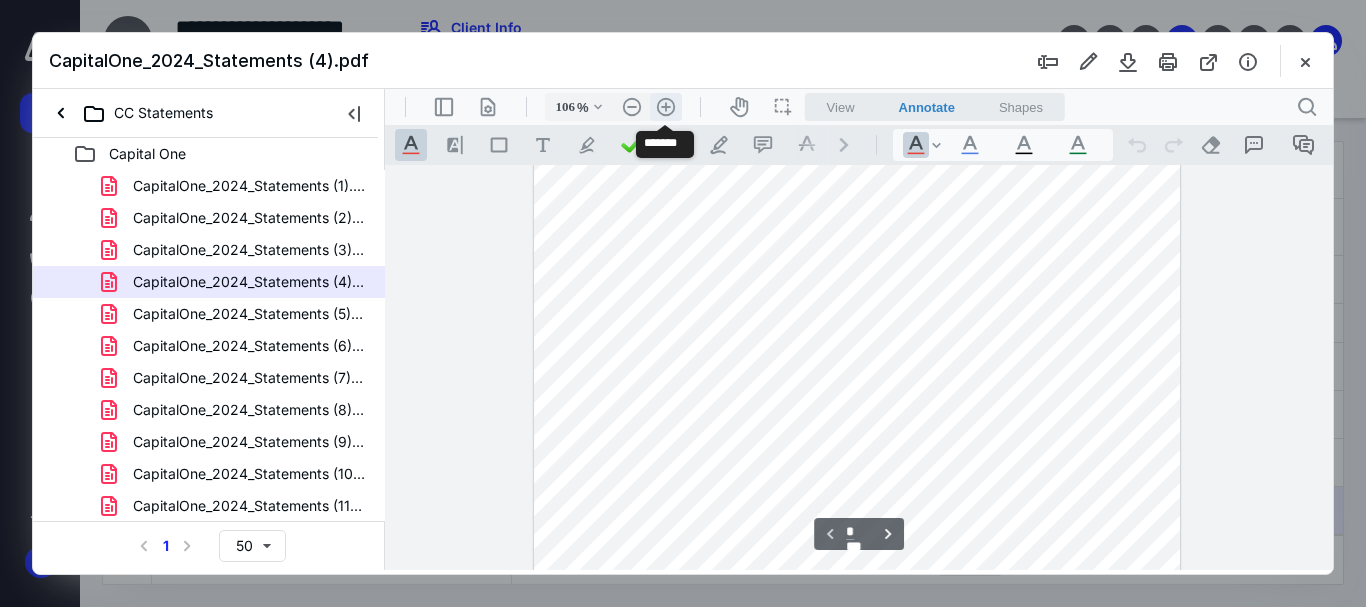 click on ".cls-1{fill:#abb0c4;} icon - header - zoom - in - line" at bounding box center [666, 107] 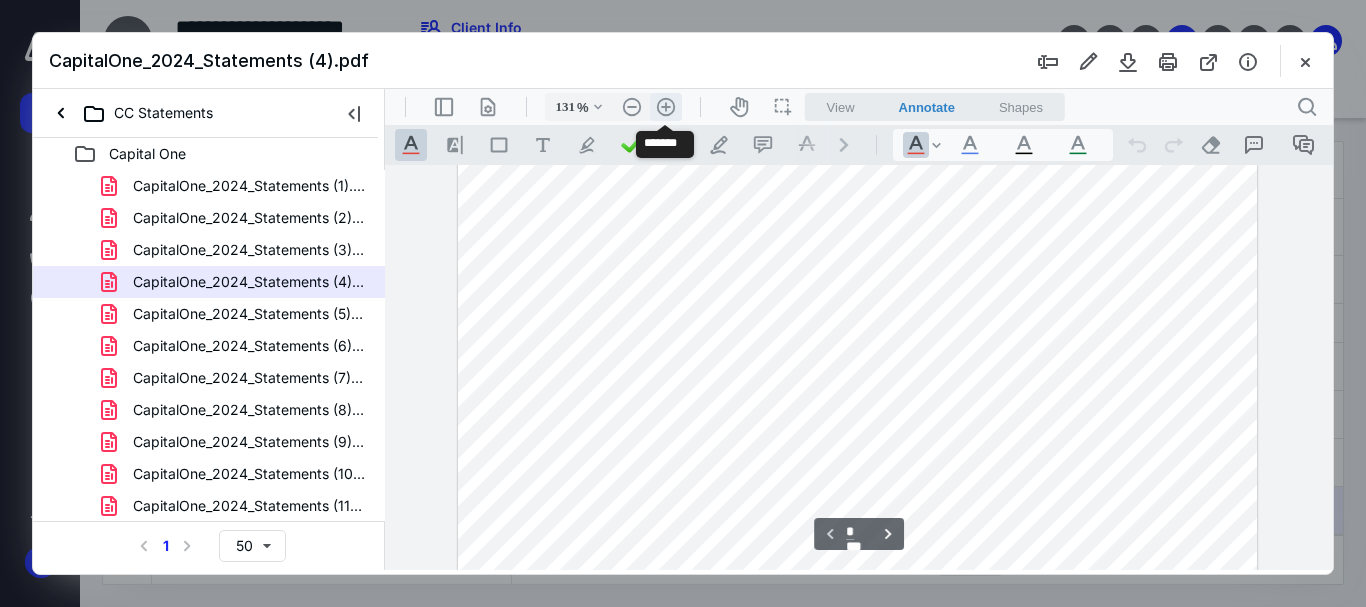 click on ".cls-1{fill:#abb0c4;} icon - header - zoom - in - line" at bounding box center [666, 107] 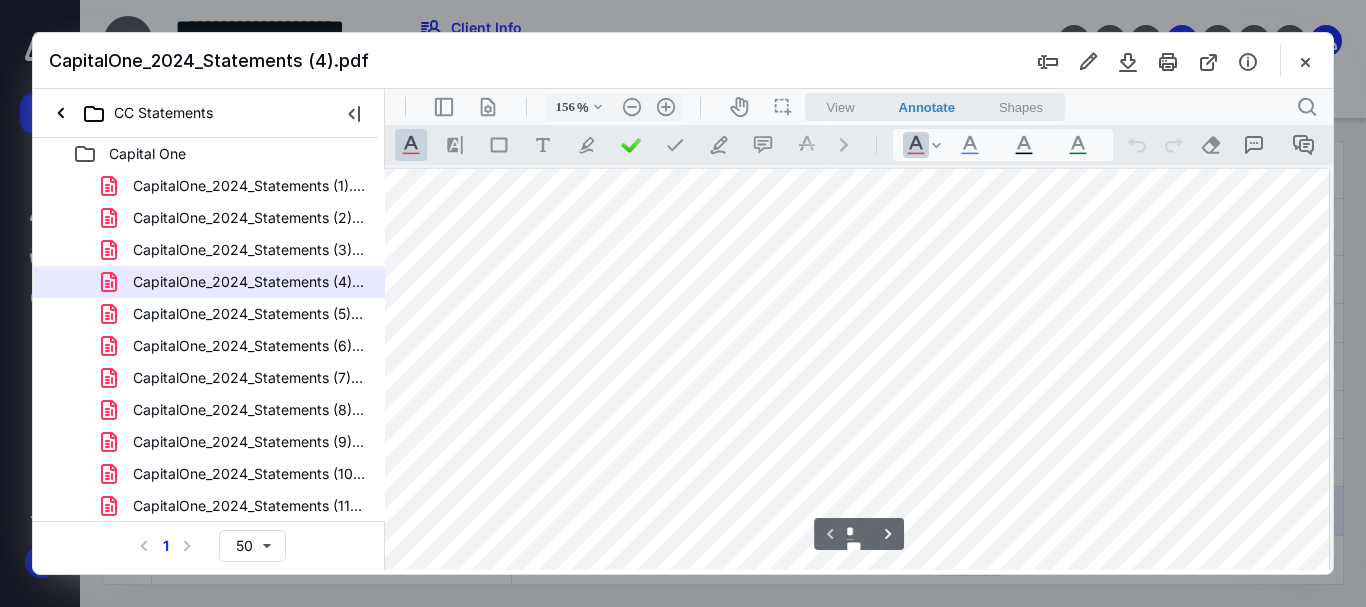 scroll, scrollTop: 0, scrollLeft: 14, axis: horizontal 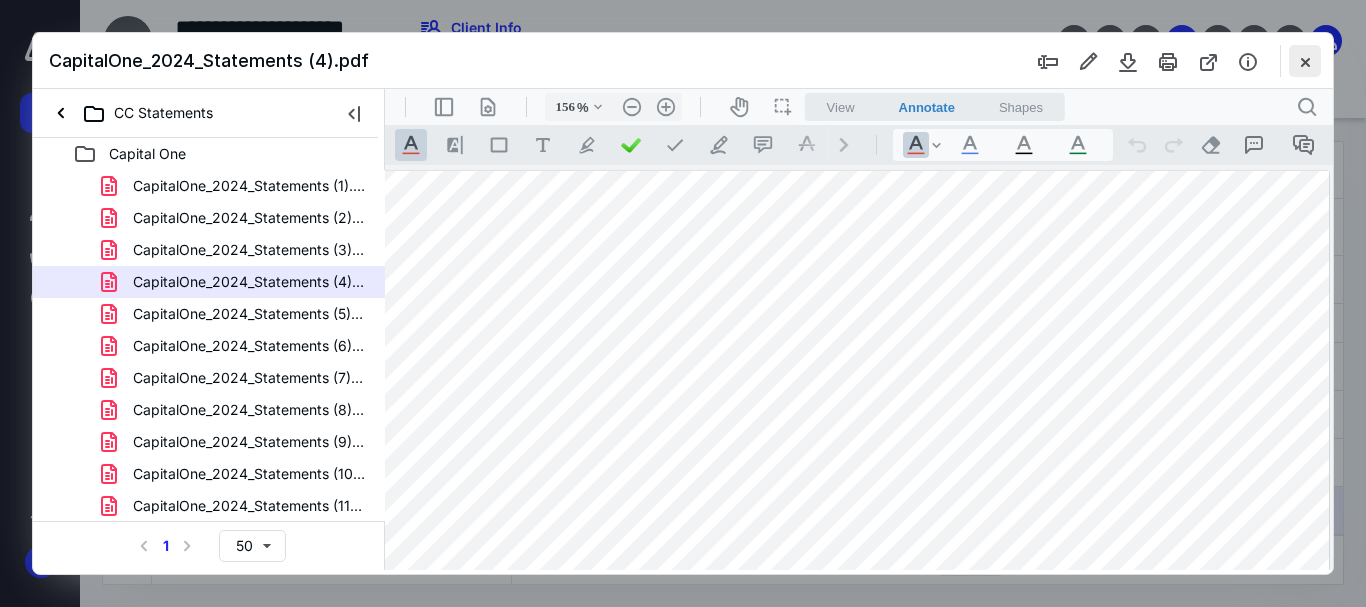 click at bounding box center (1305, 61) 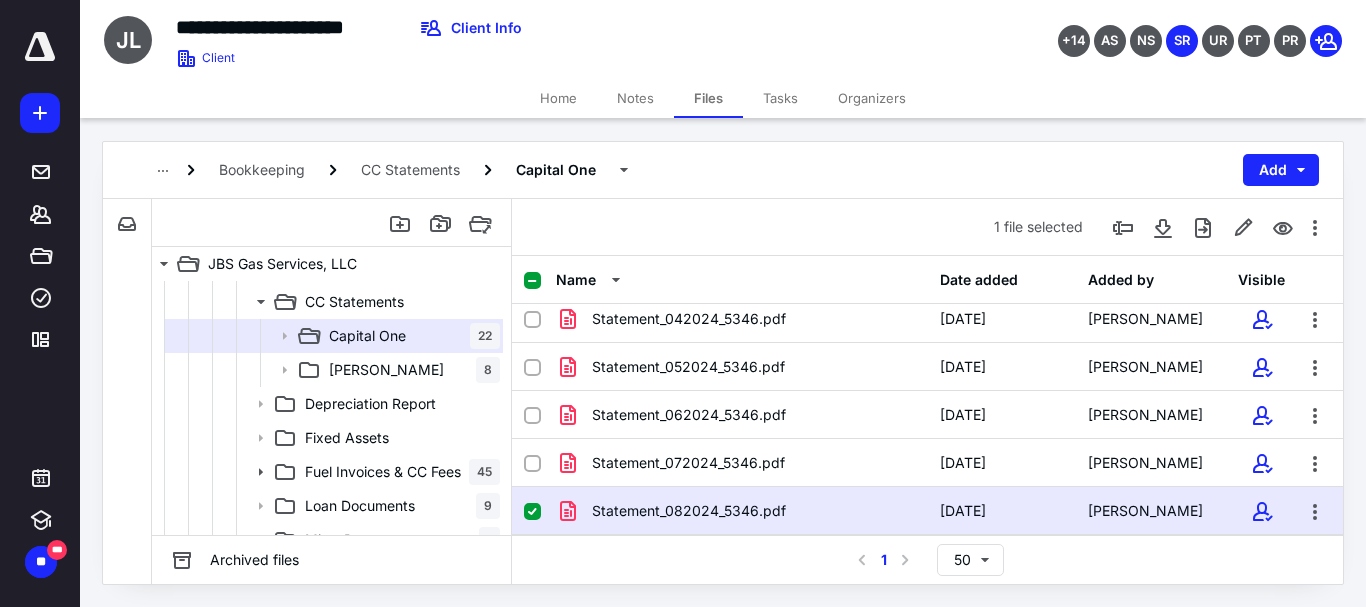 scroll, scrollTop: 358, scrollLeft: 0, axis: vertical 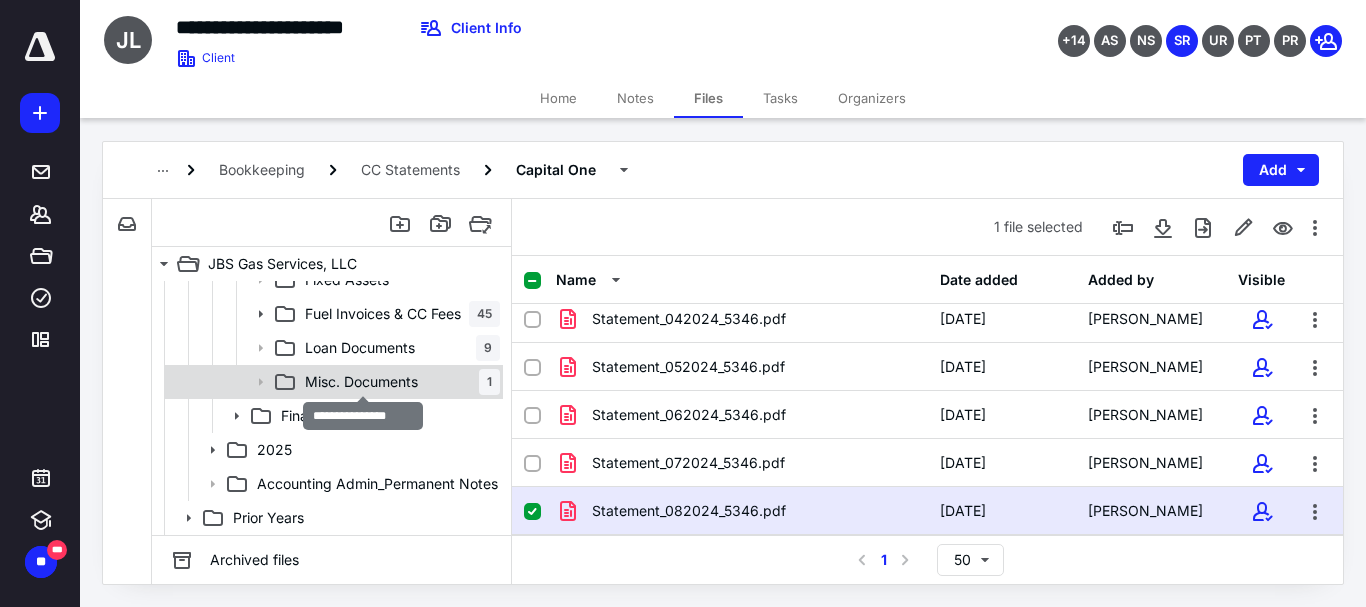 click on "Misc. Documents" at bounding box center [361, 382] 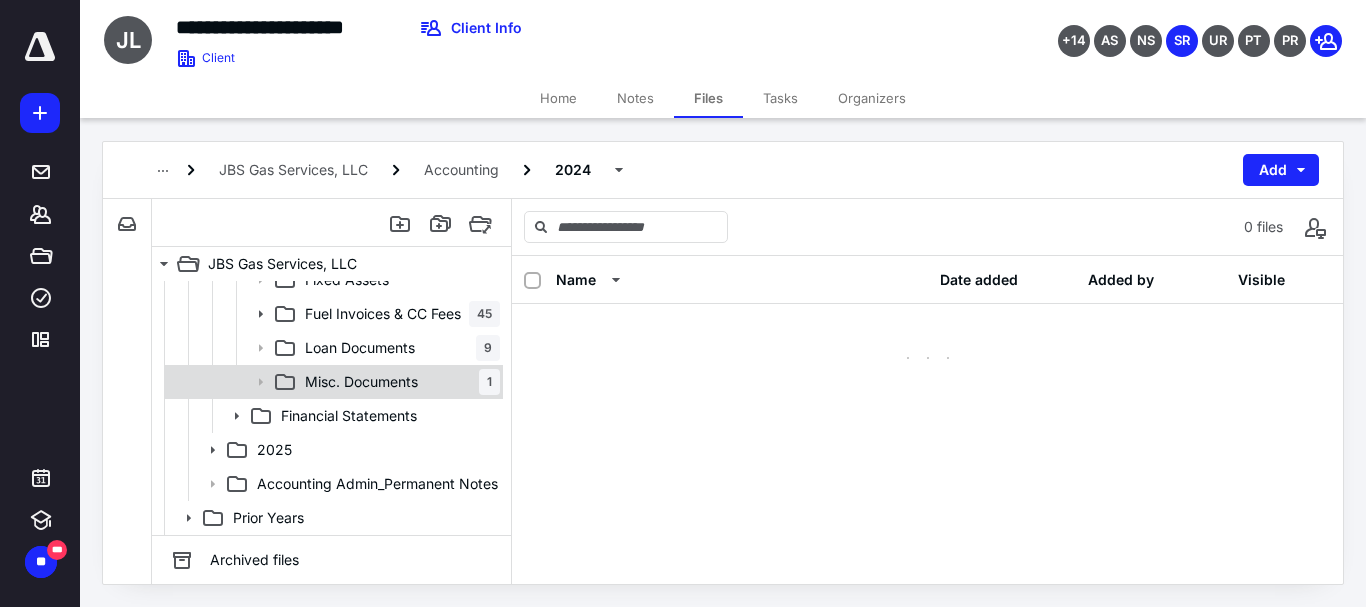 scroll, scrollTop: 0, scrollLeft: 0, axis: both 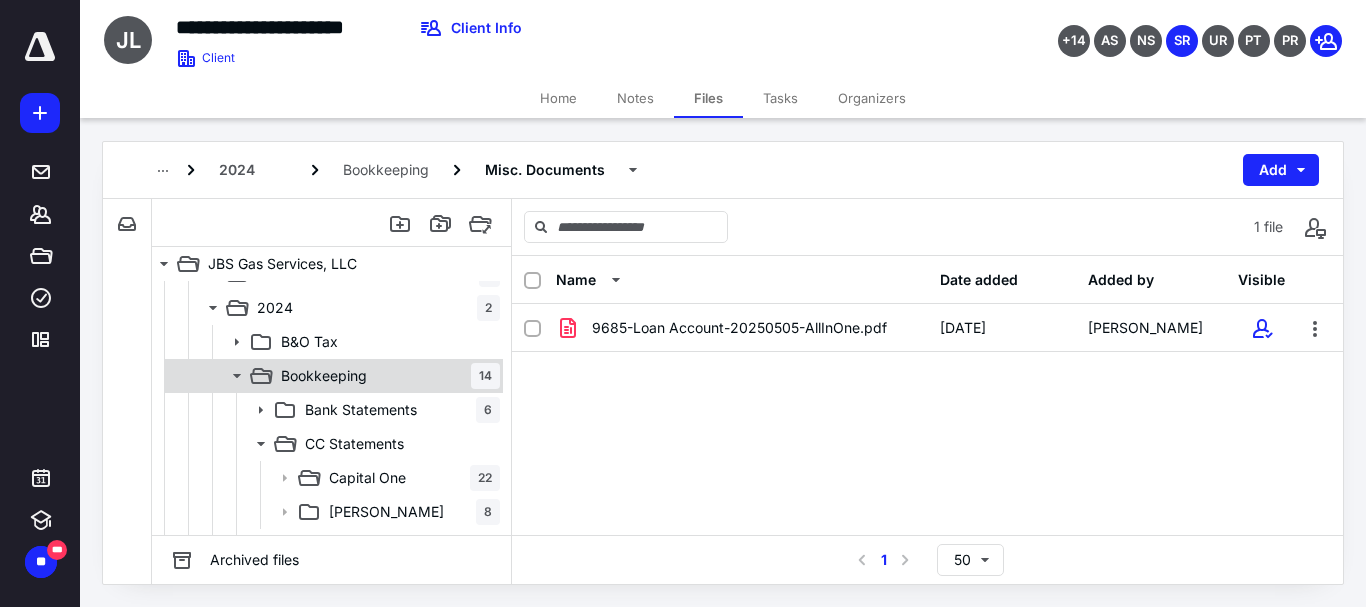 click on "Bookkeeping 14 Bank Statements 6 CC Statements Capital One 22 Citi Costco 8 Depreciation Report Fixed Assets Fuel Invoices & CC Fees 45 Loan Documents 9 Misc. Documents 1" at bounding box center (333, 529) 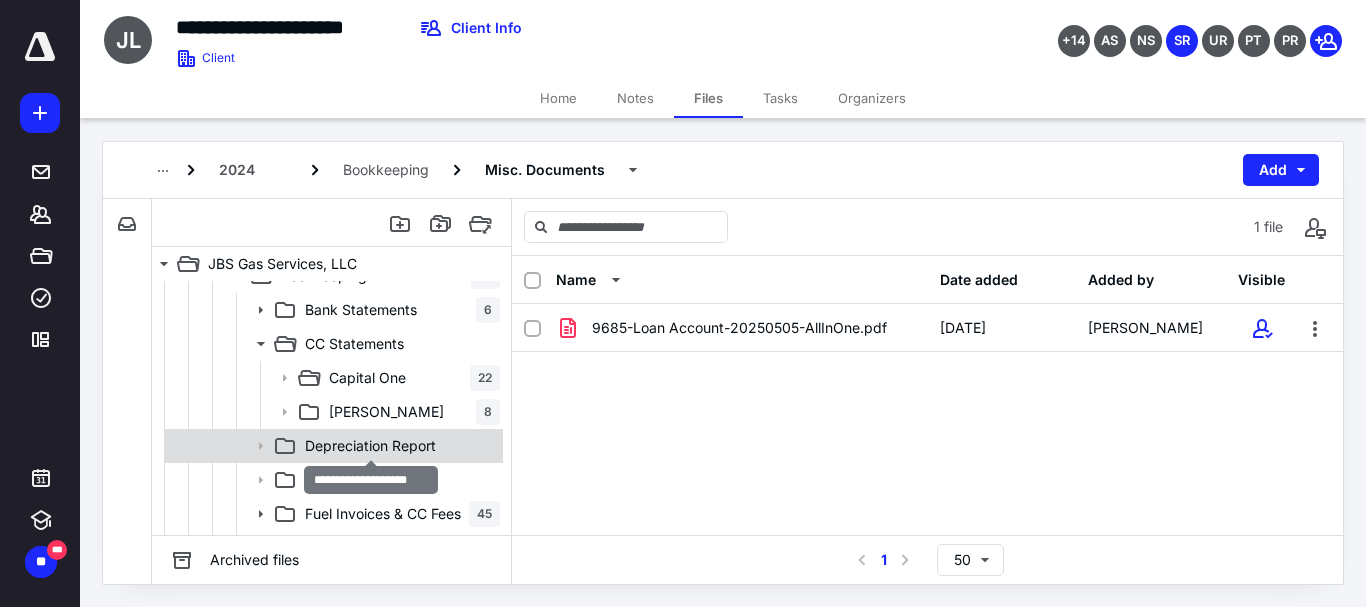 click on "Depreciation Report" at bounding box center [370, 446] 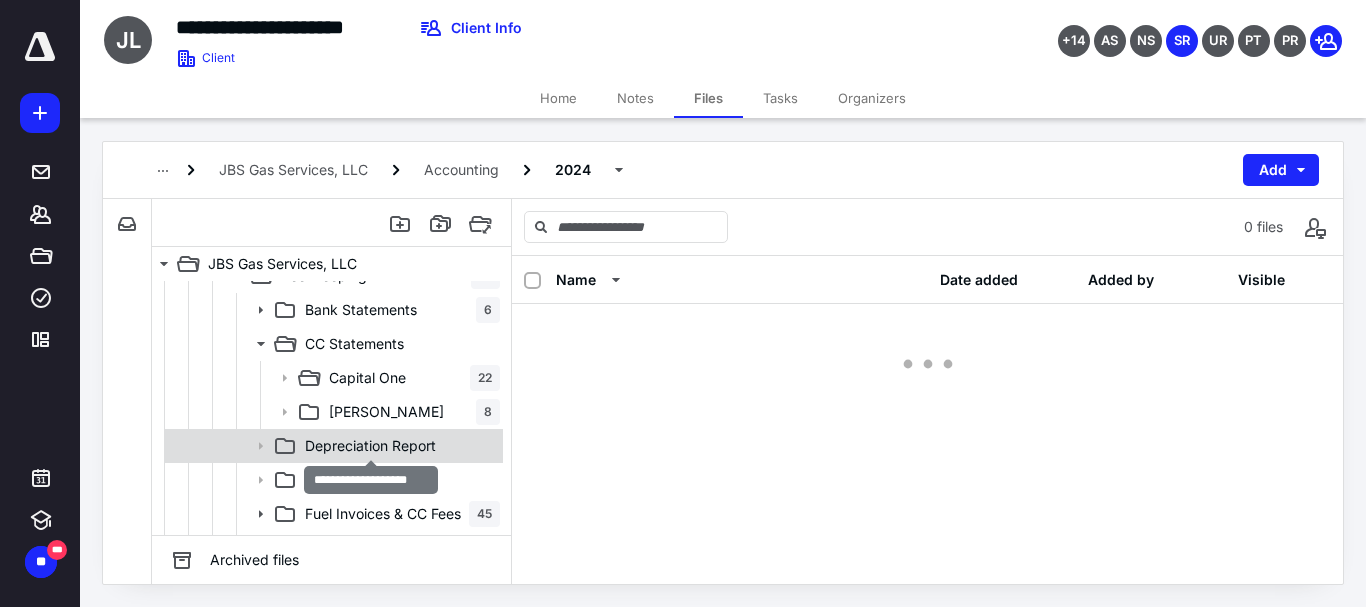 click on "Depreciation Report" at bounding box center [370, 446] 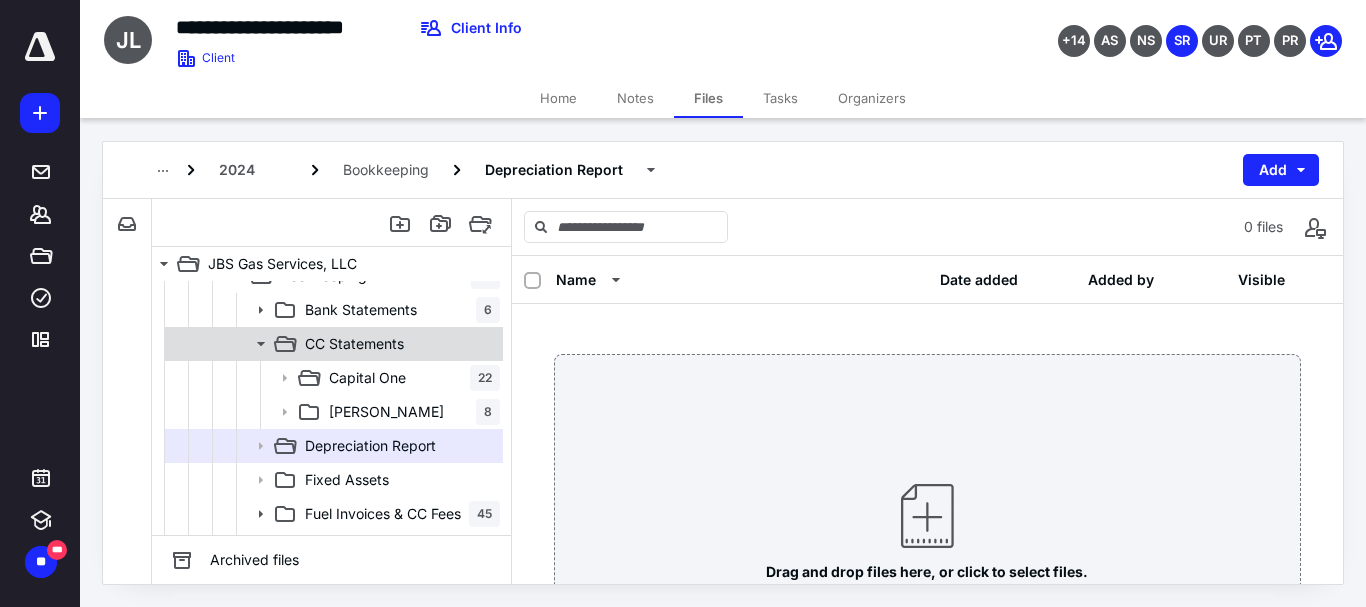 click 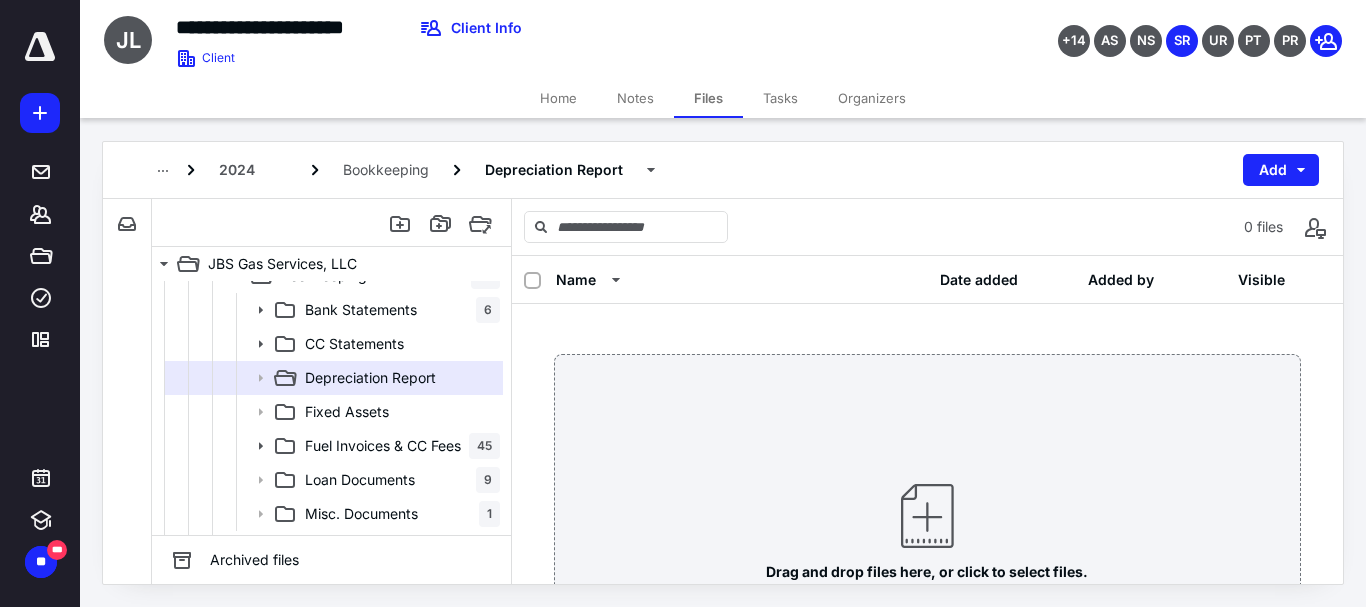 click on "Fuel Invoices & CC Fees" at bounding box center (383, 446) 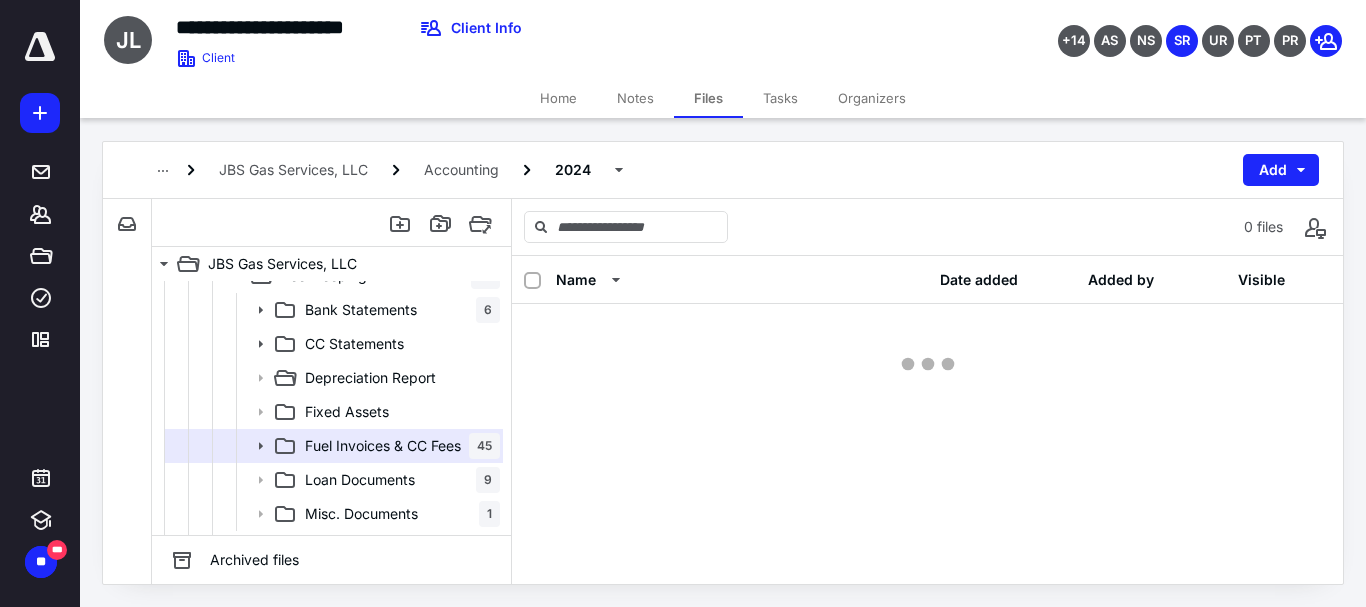 click on "Fuel Invoices & CC Fees" at bounding box center (383, 446) 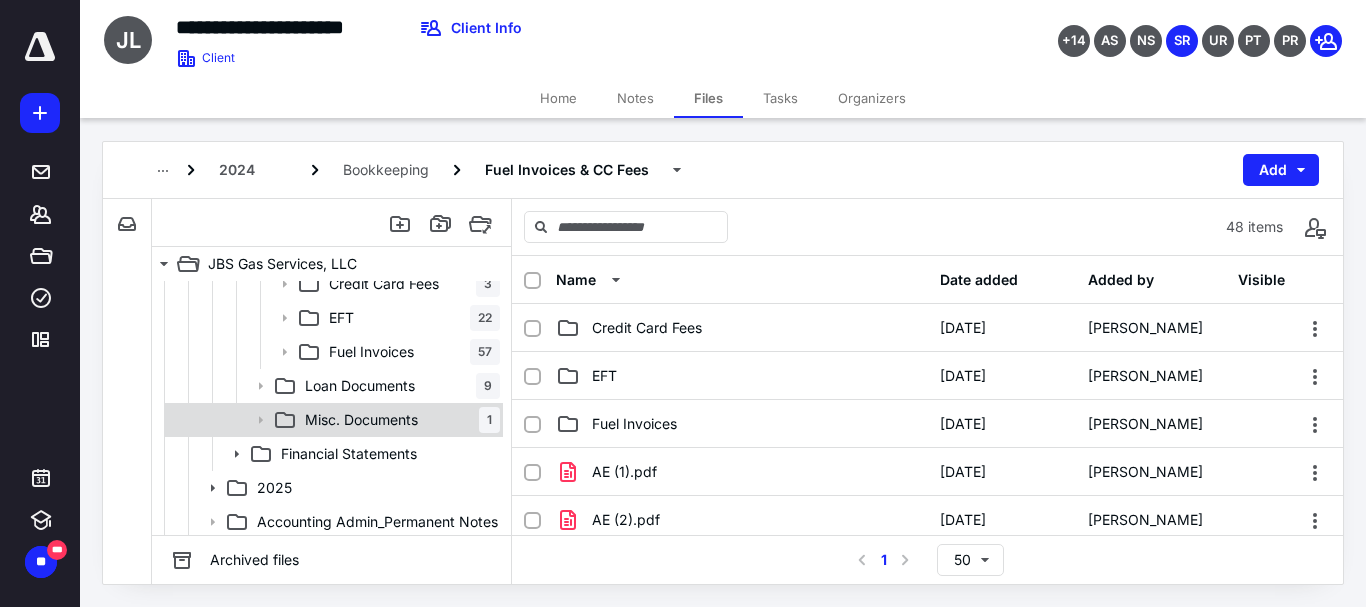 scroll, scrollTop: 358, scrollLeft: 0, axis: vertical 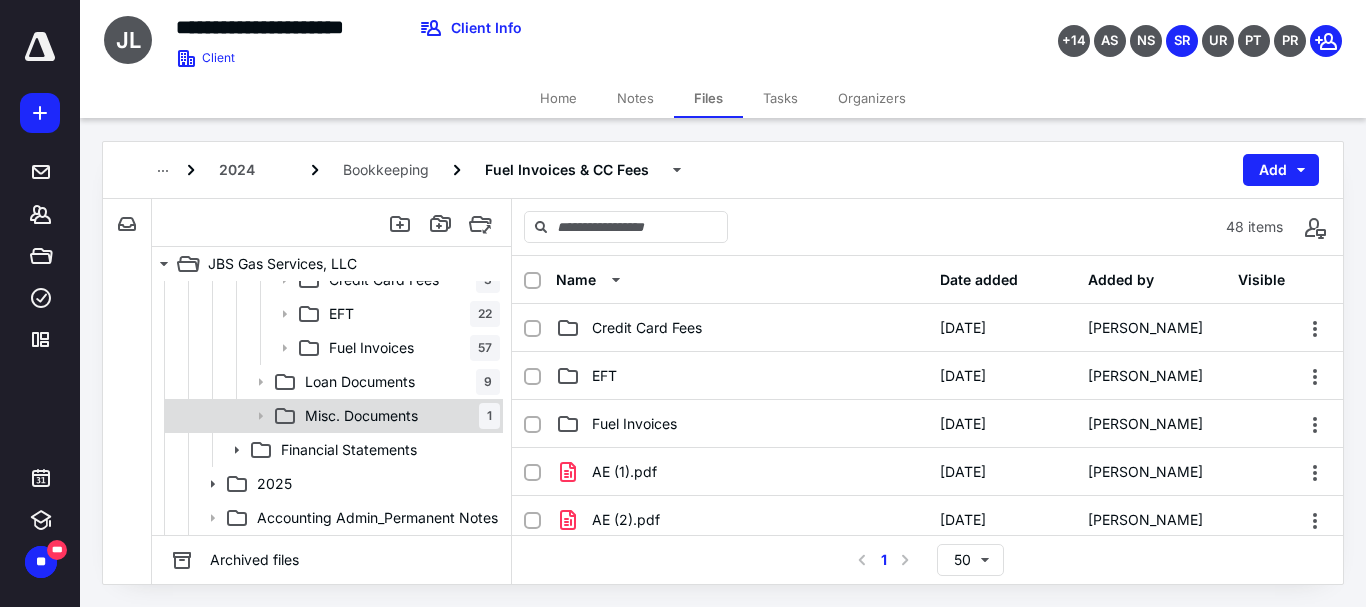 click on "Misc. Documents 1" at bounding box center (398, 416) 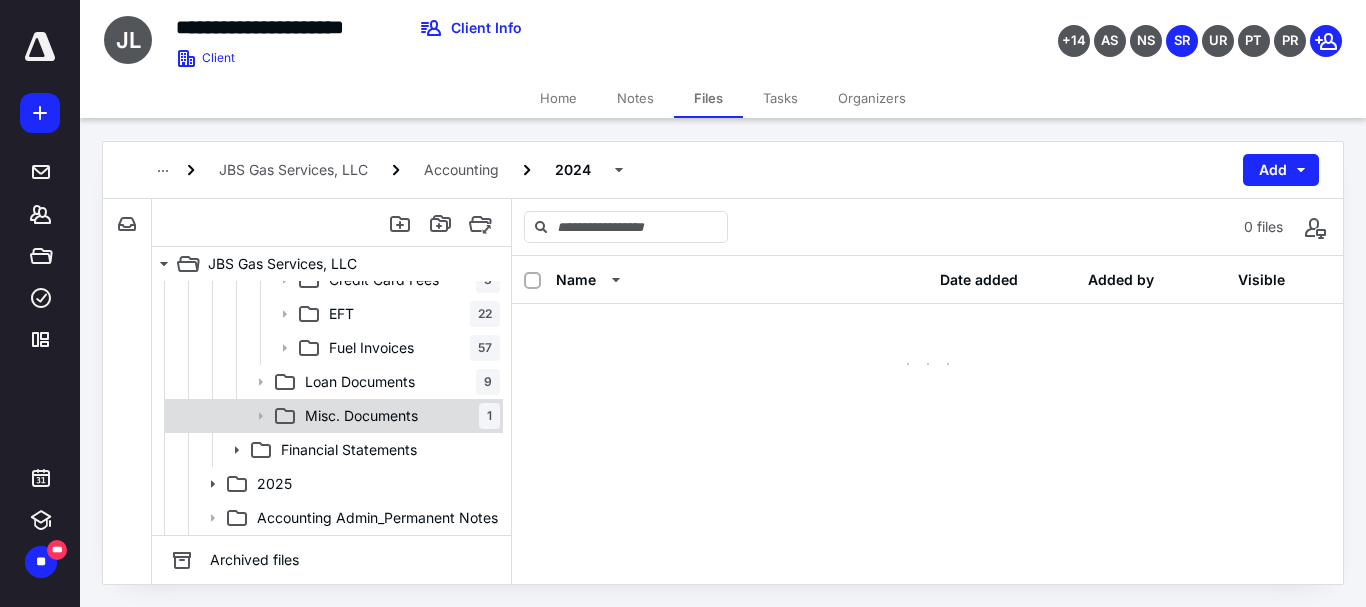 click on "Misc. Documents 1" at bounding box center (398, 416) 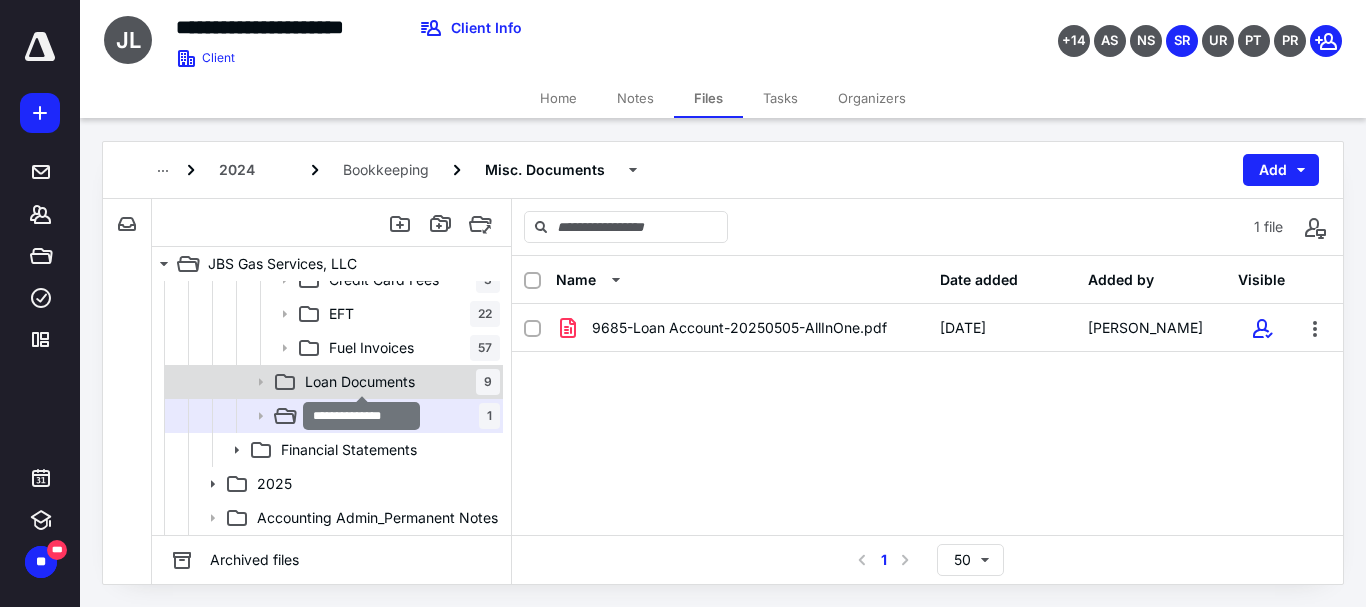 click on "Loan Documents" at bounding box center [360, 382] 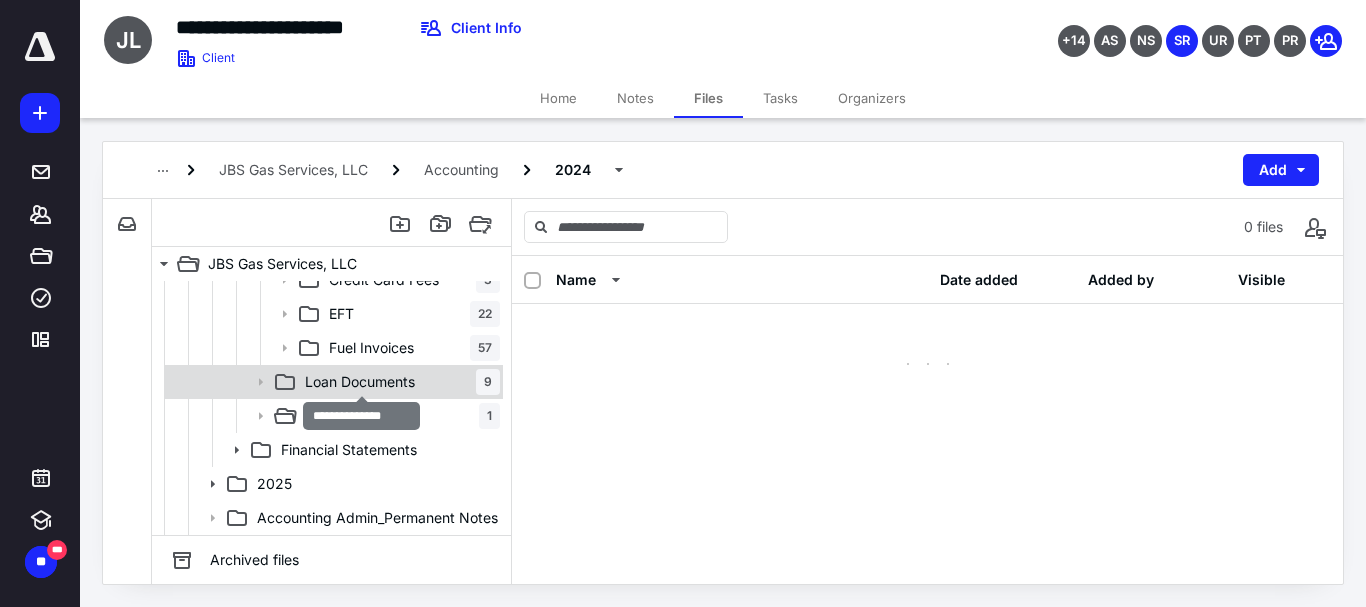 click on "Loan Documents" at bounding box center [360, 382] 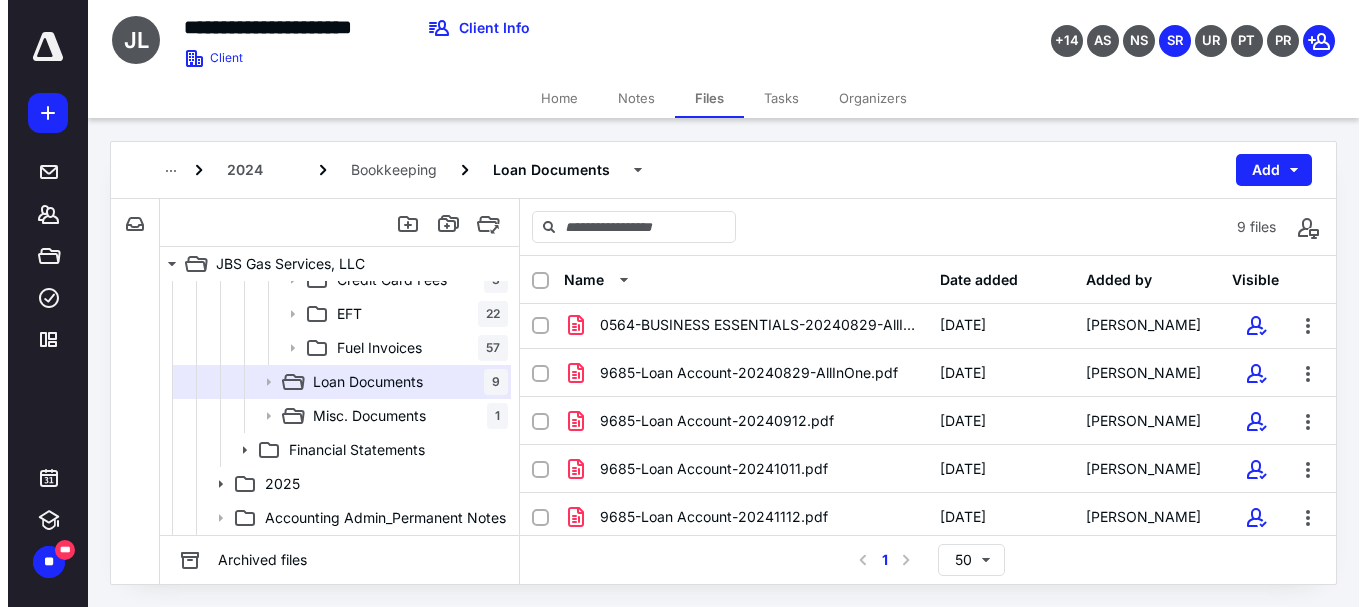 scroll, scrollTop: 0, scrollLeft: 0, axis: both 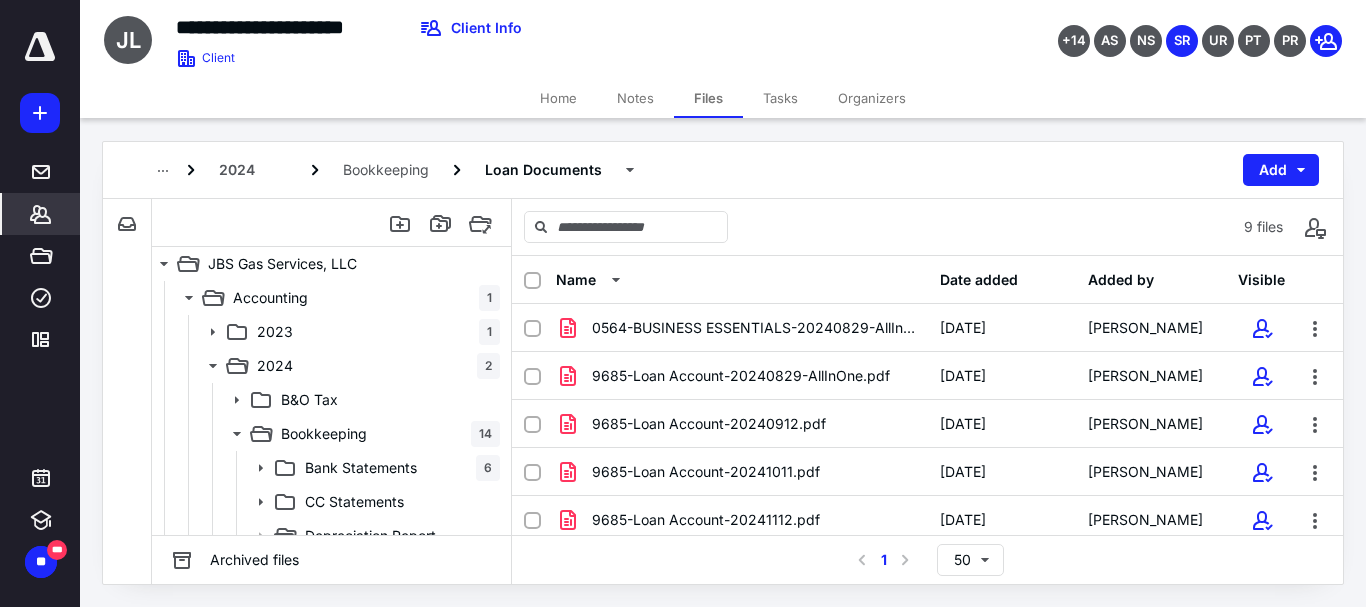 click 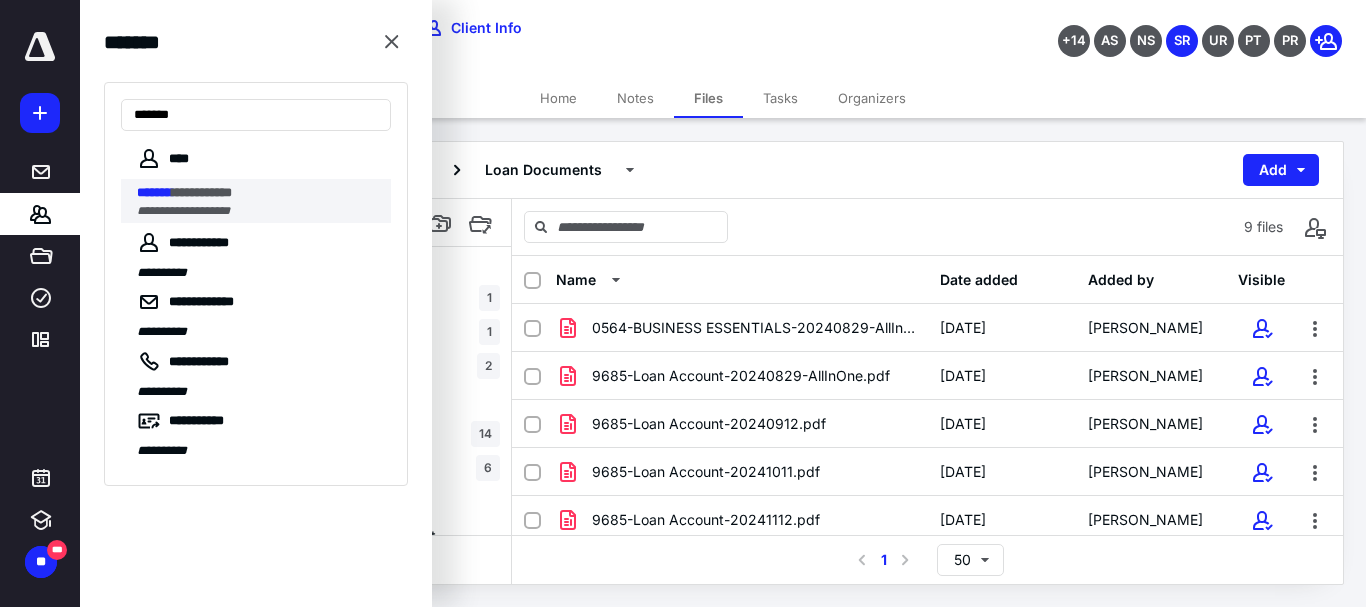 type on "*******" 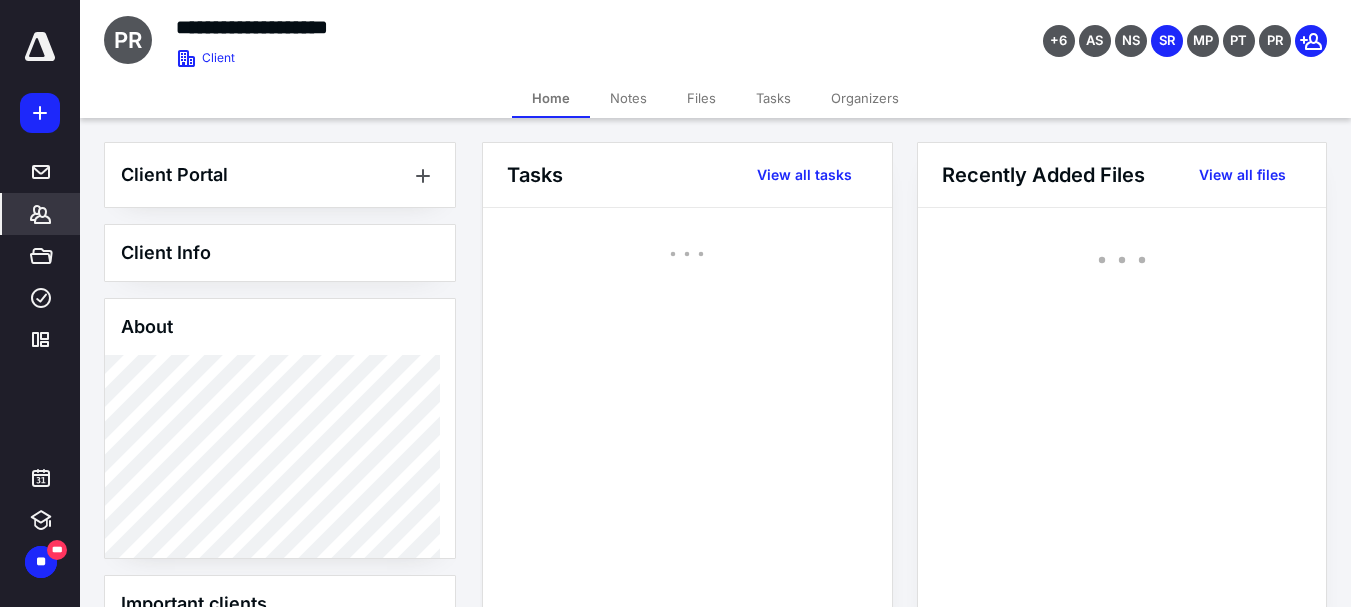 click on "Files" at bounding box center (701, 98) 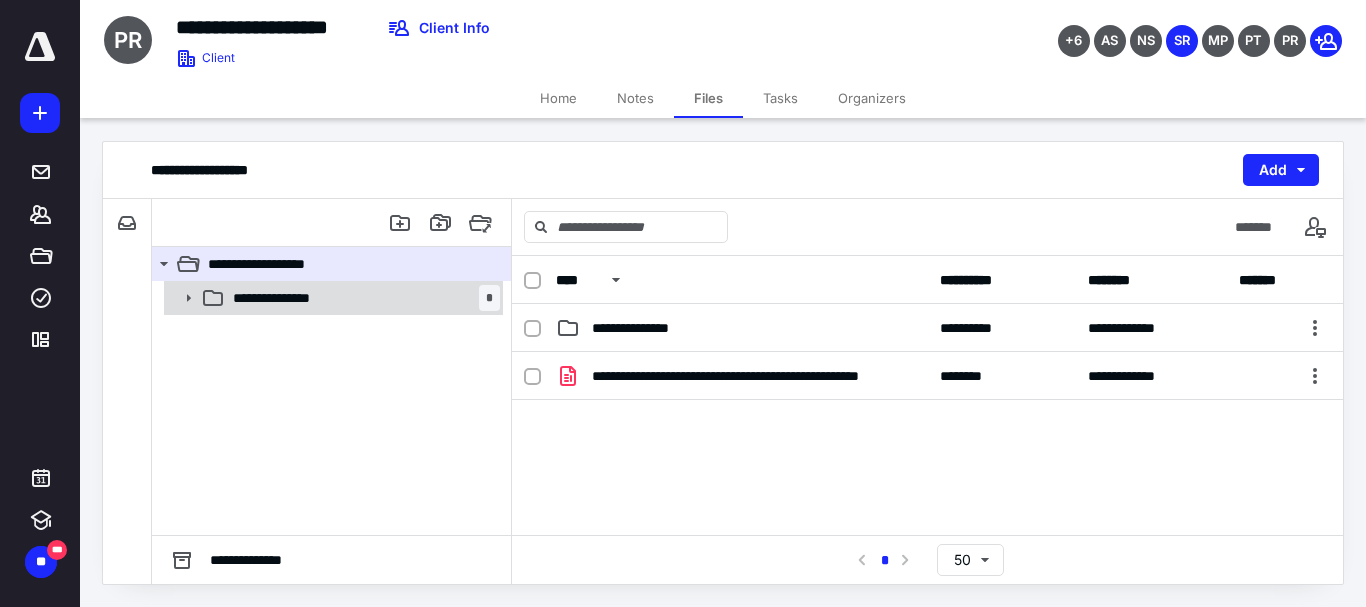 click on "**********" at bounding box center (283, 298) 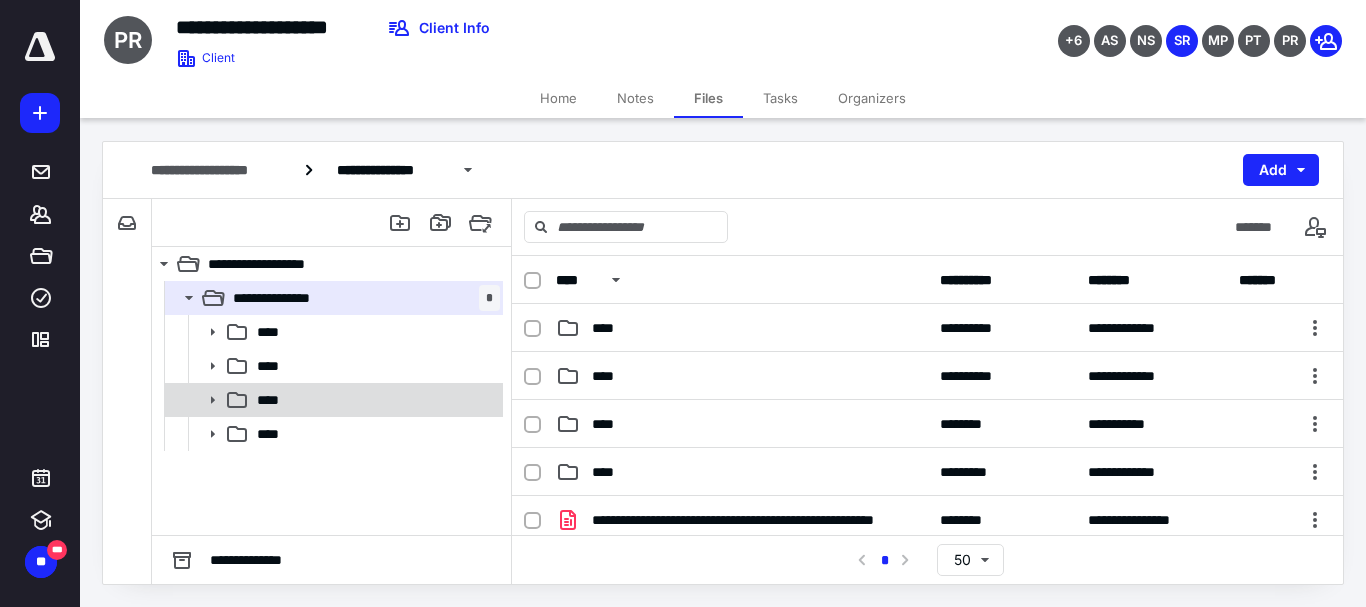 click on "****" at bounding box center (274, 400) 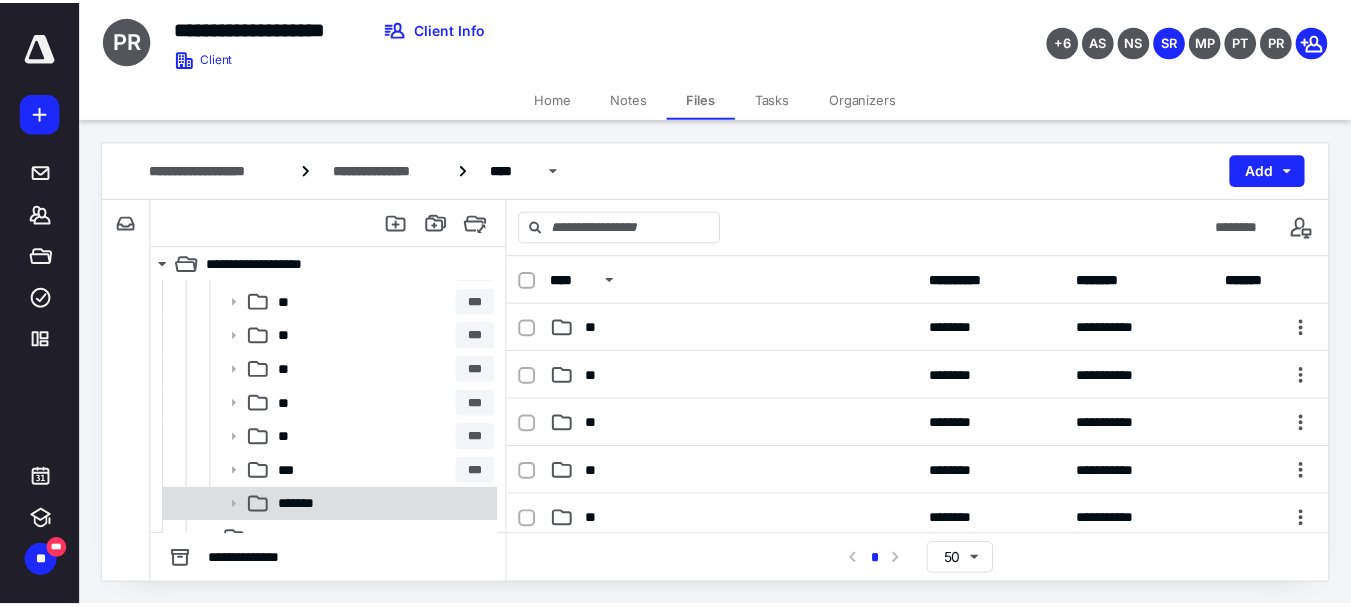 scroll, scrollTop: 392, scrollLeft: 0, axis: vertical 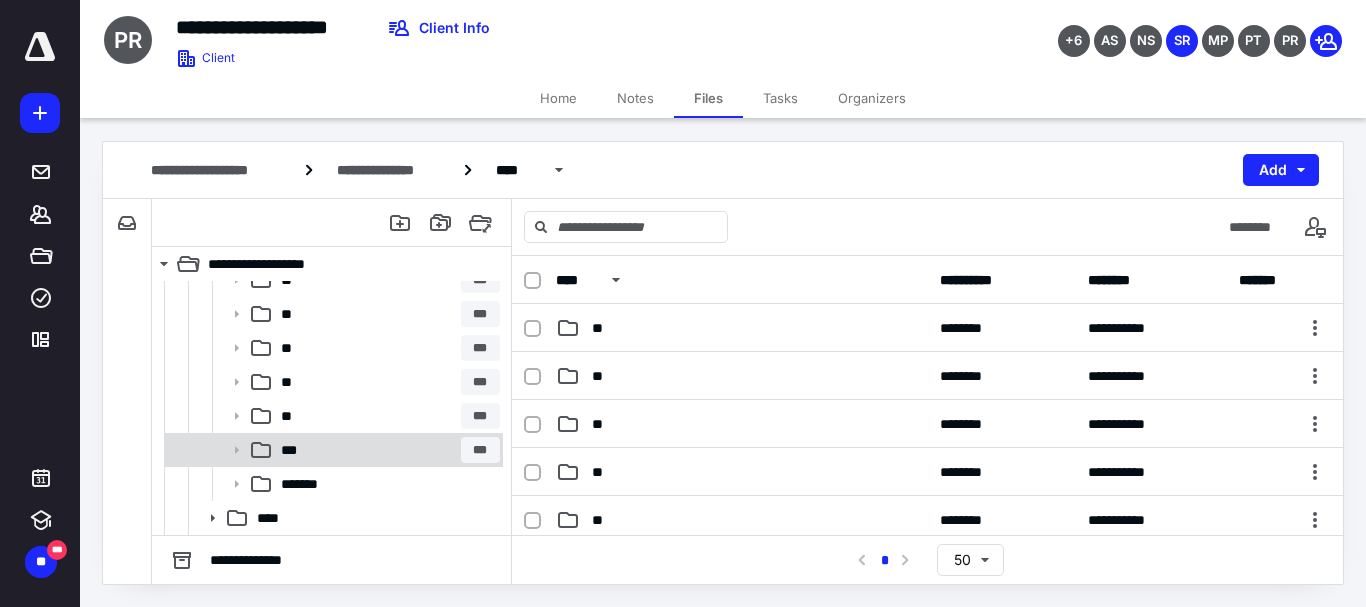 click on "*** ***" at bounding box center [386, 450] 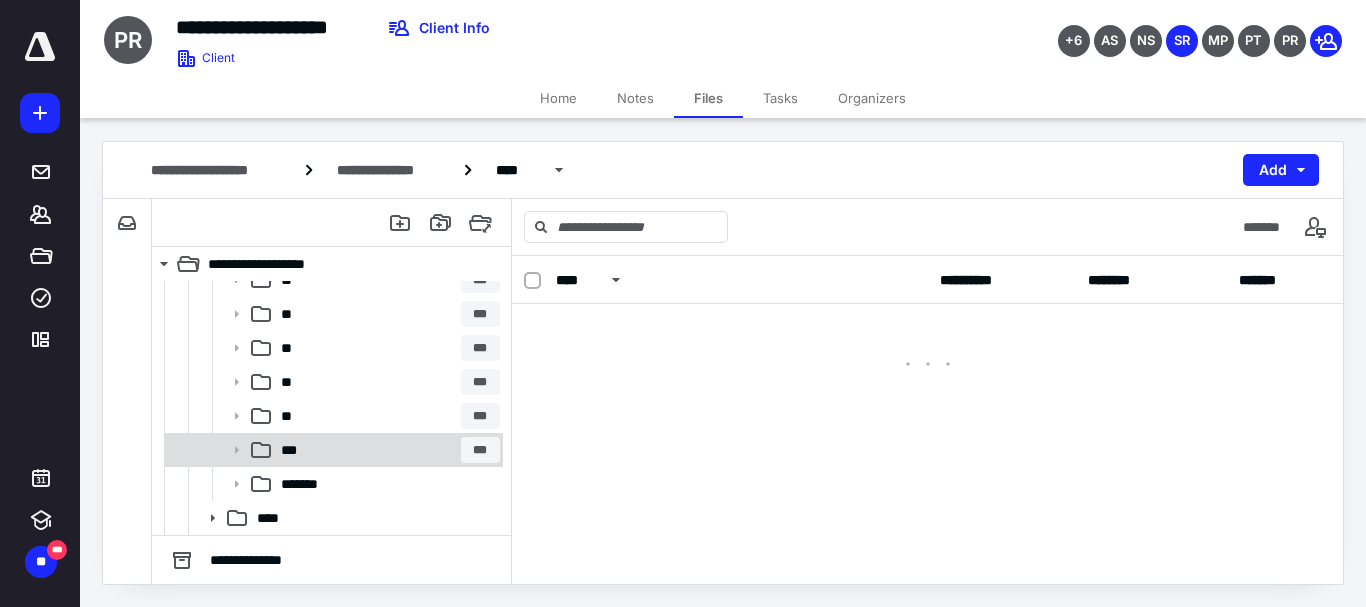 click on "*** ***" at bounding box center [386, 450] 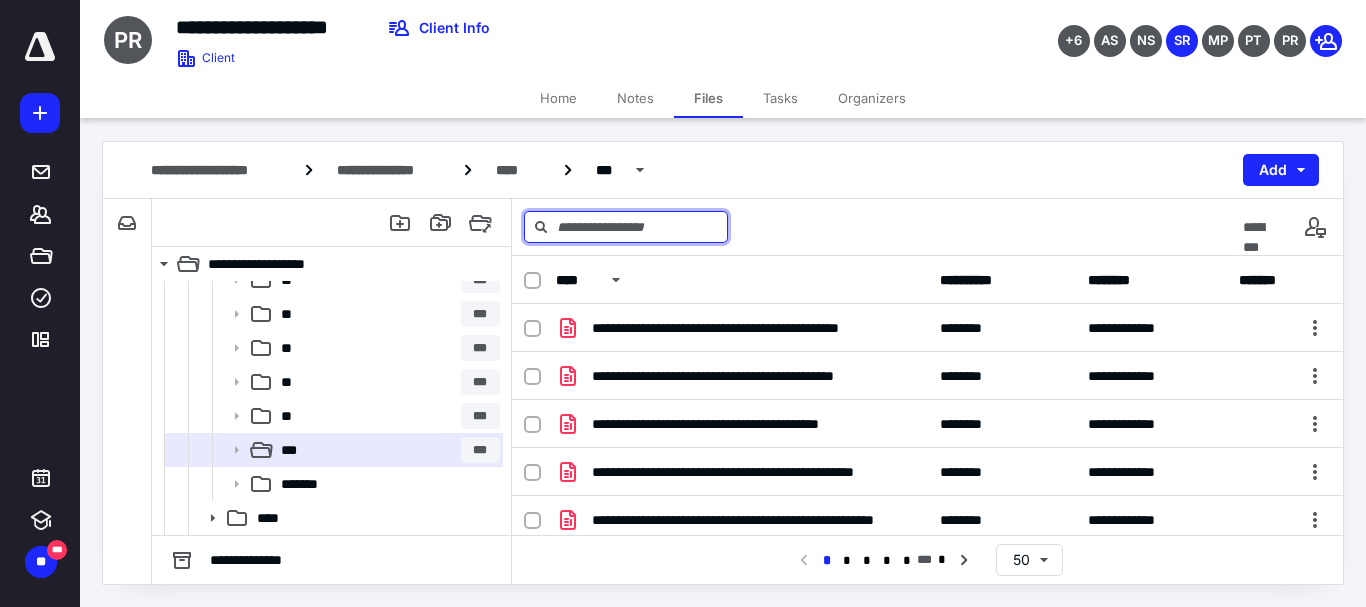 click at bounding box center (626, 227) 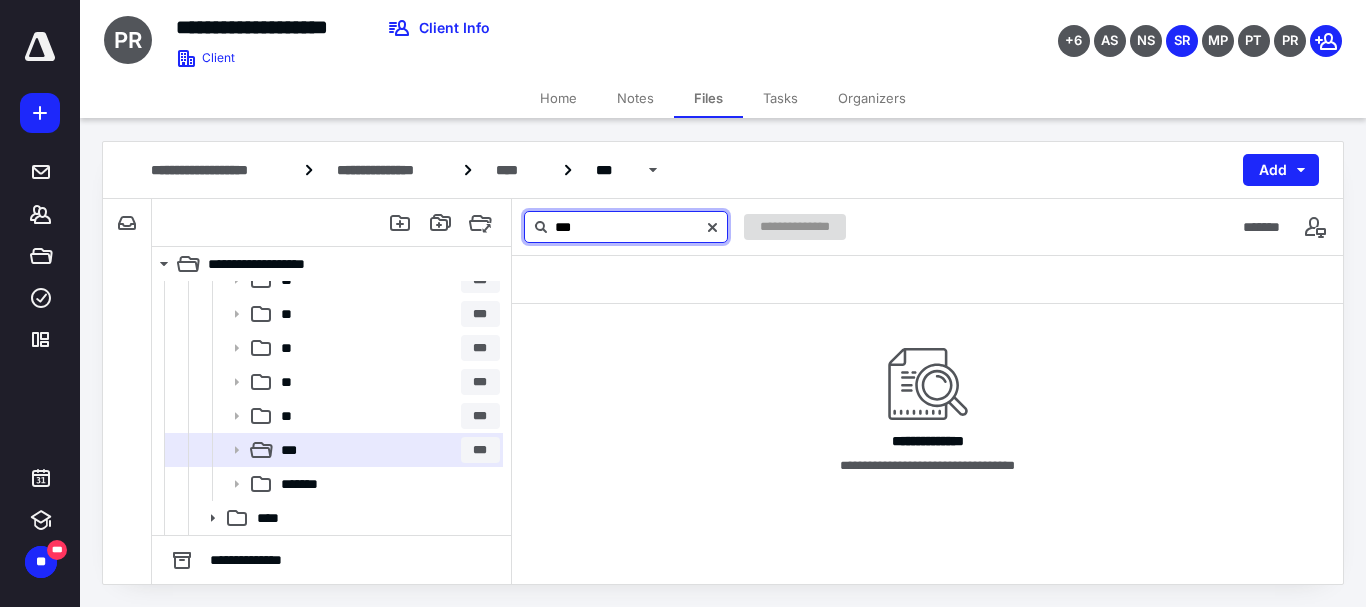 type on "***" 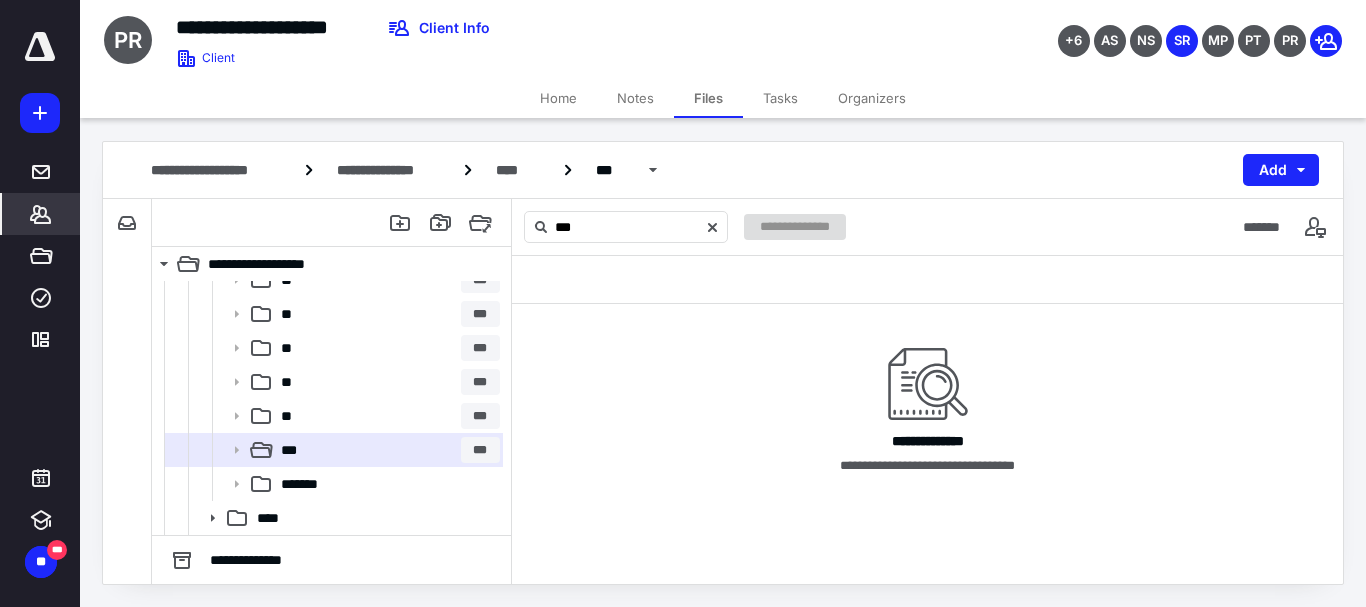 click 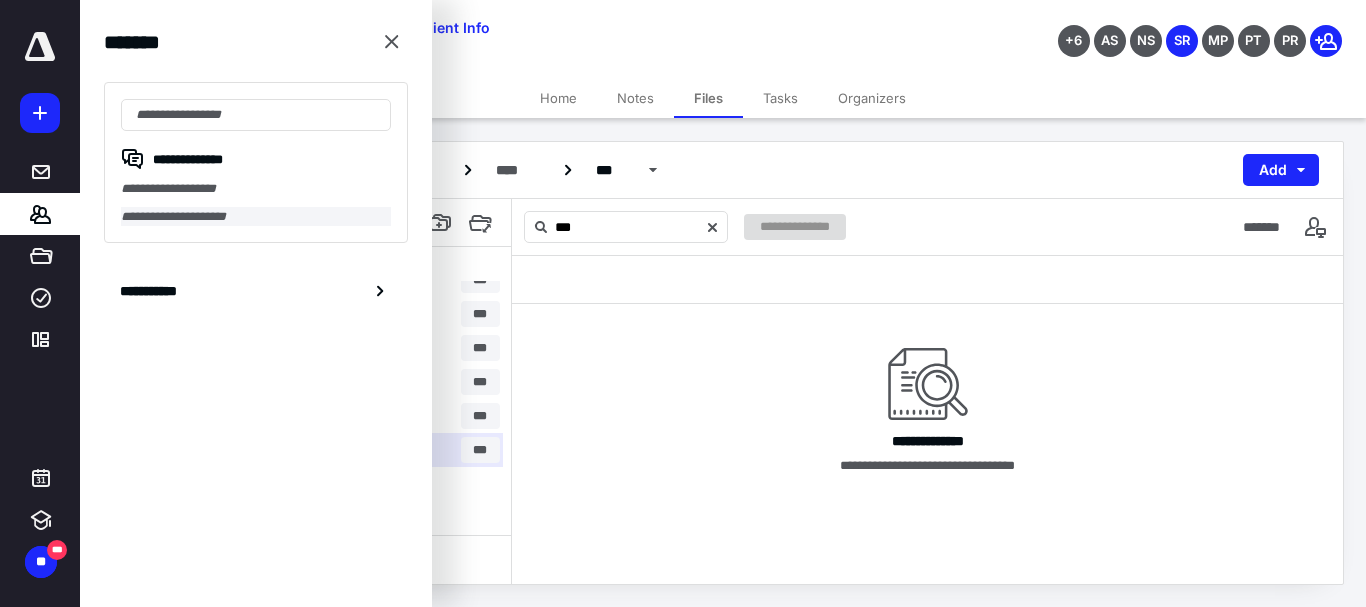 click on "**********" at bounding box center (256, 217) 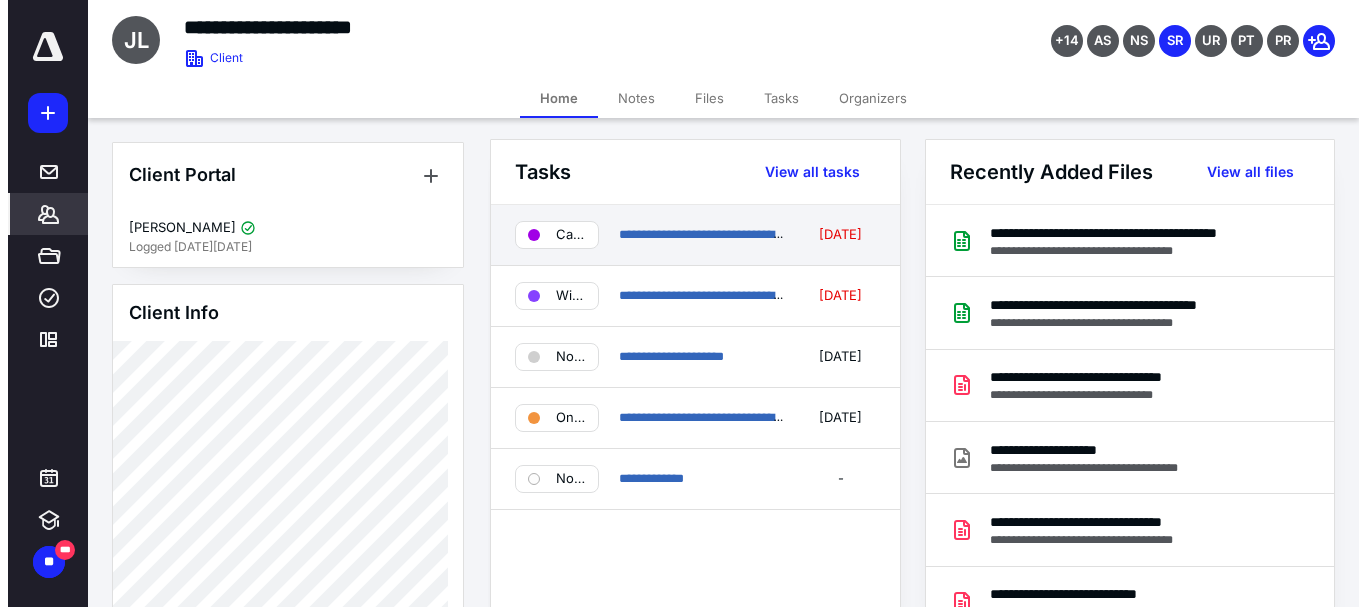 scroll, scrollTop: 0, scrollLeft: 0, axis: both 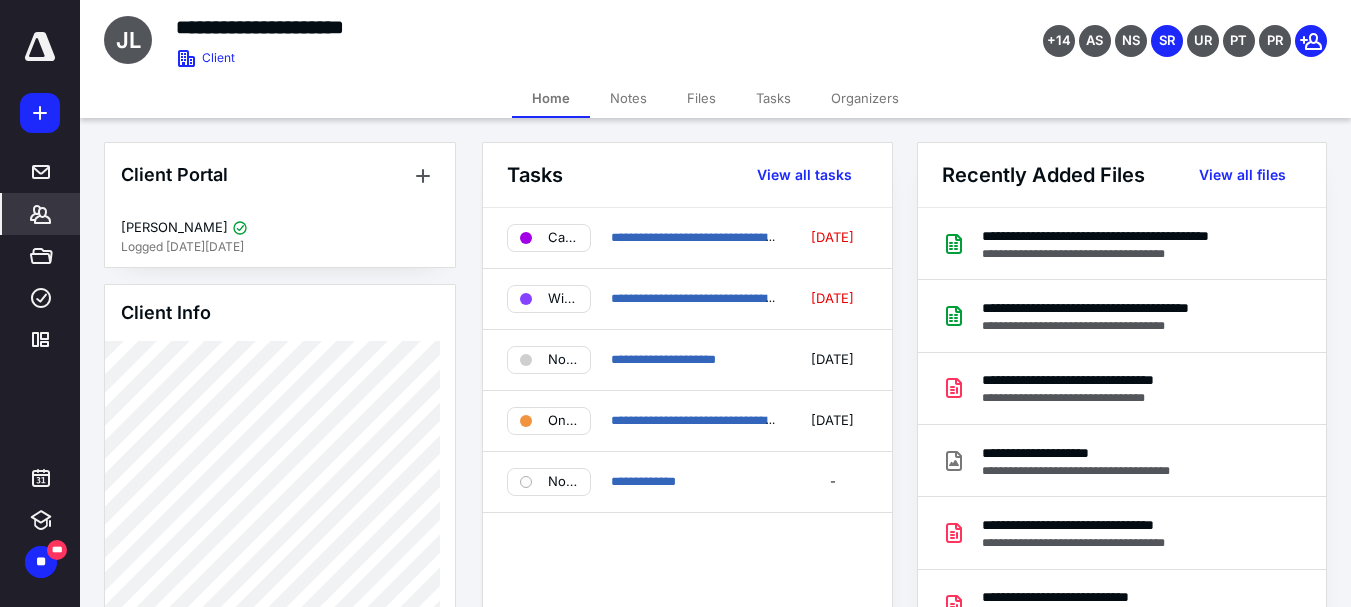 click on "Files" at bounding box center [701, 98] 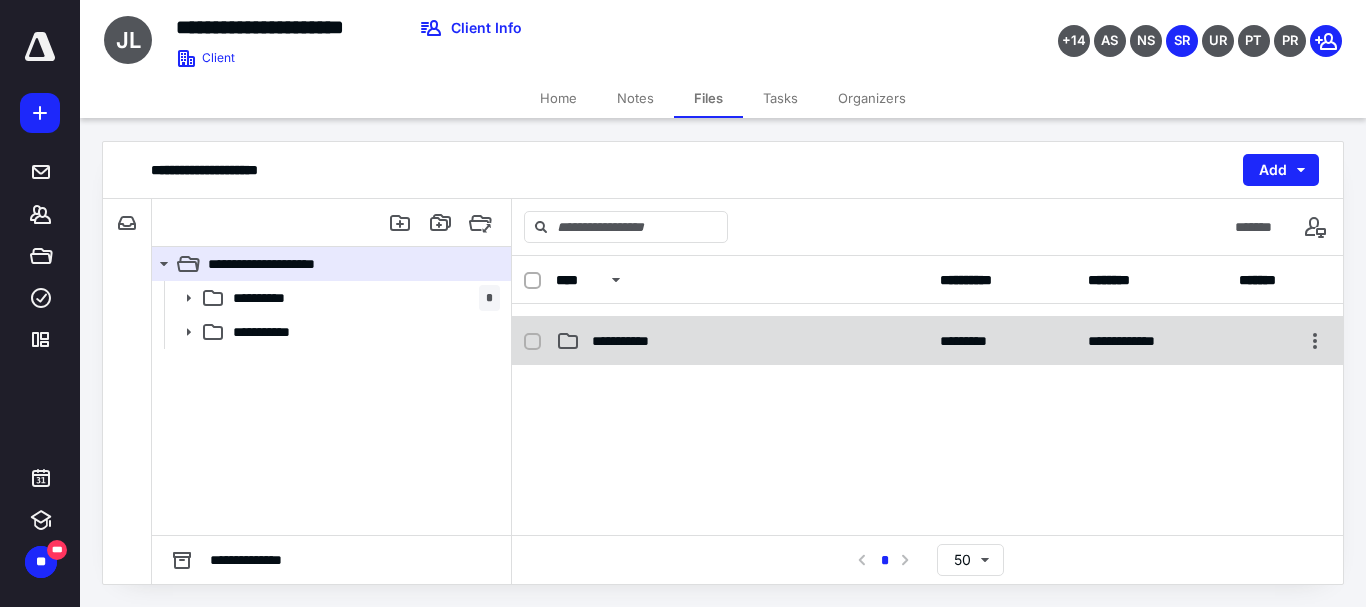 scroll, scrollTop: 0, scrollLeft: 0, axis: both 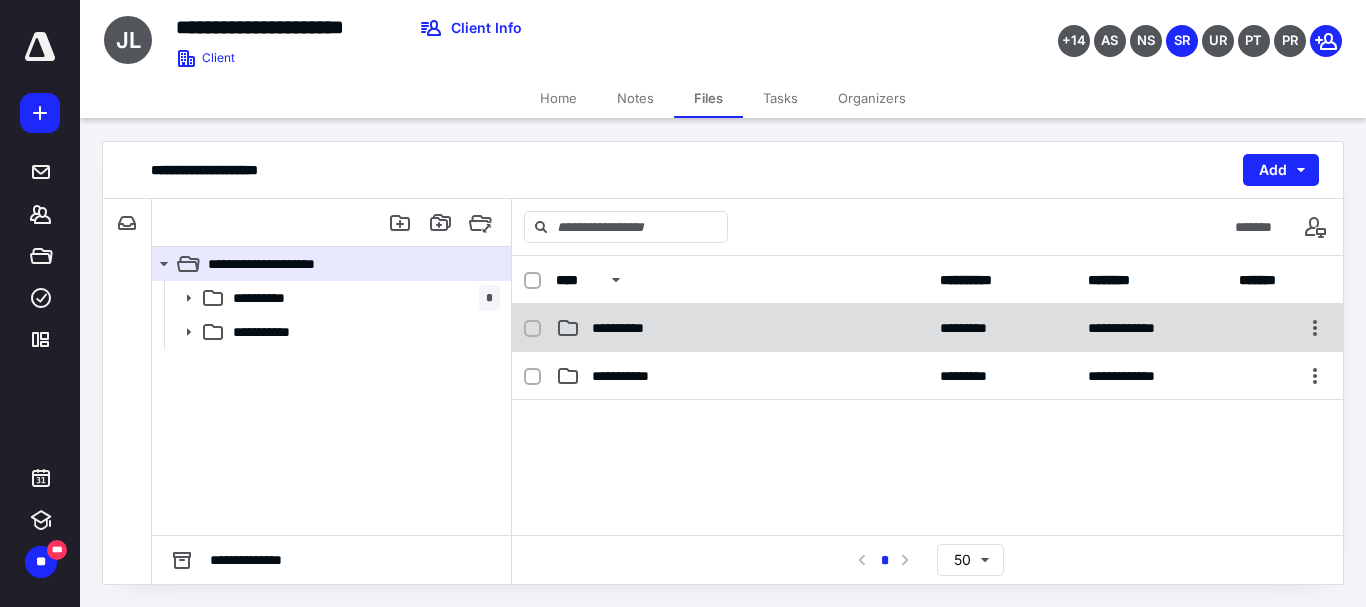 click on "**********" at bounding box center (927, 328) 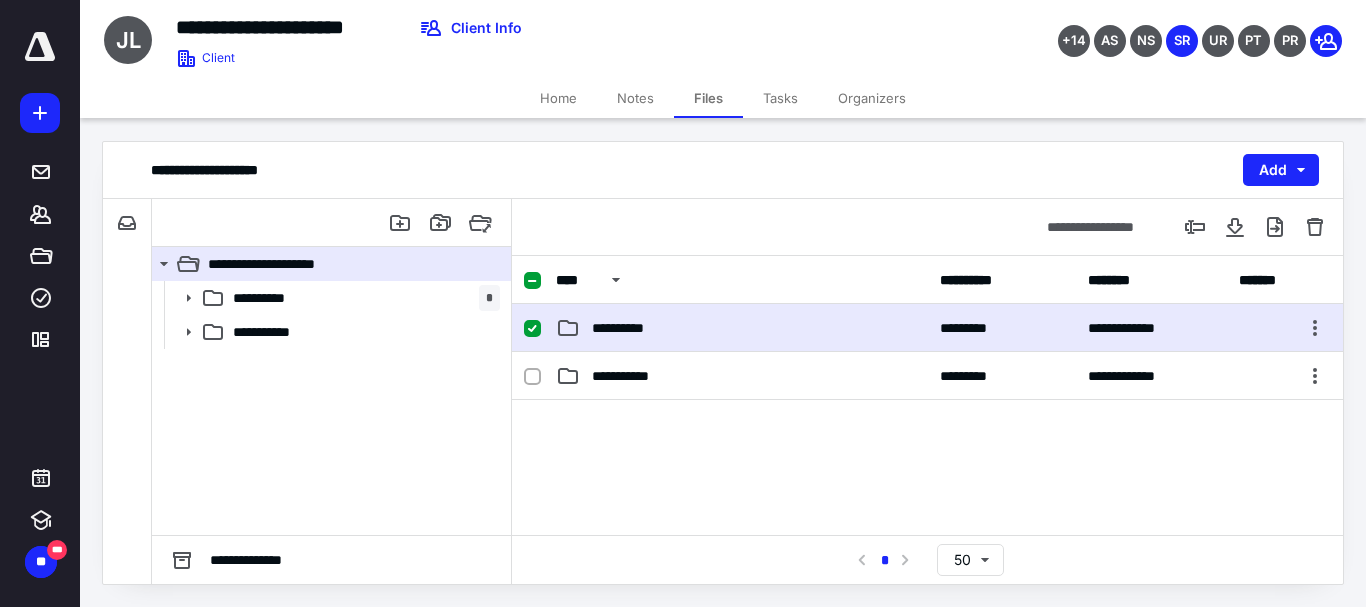 click on "**********" at bounding box center [927, 328] 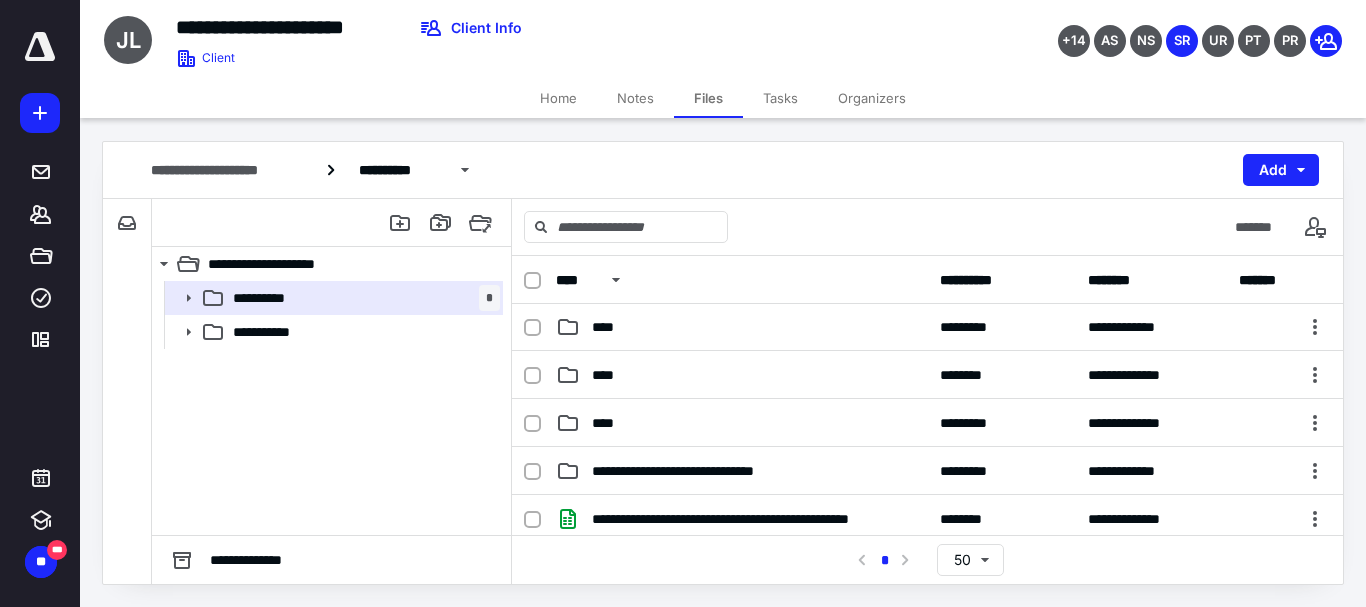 scroll, scrollTop: 0, scrollLeft: 0, axis: both 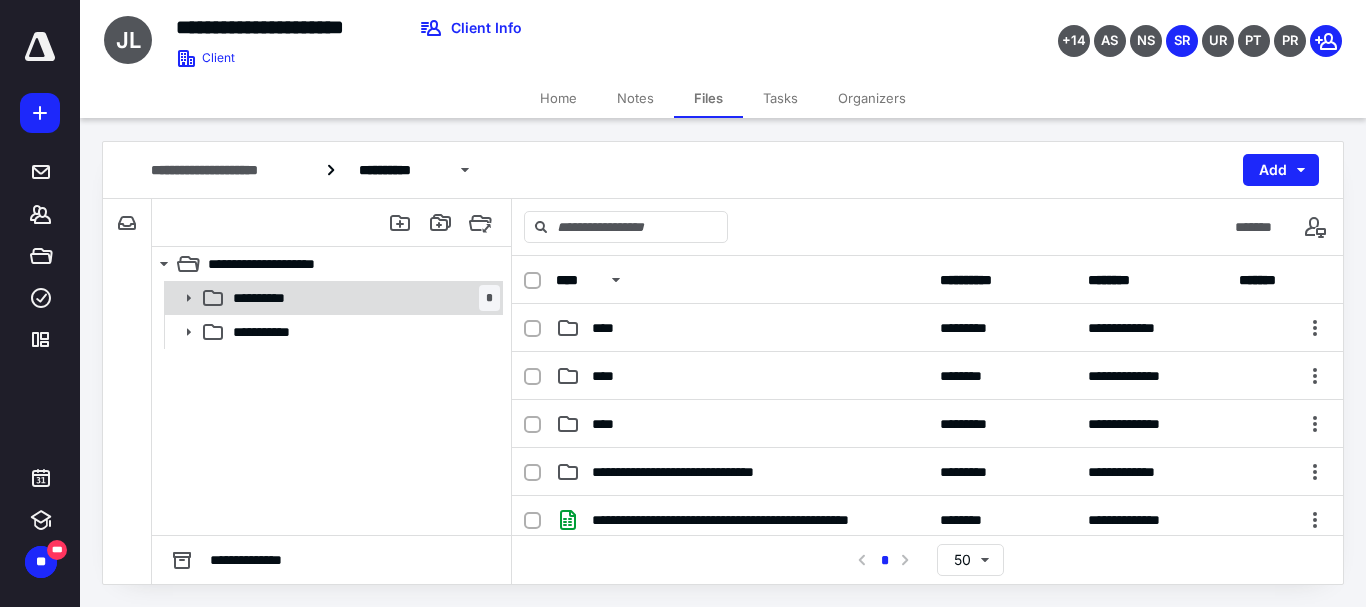 click on "**********" at bounding box center (270, 298) 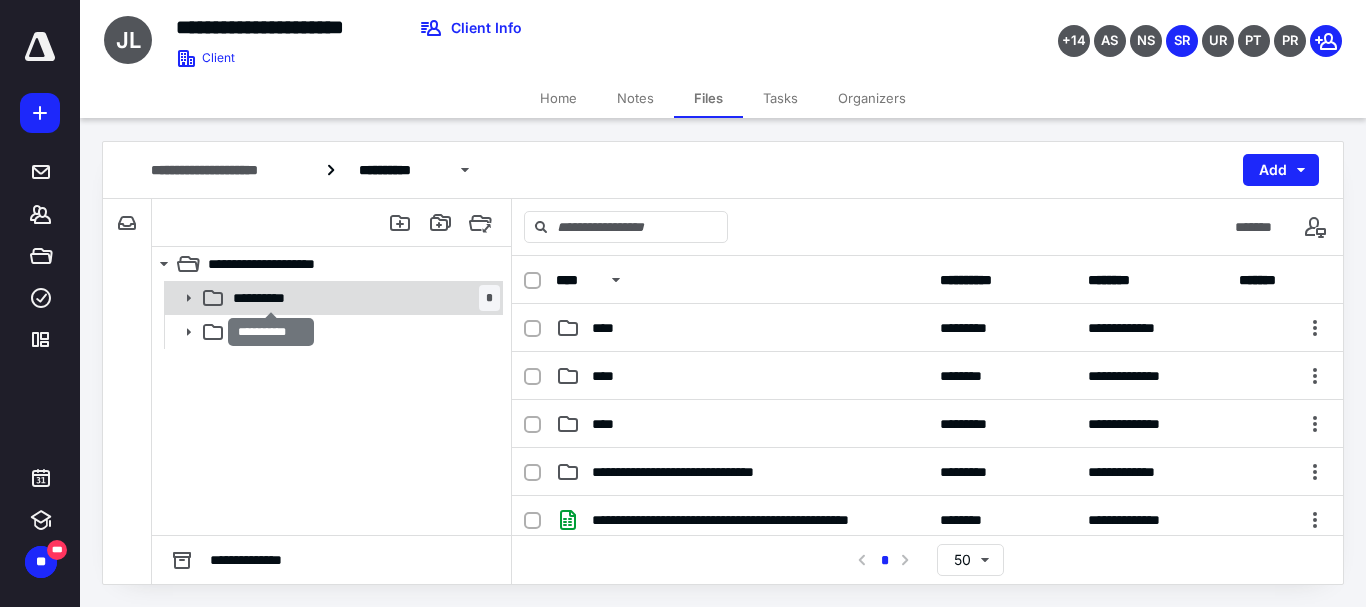 click on "**********" at bounding box center (270, 298) 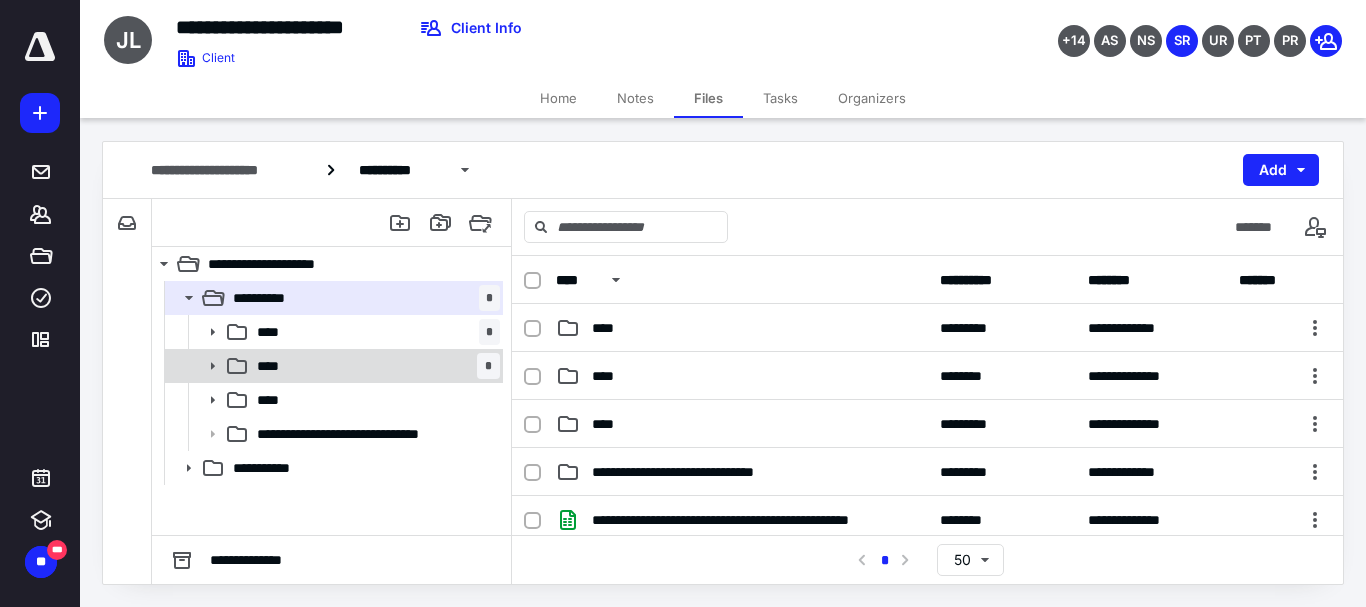 click on "**** *" at bounding box center [374, 366] 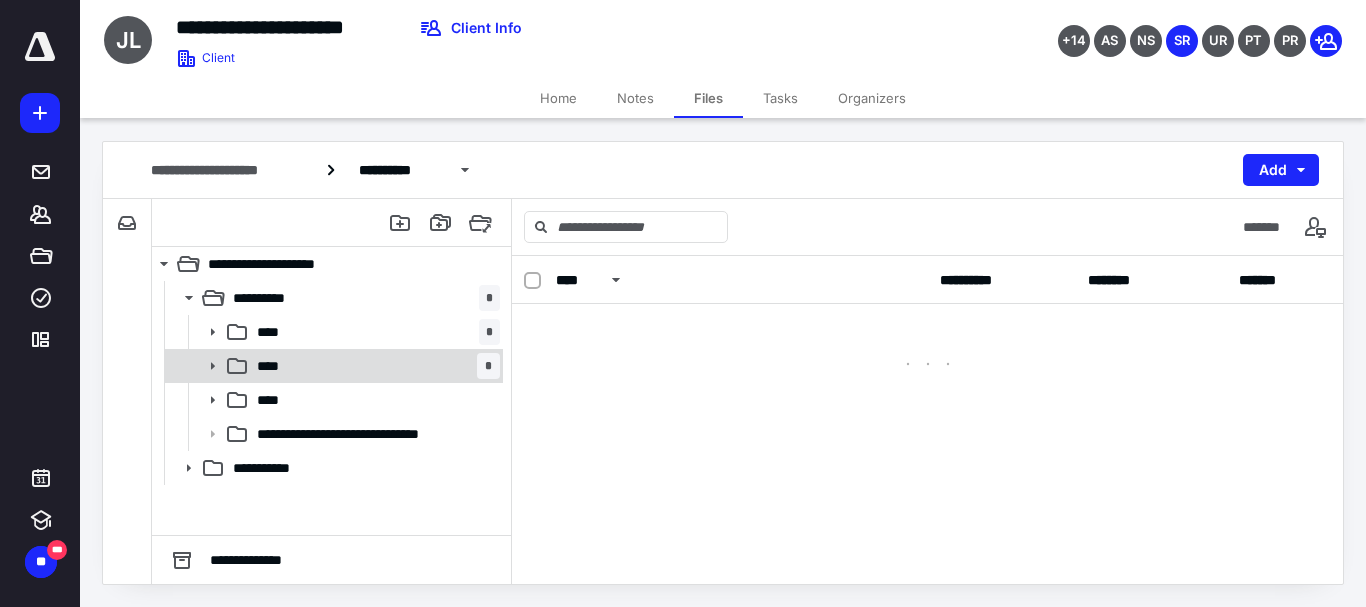 click on "**** *" at bounding box center (374, 366) 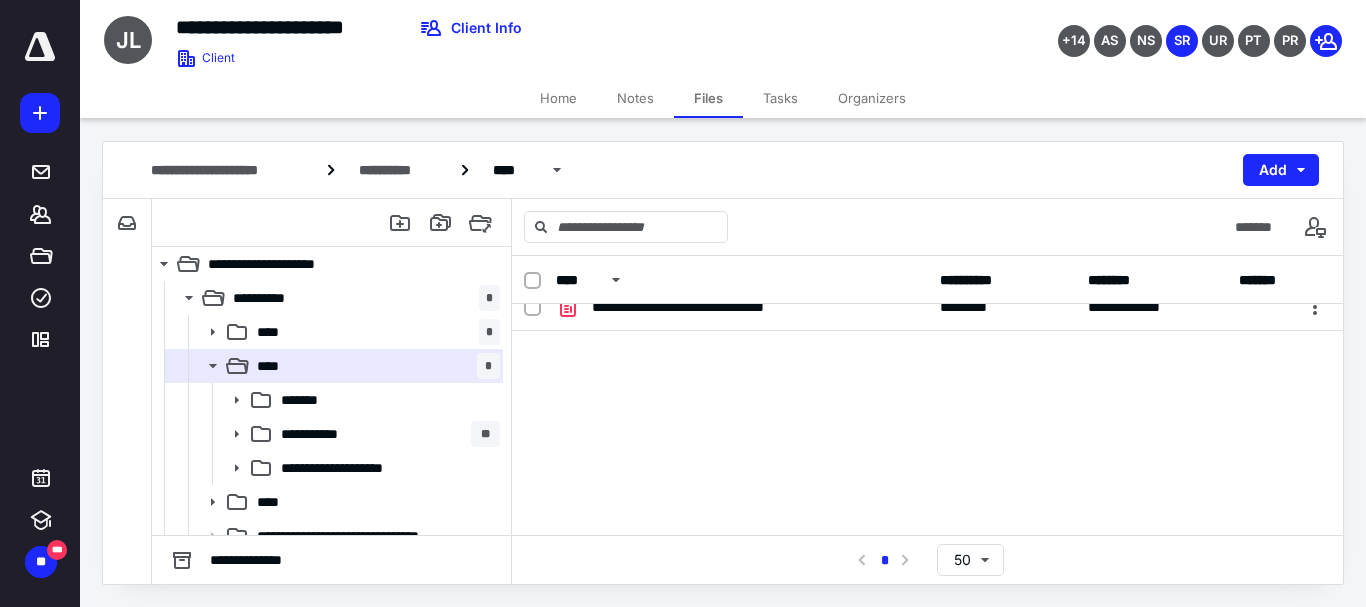 scroll, scrollTop: 13, scrollLeft: 0, axis: vertical 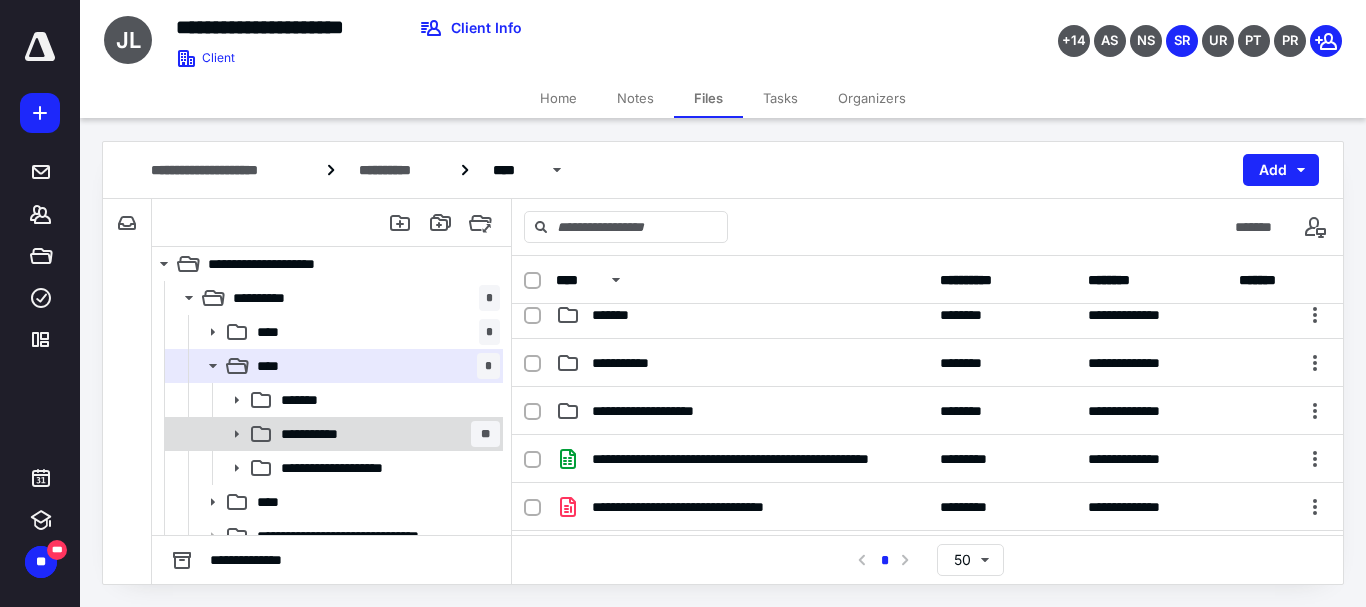 click on "**********" at bounding box center (386, 434) 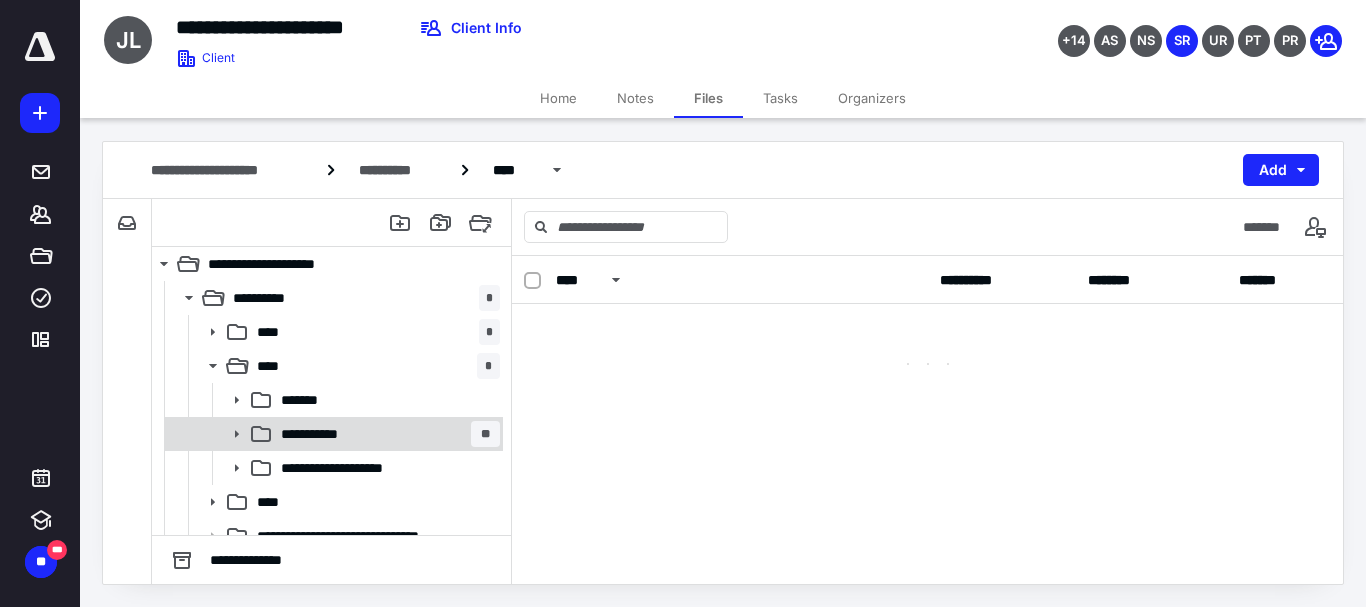 click on "**********" at bounding box center (386, 434) 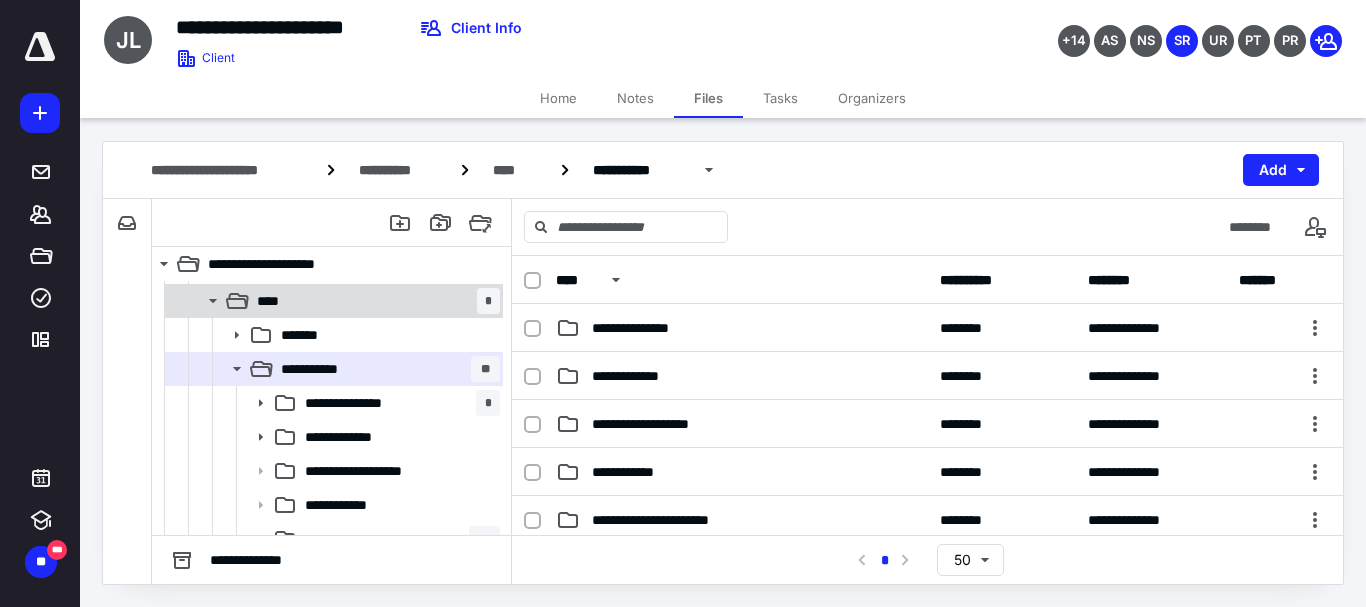 scroll, scrollTop: 100, scrollLeft: 0, axis: vertical 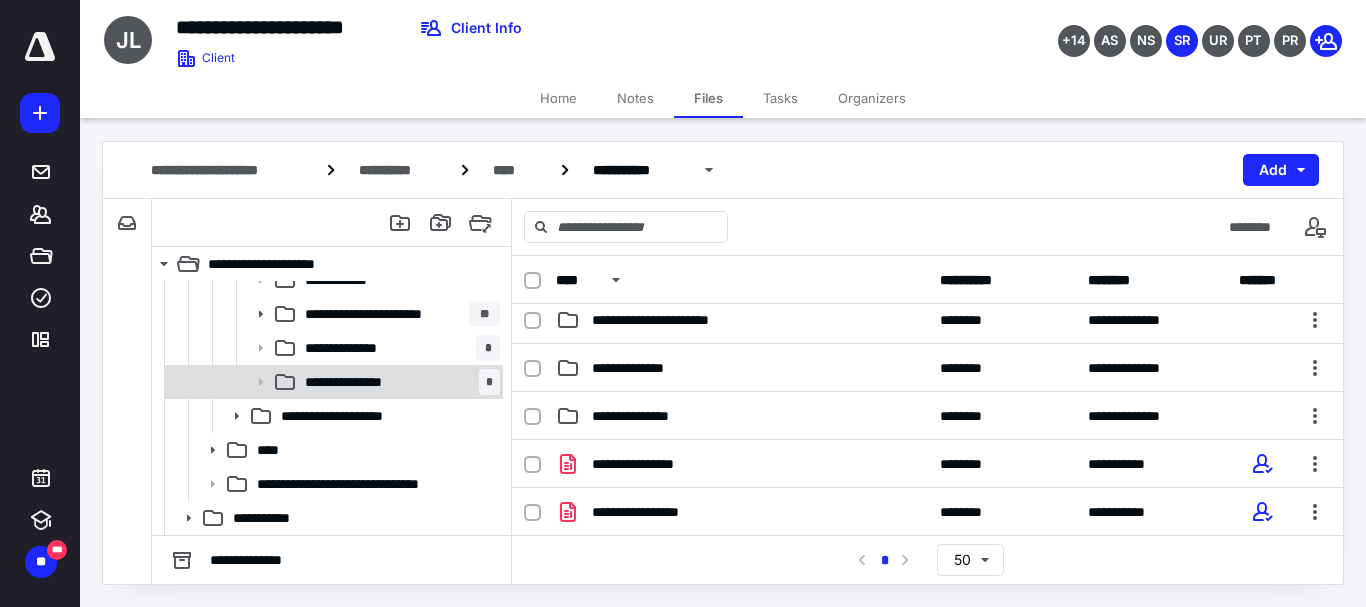 click on "**********" at bounding box center [362, 382] 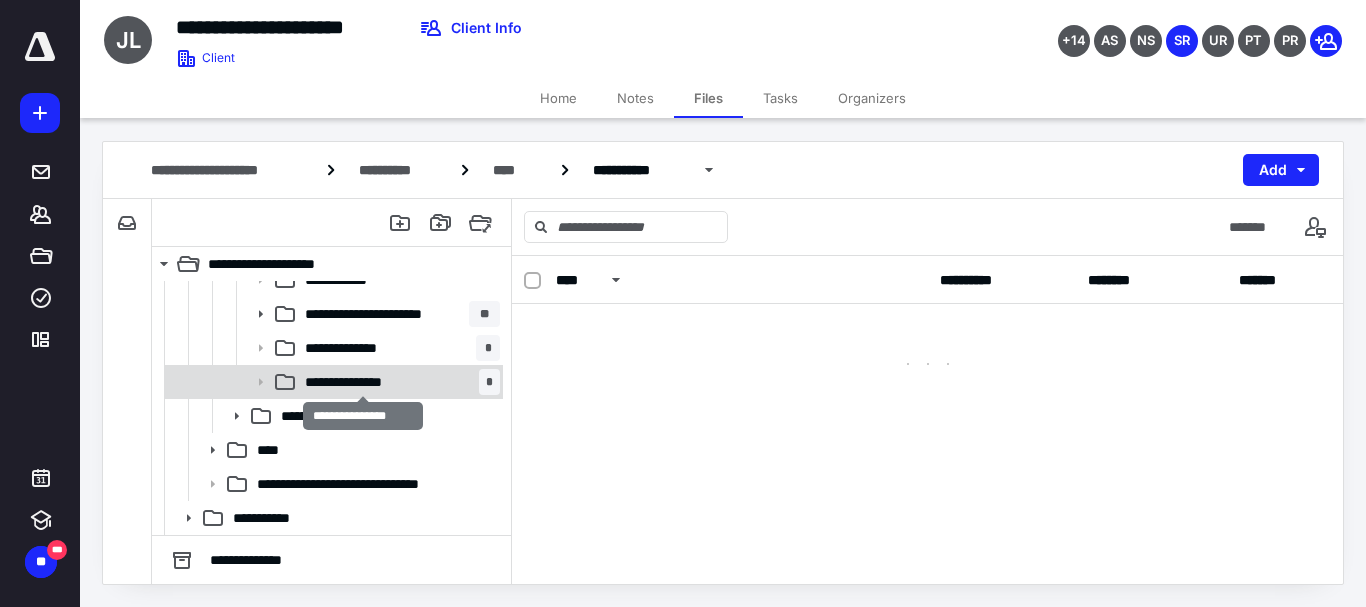 scroll, scrollTop: 0, scrollLeft: 0, axis: both 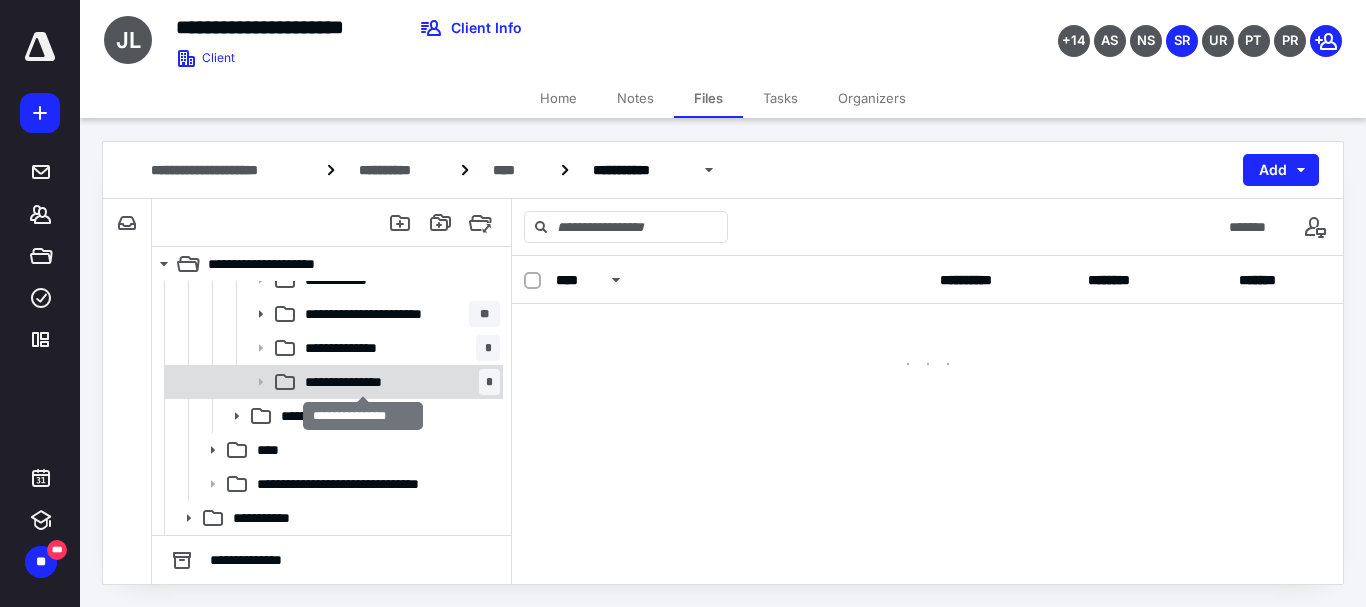 click on "**********" at bounding box center (362, 382) 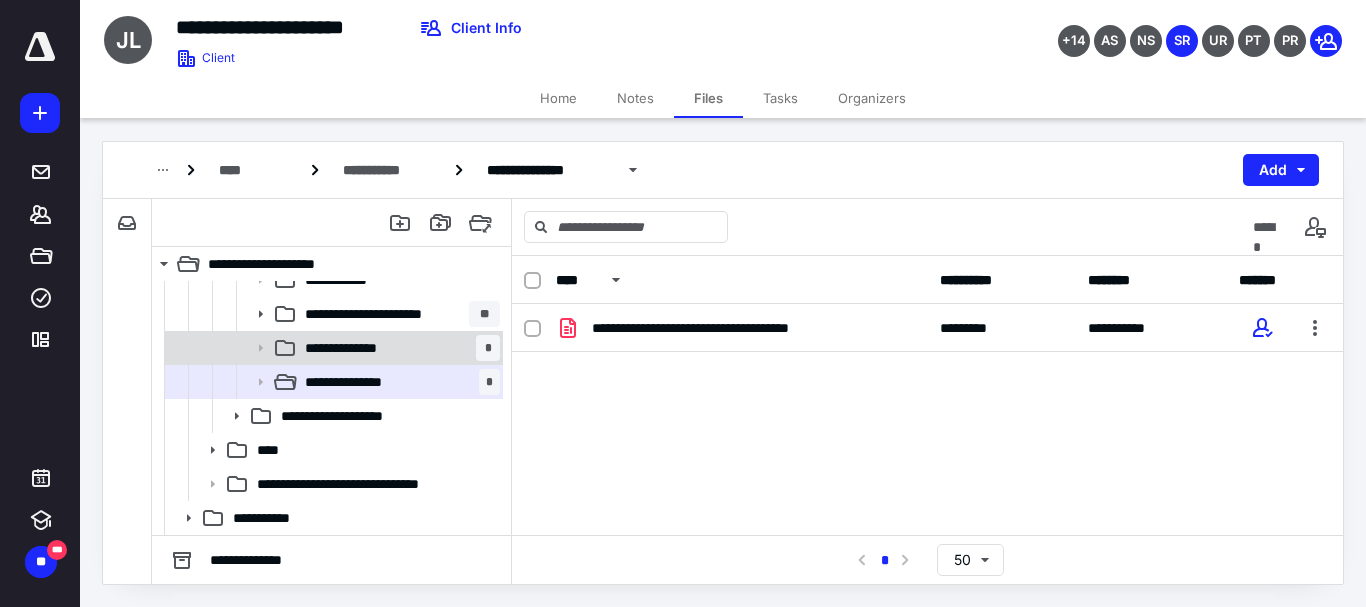 click on "**********" at bounding box center [361, 348] 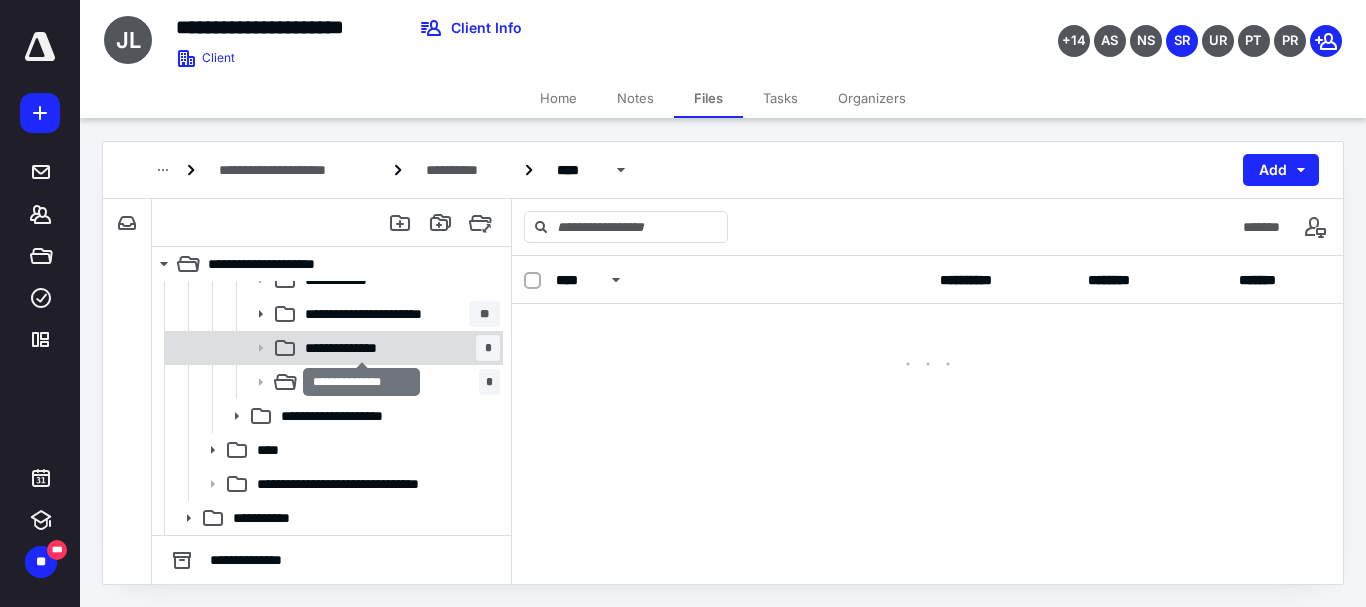 click on "**********" at bounding box center (361, 348) 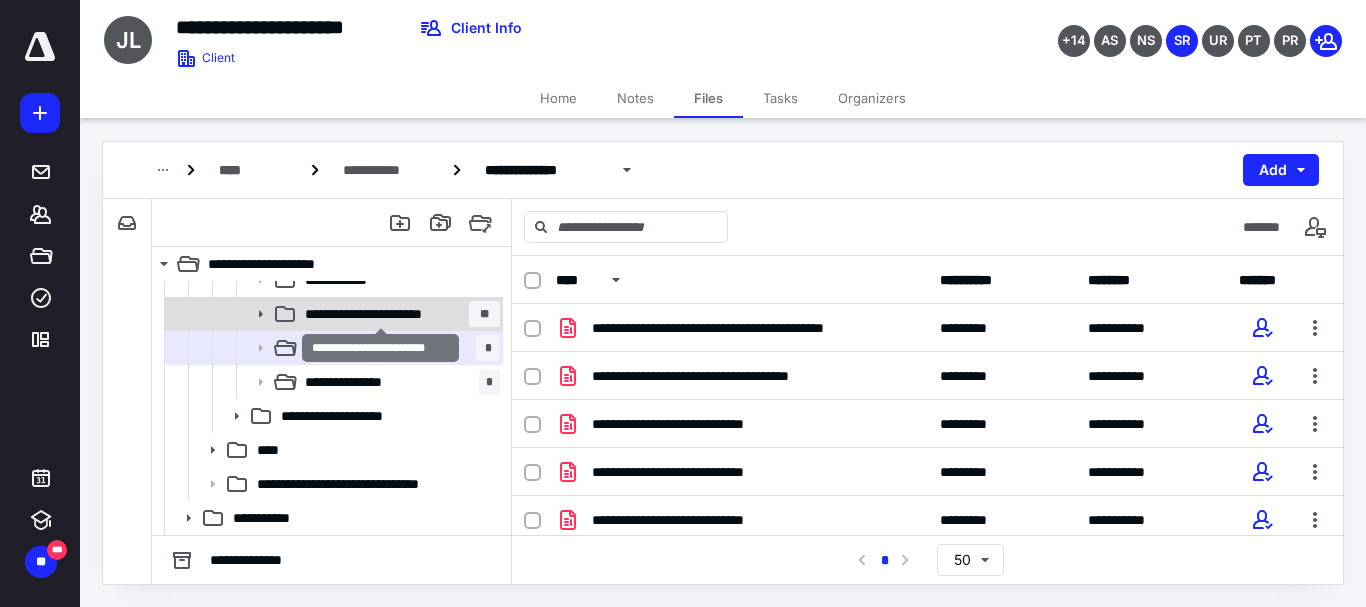 click on "**********" at bounding box center [381, 314] 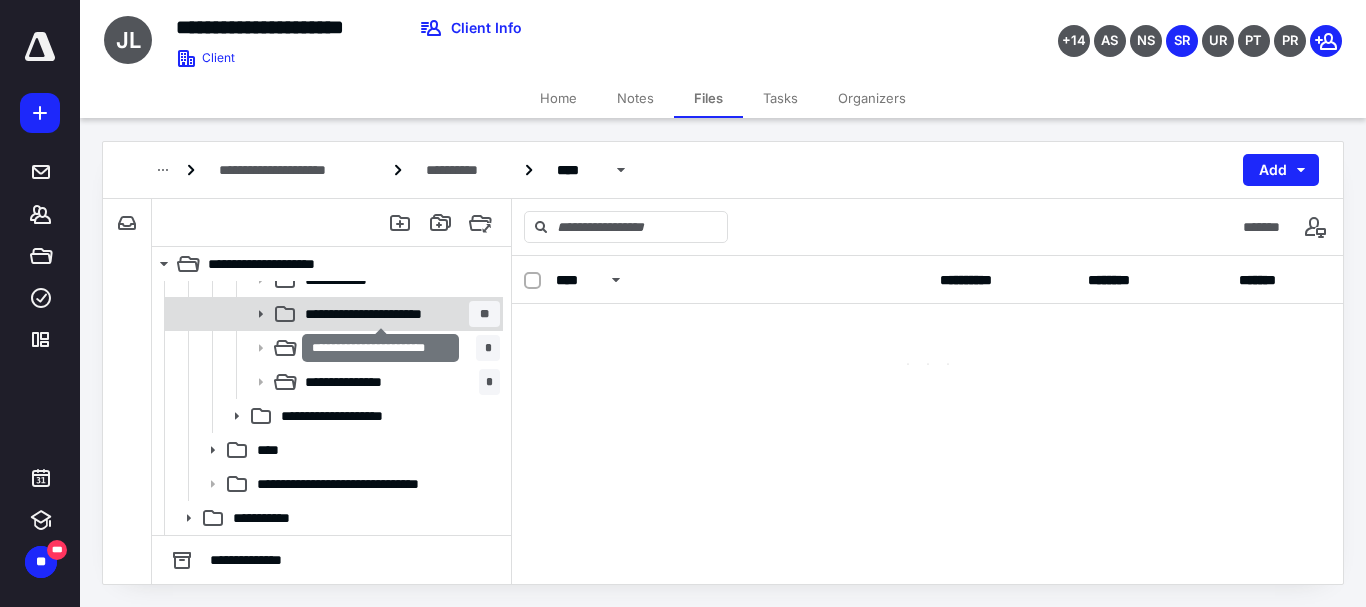 click on "**********" at bounding box center [381, 314] 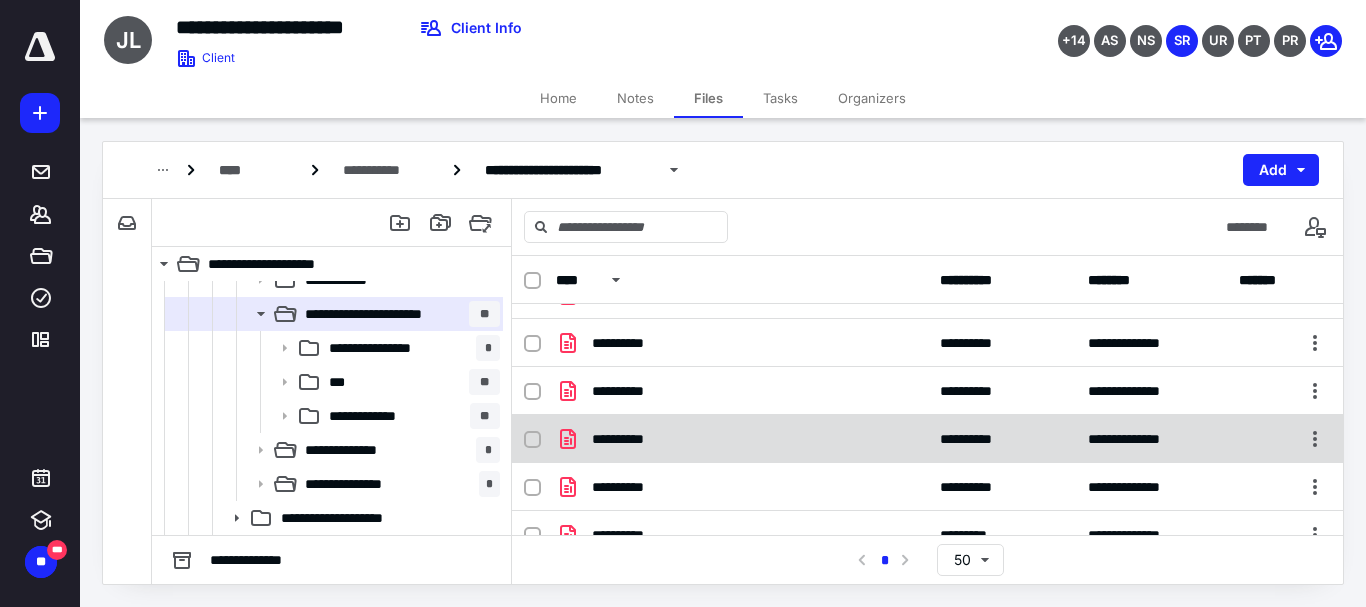 scroll, scrollTop: 0, scrollLeft: 0, axis: both 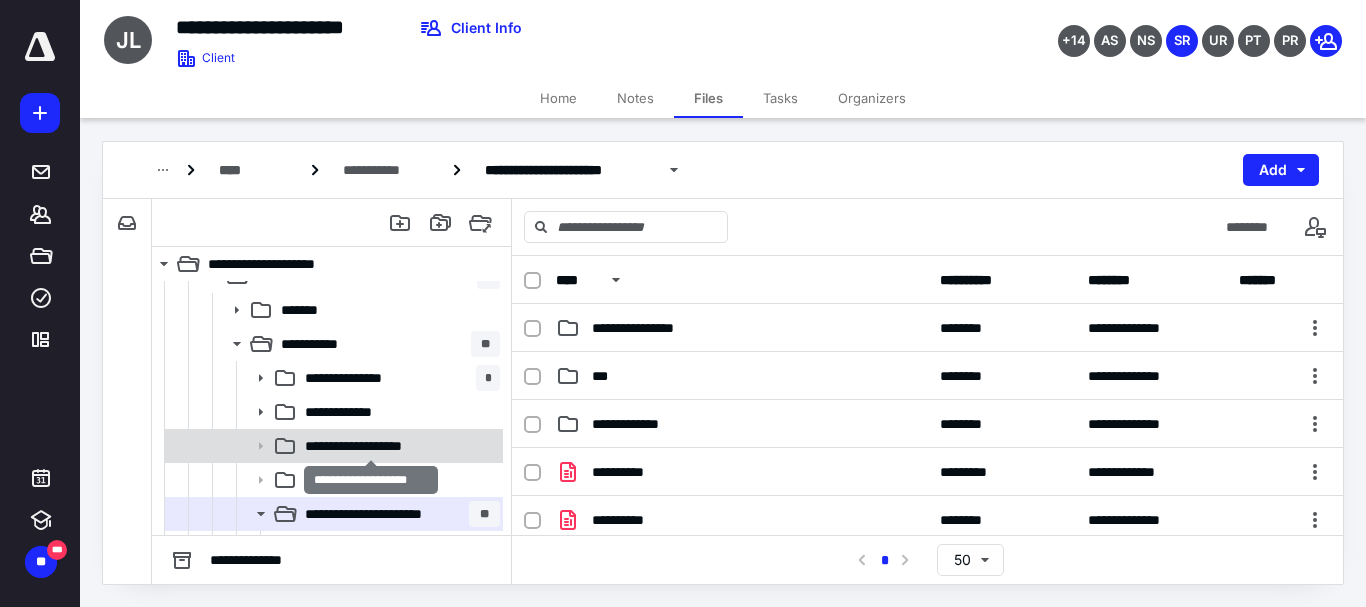click on "**********" at bounding box center (371, 446) 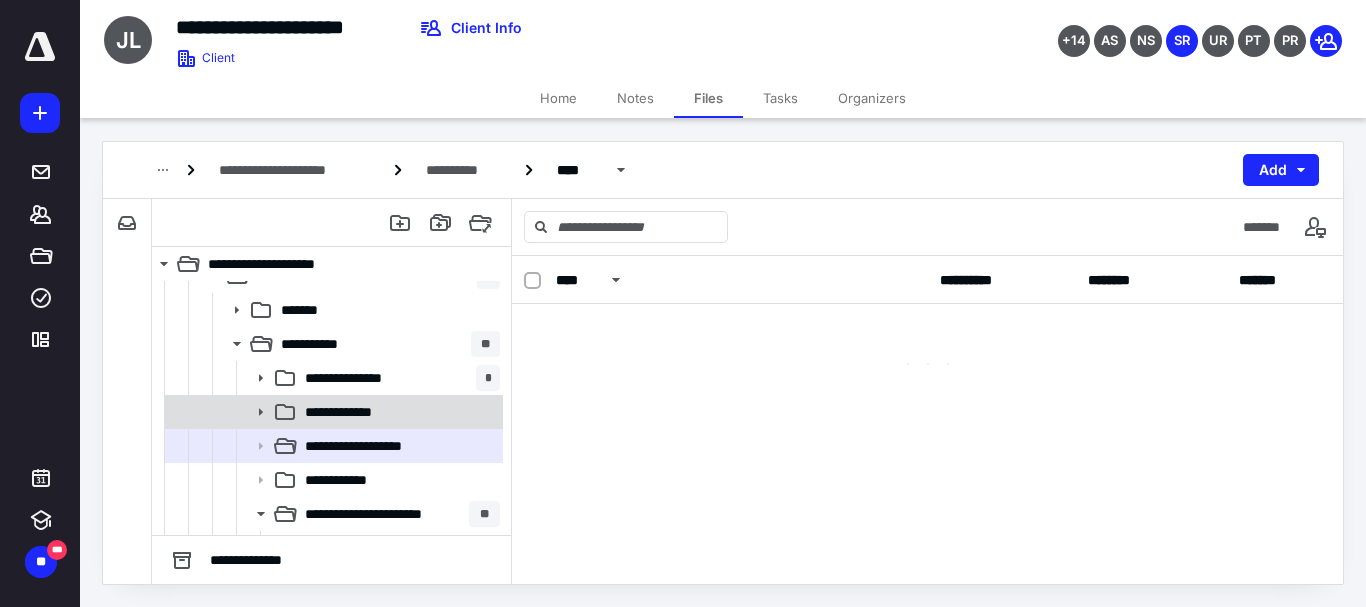 click on "**********" at bounding box center (354, 412) 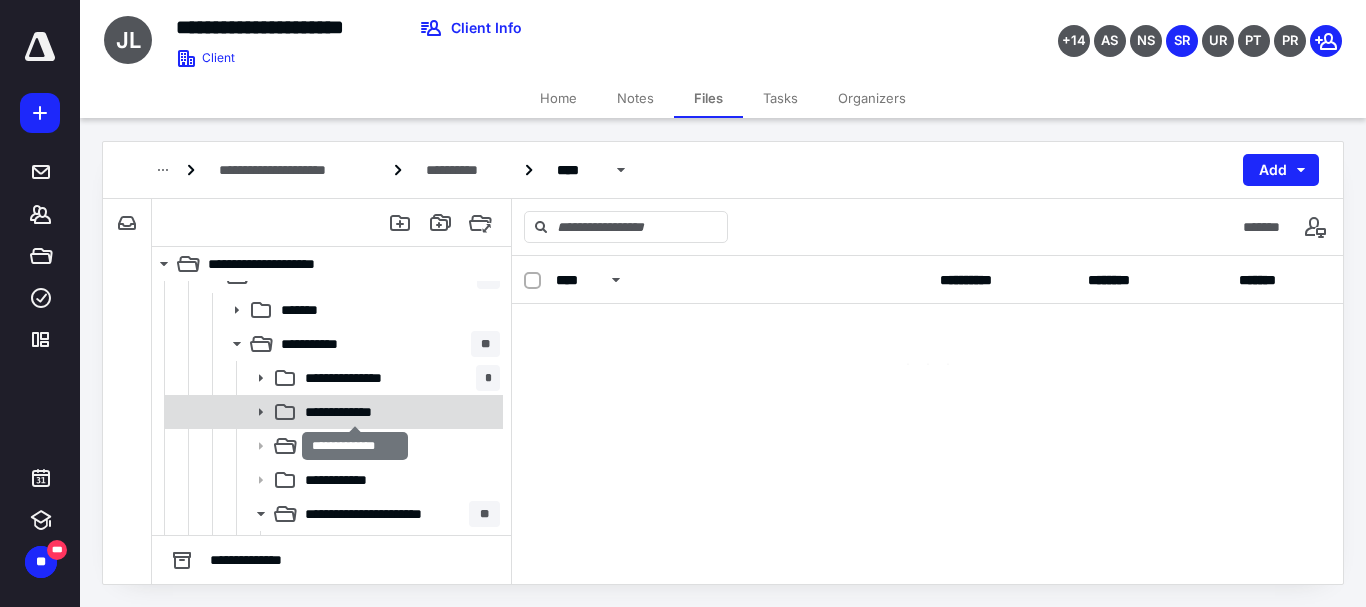 click on "**********" at bounding box center (354, 412) 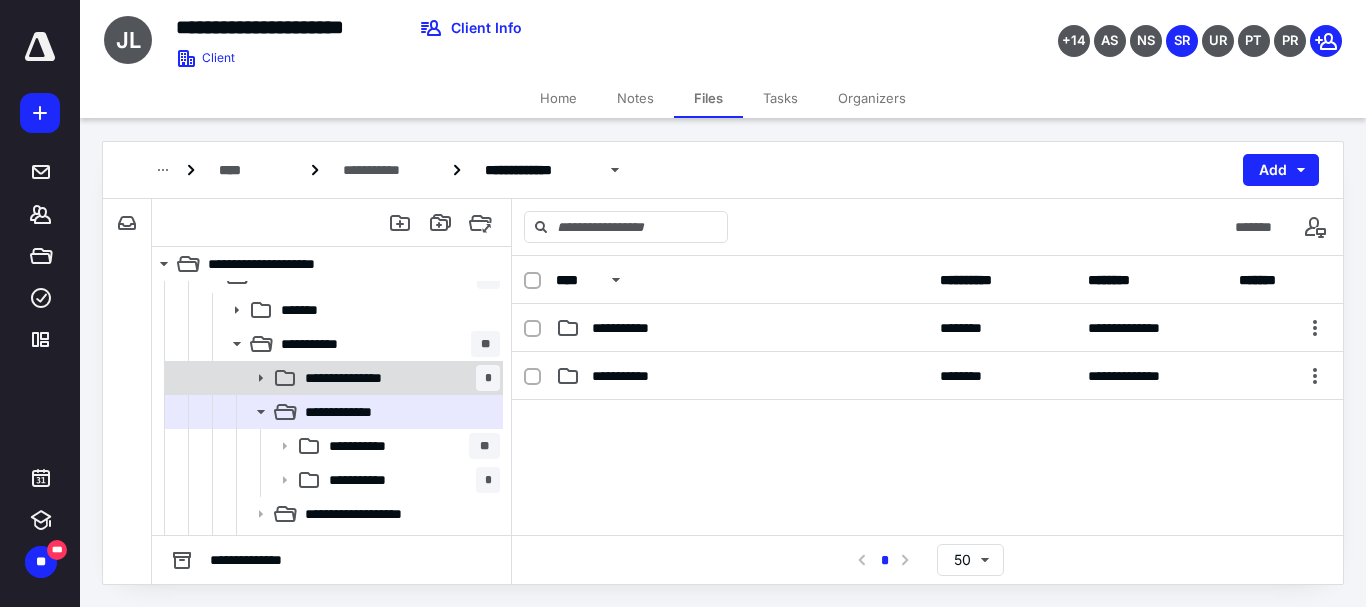 click on "**********" at bounding box center (361, 378) 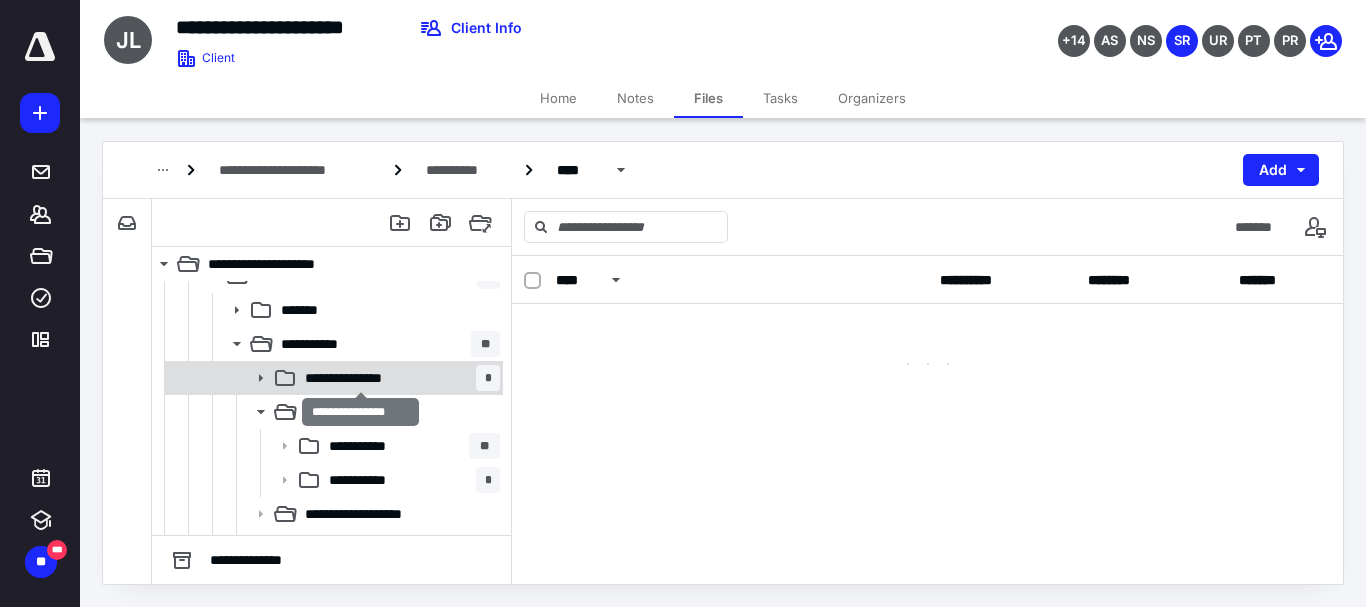 click on "**********" at bounding box center [361, 378] 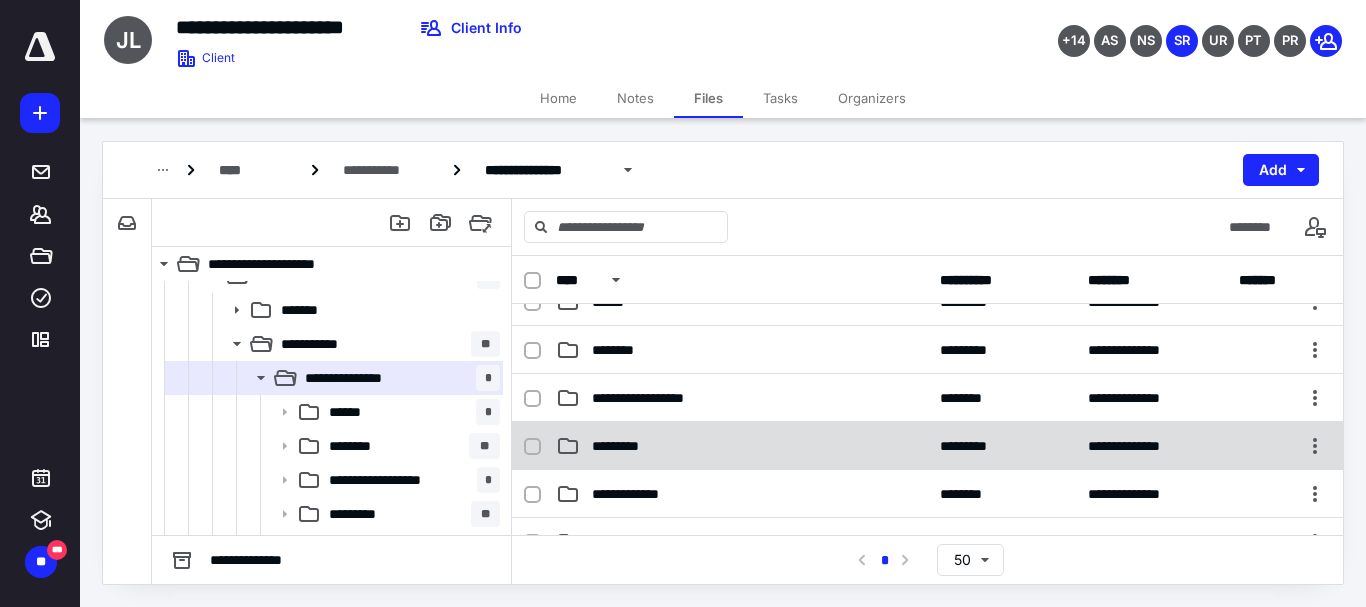 scroll, scrollTop: 0, scrollLeft: 0, axis: both 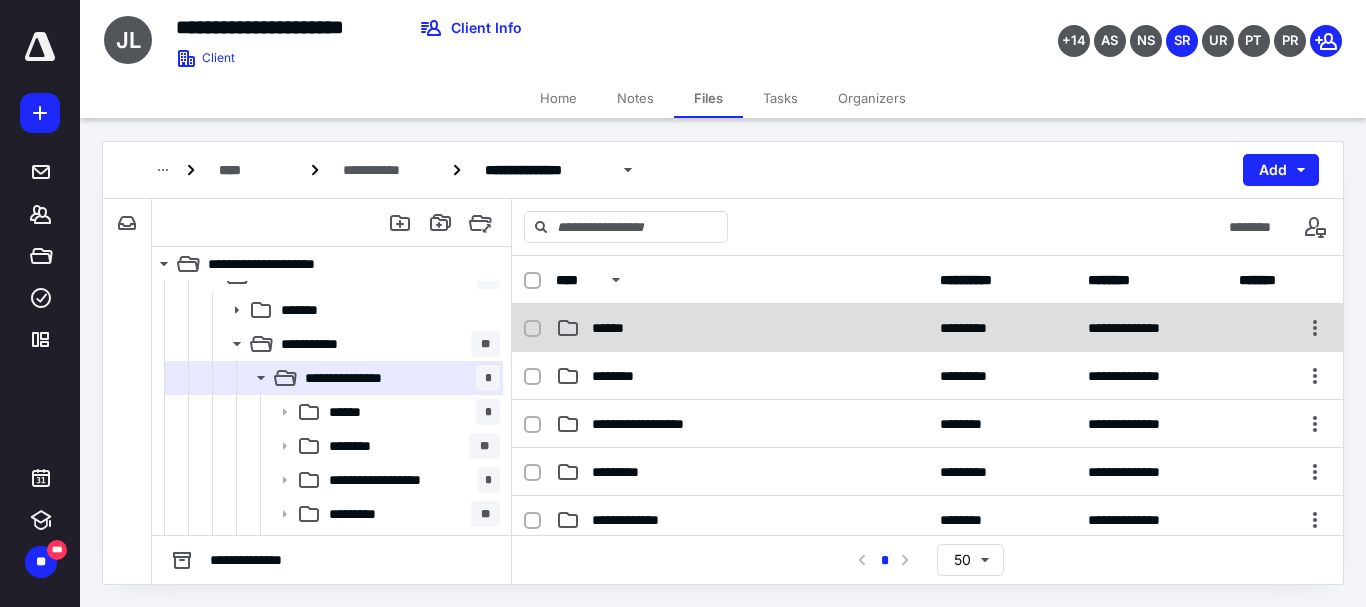 click on "**********" at bounding box center (927, 328) 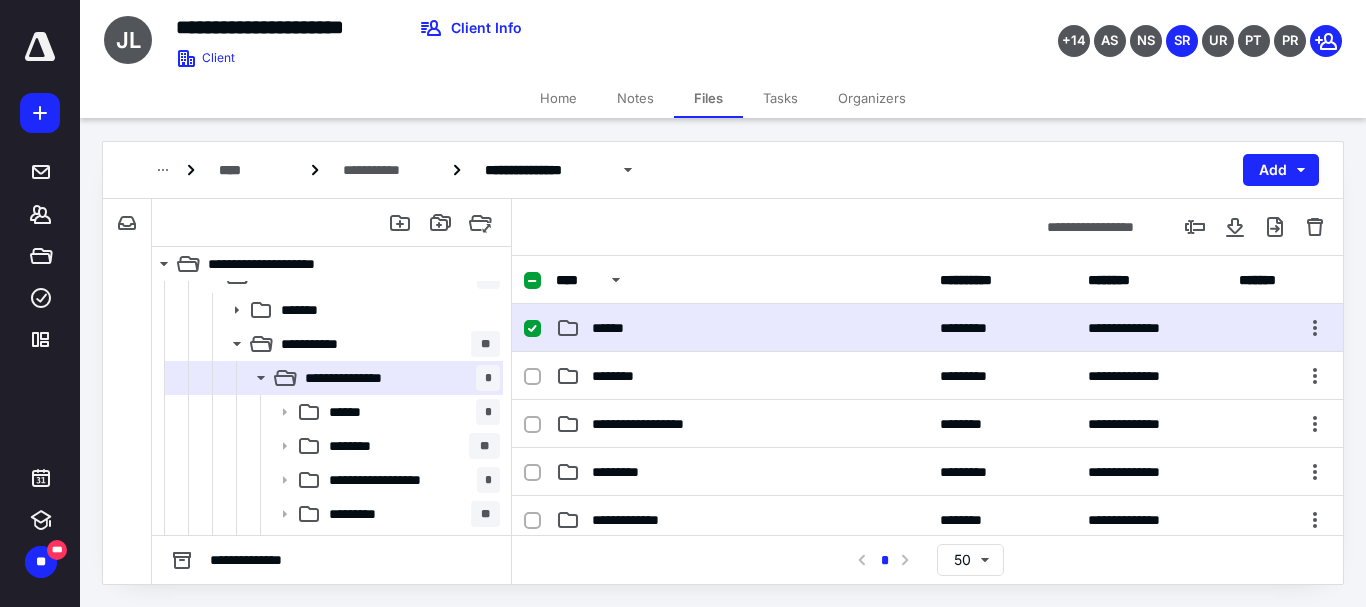 click on "**********" at bounding box center [927, 328] 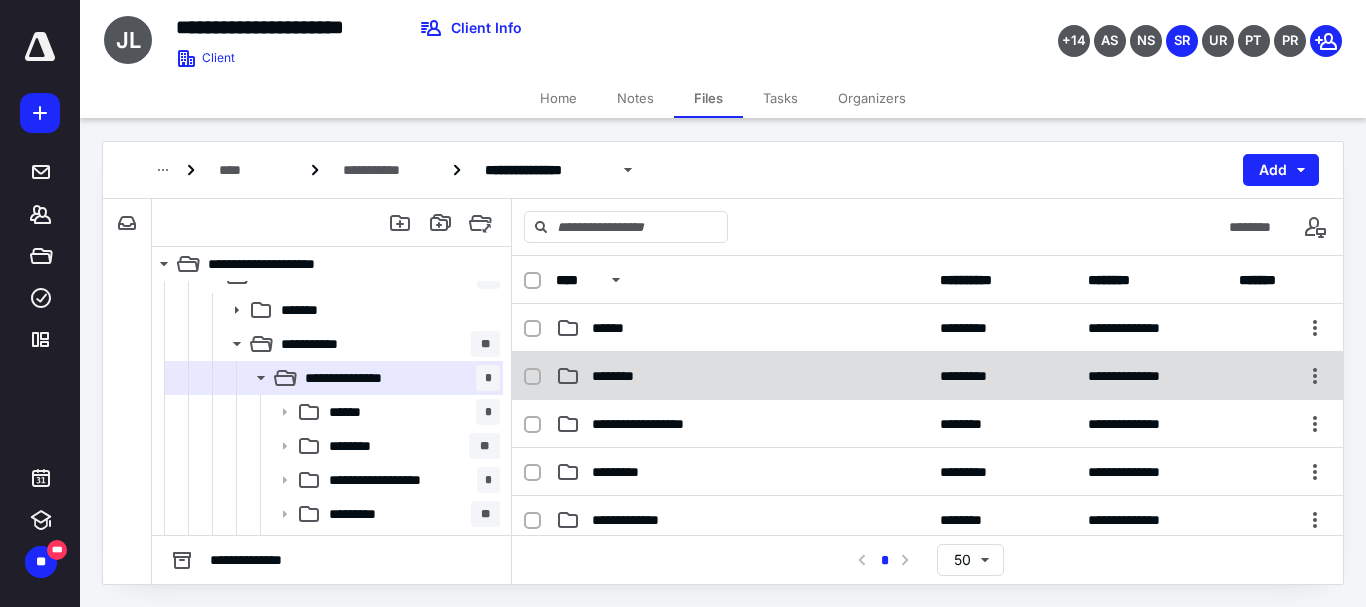 click on "********" at bounding box center (625, 376) 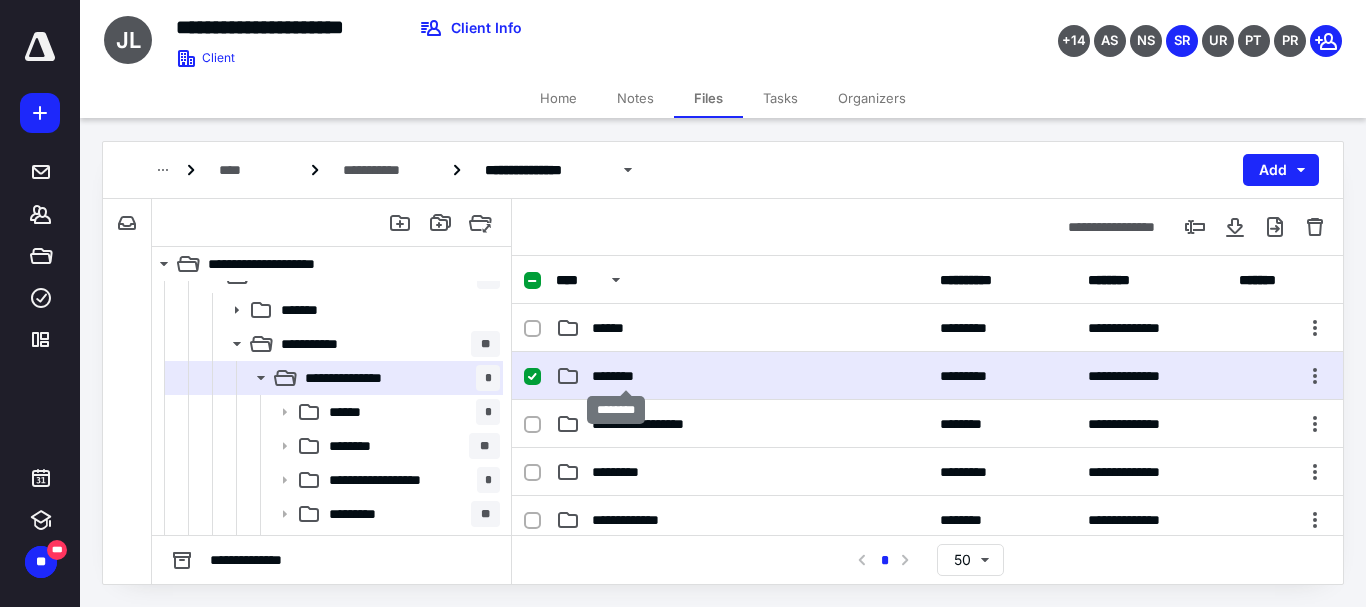 click on "********" at bounding box center [625, 376] 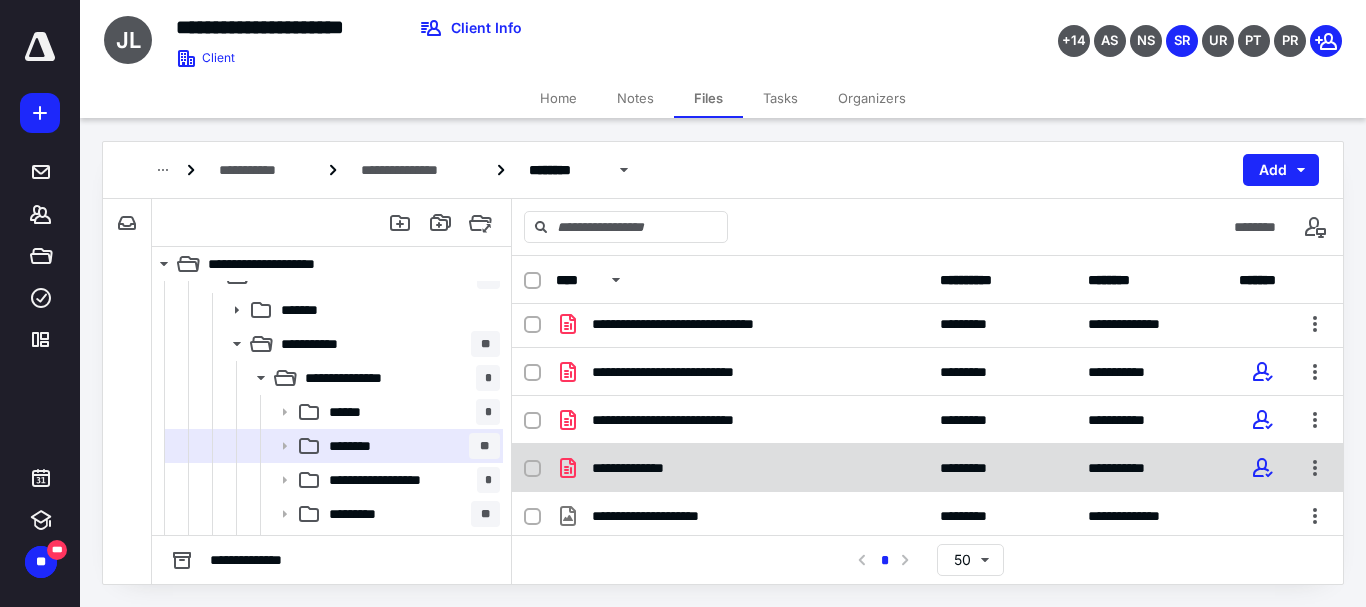 scroll, scrollTop: 0, scrollLeft: 0, axis: both 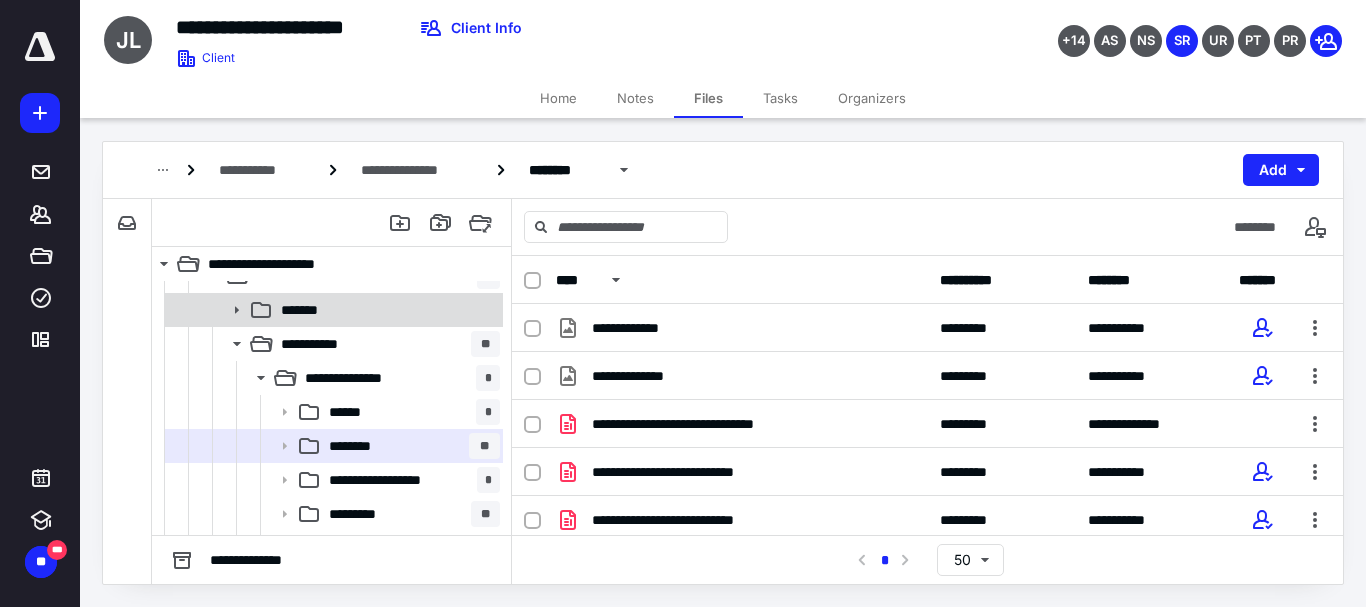 click on "*******" at bounding box center [332, 310] 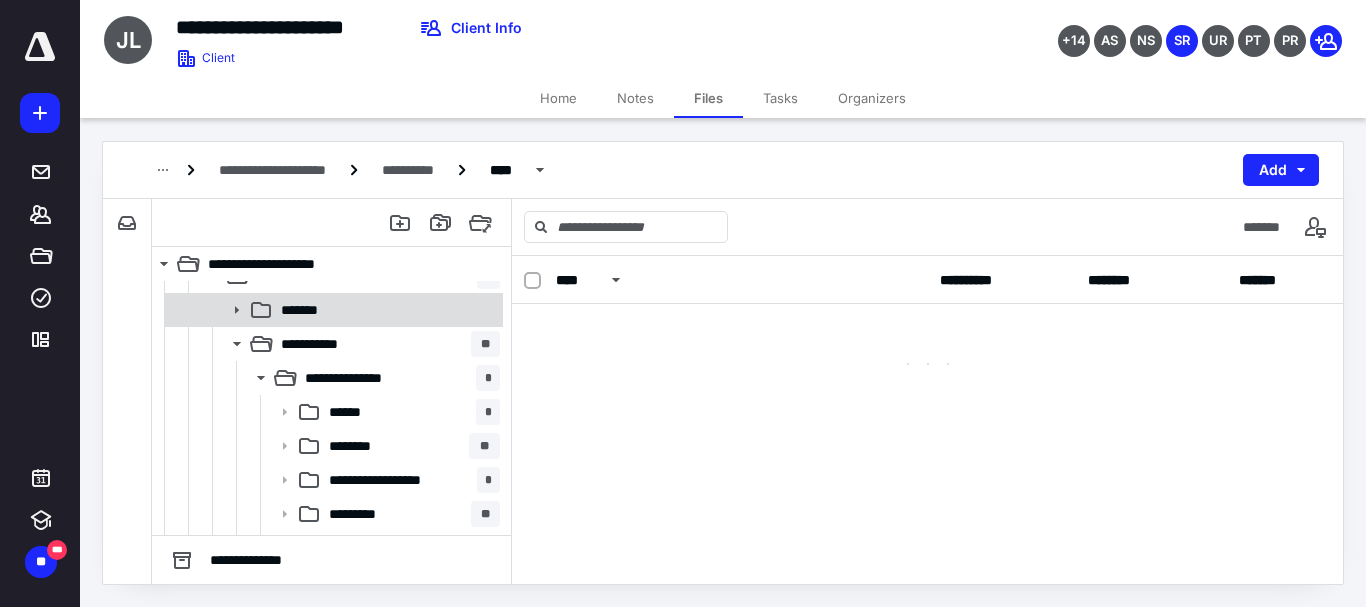 click on "*******" at bounding box center (332, 310) 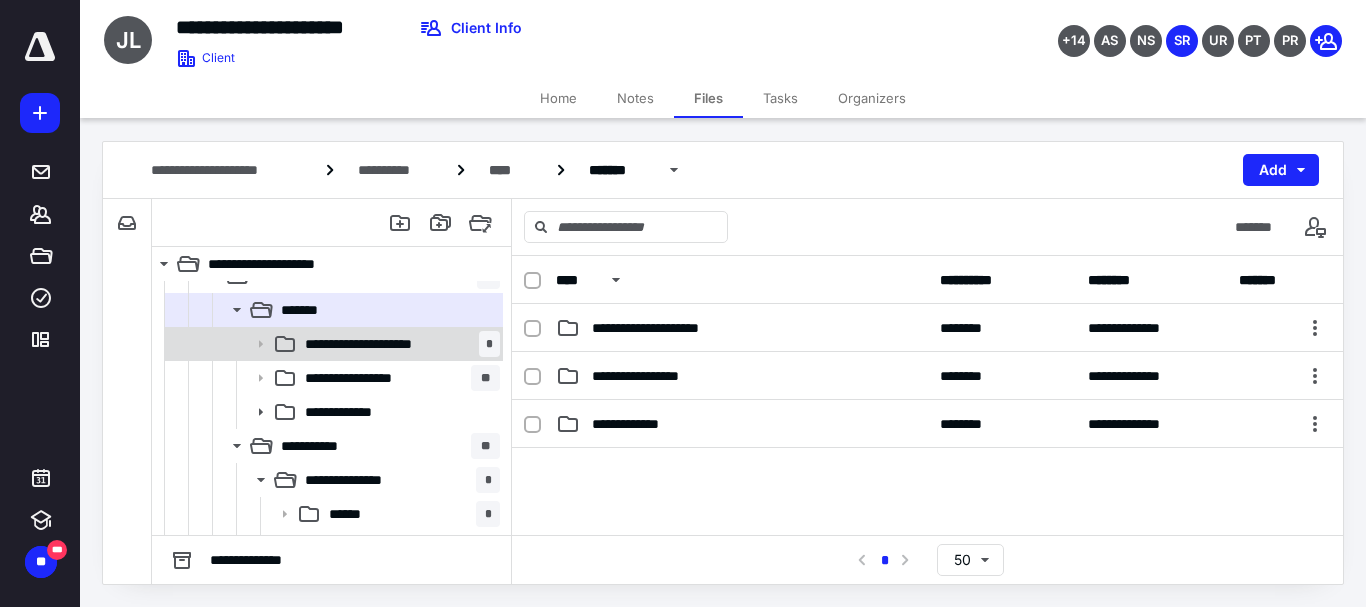click on "**********" at bounding box center [377, 344] 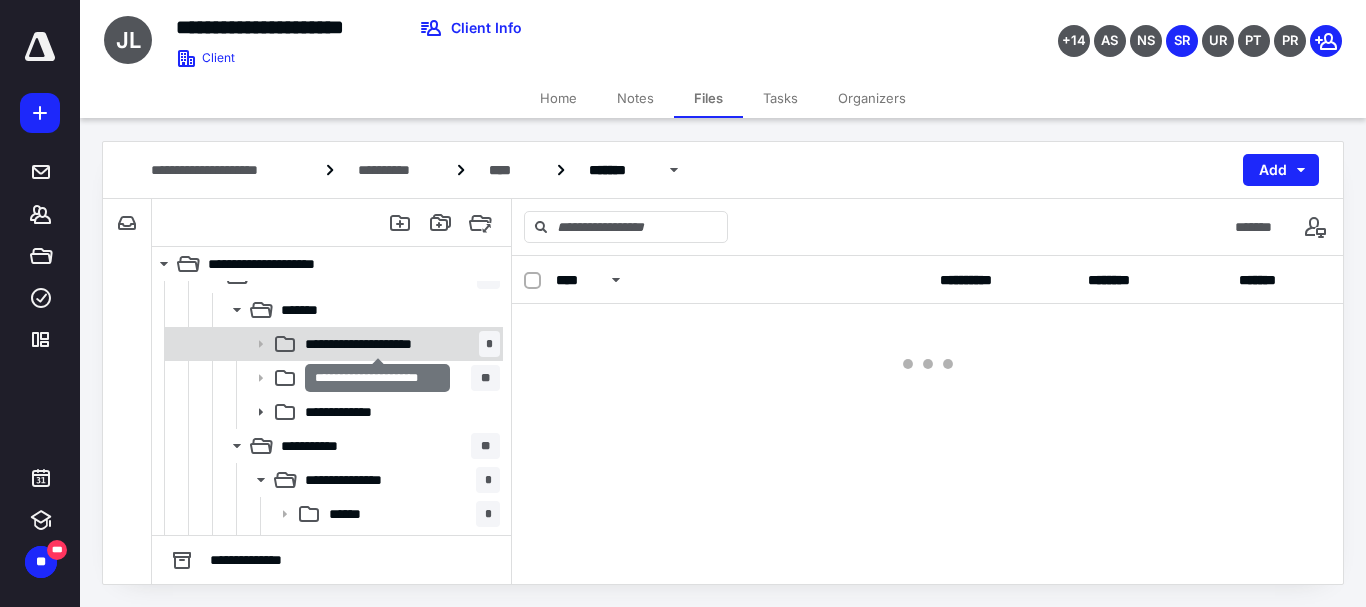 click on "**********" at bounding box center (377, 344) 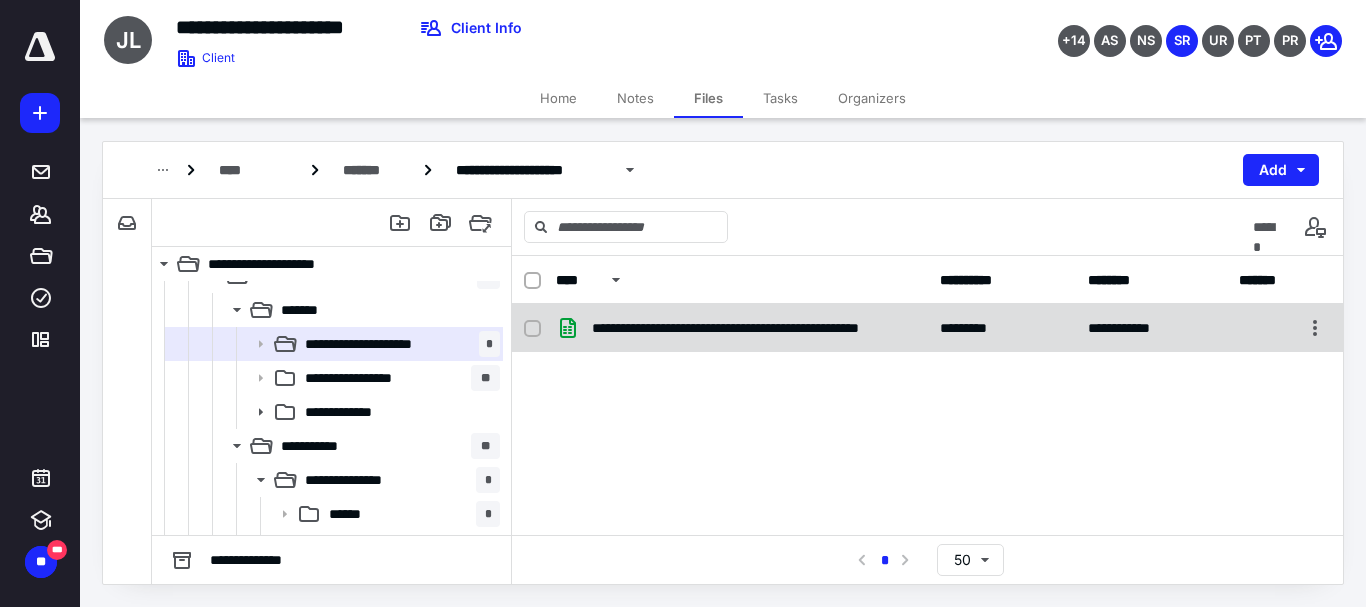 checkbox on "true" 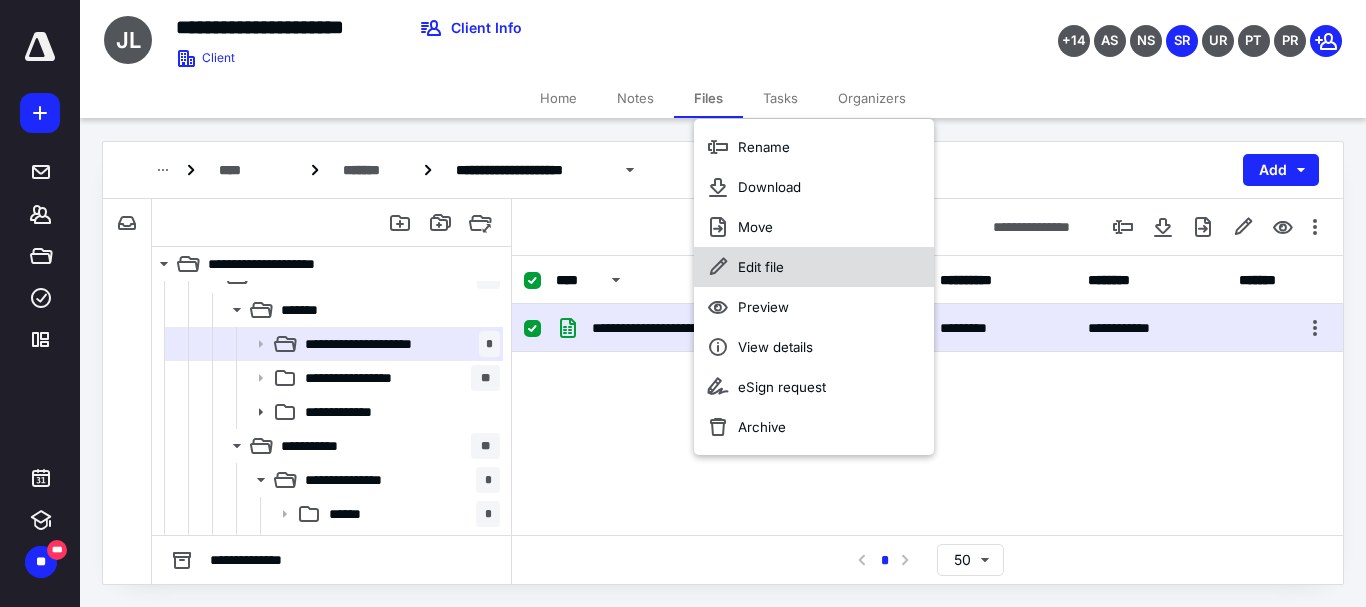 click on "Edit file" at bounding box center (761, 267) 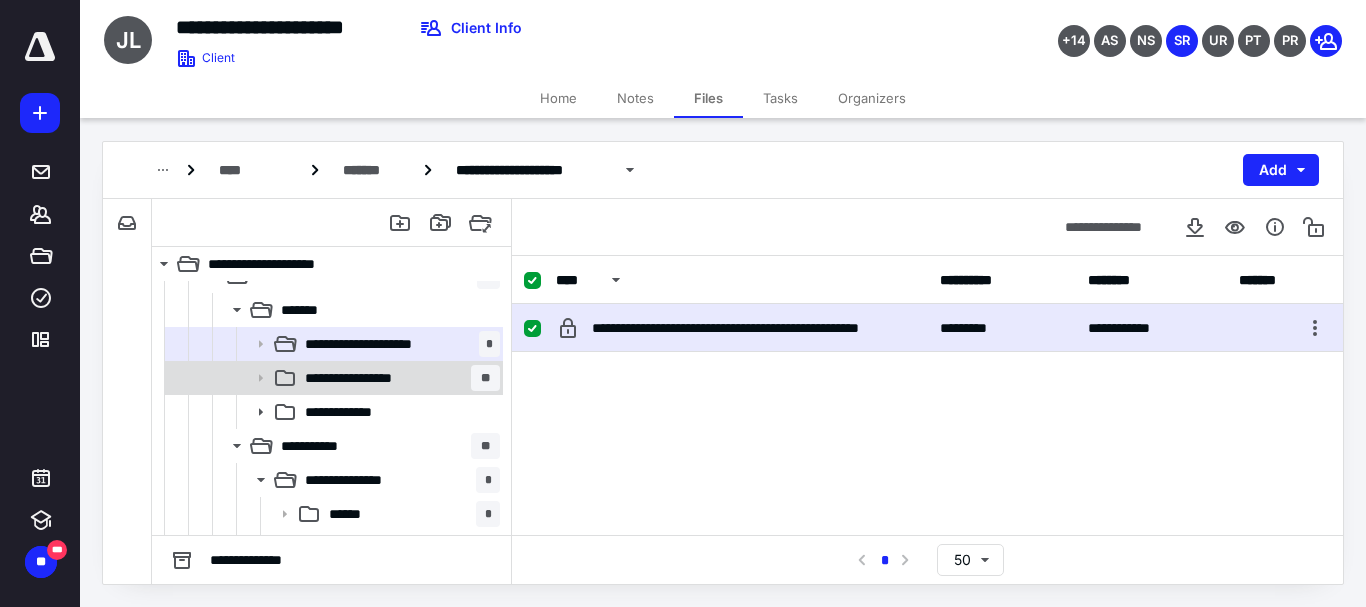 click on "**********" at bounding box center [364, 378] 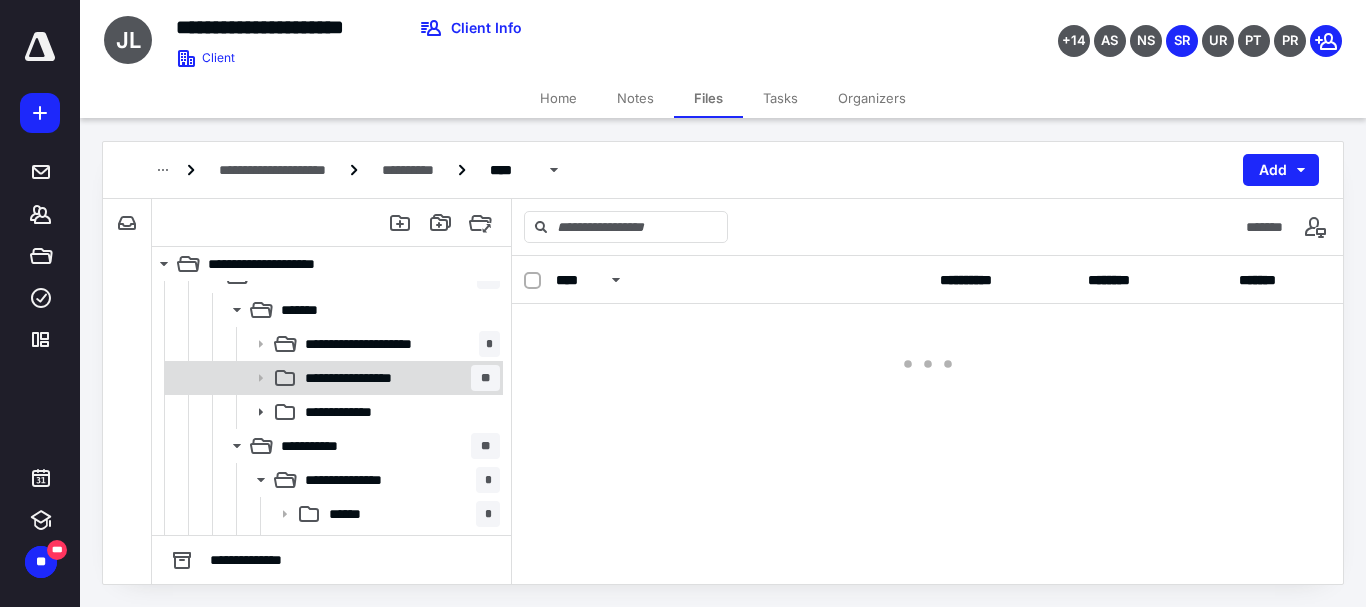 checkbox on "false" 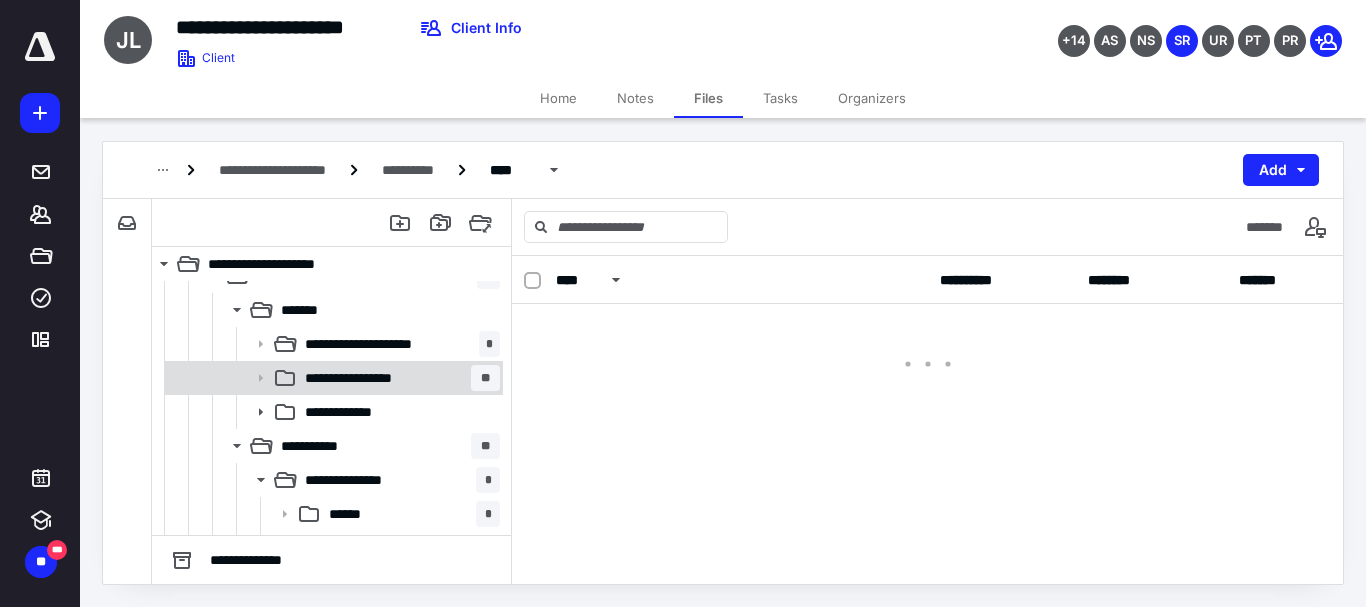 click on "**********" at bounding box center [364, 378] 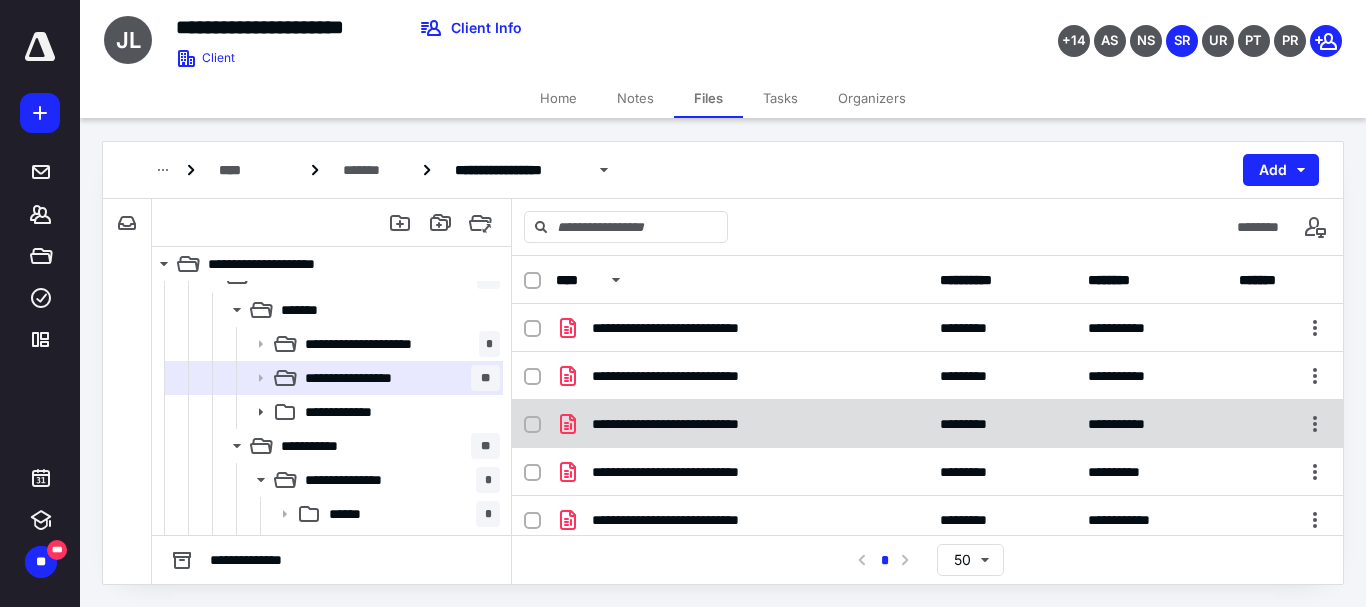 scroll, scrollTop: 537, scrollLeft: 0, axis: vertical 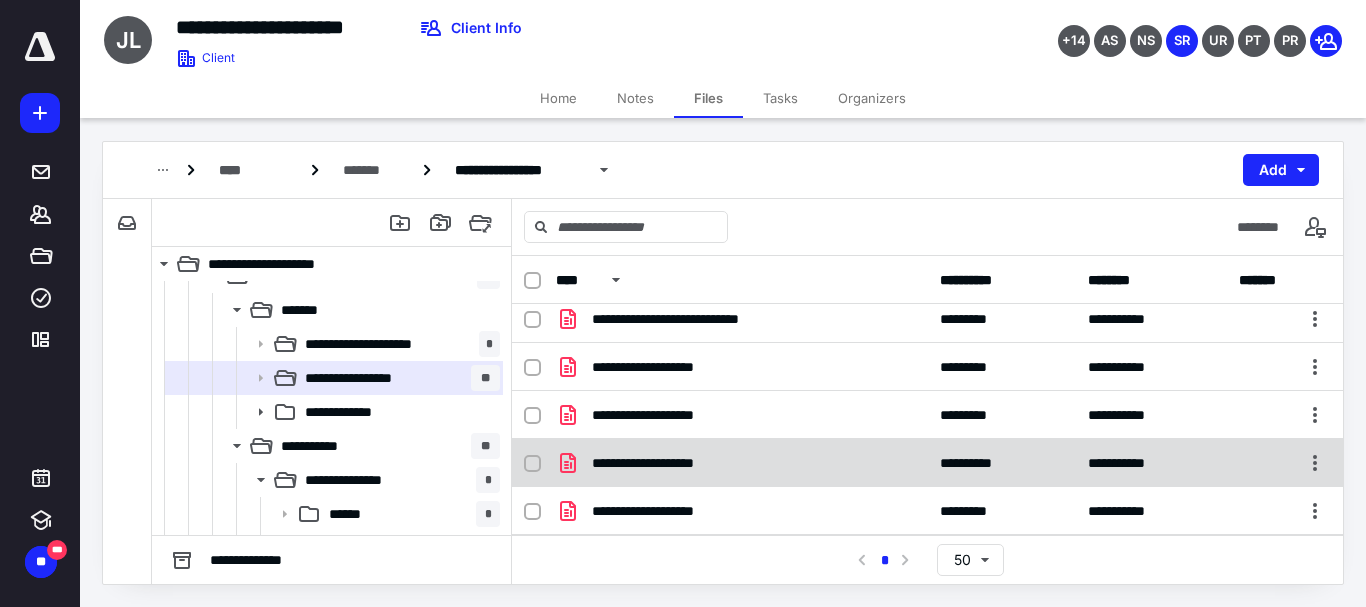 click on "**********" at bounding box center (927, 463) 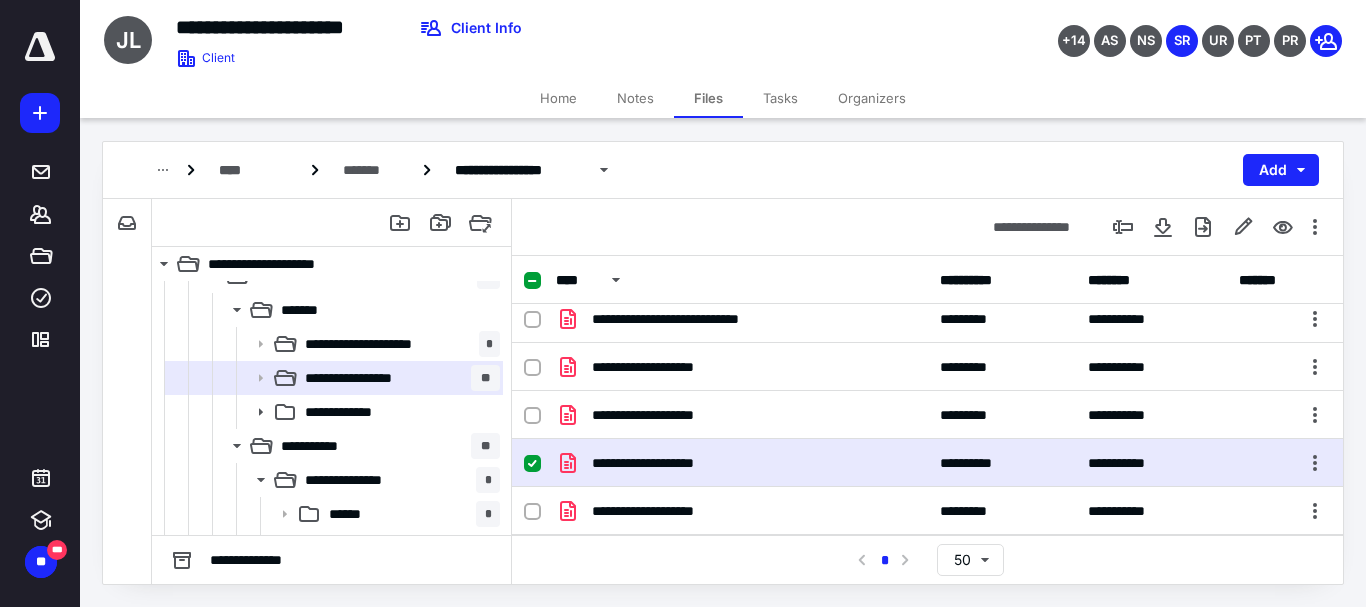 click on "**********" at bounding box center (927, 463) 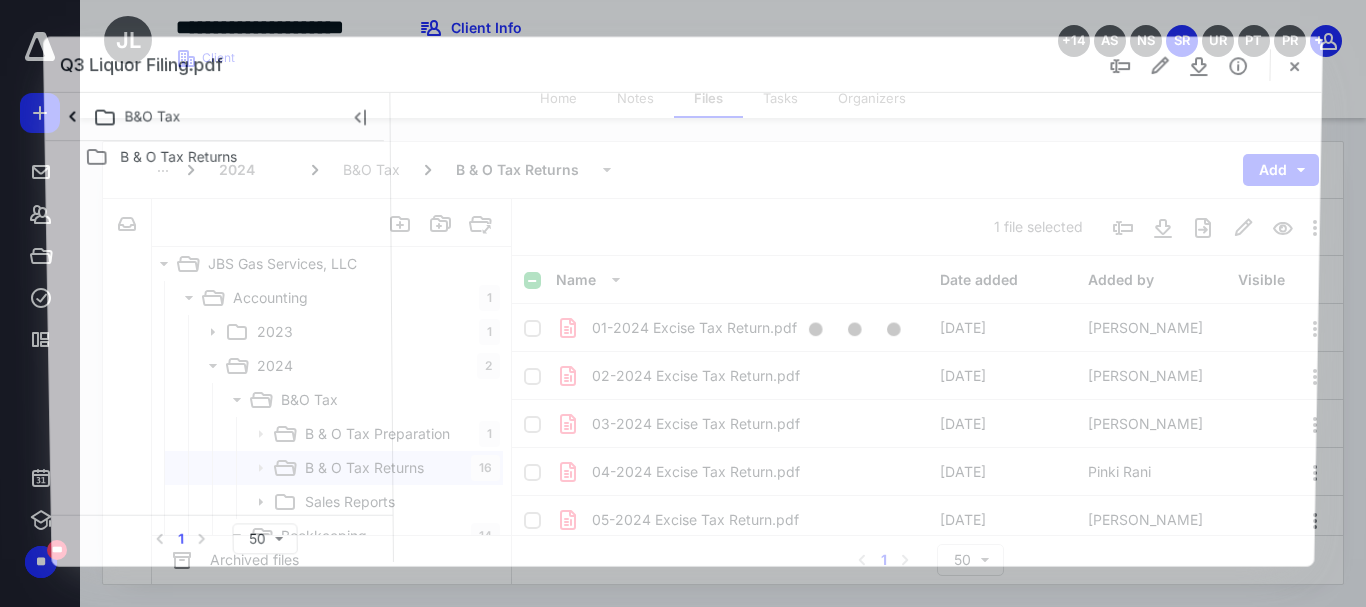 scroll, scrollTop: 90, scrollLeft: 0, axis: vertical 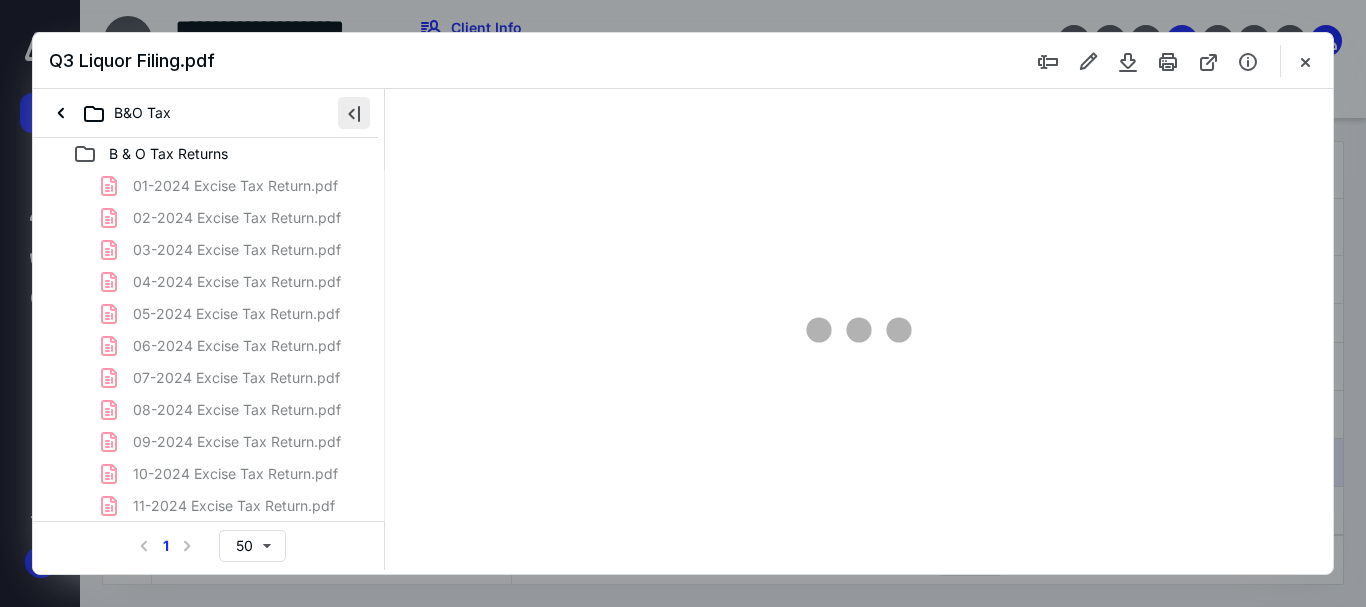 click at bounding box center (354, 113) 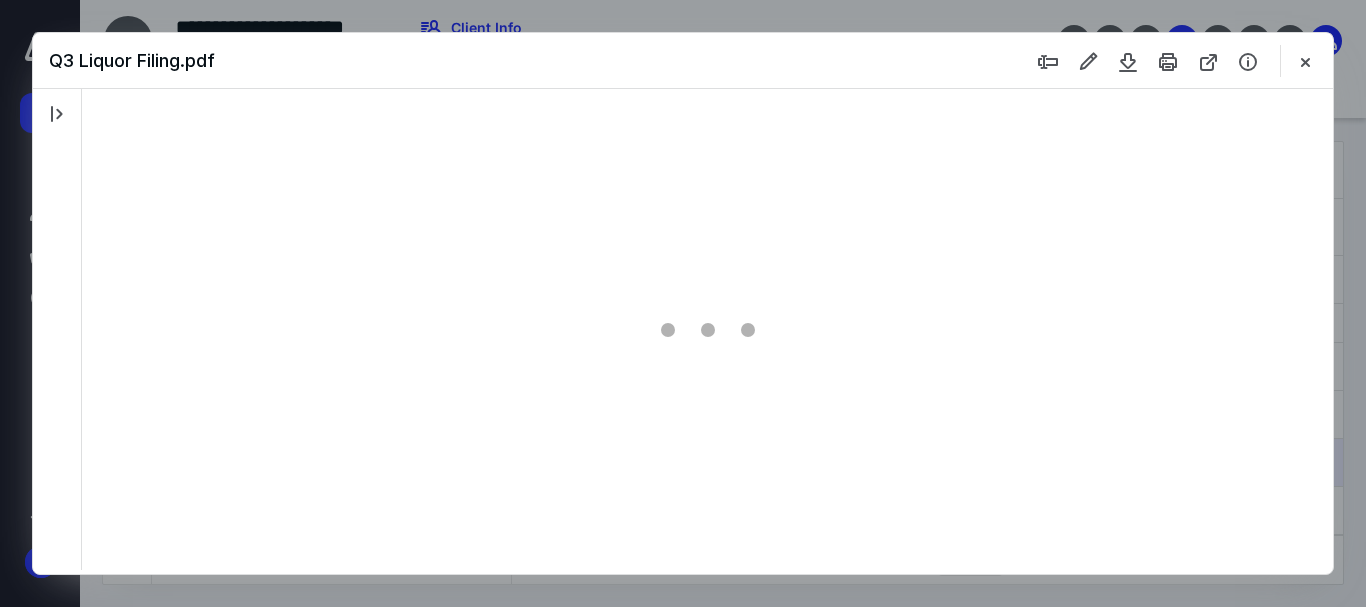 scroll, scrollTop: 0, scrollLeft: 0, axis: both 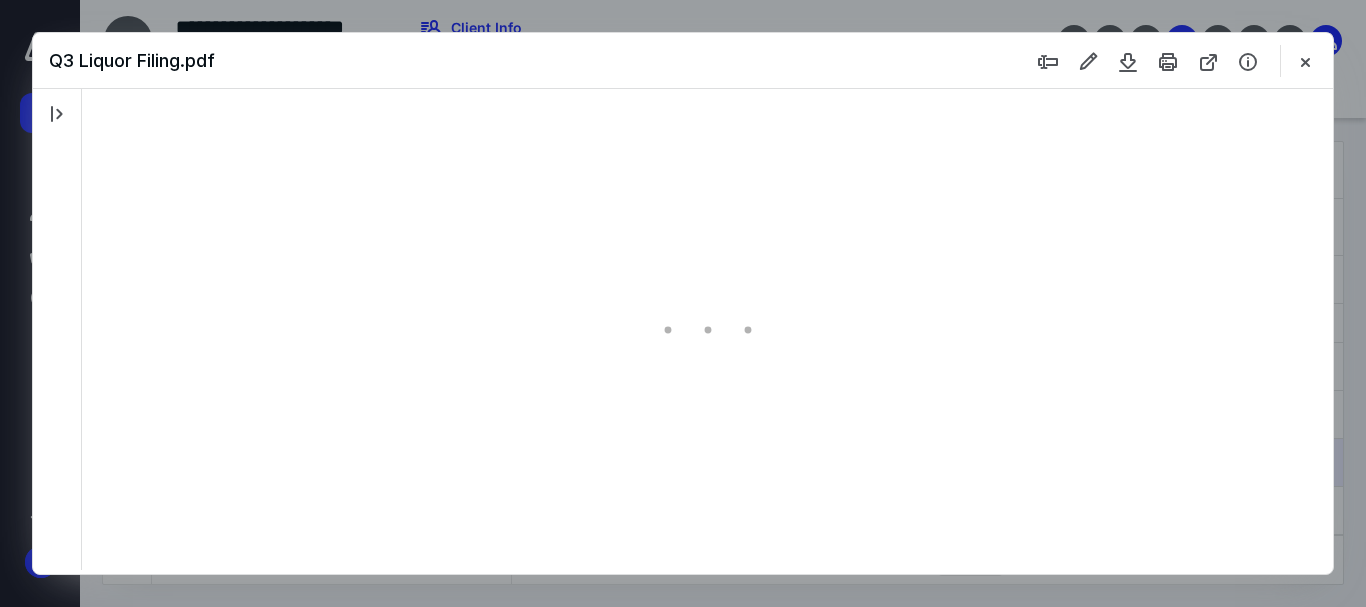 type 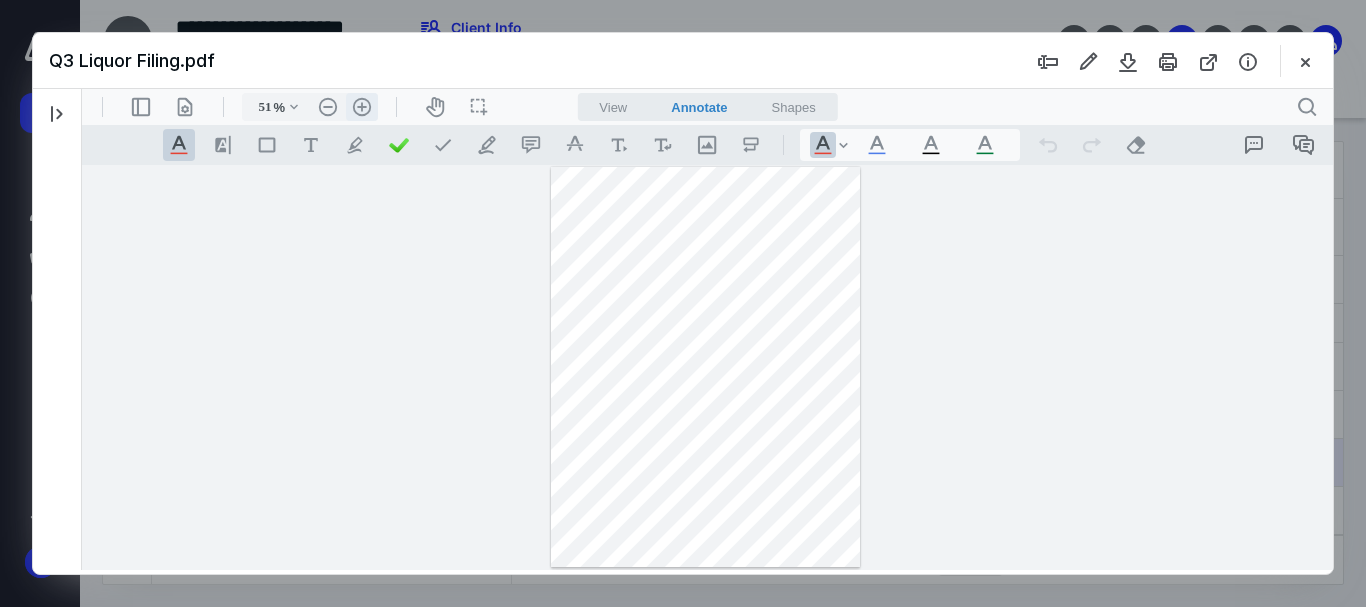 click on ".cls-1{fill:#abb0c4;} icon - header - zoom - in - line" at bounding box center [362, 107] 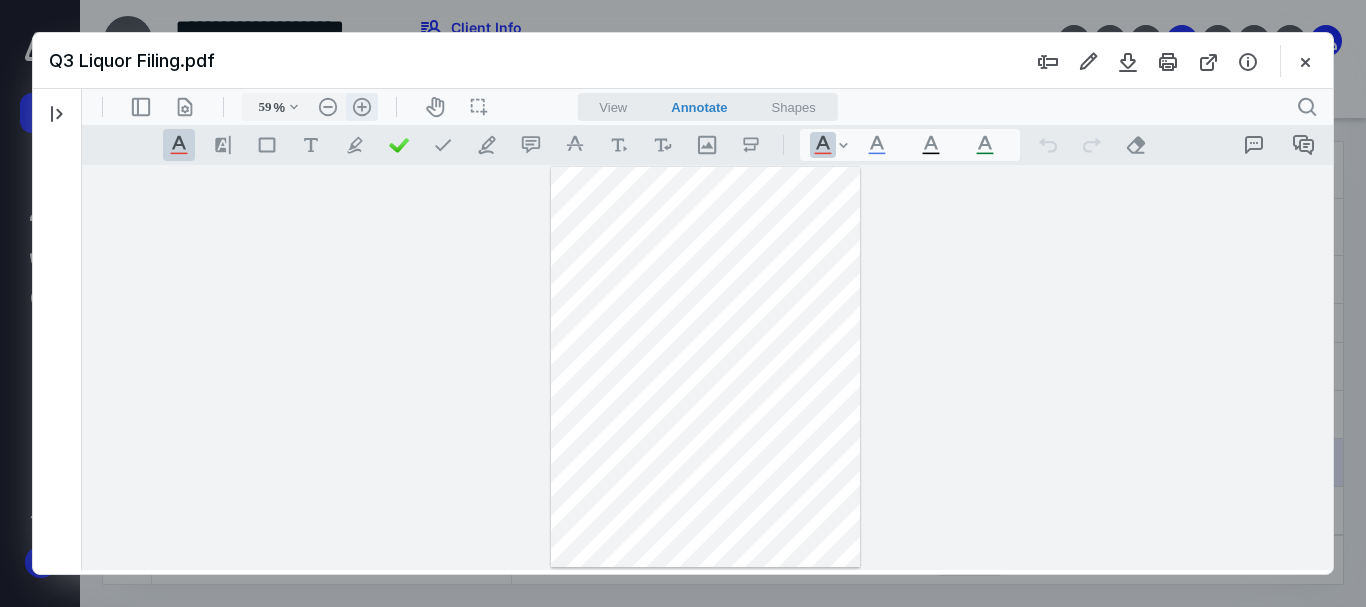 click on ".cls-1{fill:#abb0c4;} icon - header - zoom - in - line" at bounding box center (362, 107) 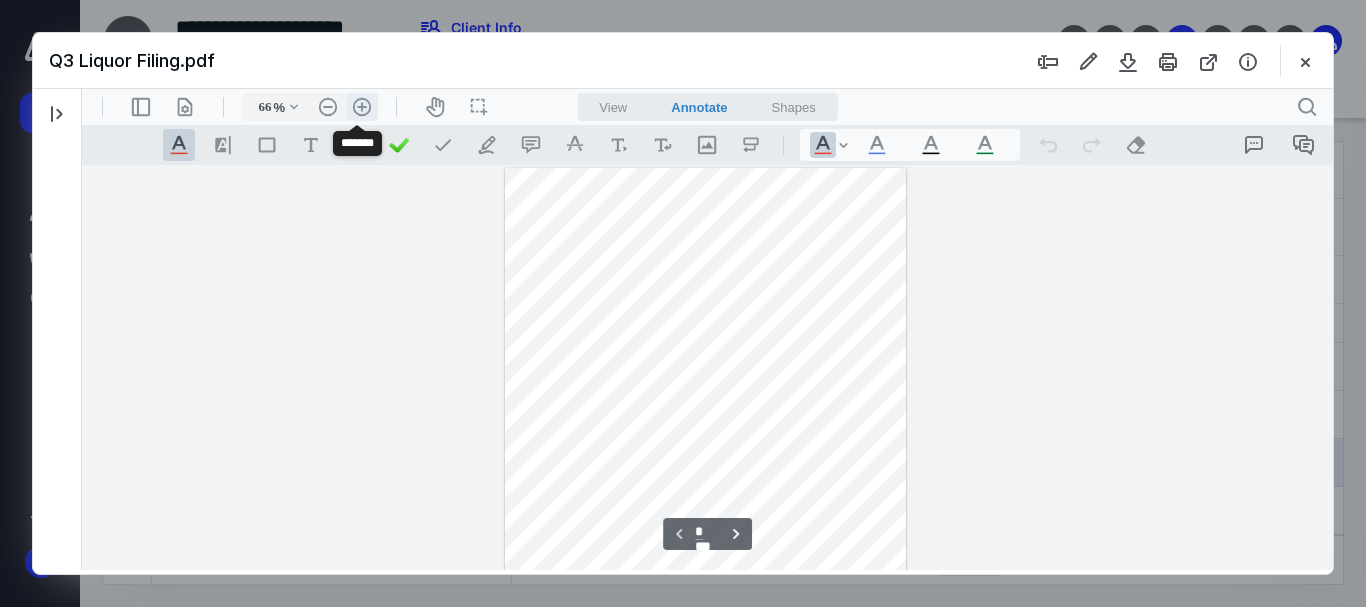 click on ".cls-1{fill:#abb0c4;} icon - header - zoom - in - line" at bounding box center [362, 107] 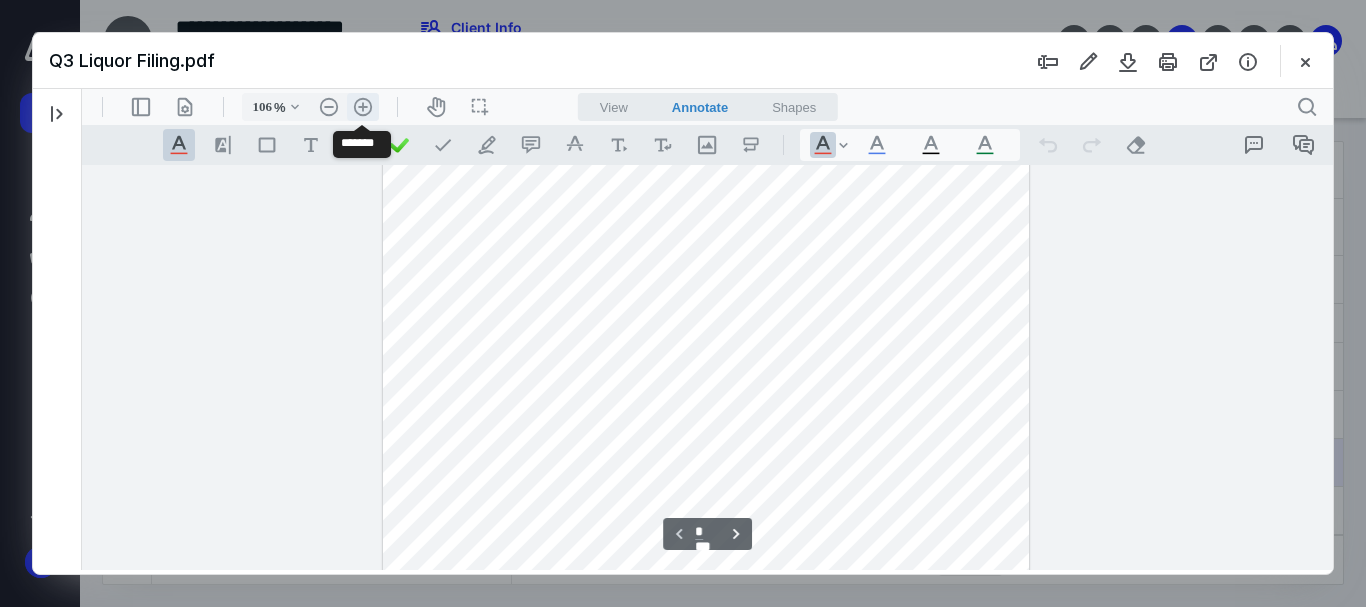 click on ".cls-1{fill:#abb0c4;} icon - header - zoom - in - line" at bounding box center (363, 107) 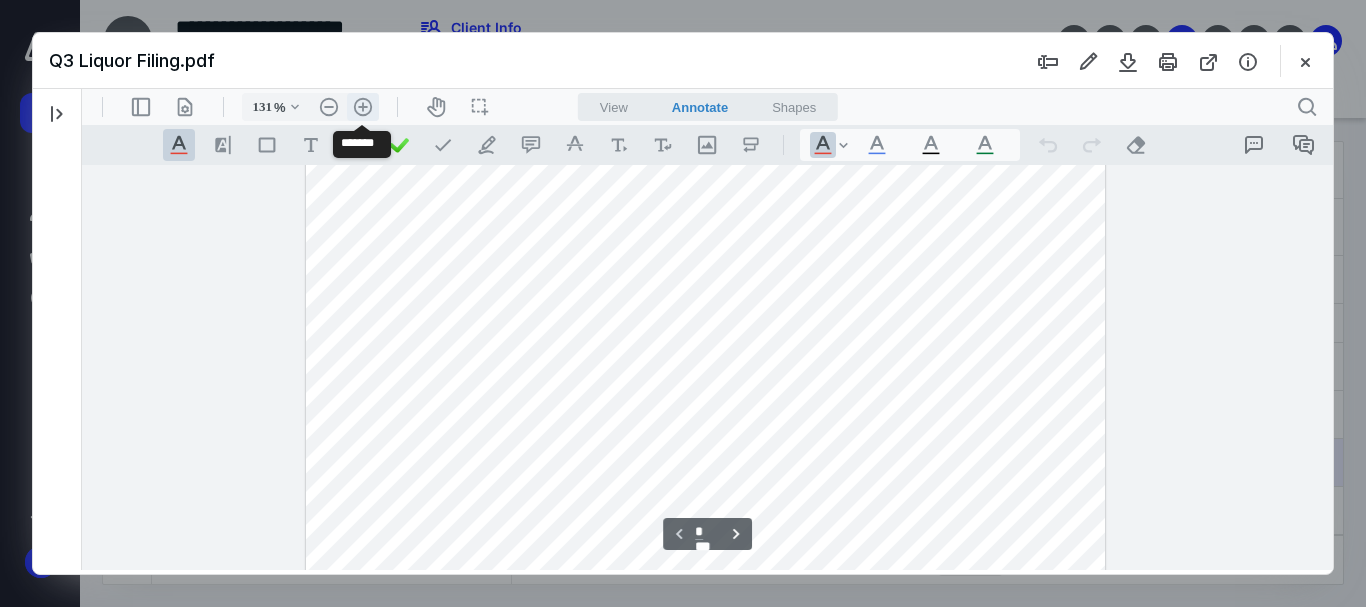 click on ".cls-1{fill:#abb0c4;} icon - header - zoom - in - line" at bounding box center [363, 107] 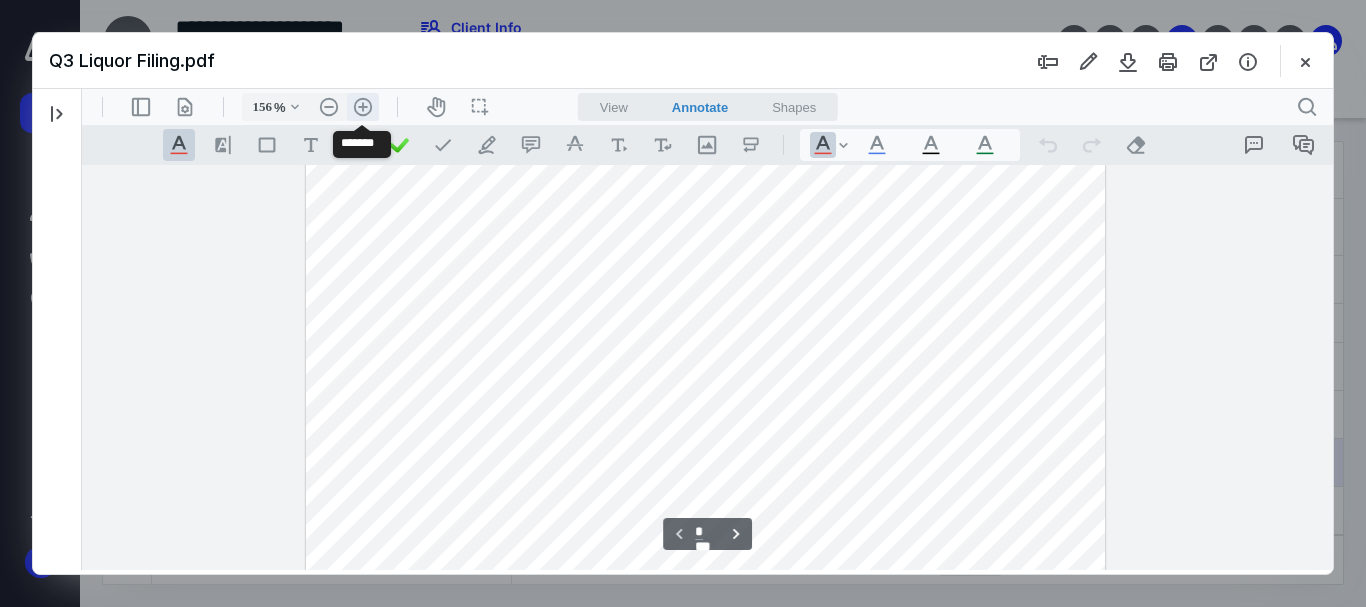 scroll, scrollTop: 339, scrollLeft: 0, axis: vertical 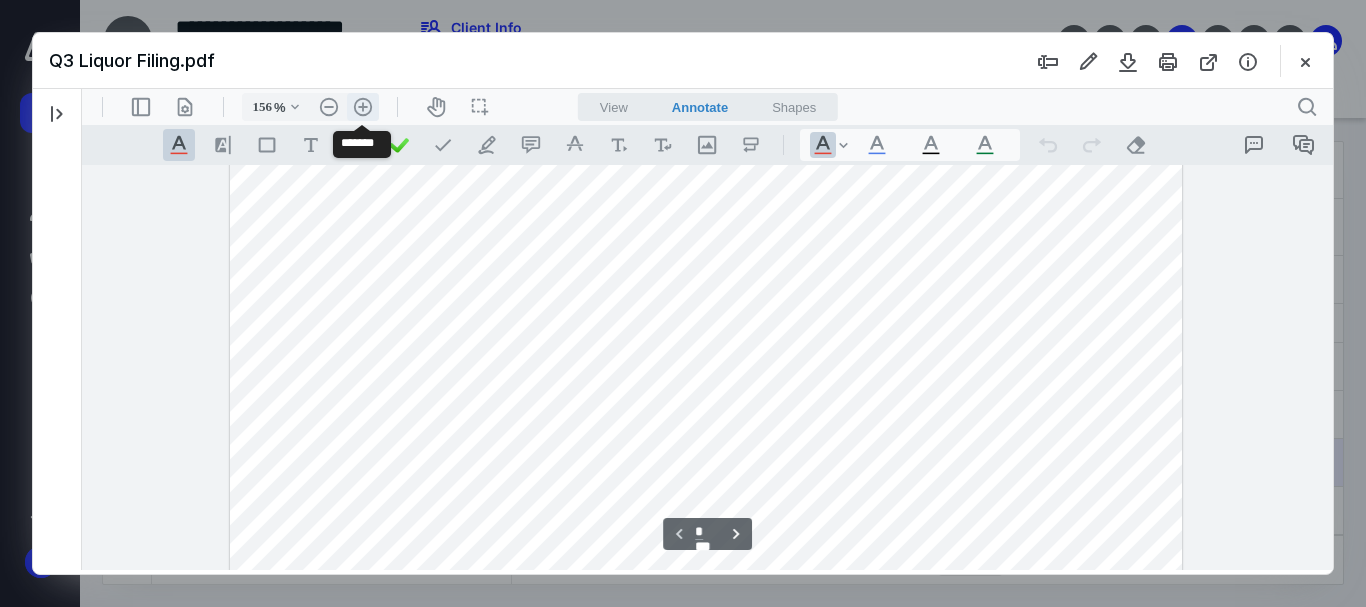 click on ".cls-1{fill:#abb0c4;} icon - header - zoom - in - line" at bounding box center [363, 107] 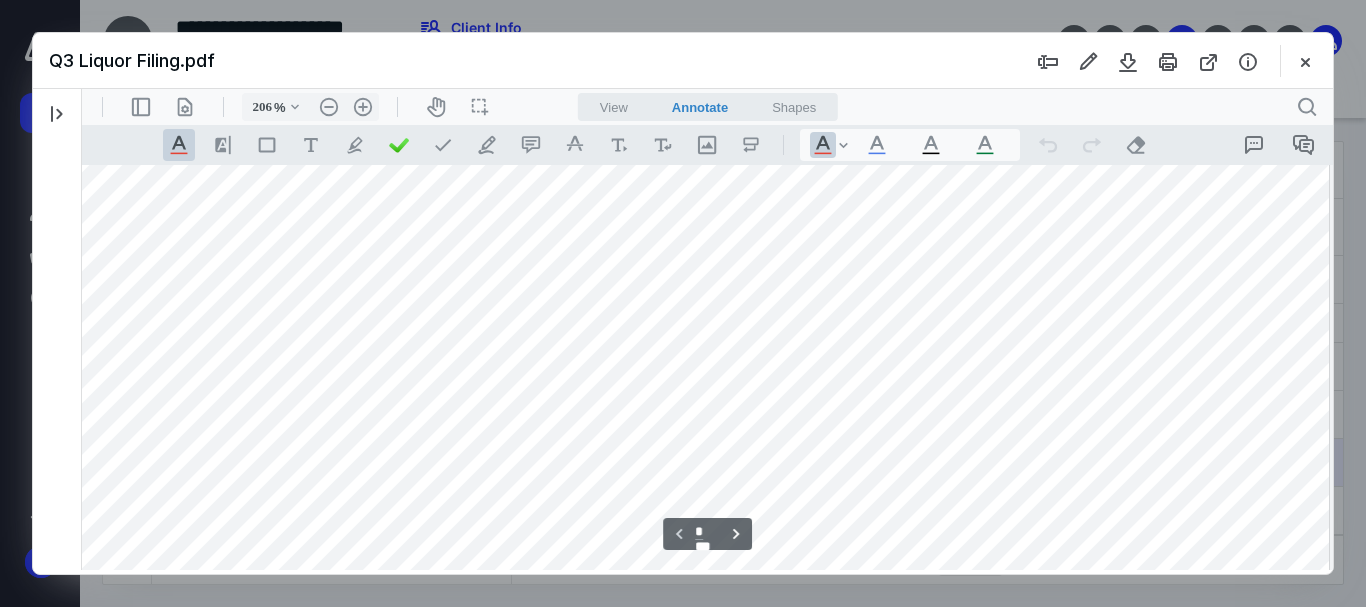 scroll, scrollTop: 1431, scrollLeft: 19, axis: both 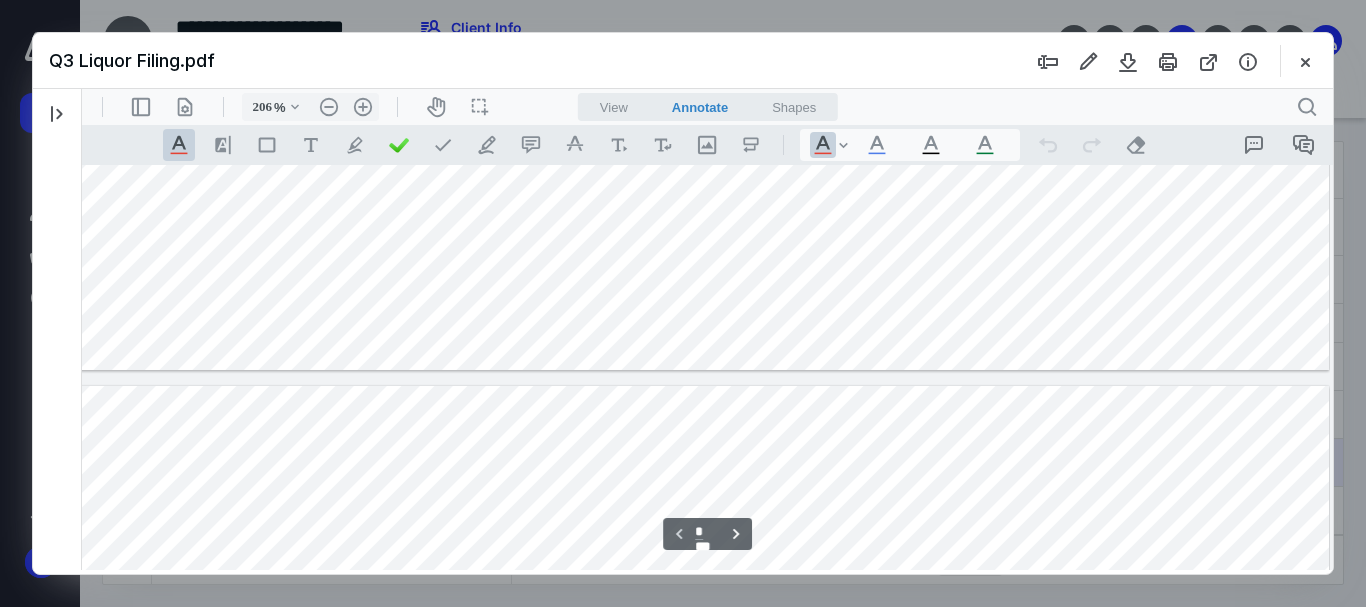 type on "*" 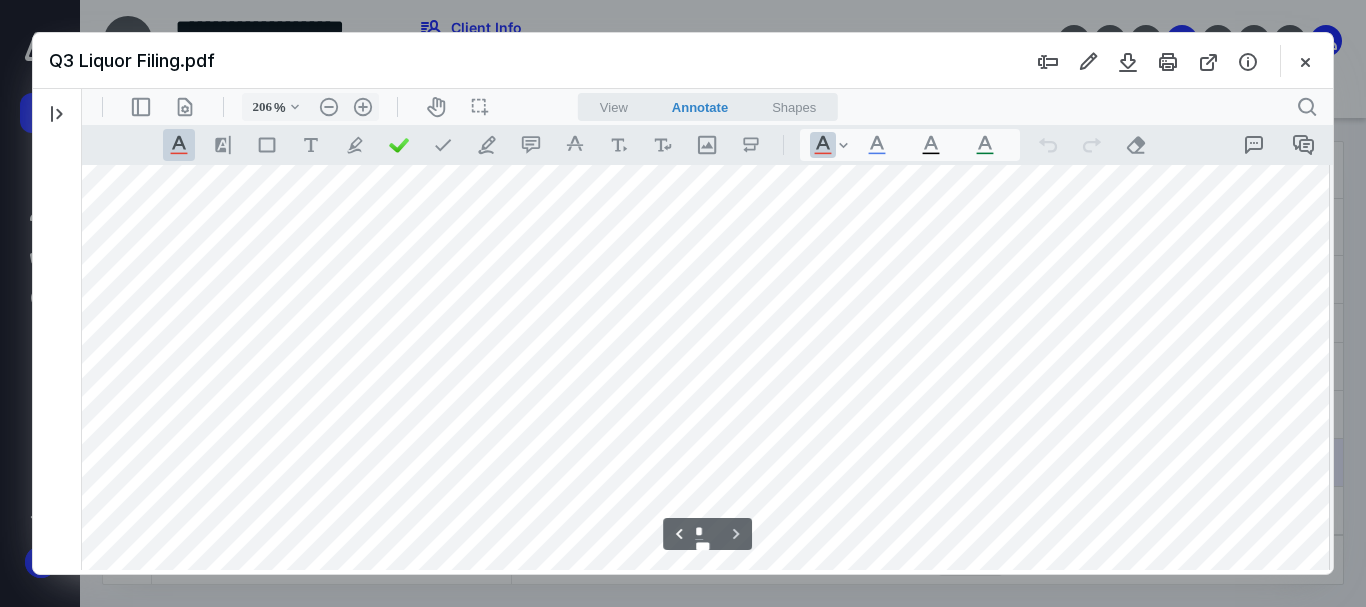 scroll, scrollTop: 1990, scrollLeft: 19, axis: both 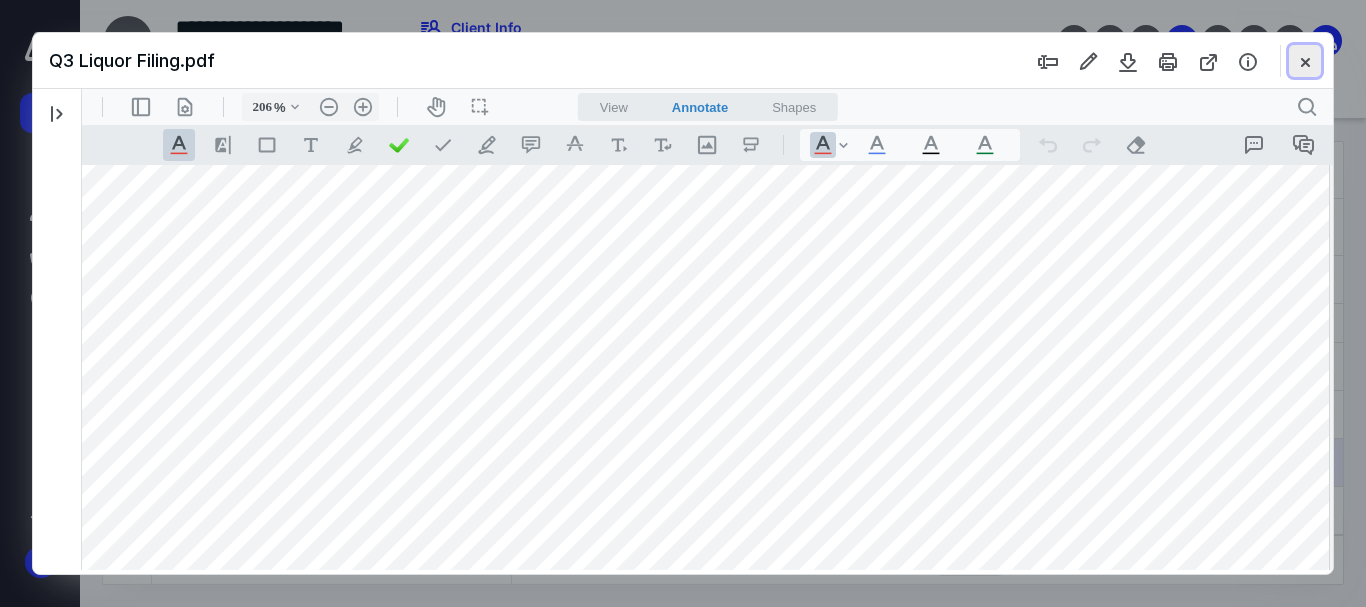 click at bounding box center [1305, 61] 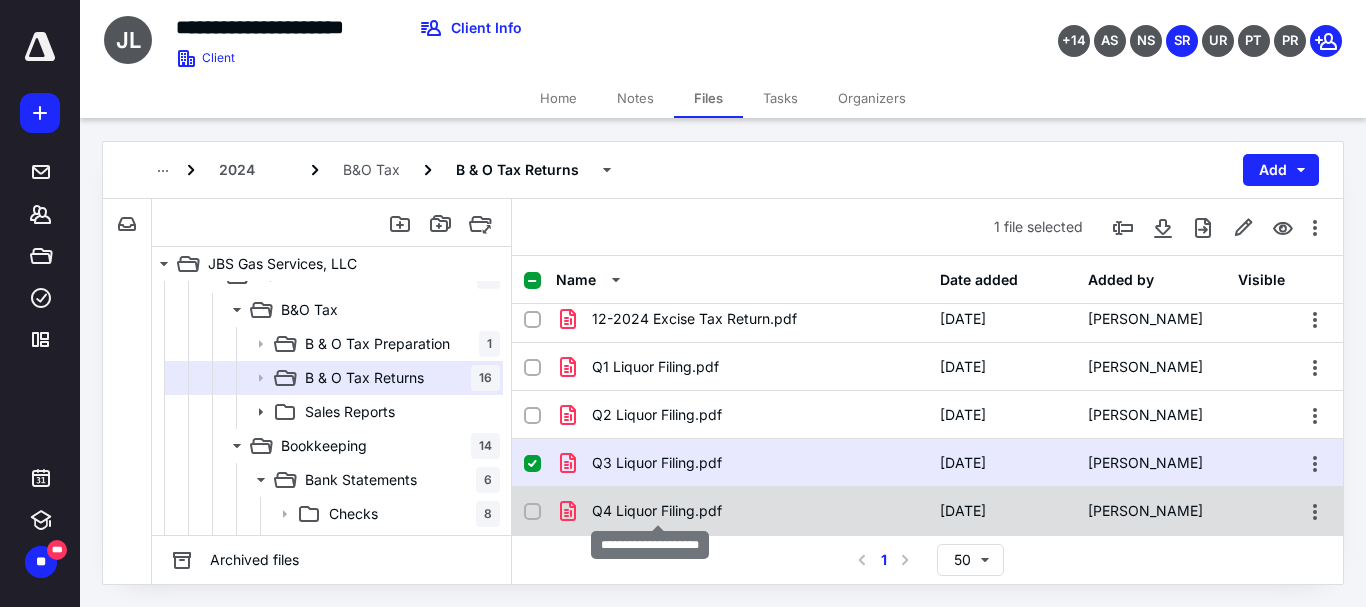 click on "Q4 Liquor Filing.pdf" at bounding box center [657, 511] 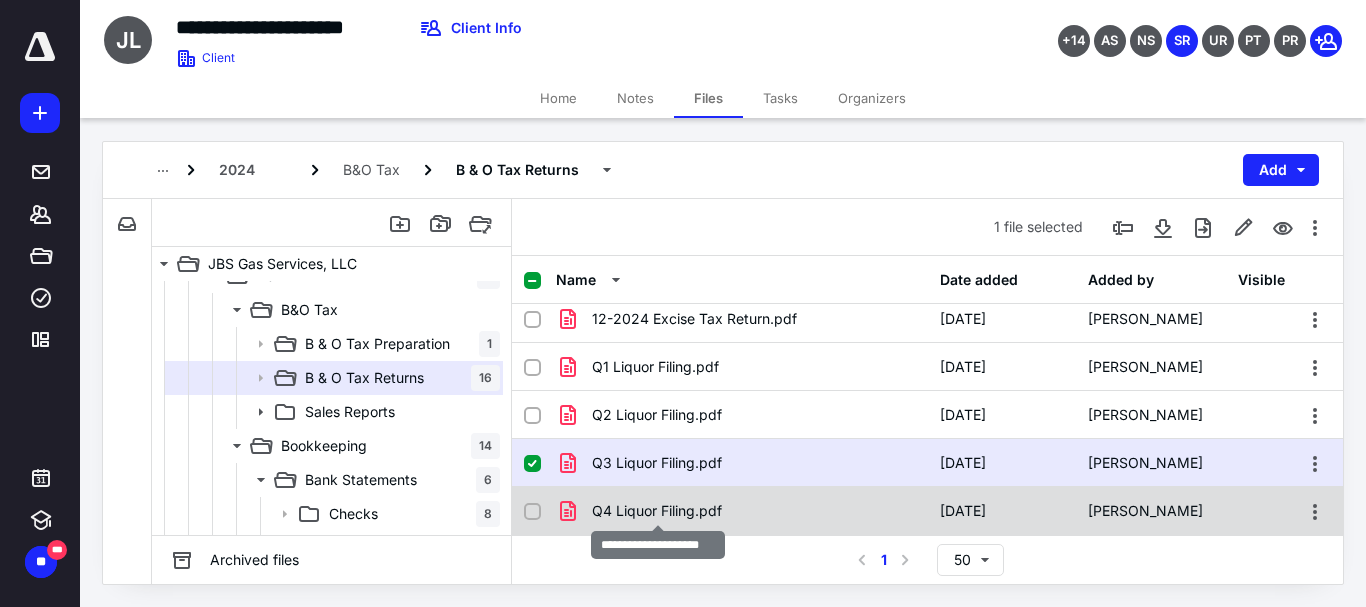 click on "Q4 Liquor Filing.pdf" at bounding box center [657, 511] 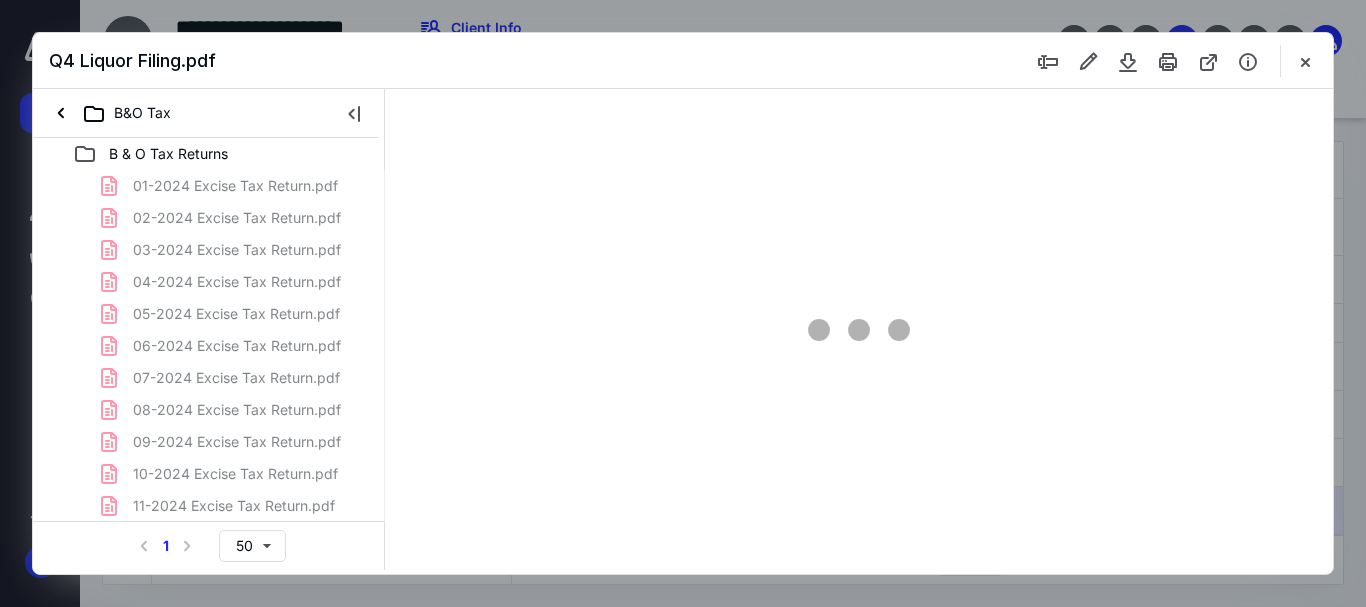 scroll, scrollTop: 0, scrollLeft: 0, axis: both 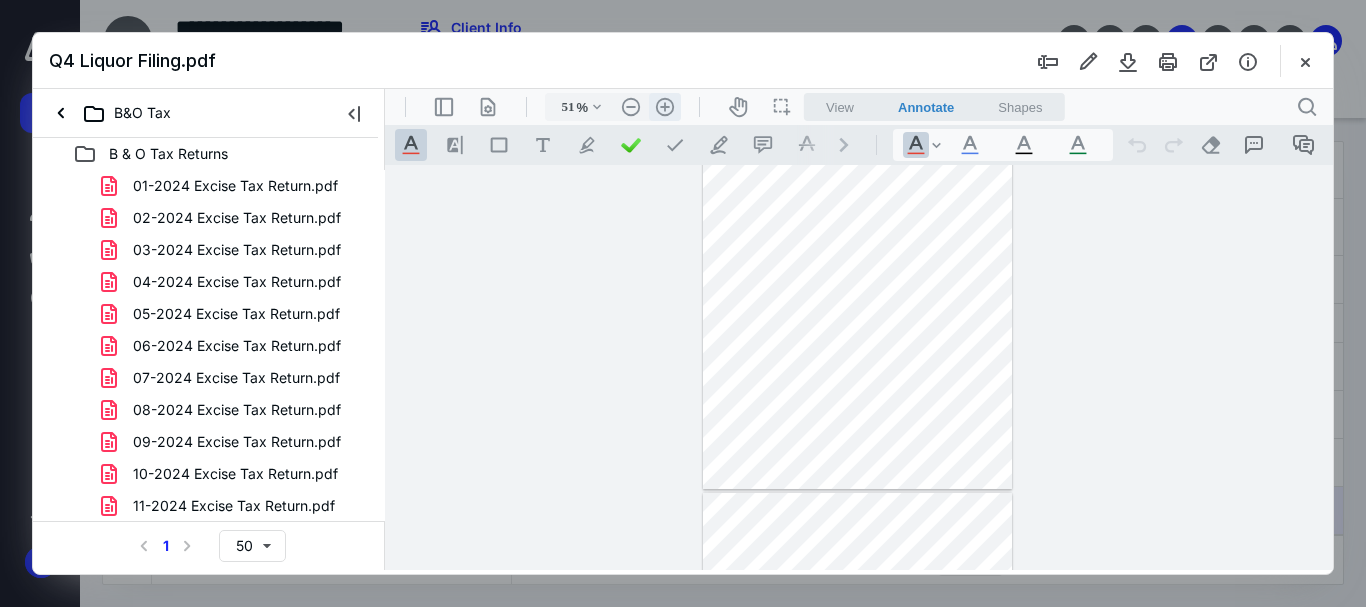 click on ".cls-1{fill:#abb0c4;} icon - header - zoom - in - line" at bounding box center [665, 107] 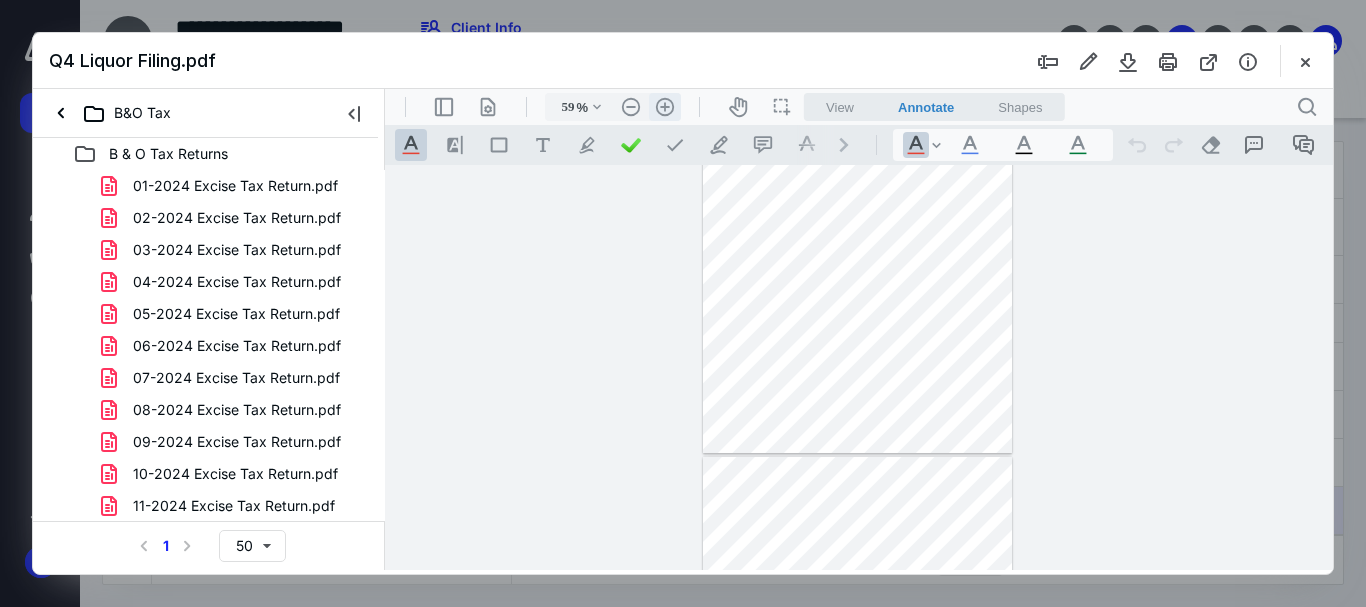 click on ".cls-1{fill:#abb0c4;} icon - header - zoom - in - line" at bounding box center [665, 107] 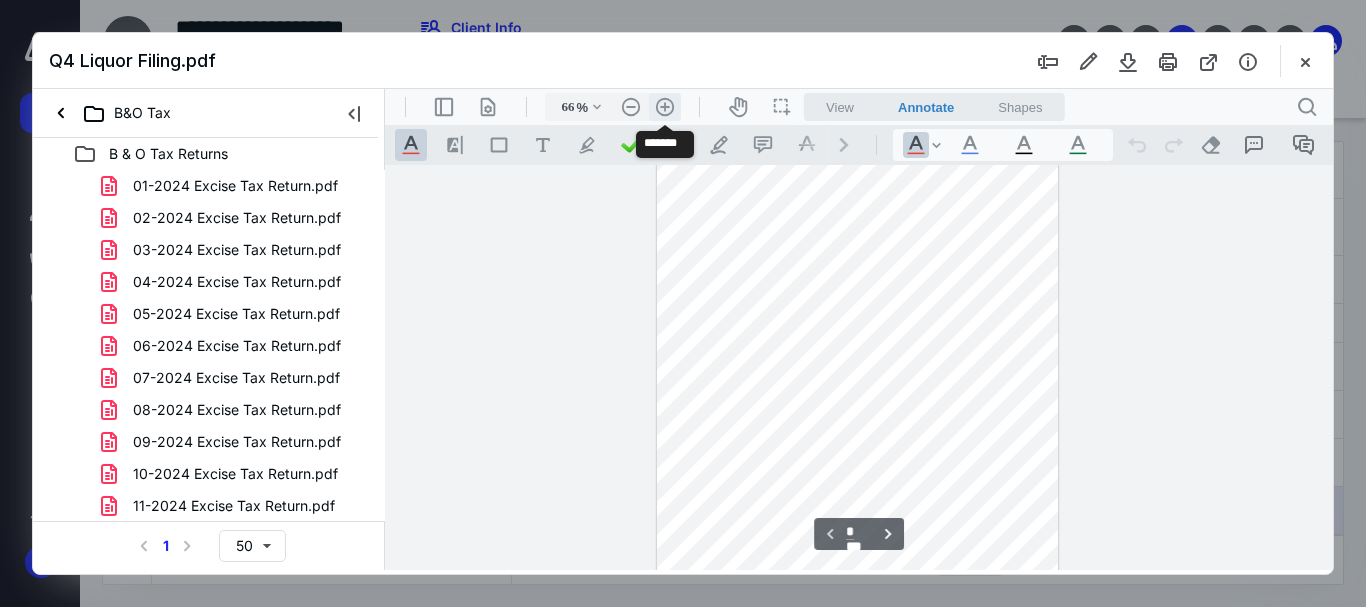 click on ".cls-1{fill:#abb0c4;} icon - header - zoom - in - line" at bounding box center (665, 107) 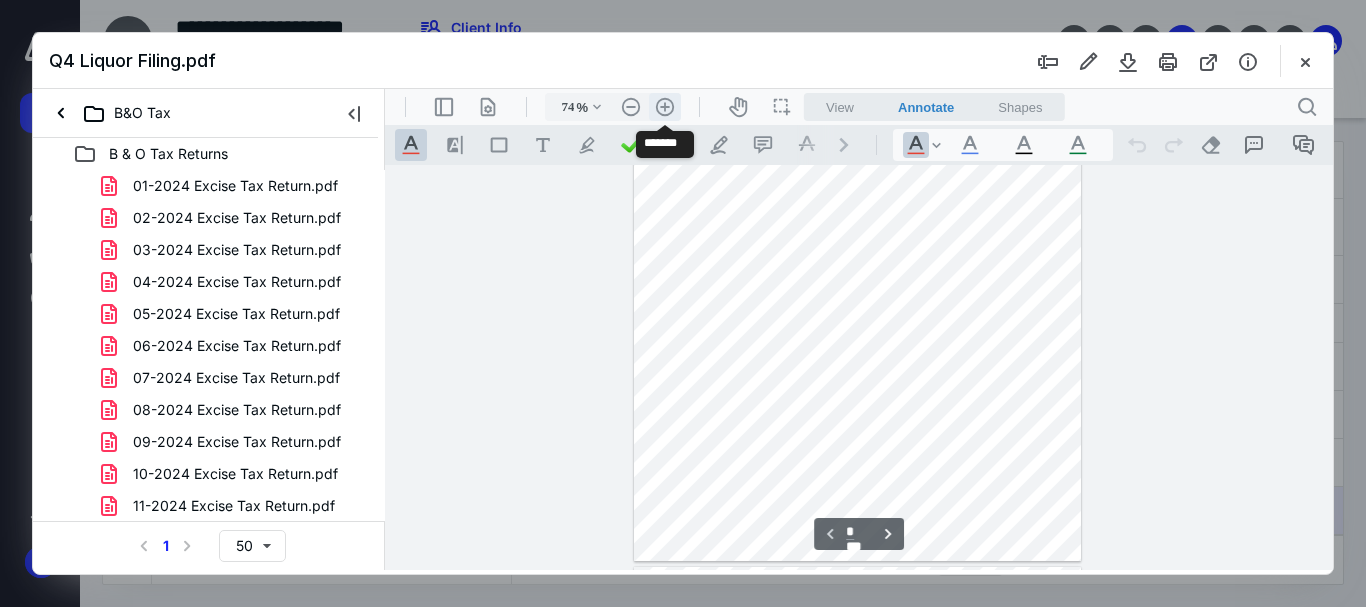click on ".cls-1{fill:#abb0c4;} icon - header - zoom - in - line" at bounding box center [665, 107] 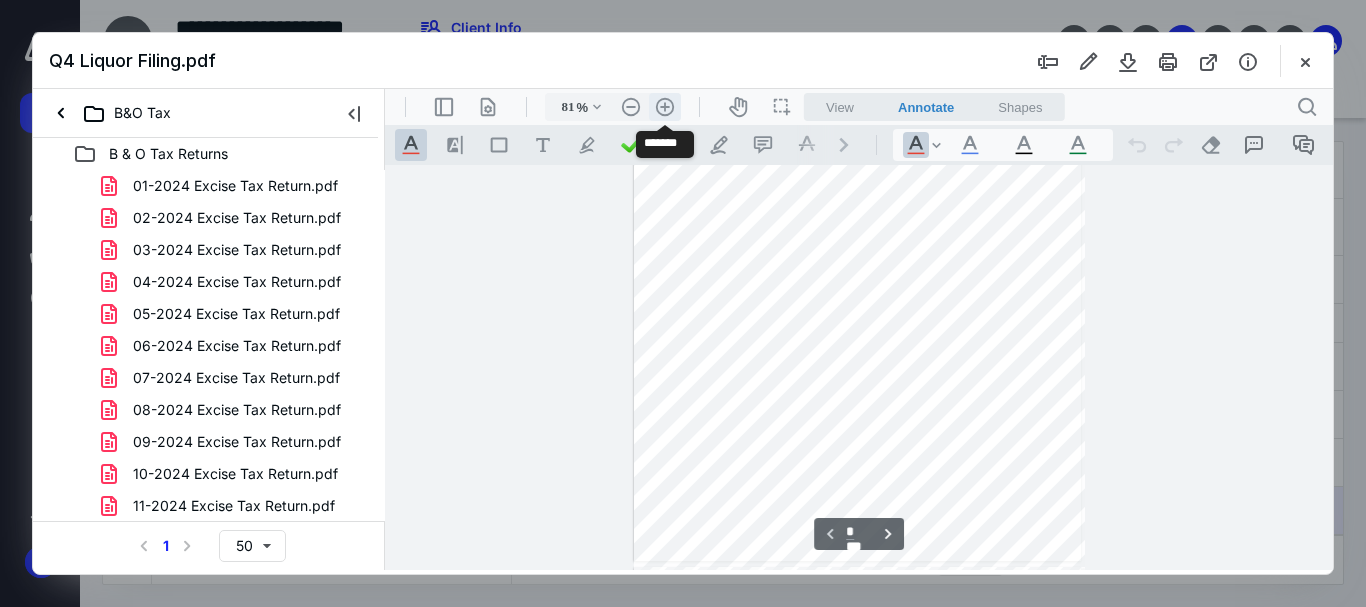 click on ".cls-1{fill:#abb0c4;} icon - header - zoom - in - line" at bounding box center [665, 107] 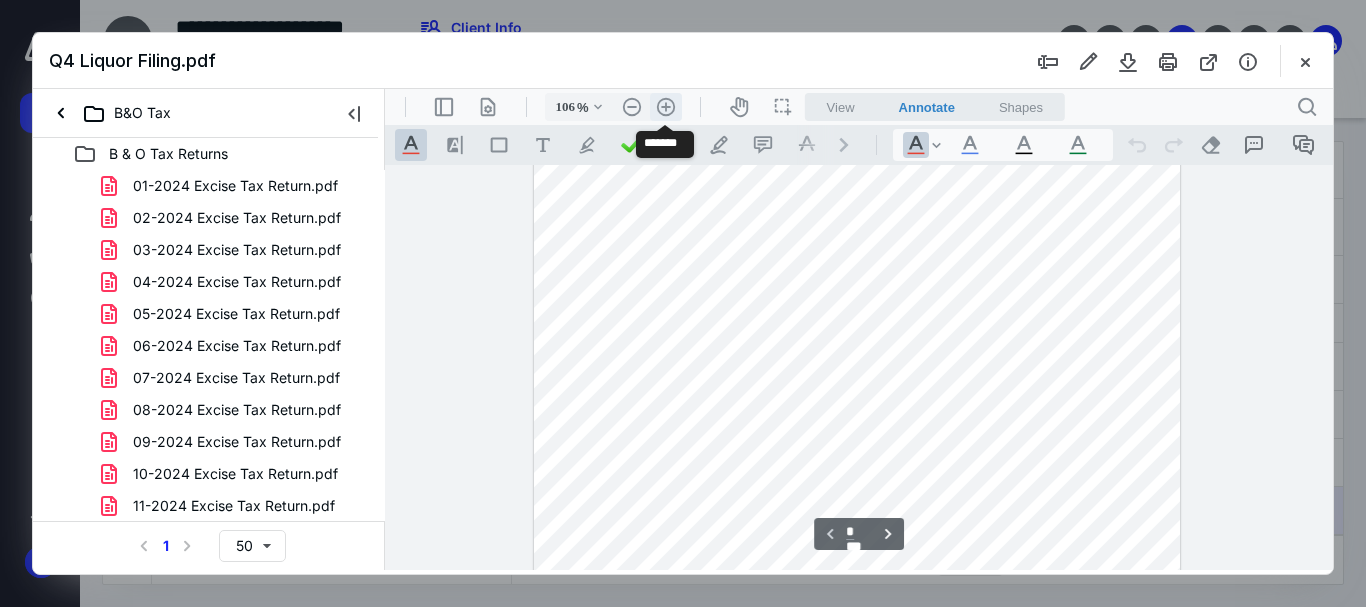 click on ".cls-1{fill:#abb0c4;} icon - header - zoom - in - line" at bounding box center [666, 107] 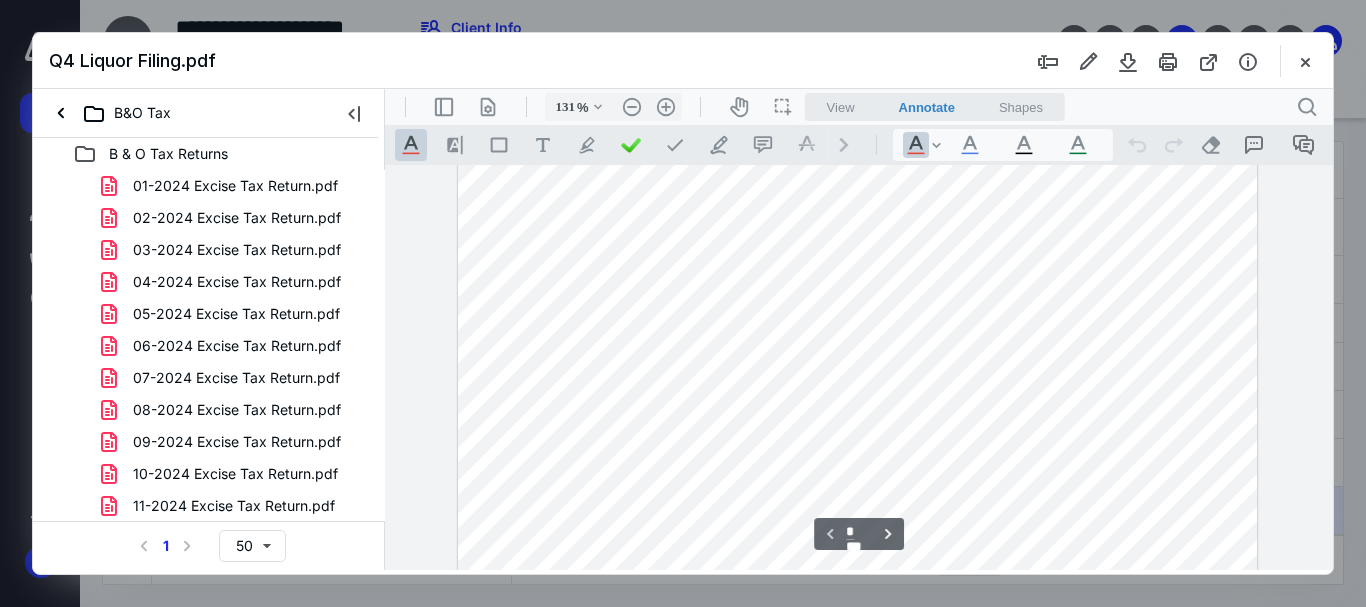 scroll, scrollTop: 162, scrollLeft: 0, axis: vertical 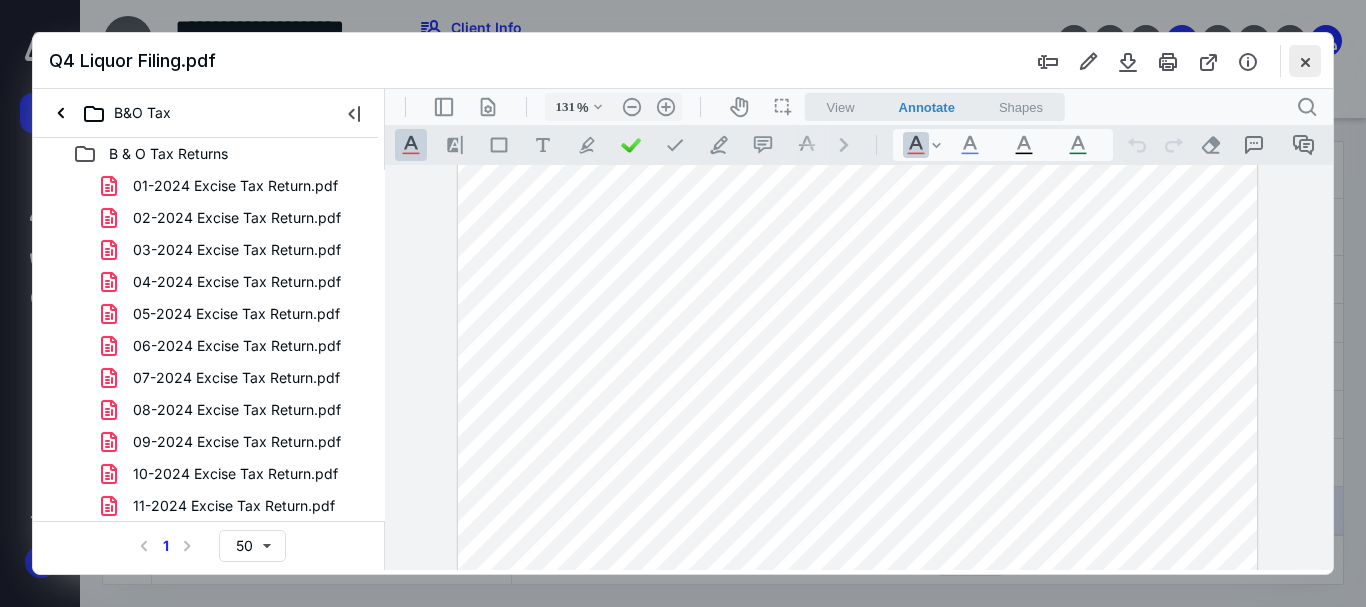 click at bounding box center (1305, 61) 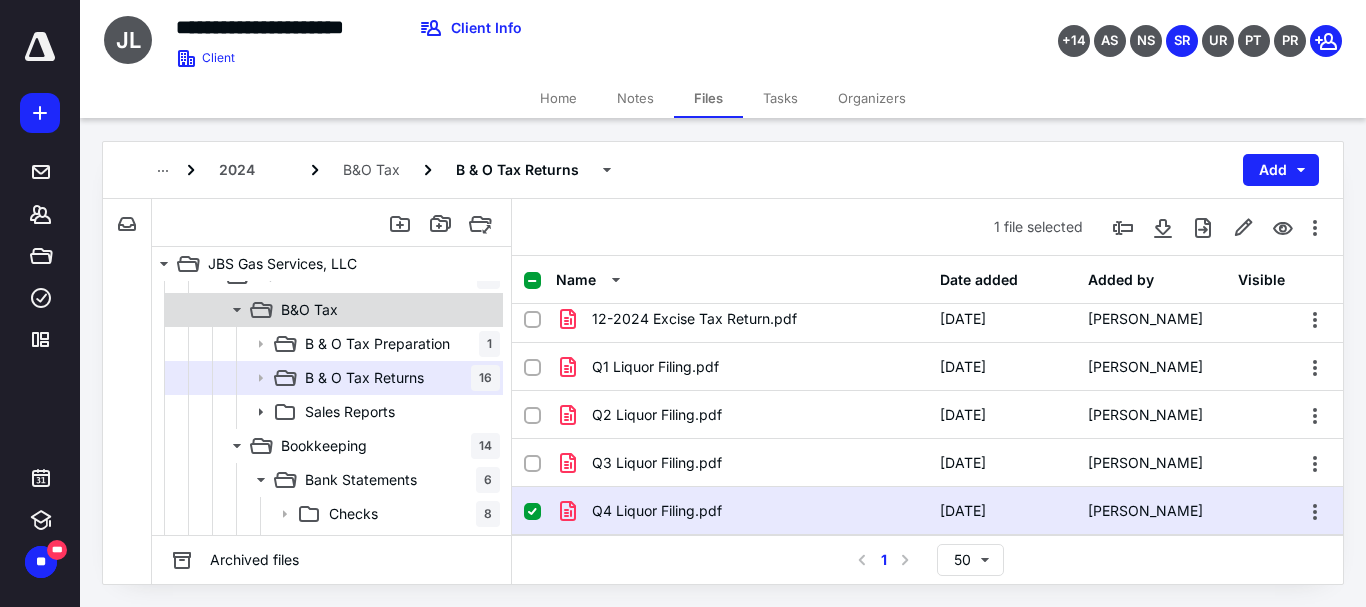 click 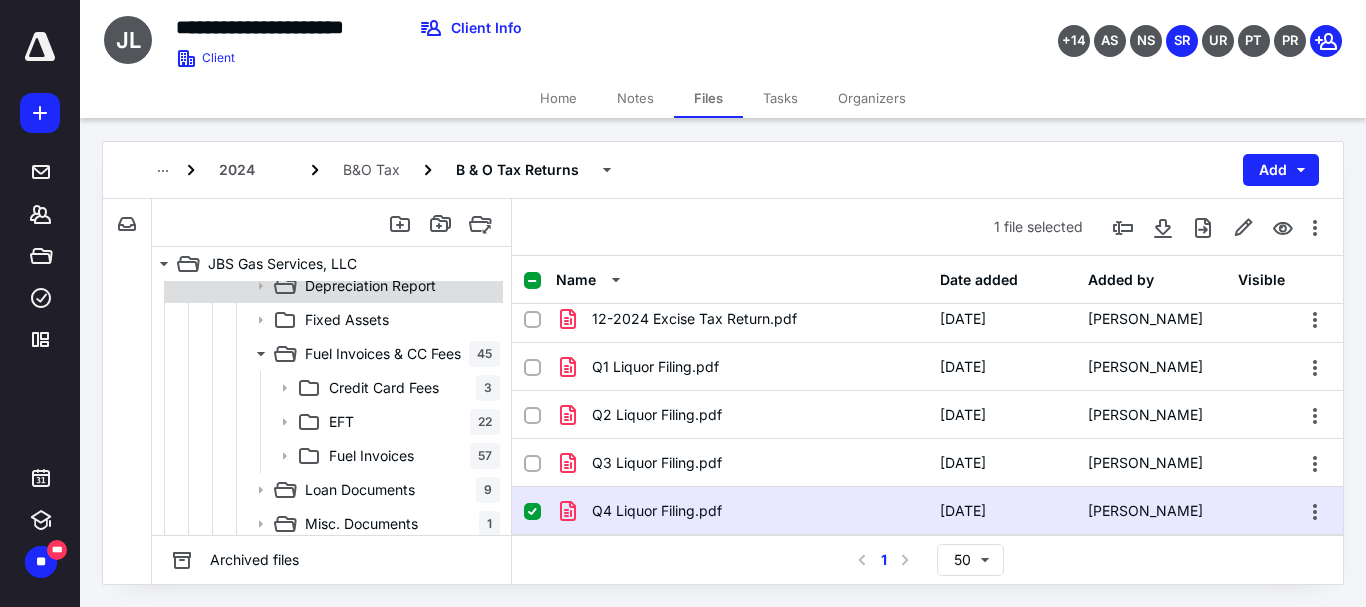 scroll, scrollTop: 690, scrollLeft: 0, axis: vertical 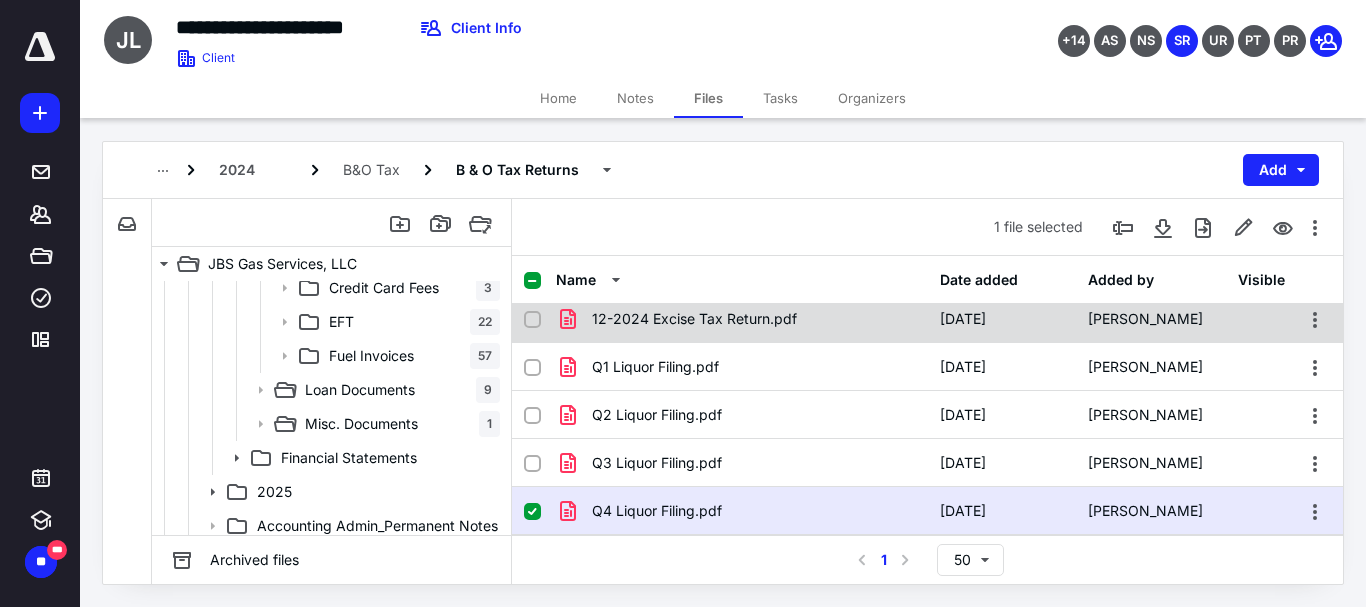 checkbox on "true" 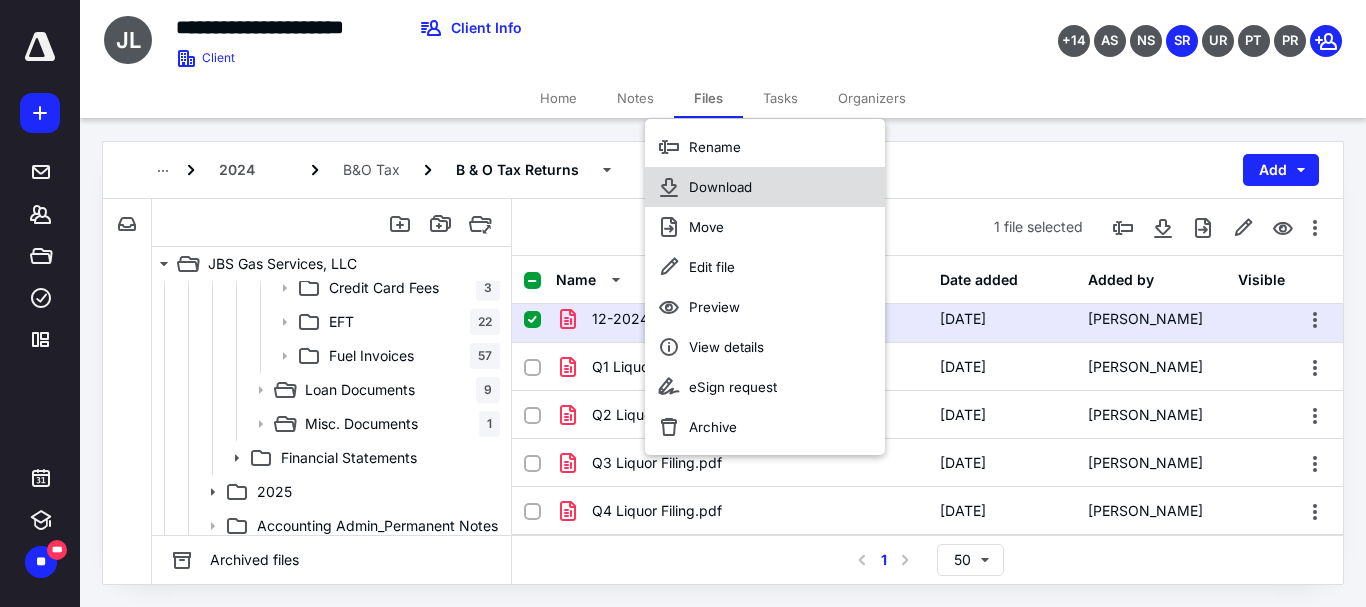 click on "Download" at bounding box center (720, 187) 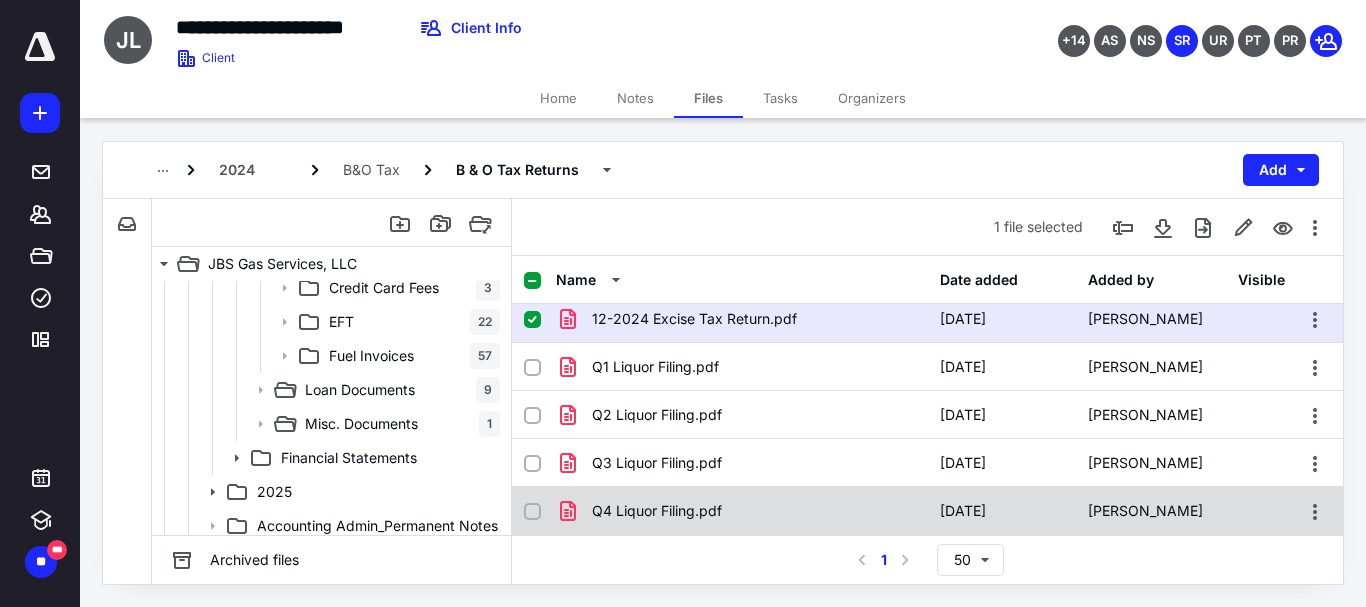 checkbox on "false" 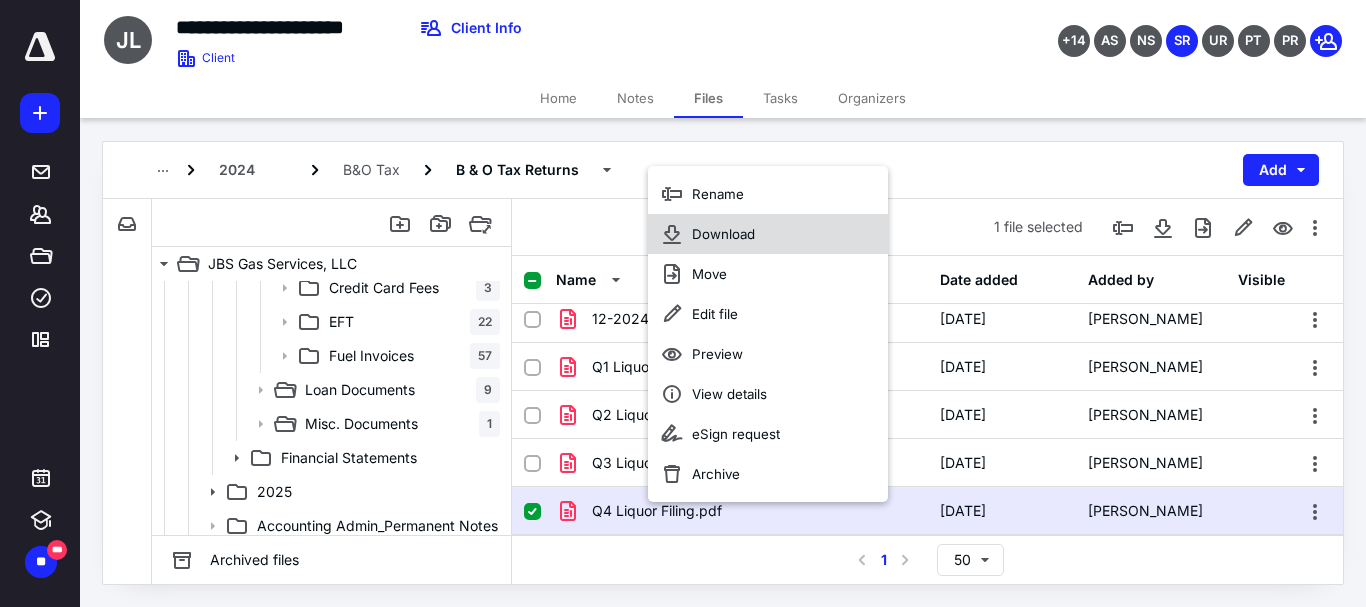 click on "Download" at bounding box center [723, 234] 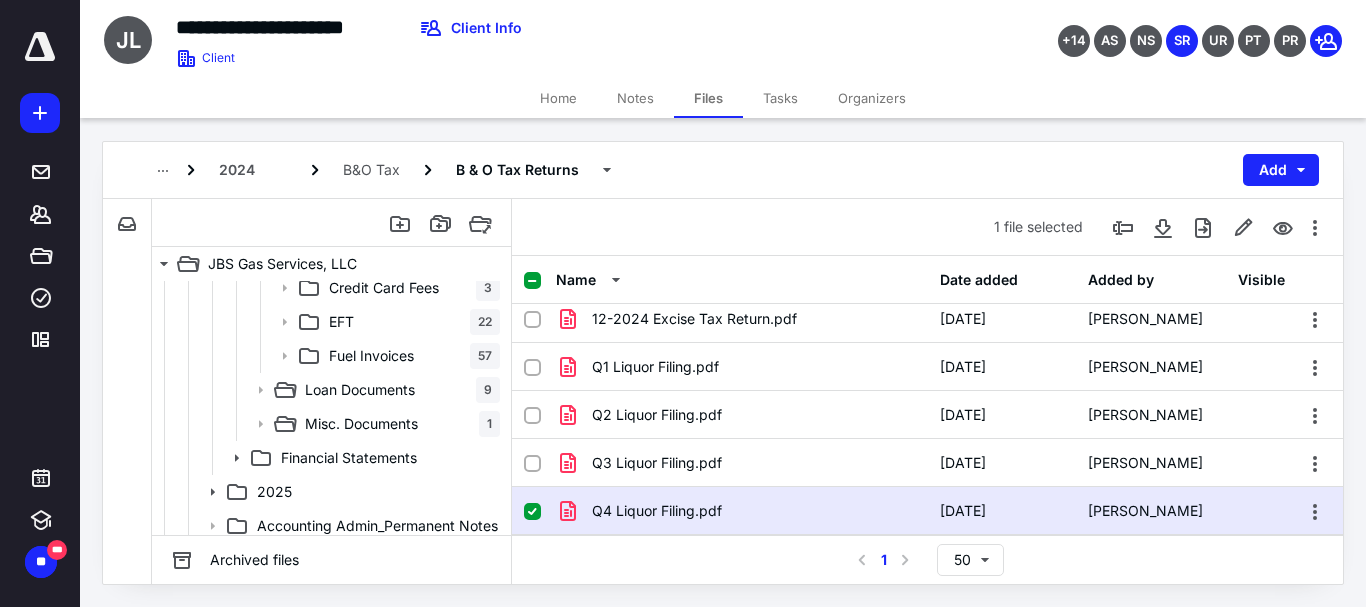 click on "Loan Documents" at bounding box center [360, 390] 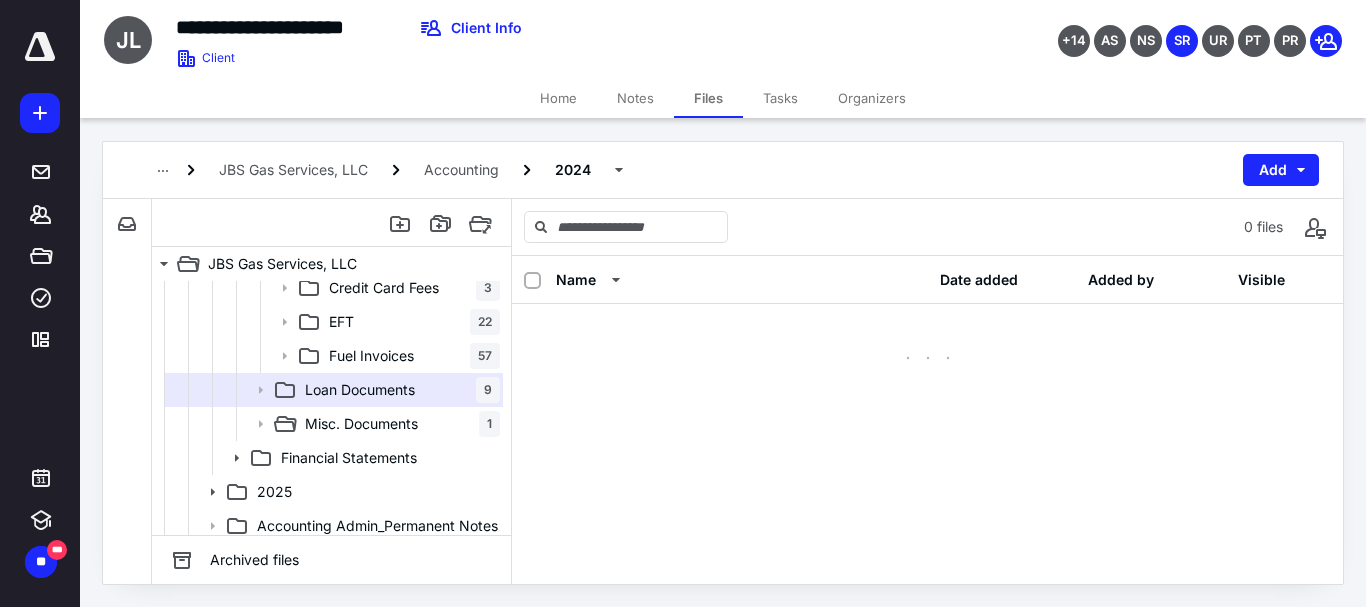 scroll, scrollTop: 0, scrollLeft: 0, axis: both 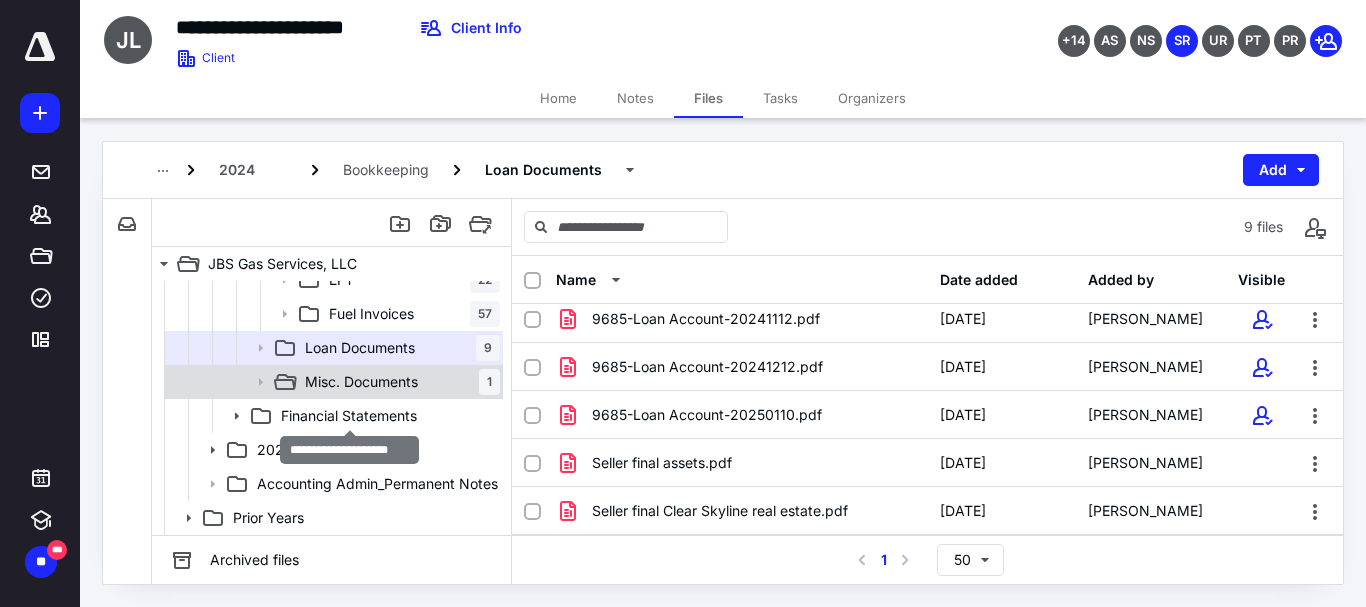 click on "Misc. Documents" at bounding box center (361, 382) 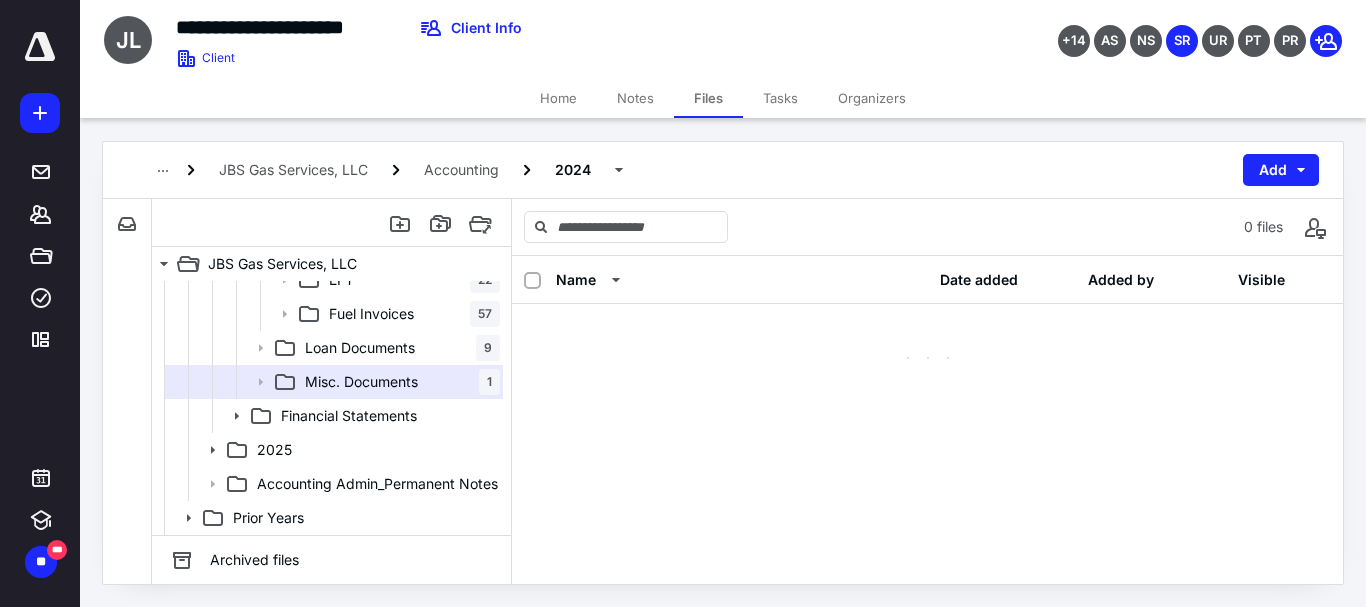 scroll, scrollTop: 0, scrollLeft: 0, axis: both 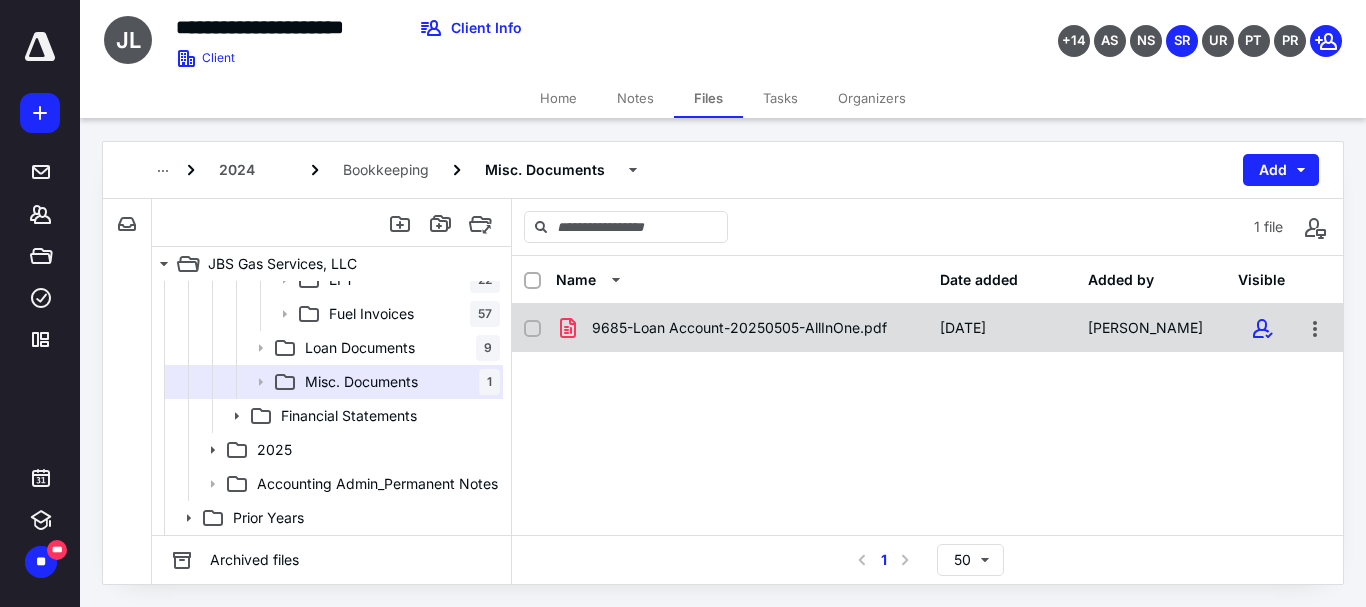 checkbox on "true" 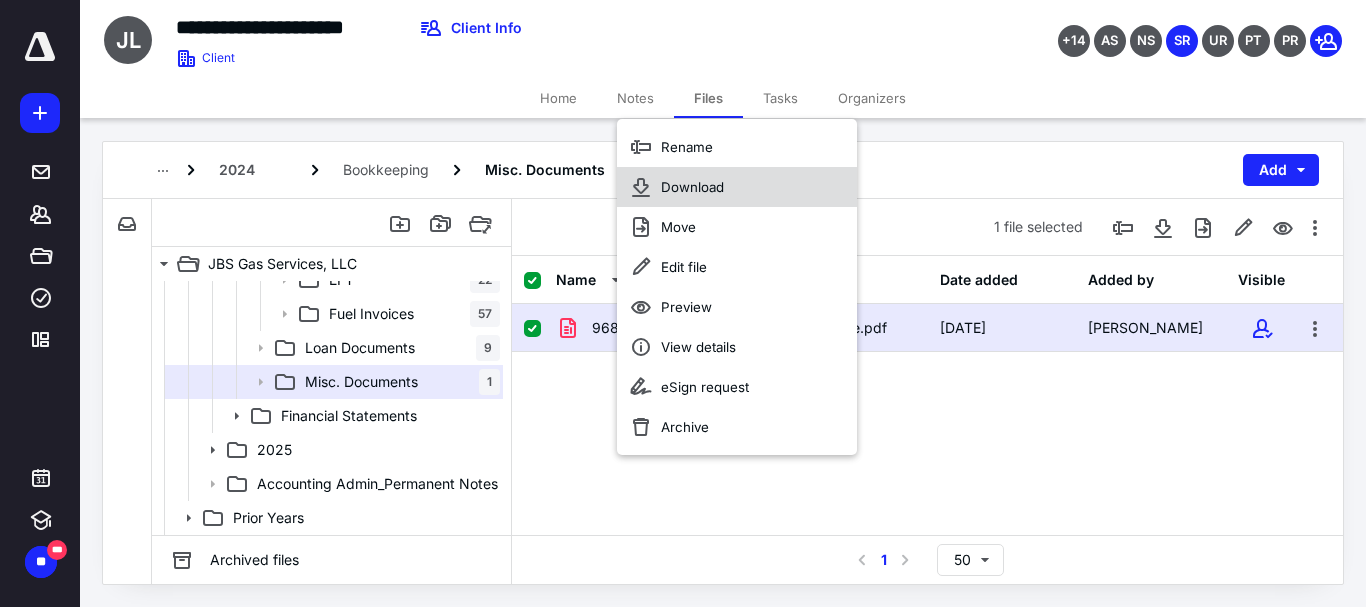 click on "Download" at bounding box center [692, 187] 